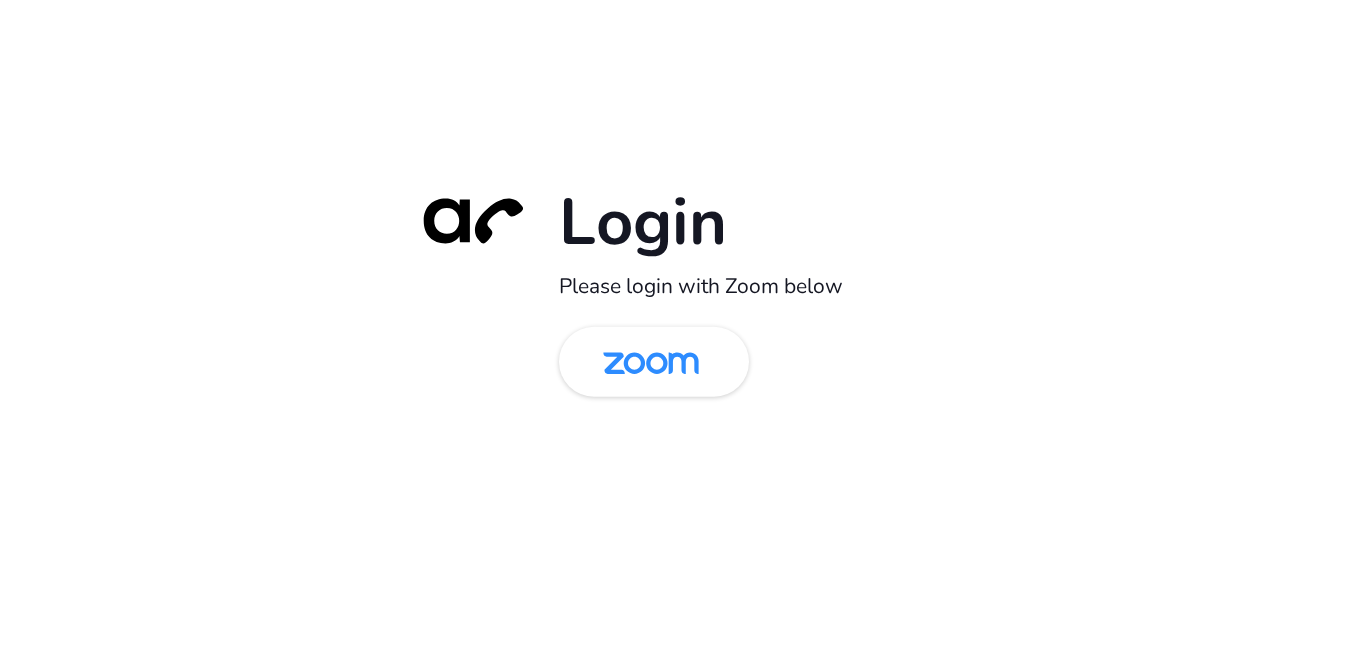 scroll, scrollTop: 0, scrollLeft: 0, axis: both 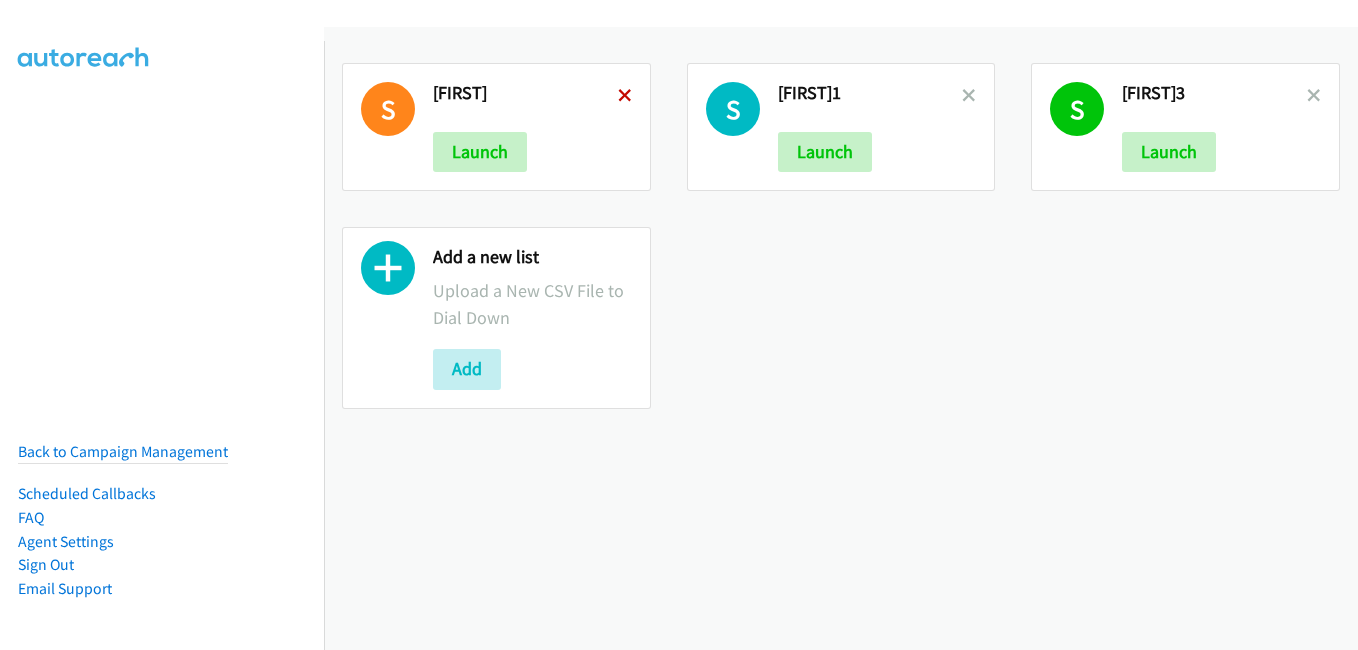 click at bounding box center [625, 97] 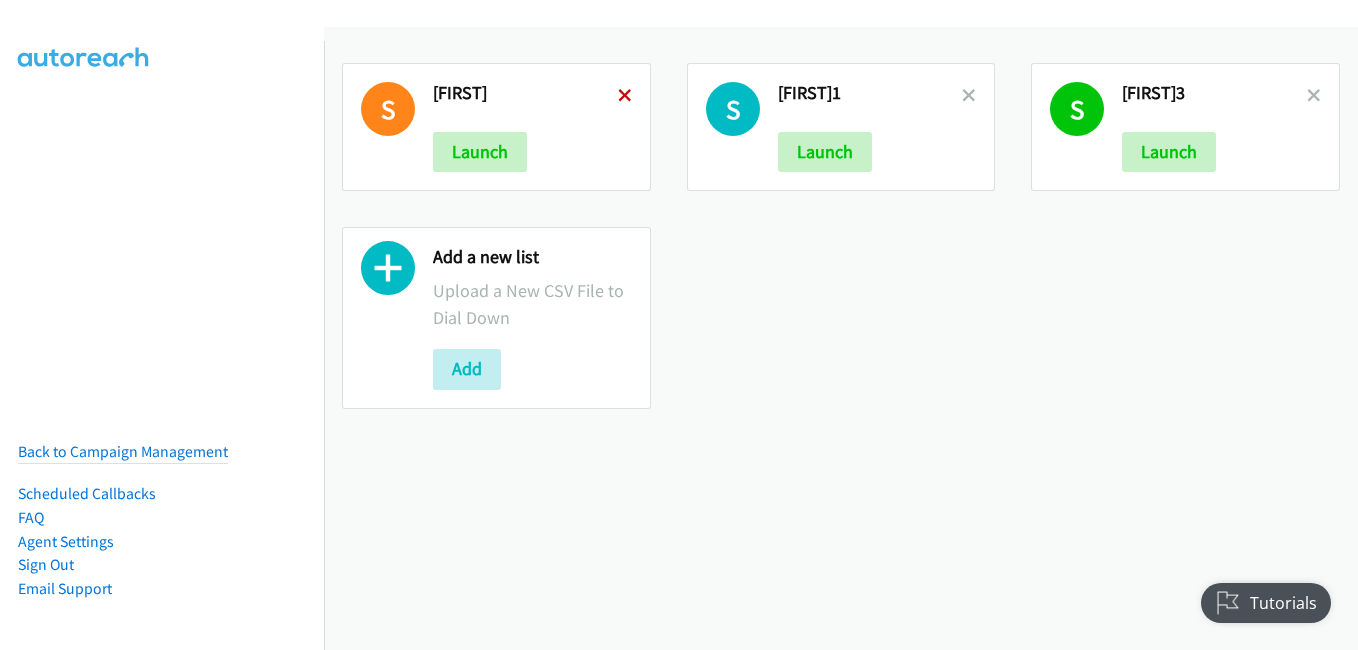 scroll, scrollTop: 0, scrollLeft: 0, axis: both 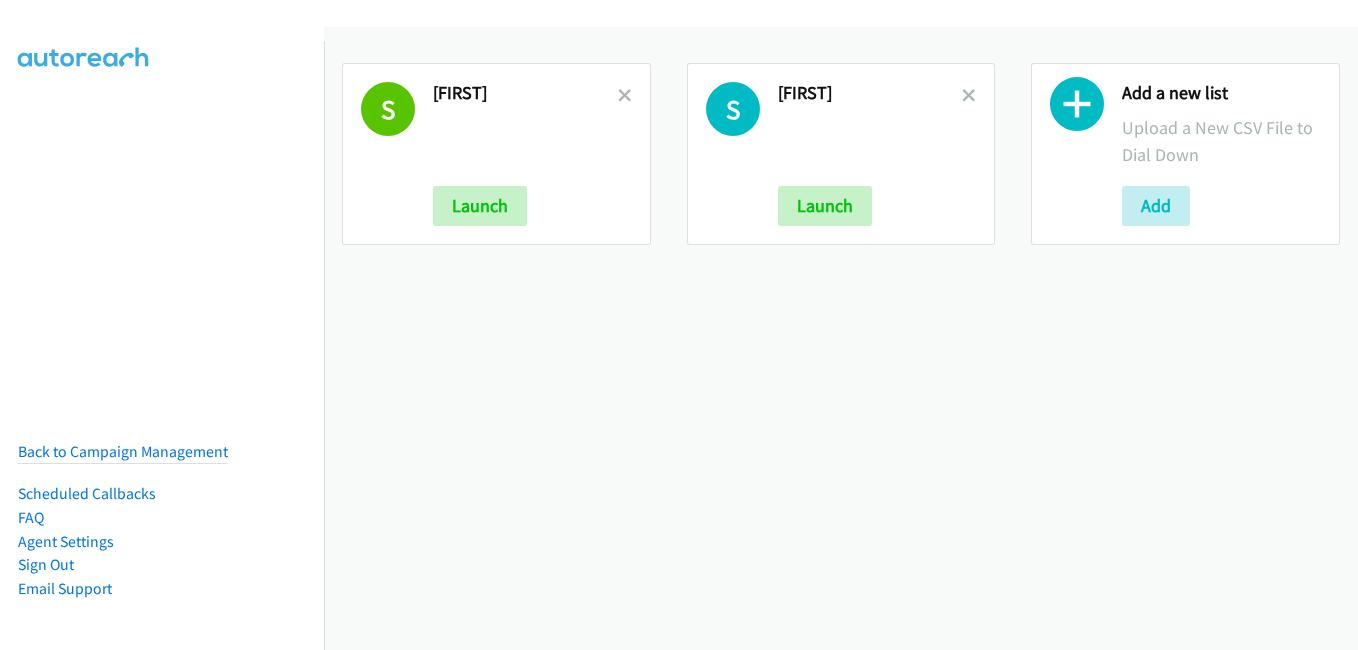 click at bounding box center (625, 97) 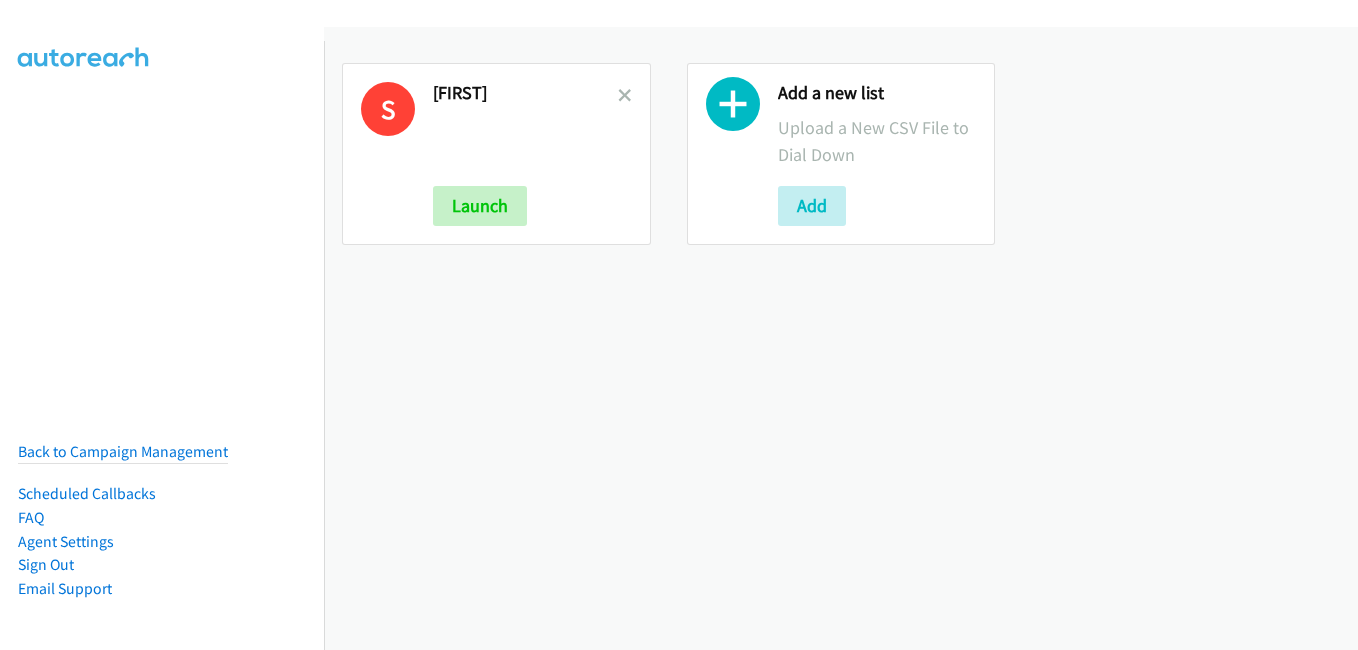scroll, scrollTop: 0, scrollLeft: 0, axis: both 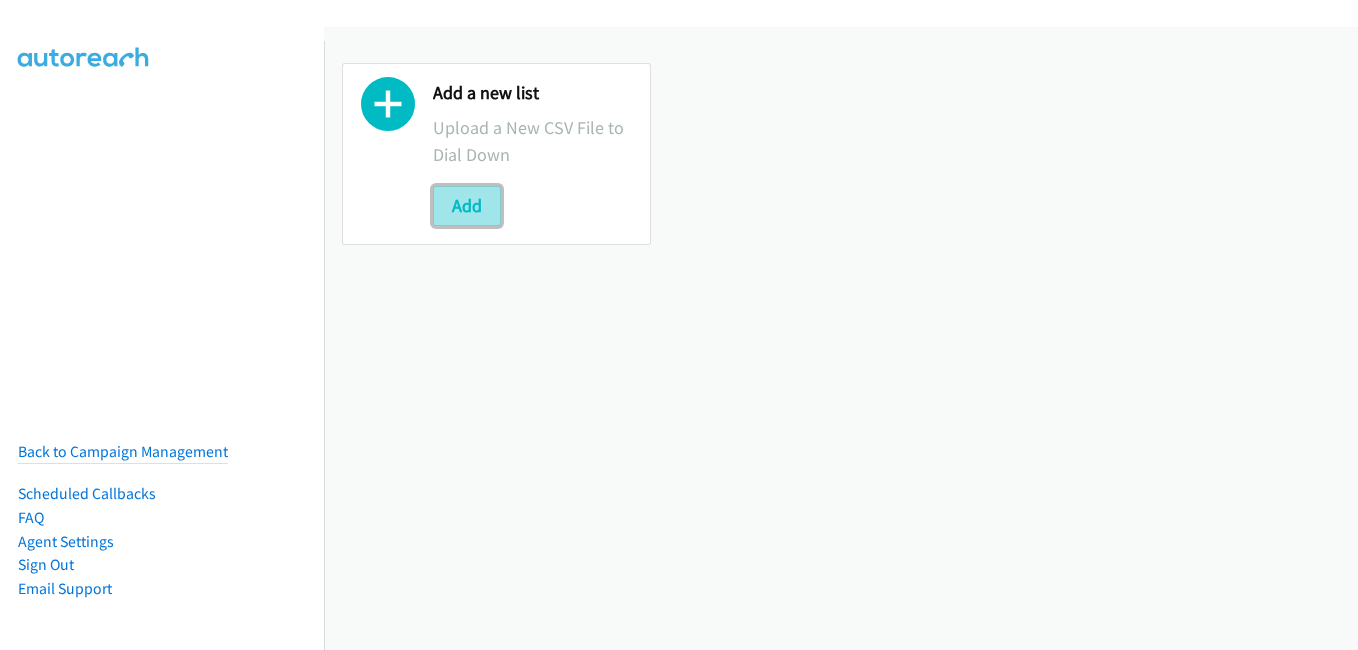 click on "Add" at bounding box center (467, 206) 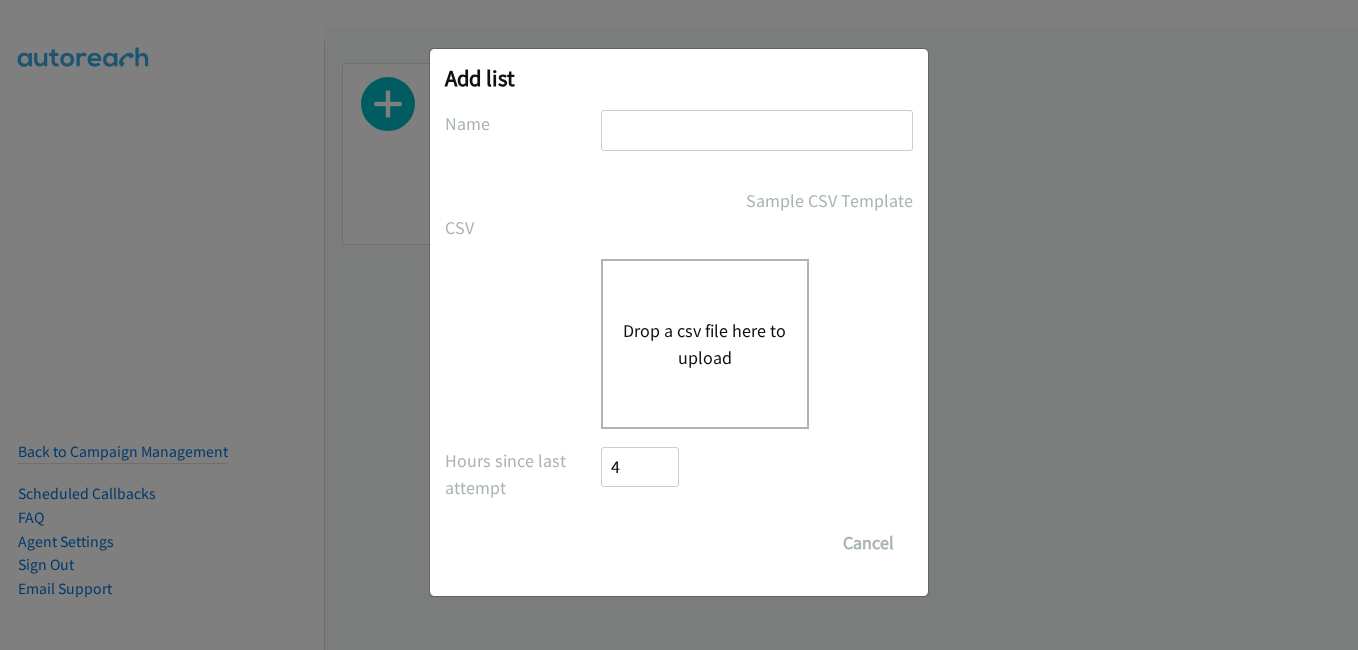 click at bounding box center [757, 130] 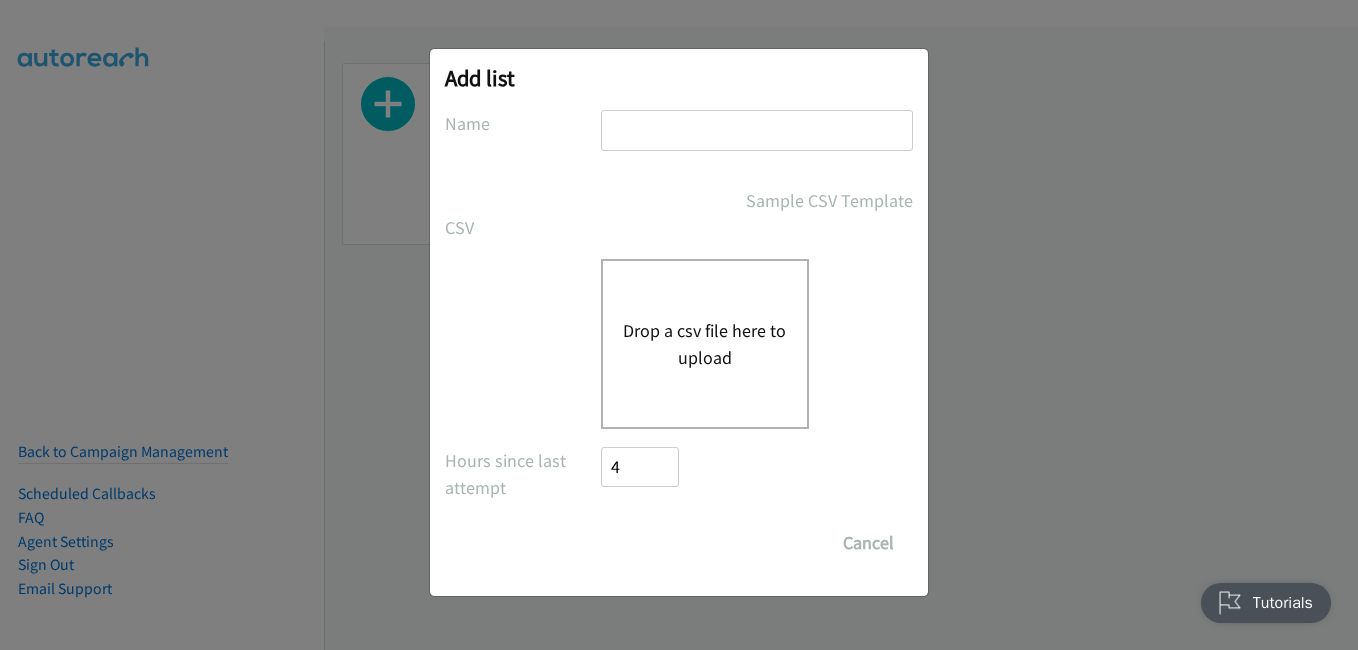 scroll, scrollTop: 0, scrollLeft: 0, axis: both 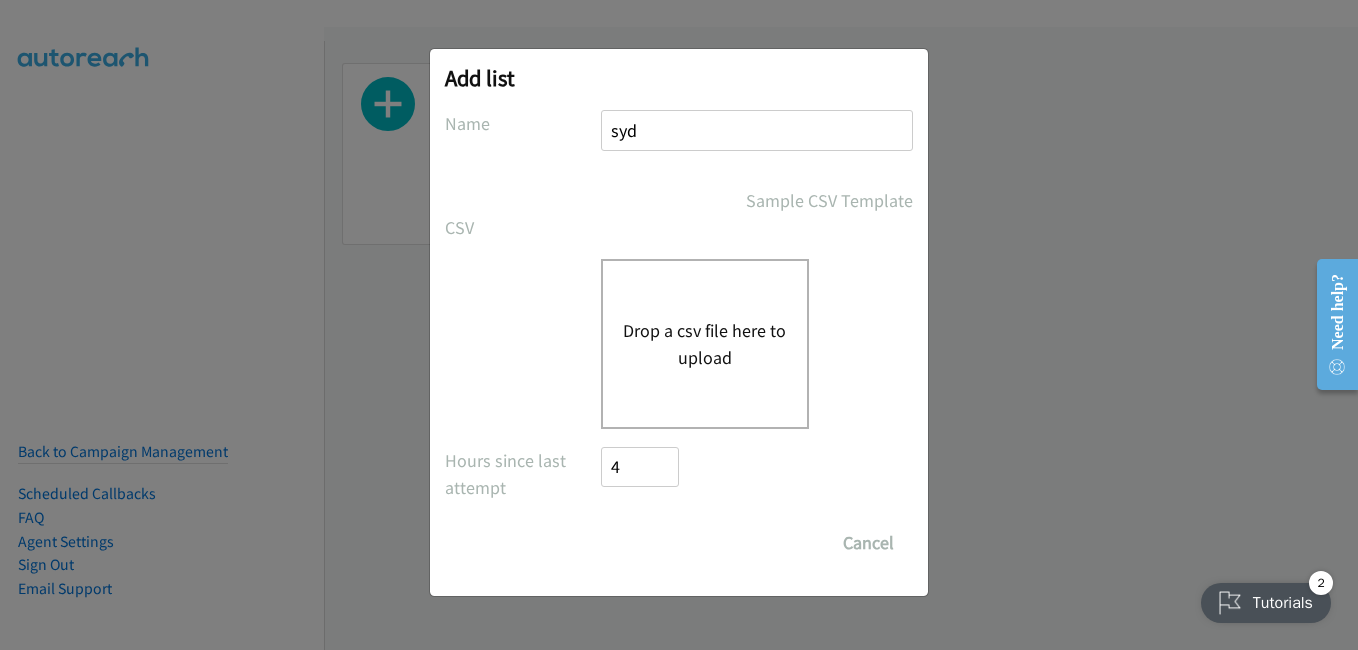 type on "syd" 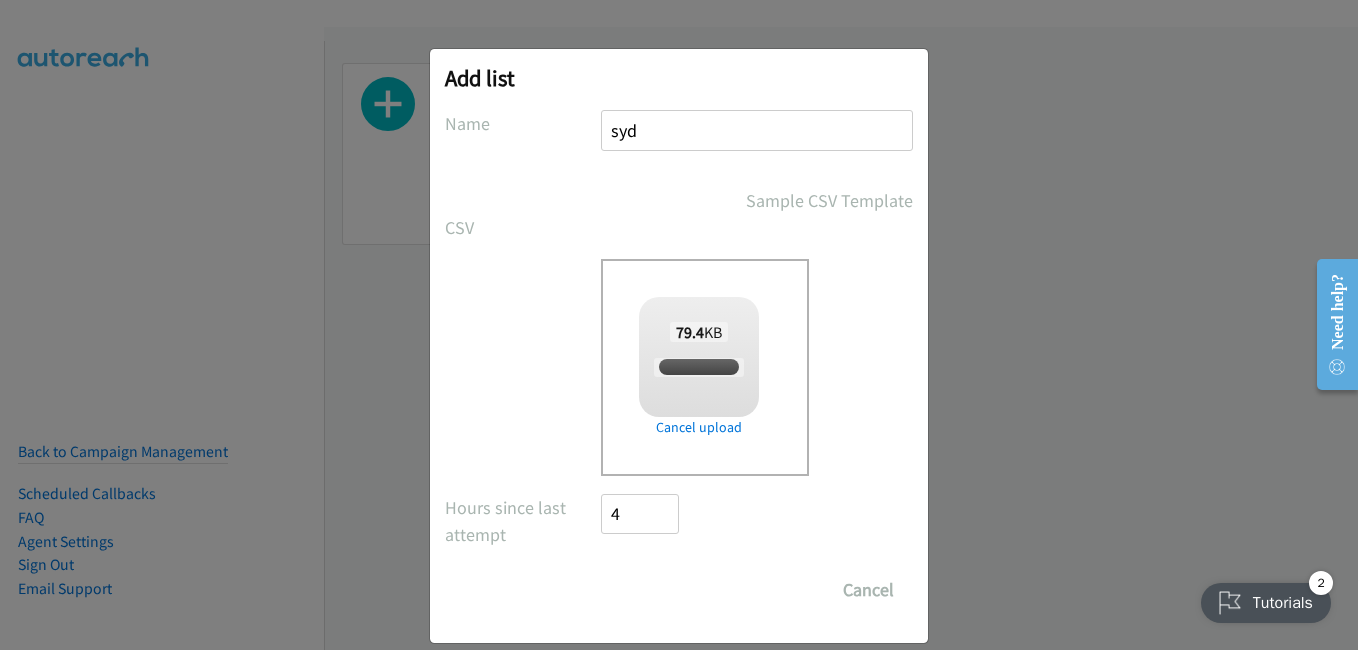 checkbox on "true" 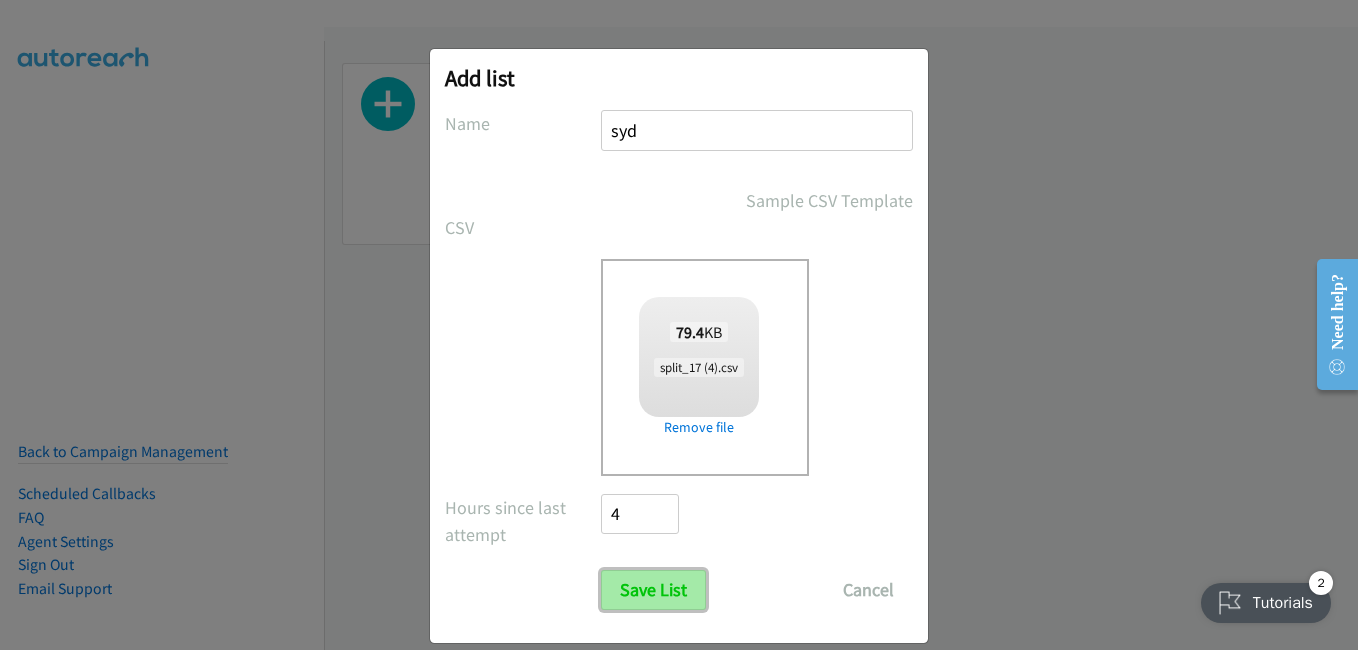 click on "Save List" at bounding box center [653, 590] 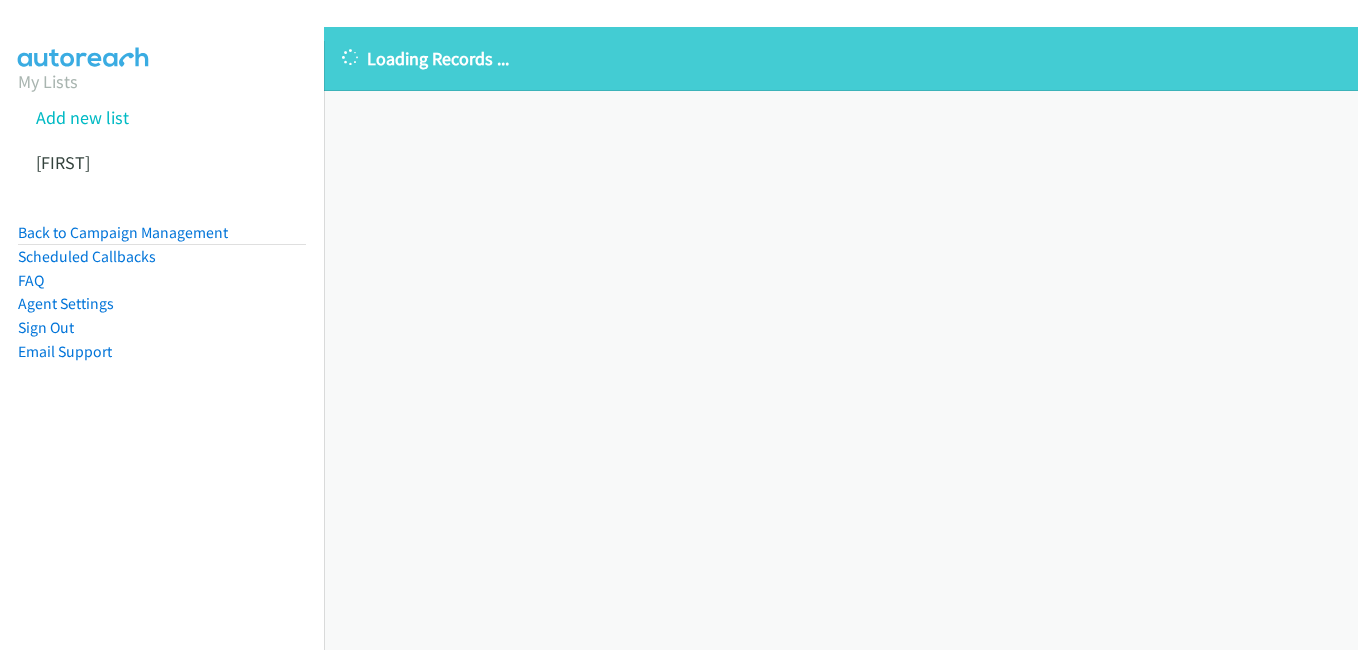 scroll, scrollTop: 0, scrollLeft: 0, axis: both 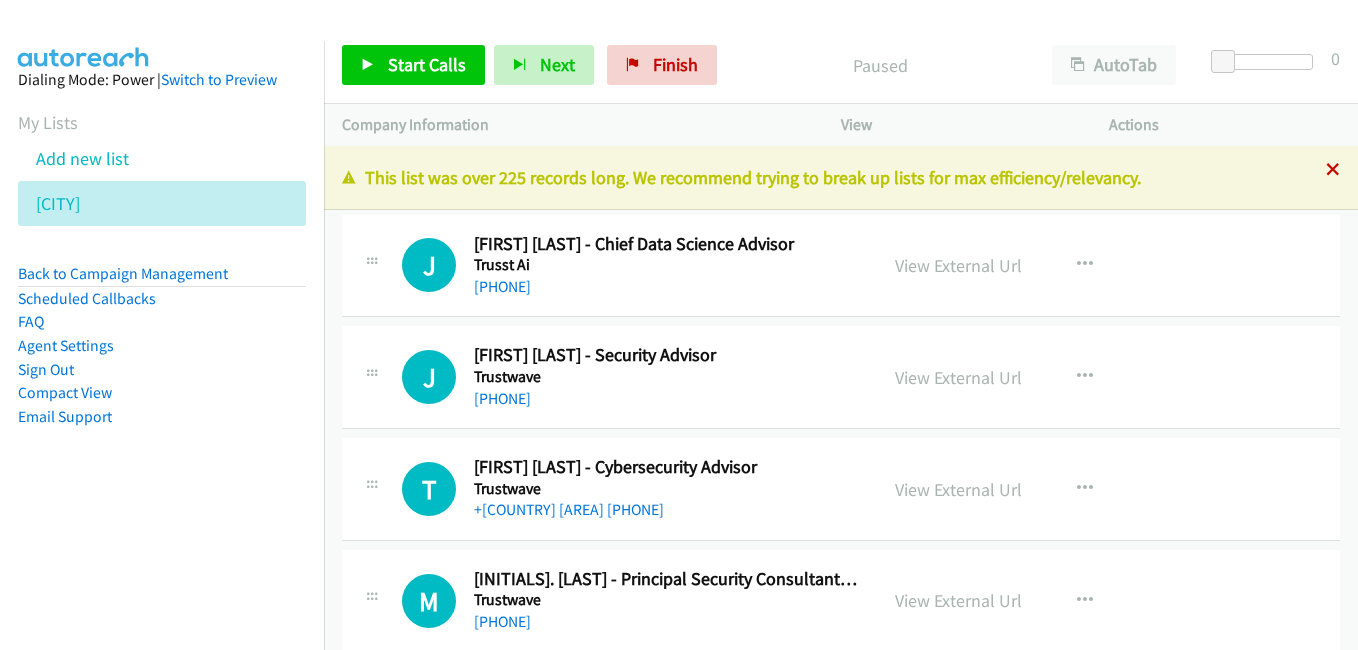 click on "Callback Scheduled
[FIRST] [LAST] - Chief Data Science Advisor
Trusst Ai
[LOCATION]
+[COUNTRY] [AREA] [PHONE]
View External Url
View External Url
Schedule/Manage Callback
Start Calls Here
Remove from list
Add to do not call list
Reset Call Status
J
Callback Scheduled
[FIRST] [LAST] - Security Advisor" at bounding box center [841, 398] 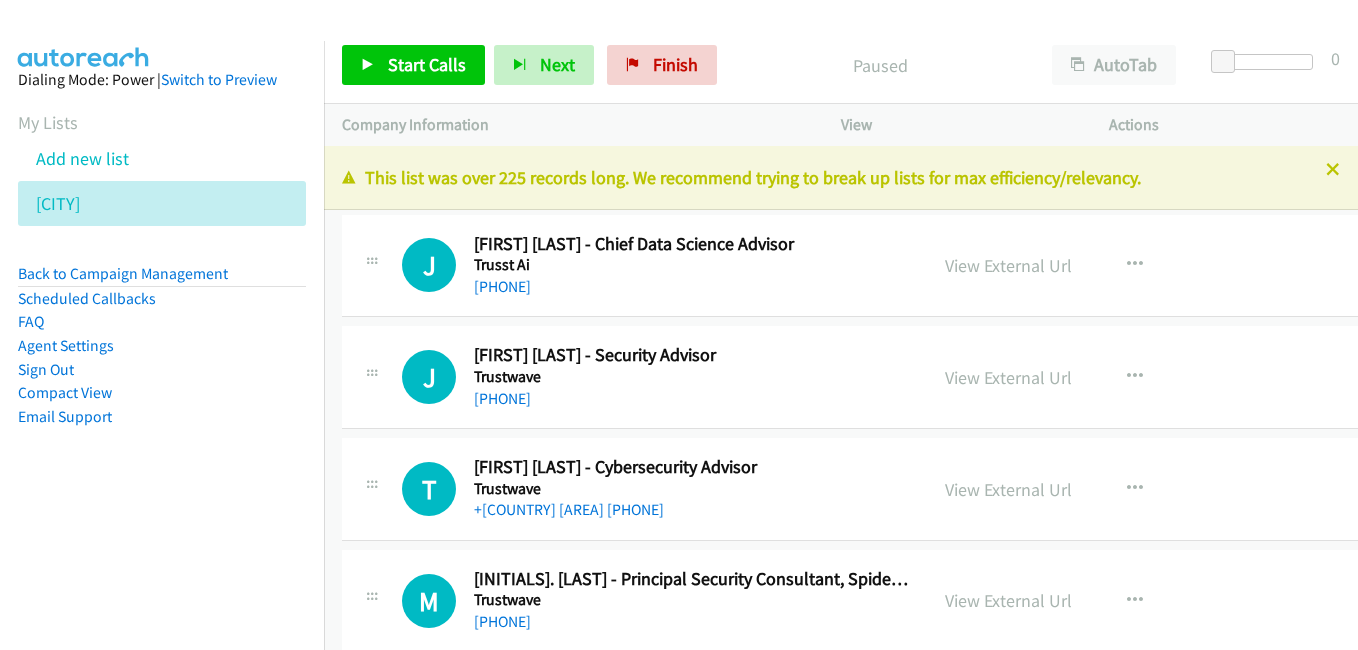 scroll, scrollTop: 0, scrollLeft: 0, axis: both 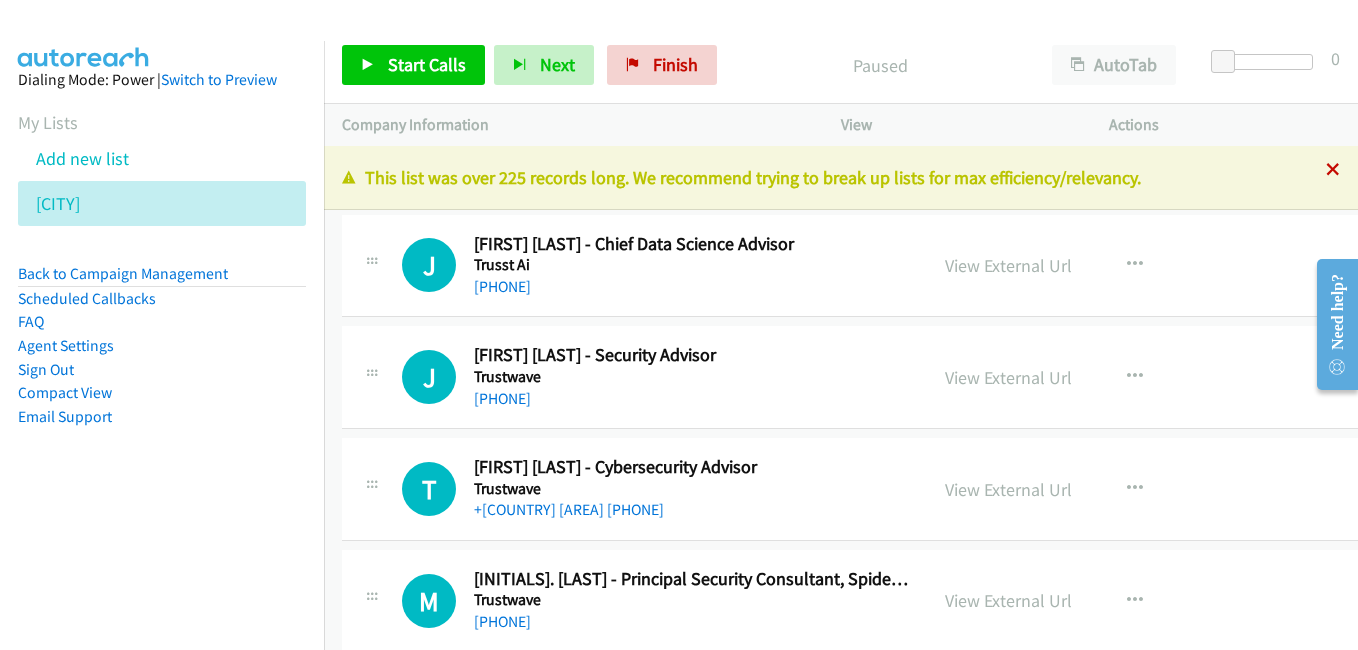 click at bounding box center [1333, 171] 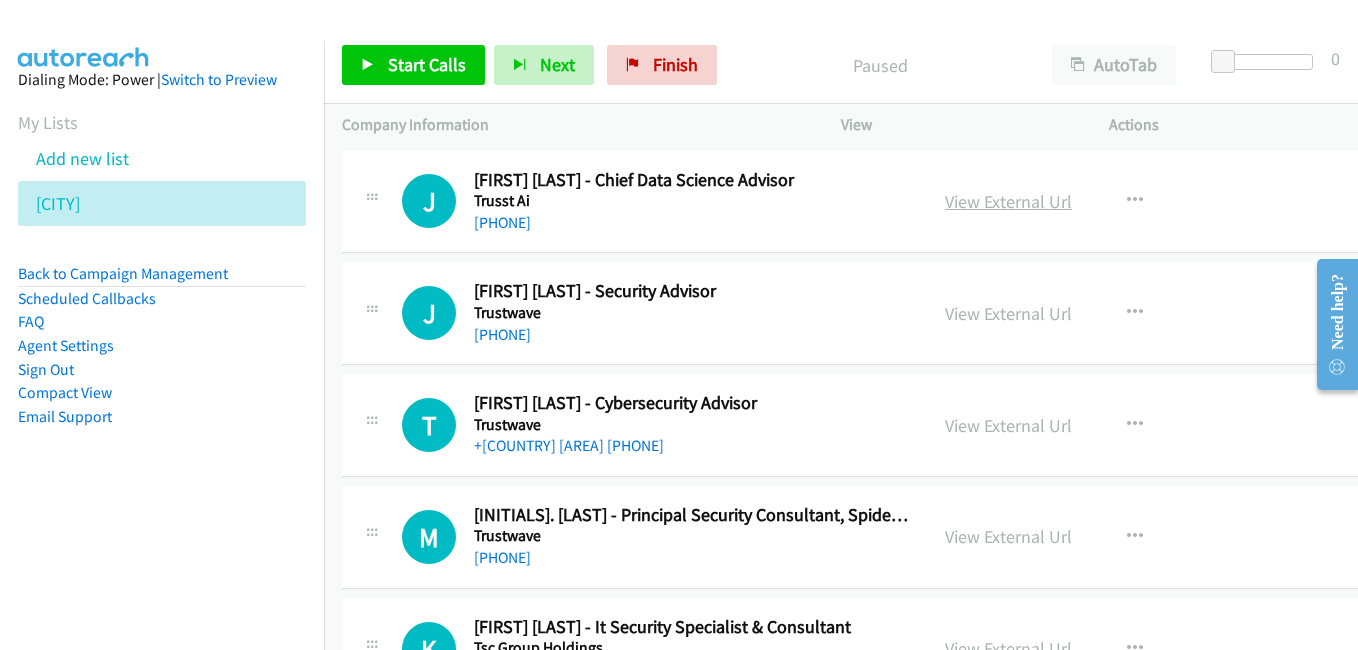 click on "View External Url" at bounding box center (1008, 201) 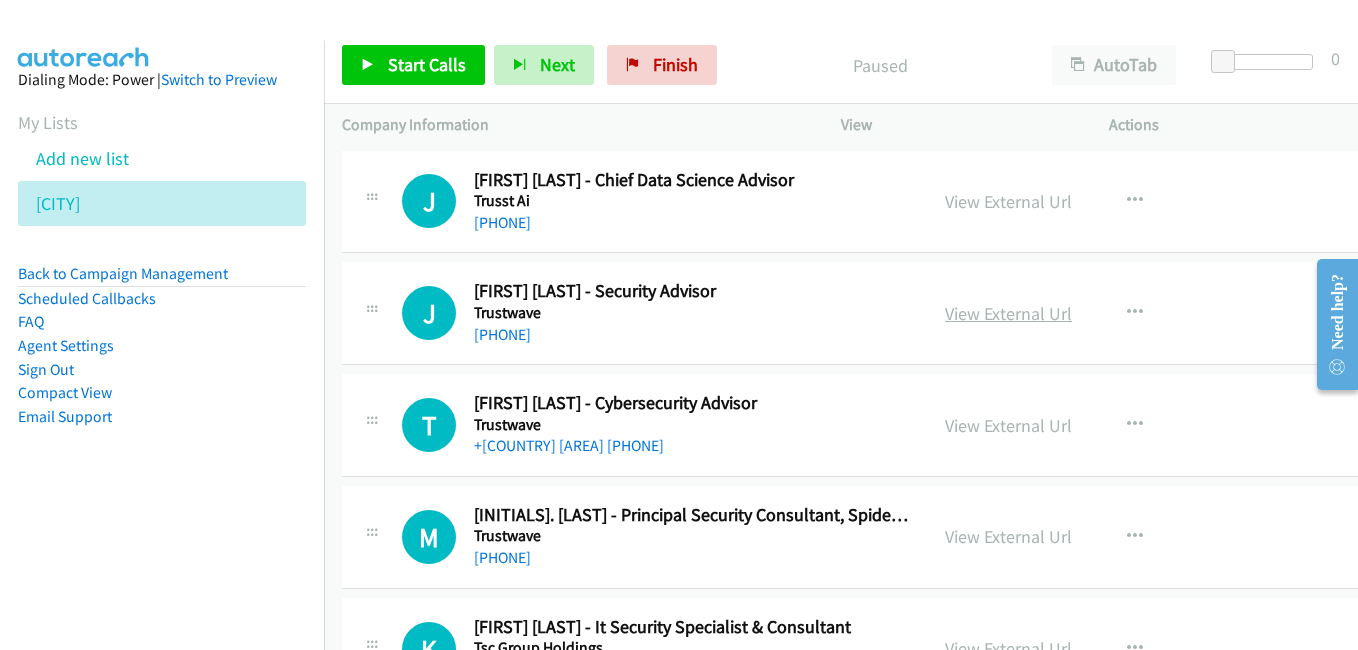 drag, startPoint x: 1022, startPoint y: 313, endPoint x: 1000, endPoint y: 307, distance: 22.803509 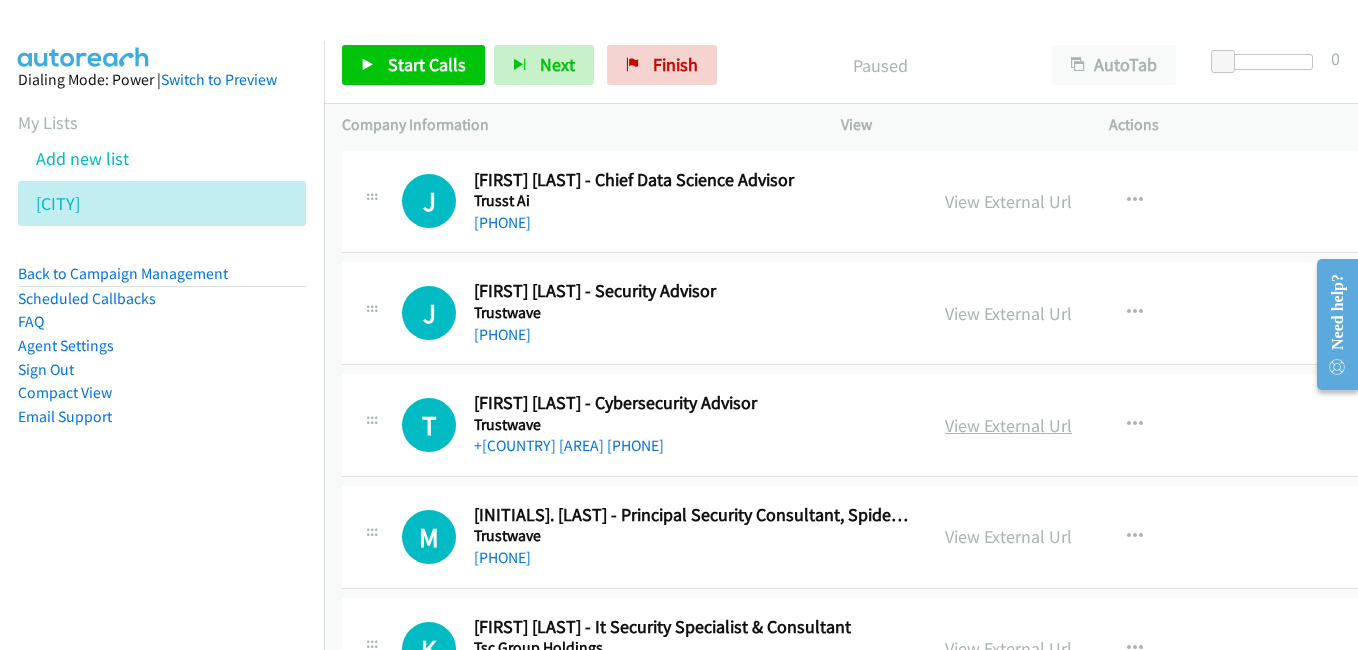 click on "View External Url" at bounding box center (1008, 425) 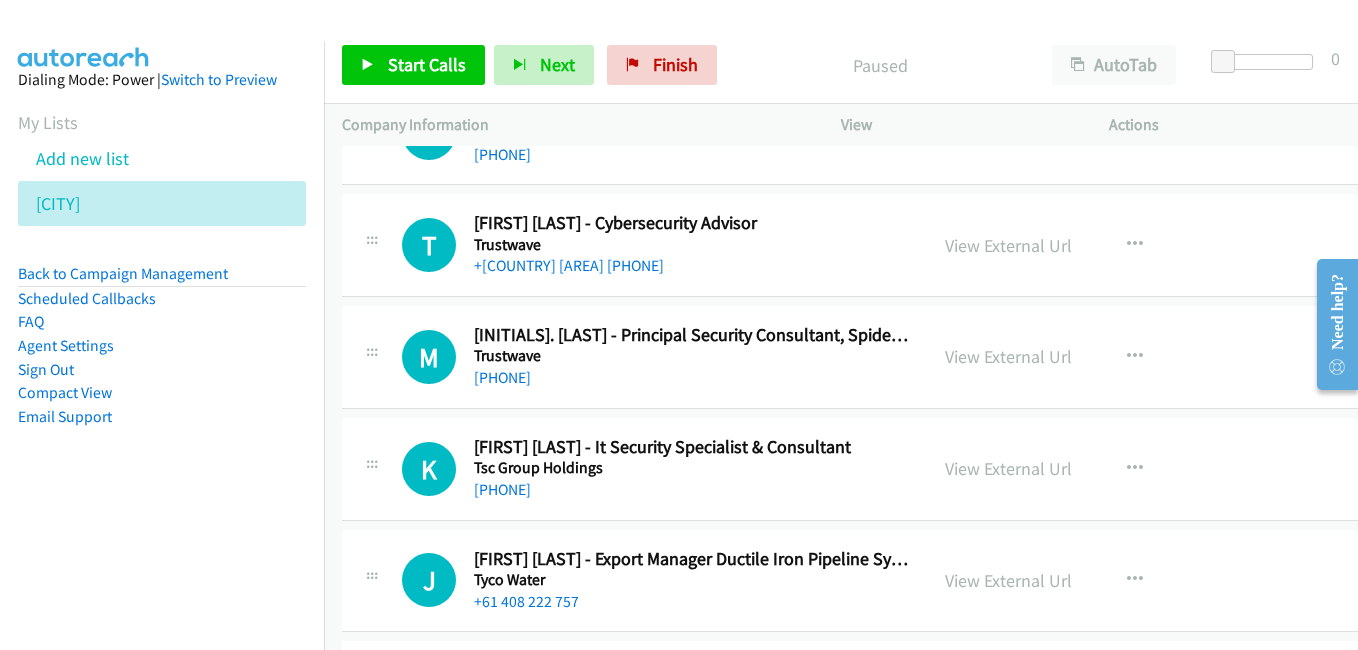 scroll, scrollTop: 200, scrollLeft: 0, axis: vertical 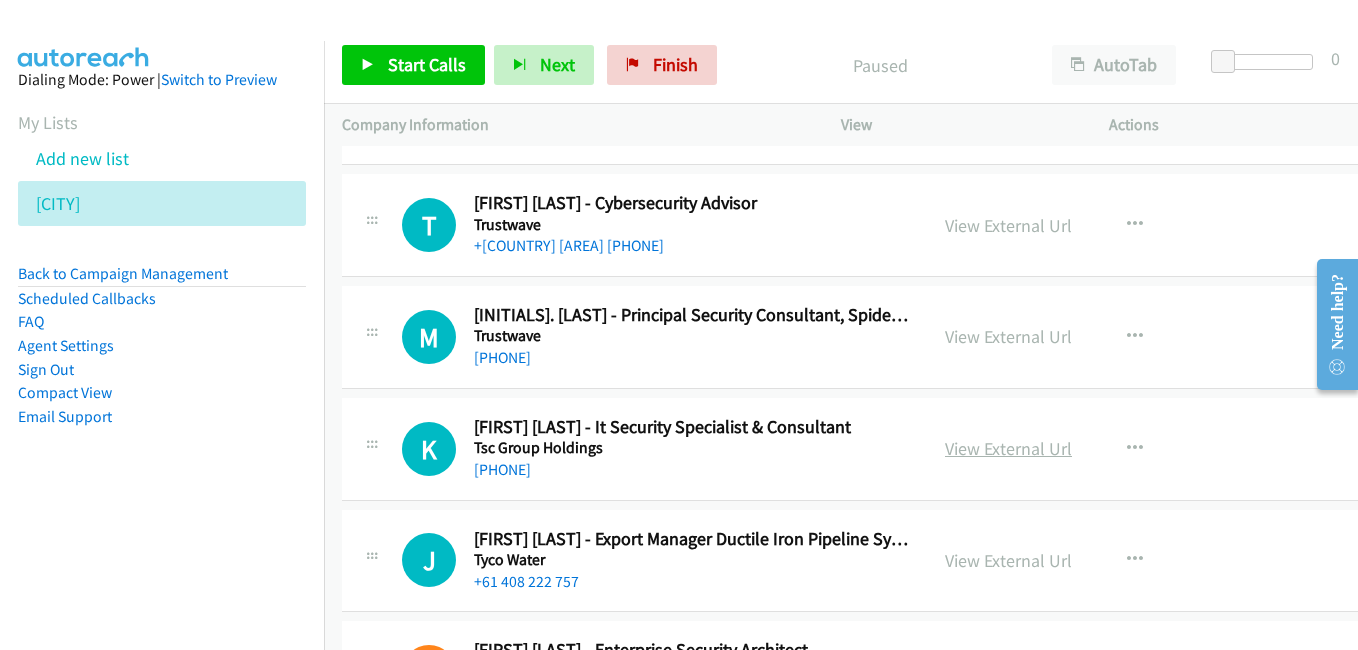 click on "View External Url" at bounding box center (1008, 448) 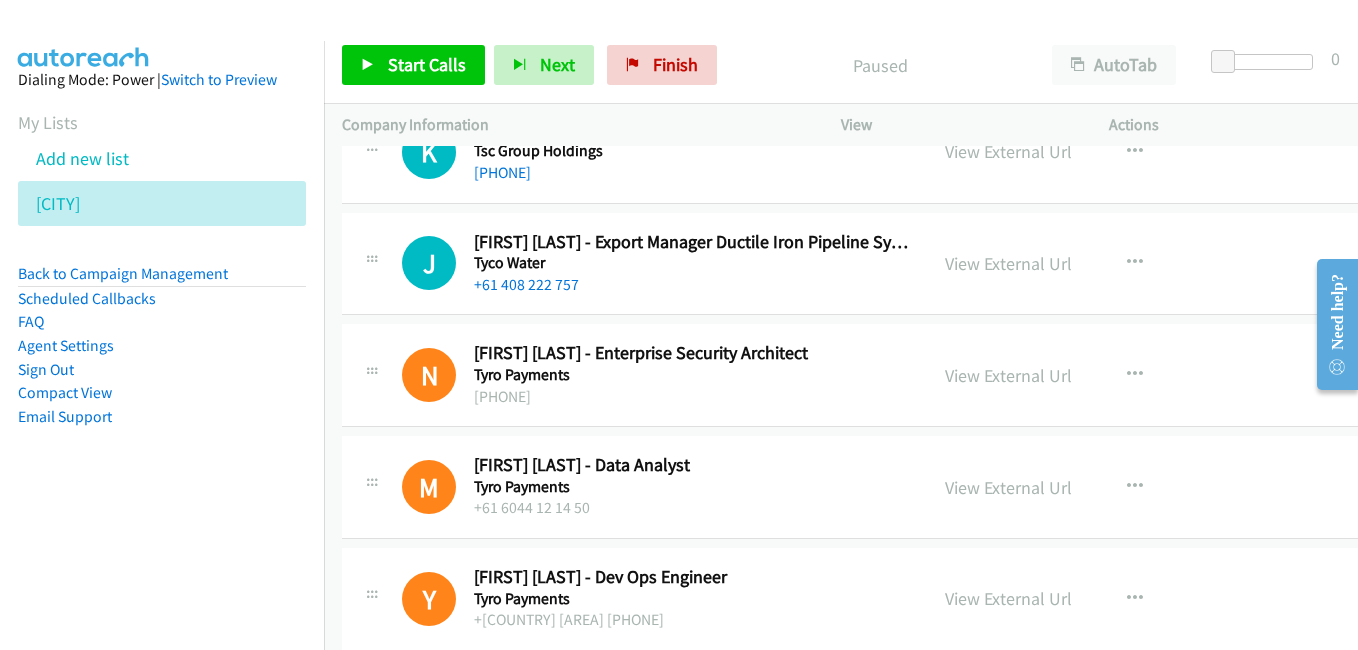 scroll, scrollTop: 500, scrollLeft: 0, axis: vertical 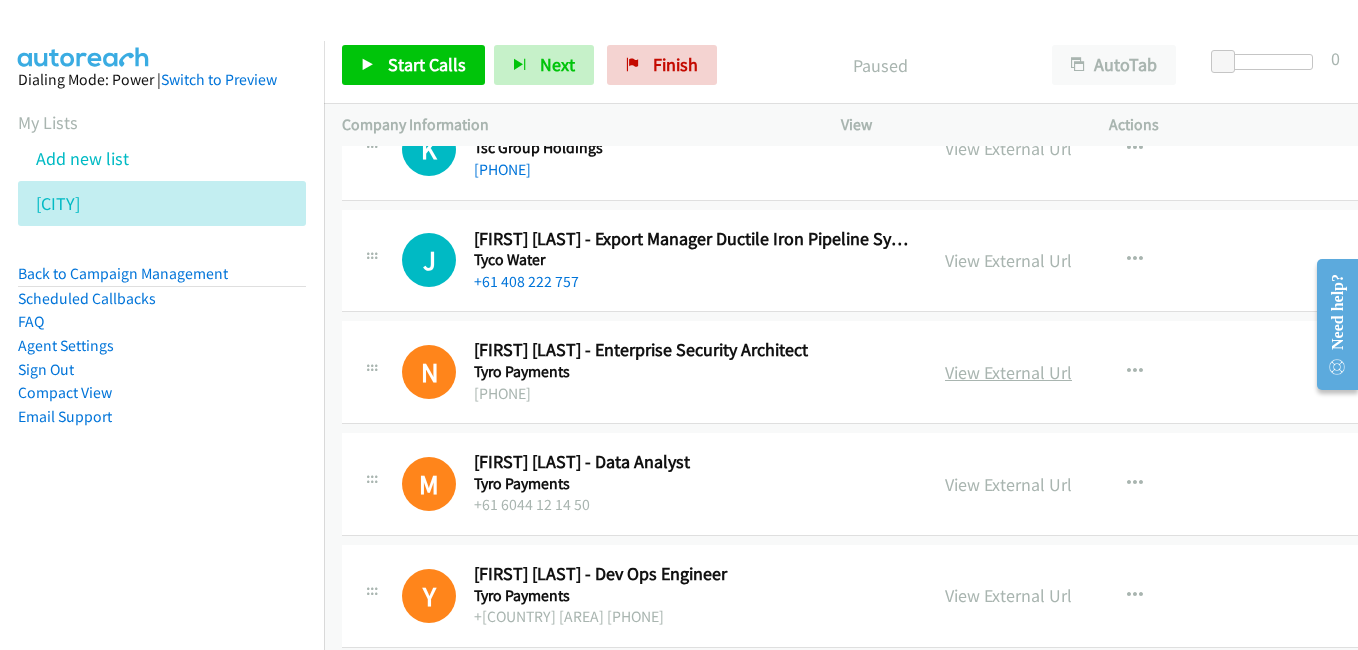 click on "View External Url" at bounding box center (1008, 372) 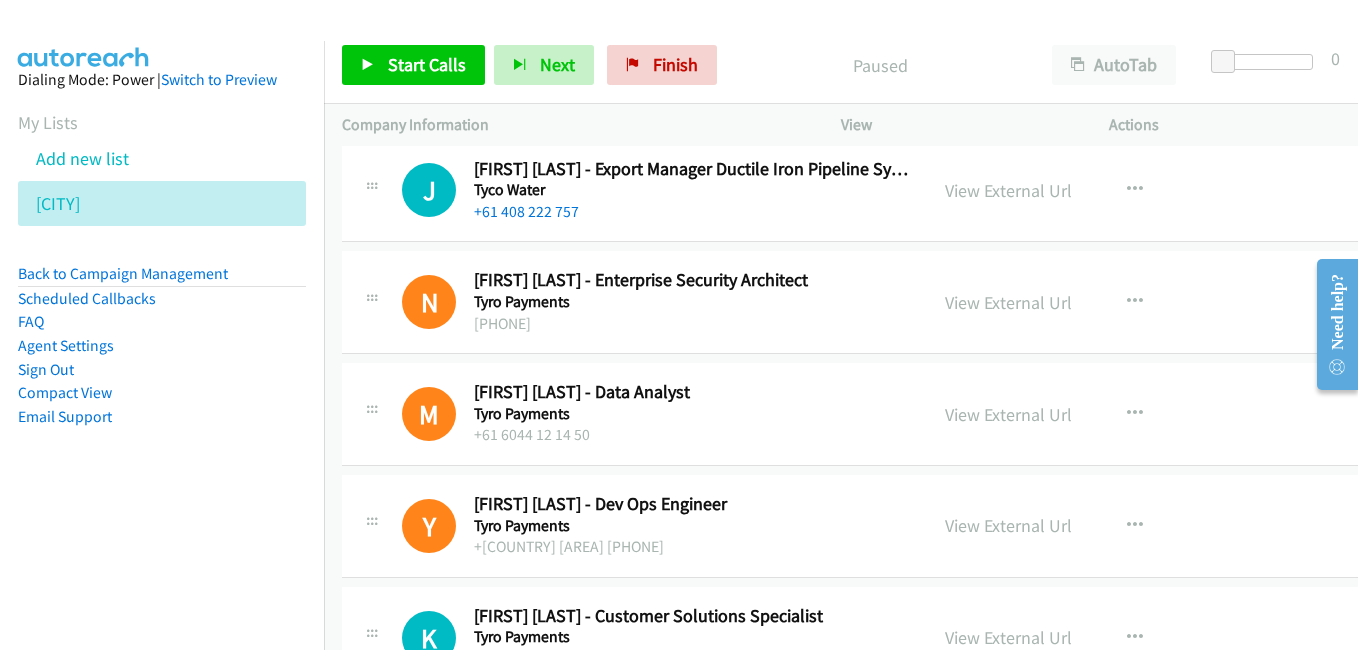 scroll, scrollTop: 600, scrollLeft: 0, axis: vertical 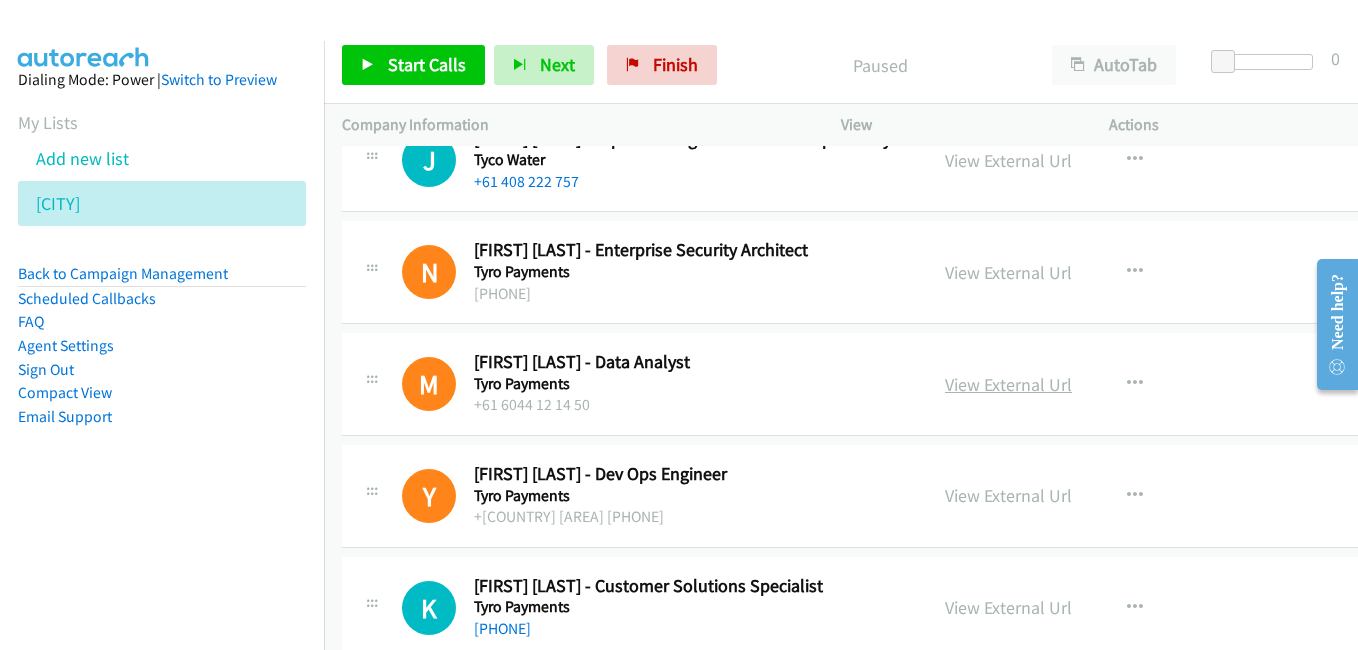 click on "View External Url" at bounding box center [1008, 384] 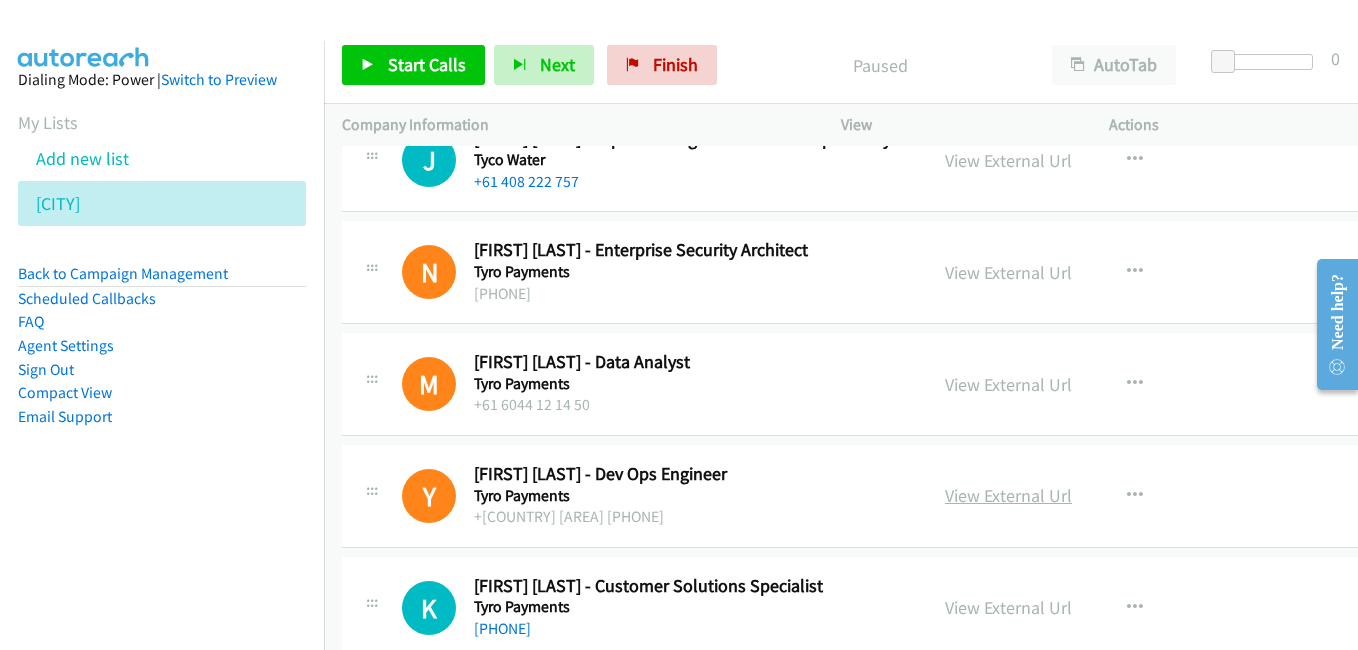 click on "View External Url" at bounding box center (1008, 495) 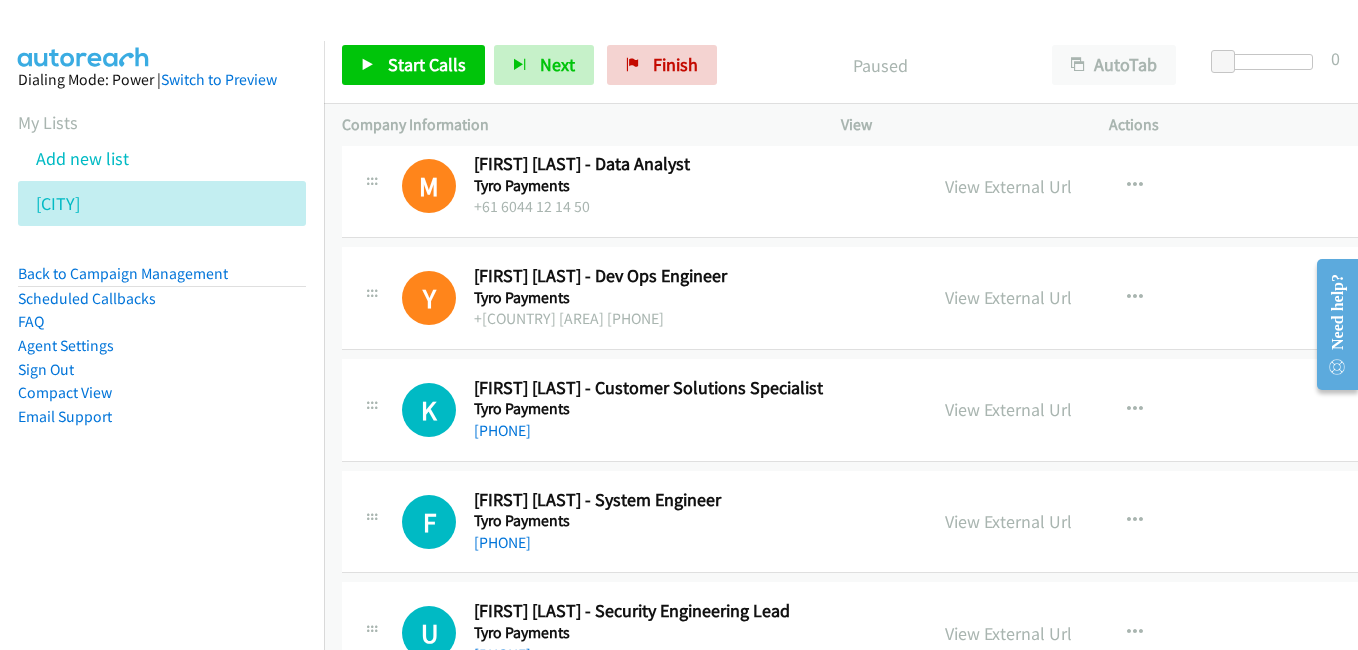 scroll, scrollTop: 800, scrollLeft: 0, axis: vertical 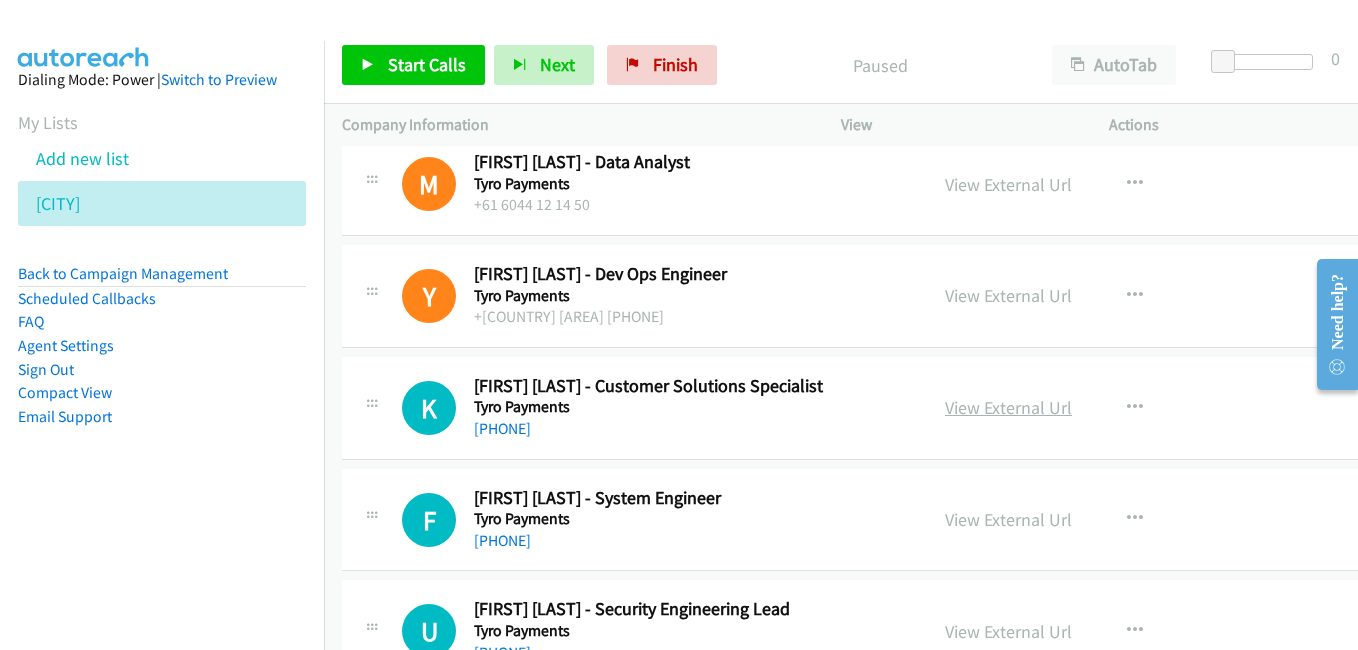 click on "View External Url" at bounding box center (1008, 407) 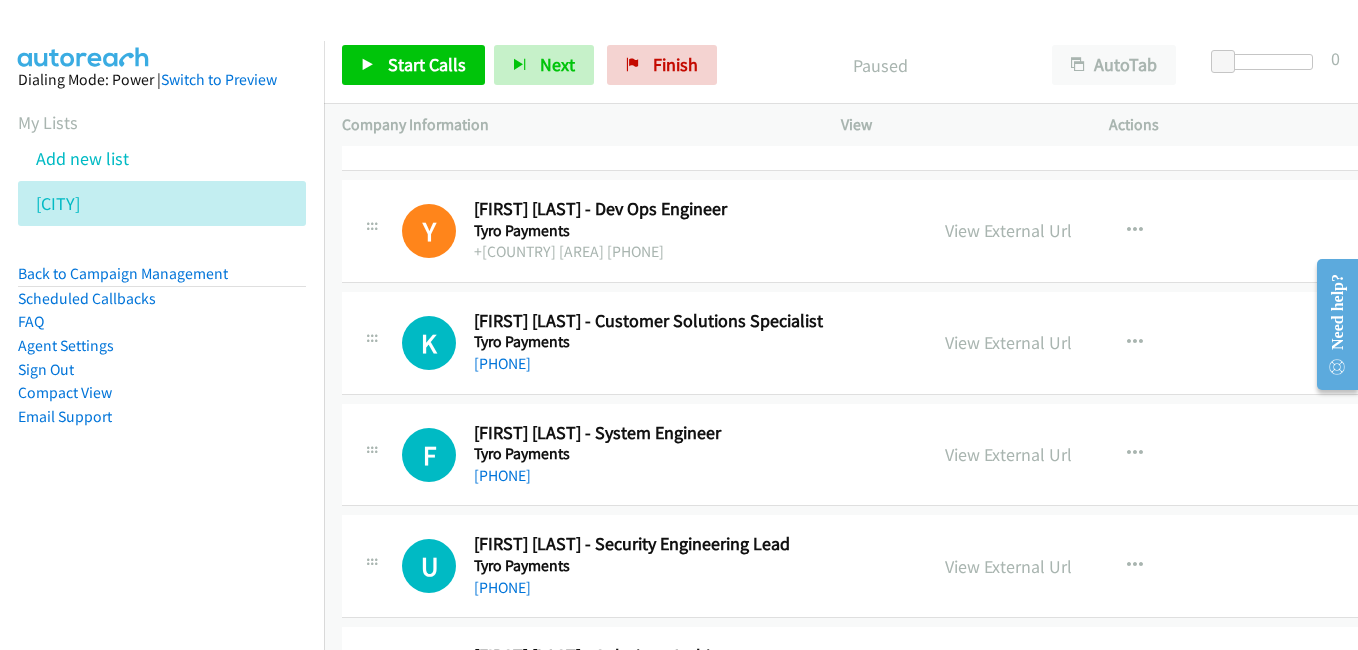 scroll, scrollTop: 900, scrollLeft: 0, axis: vertical 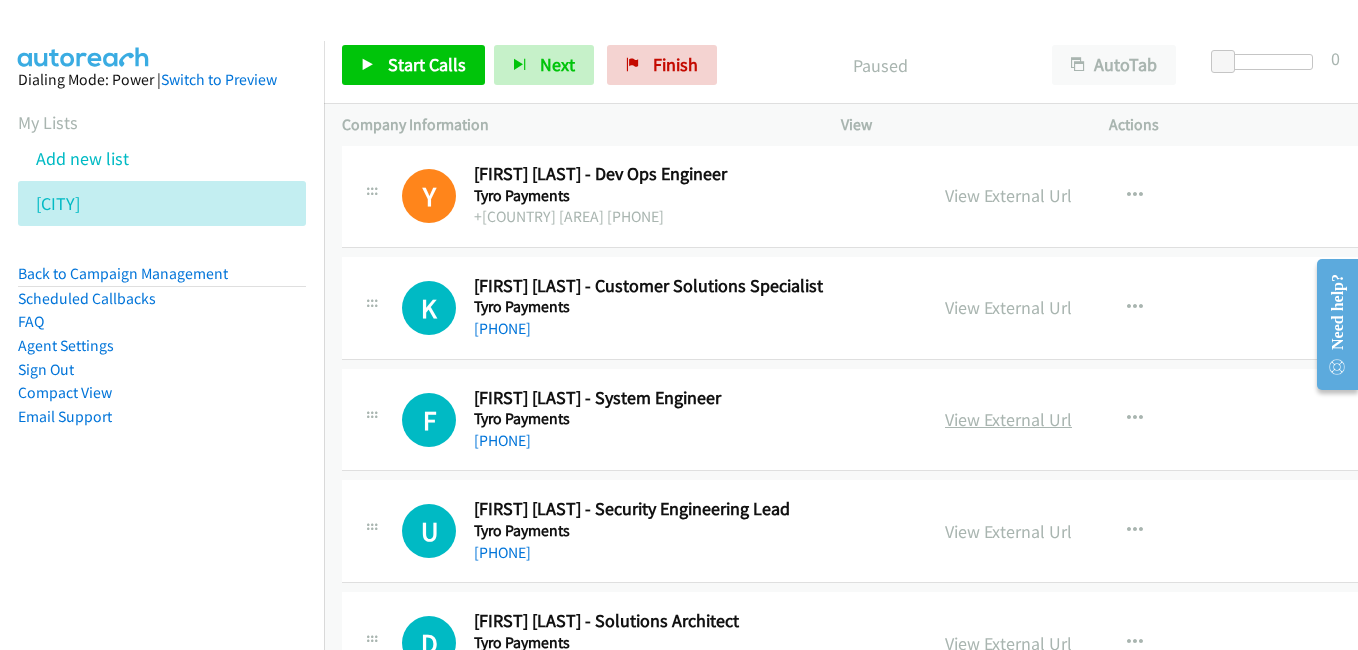 click on "View External Url" at bounding box center (1008, 419) 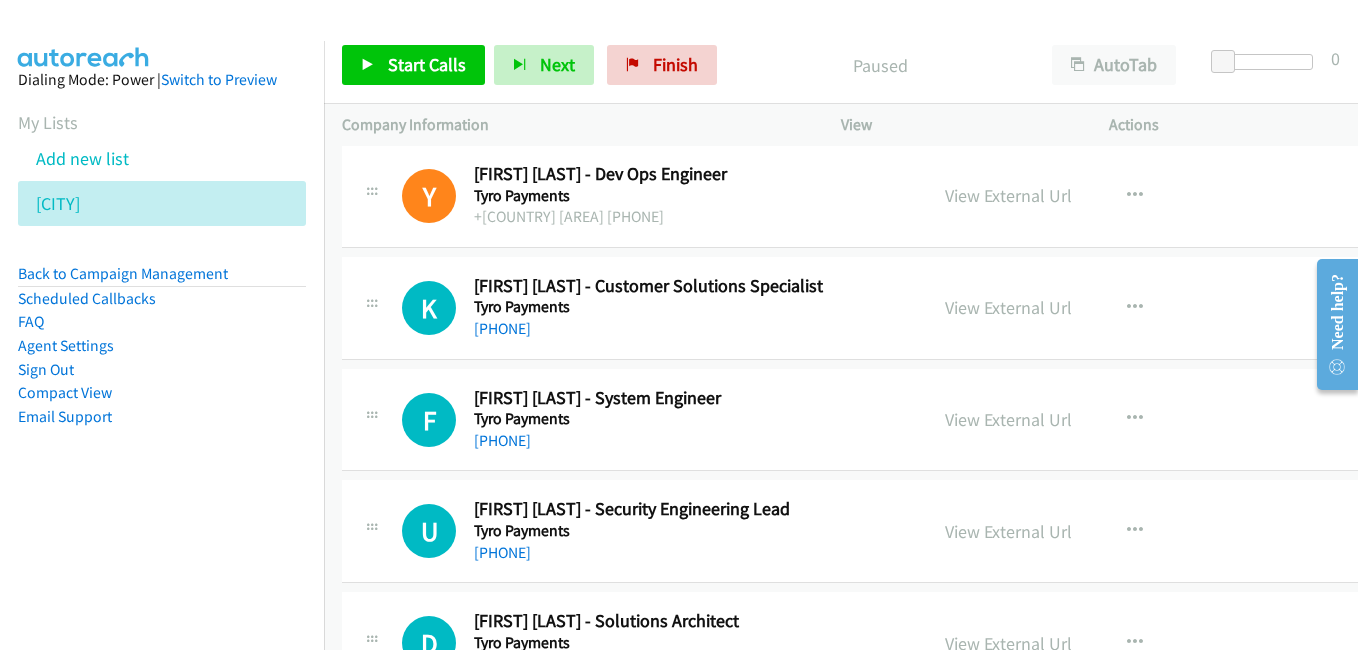 scroll, scrollTop: 1000, scrollLeft: 0, axis: vertical 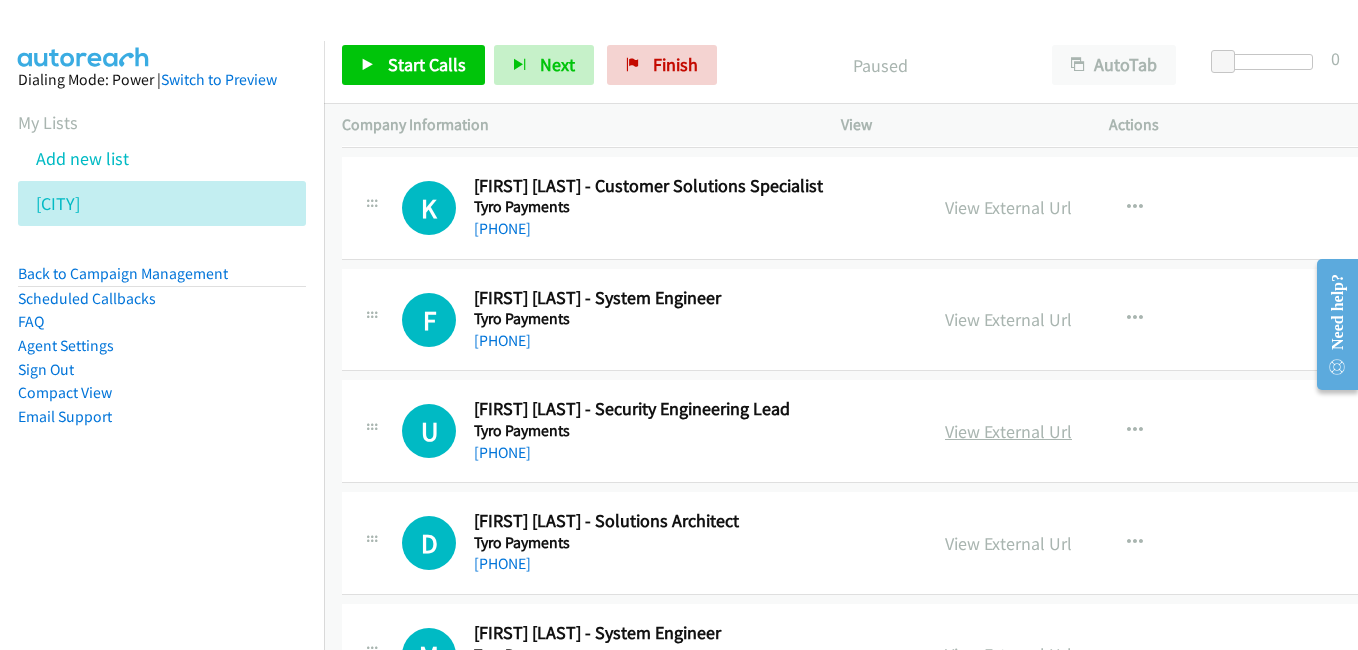 click on "View External Url" at bounding box center (1008, 431) 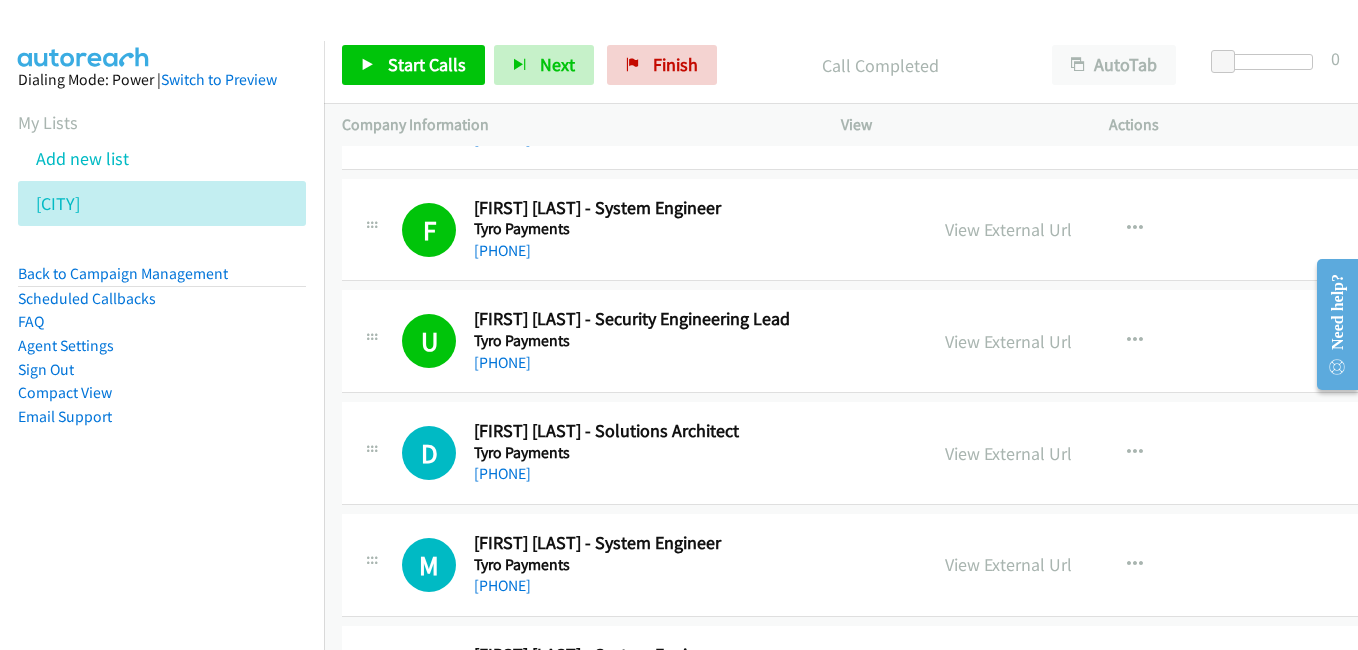 scroll, scrollTop: 1200, scrollLeft: 0, axis: vertical 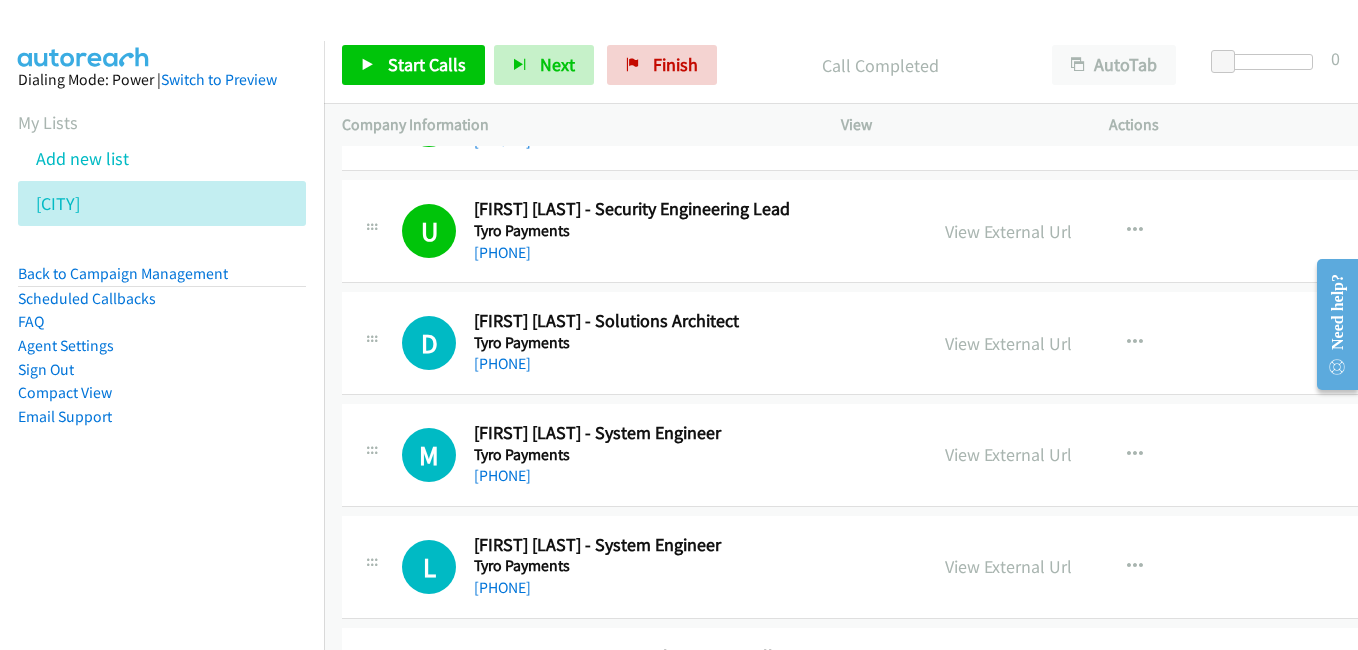 drag, startPoint x: 999, startPoint y: 354, endPoint x: 256, endPoint y: 17, distance: 815.8541 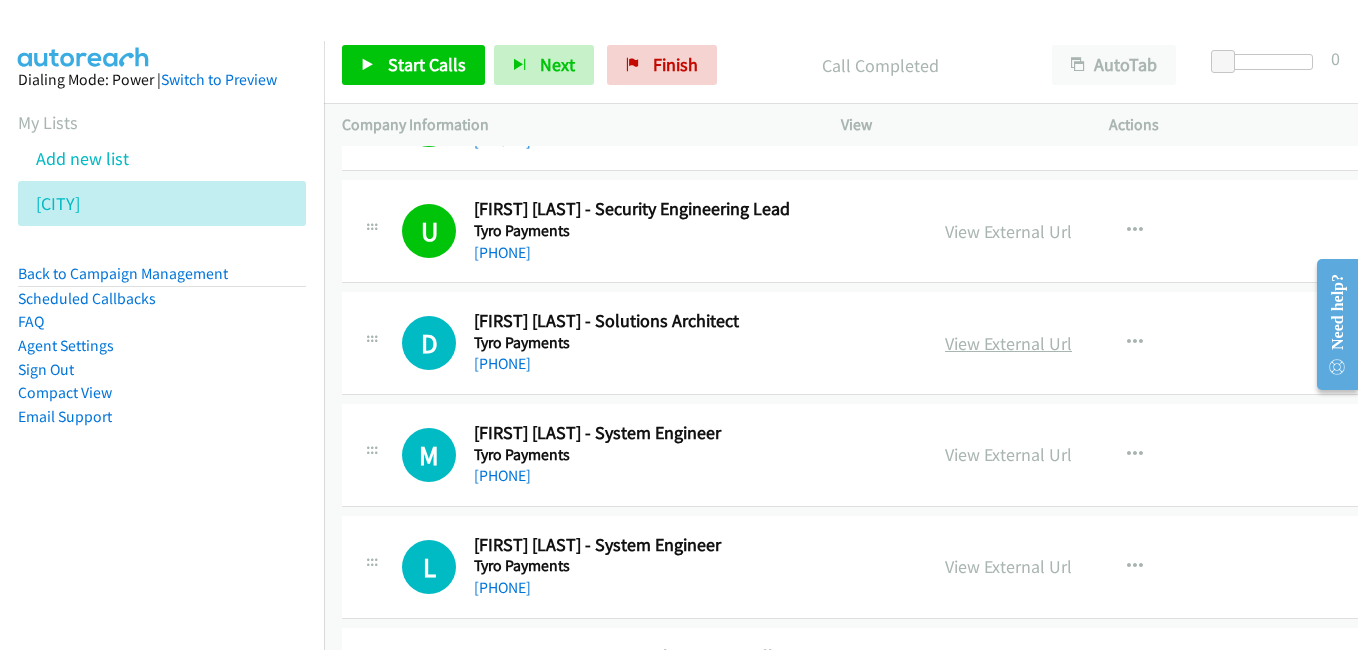 click on "View External Url" at bounding box center [1008, 343] 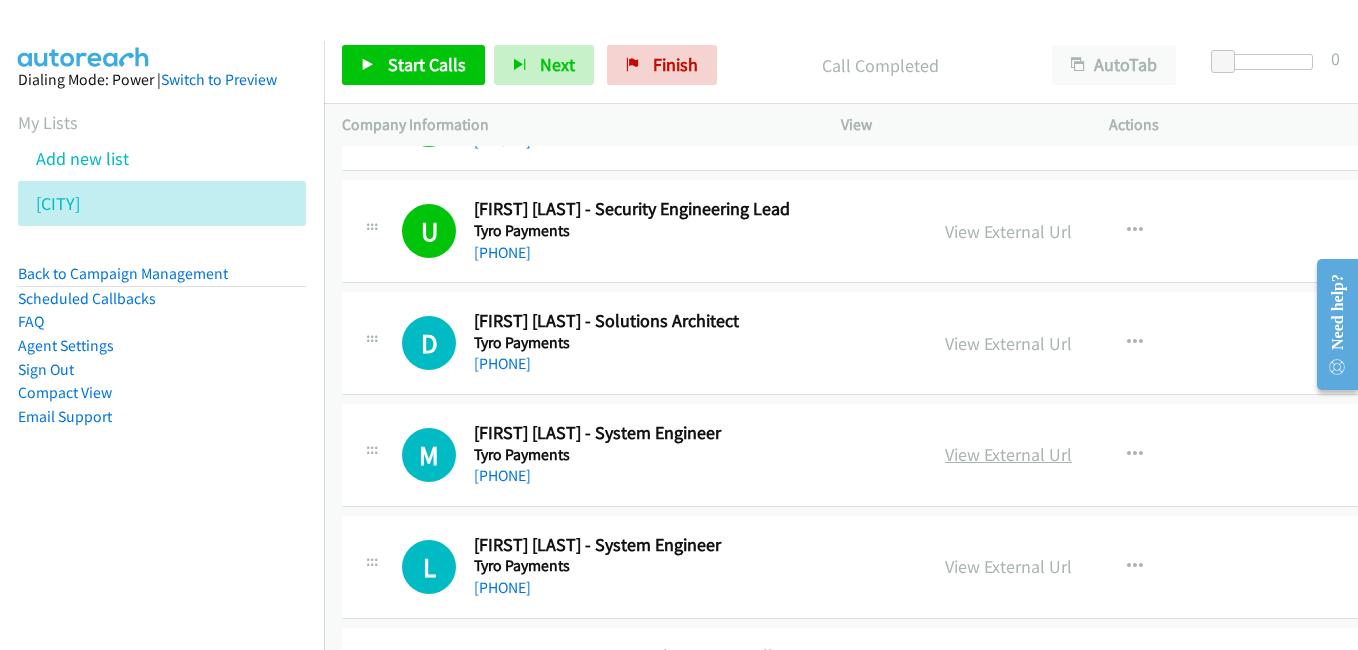 click on "View External Url" at bounding box center (1008, 454) 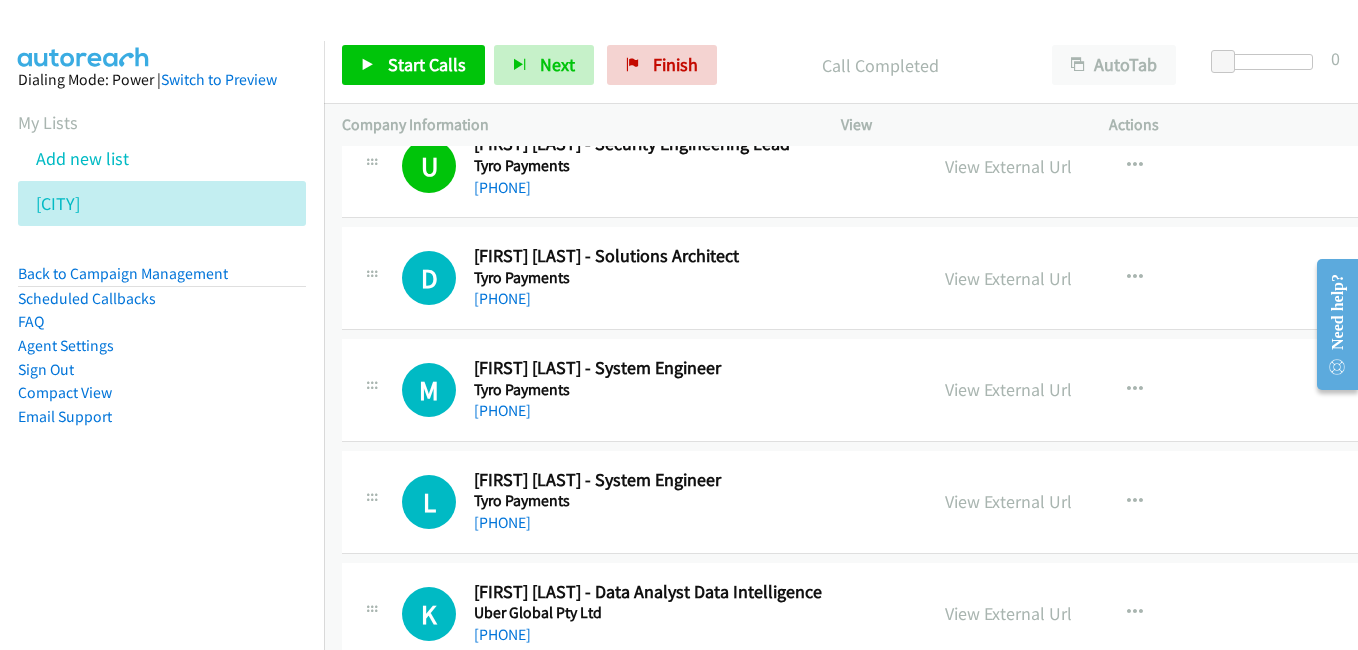scroll, scrollTop: 1300, scrollLeft: 0, axis: vertical 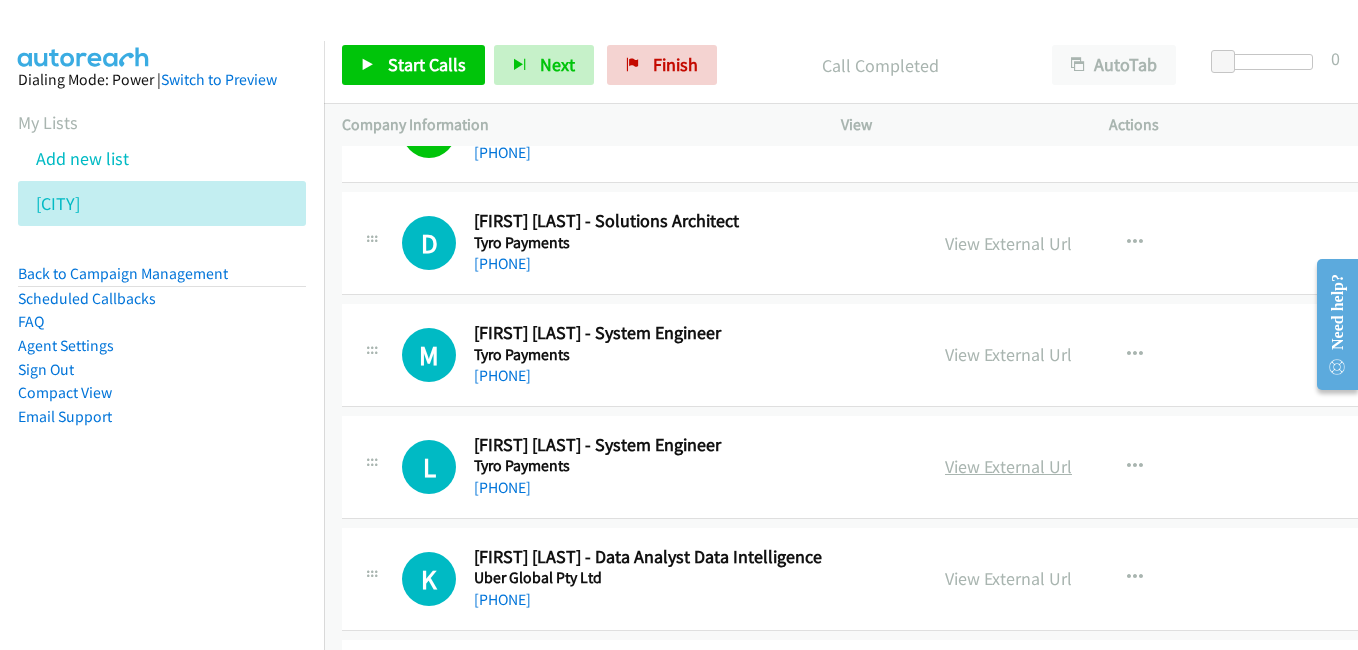 click on "View External Url" at bounding box center [1008, 466] 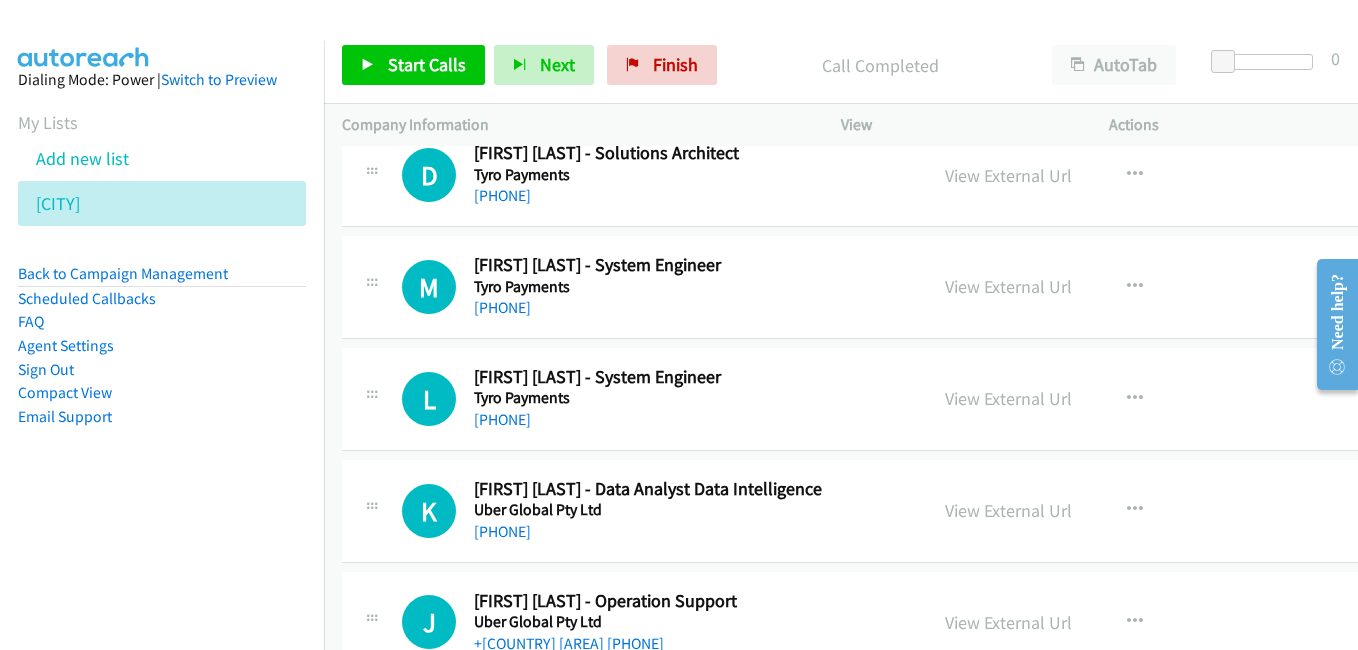 scroll, scrollTop: 1400, scrollLeft: 0, axis: vertical 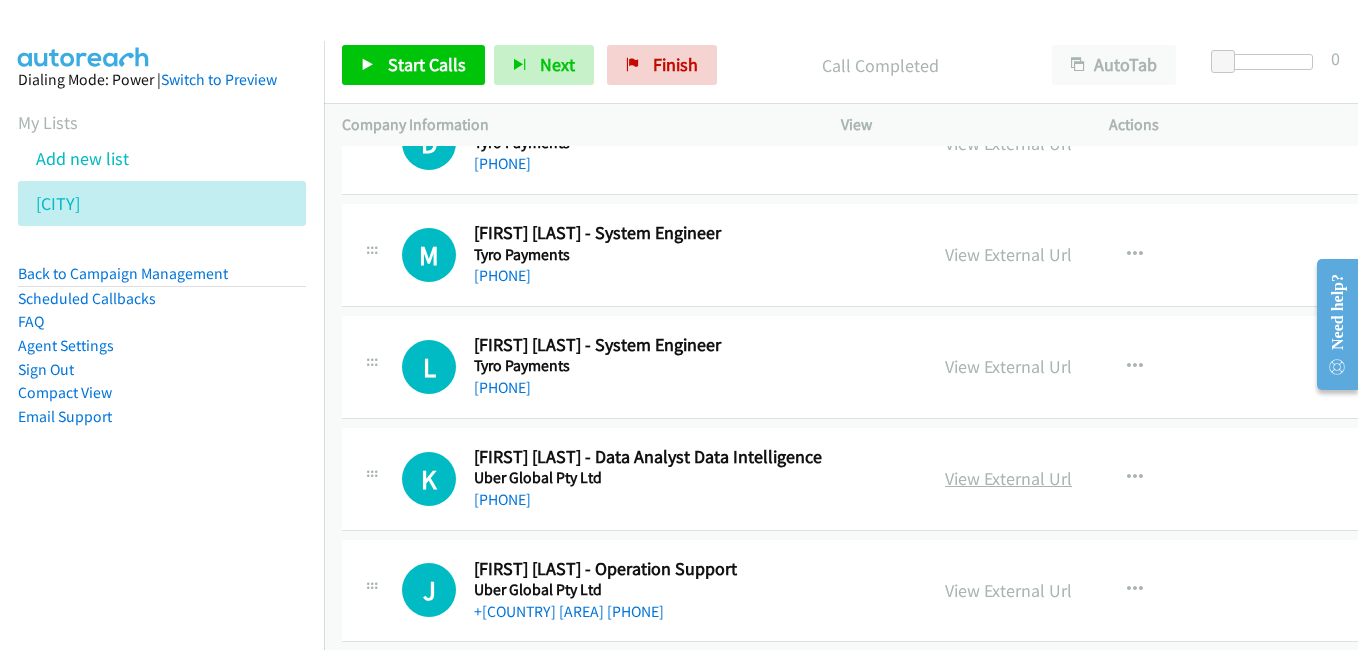 click on "View External Url" at bounding box center [1008, 478] 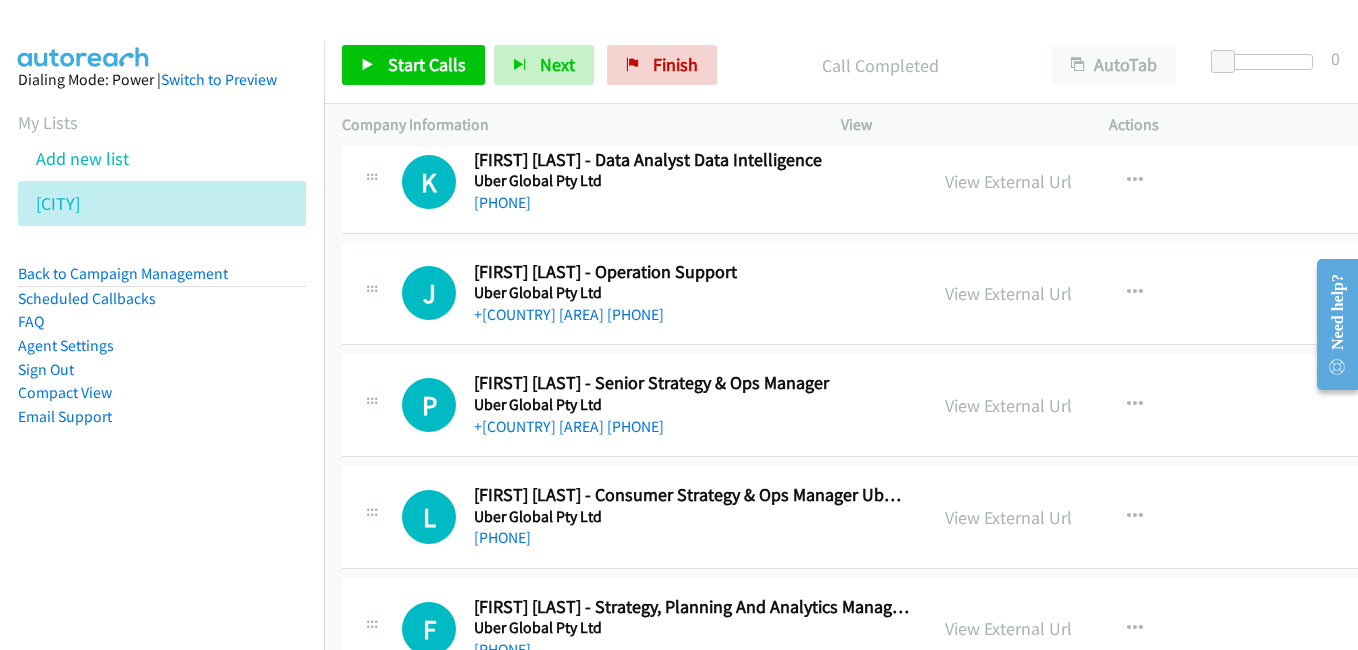 scroll, scrollTop: 1700, scrollLeft: 0, axis: vertical 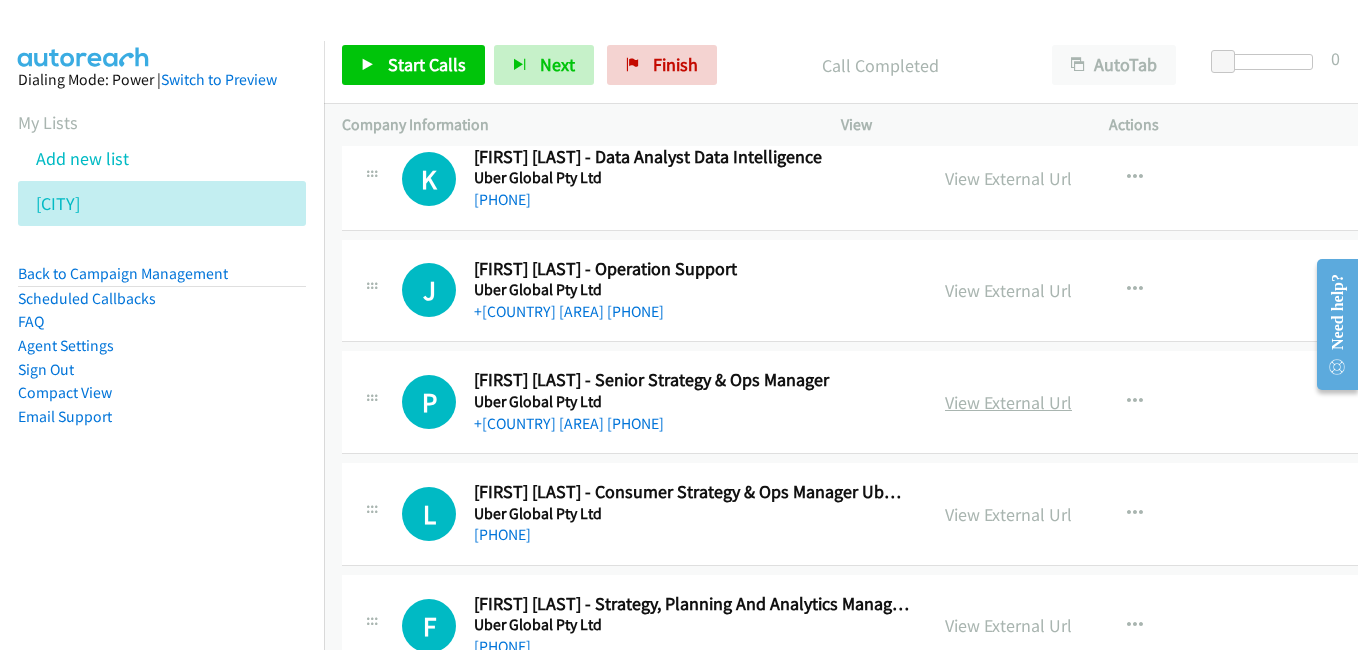 click on "View External Url" at bounding box center [1008, 402] 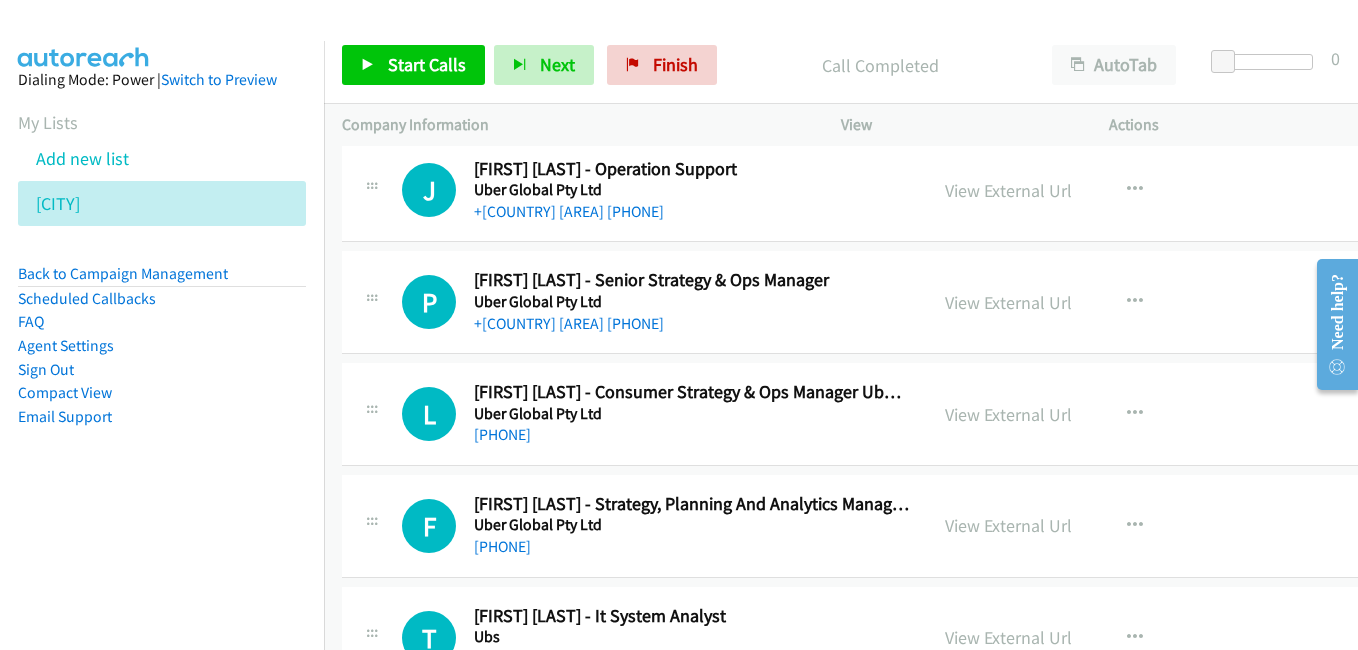 scroll, scrollTop: 1900, scrollLeft: 0, axis: vertical 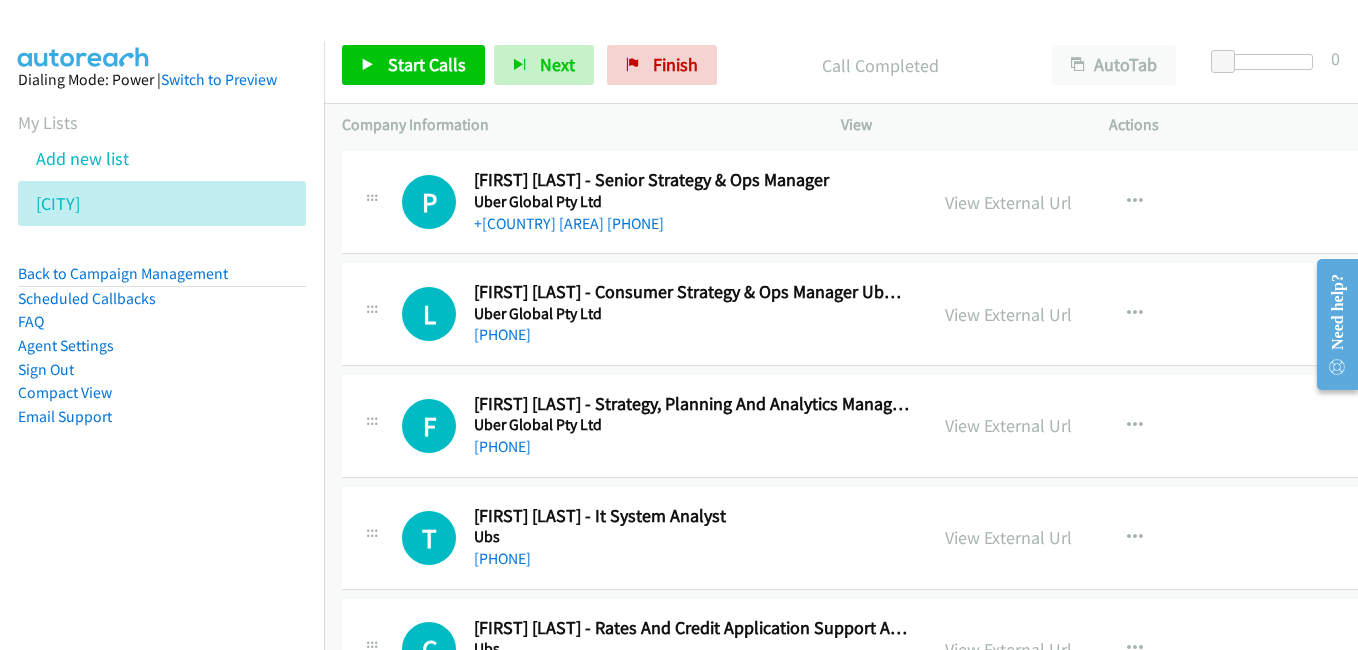 drag, startPoint x: 1027, startPoint y: 426, endPoint x: 935, endPoint y: 404, distance: 94.59387 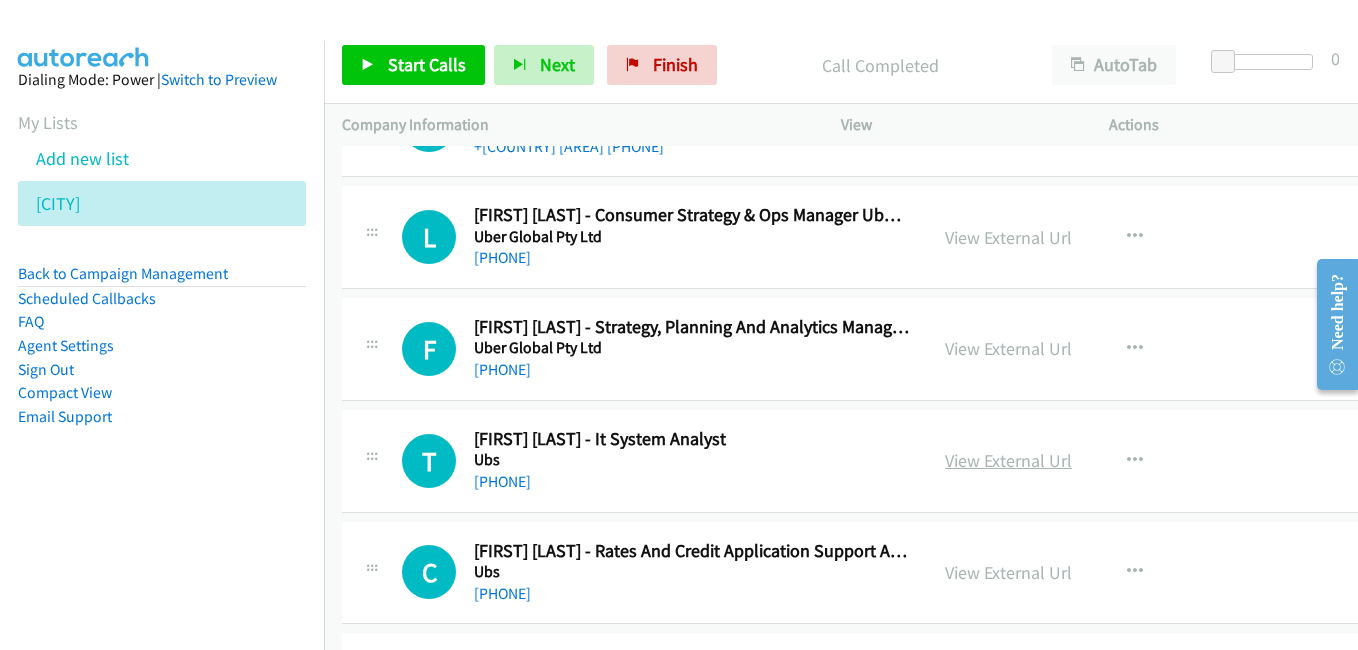 scroll, scrollTop: 2000, scrollLeft: 0, axis: vertical 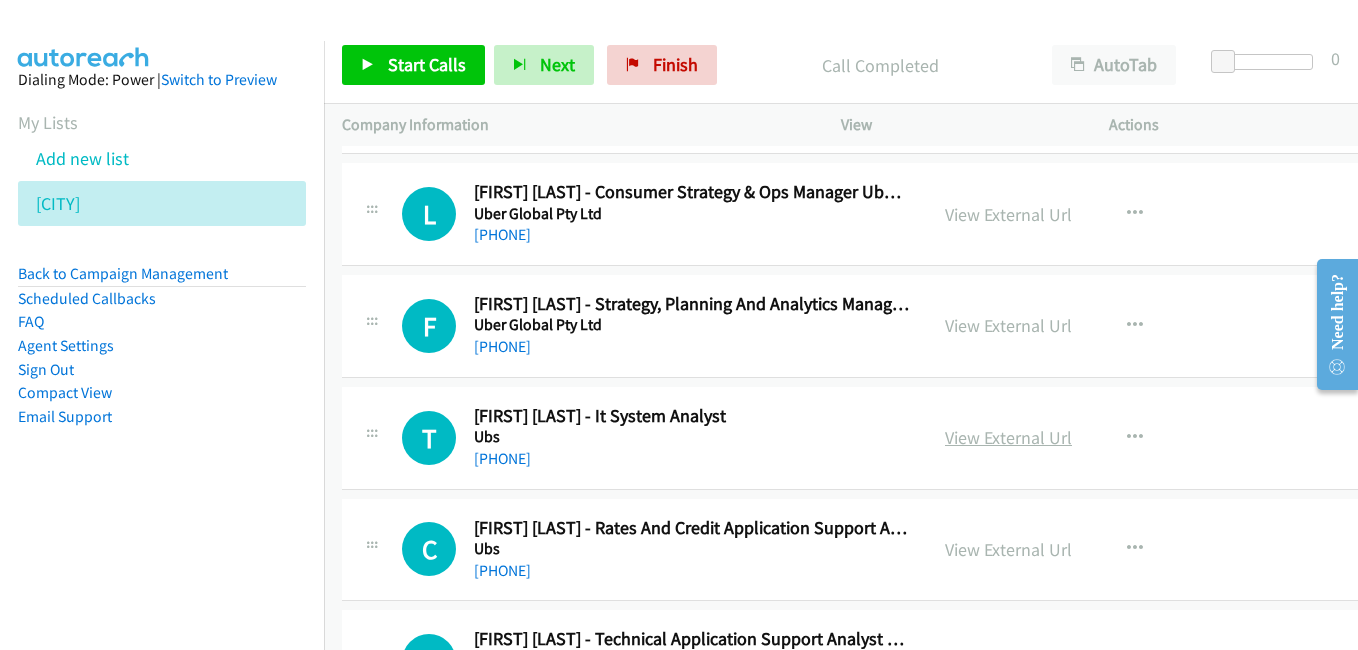 click on "View External Url" at bounding box center [1008, 437] 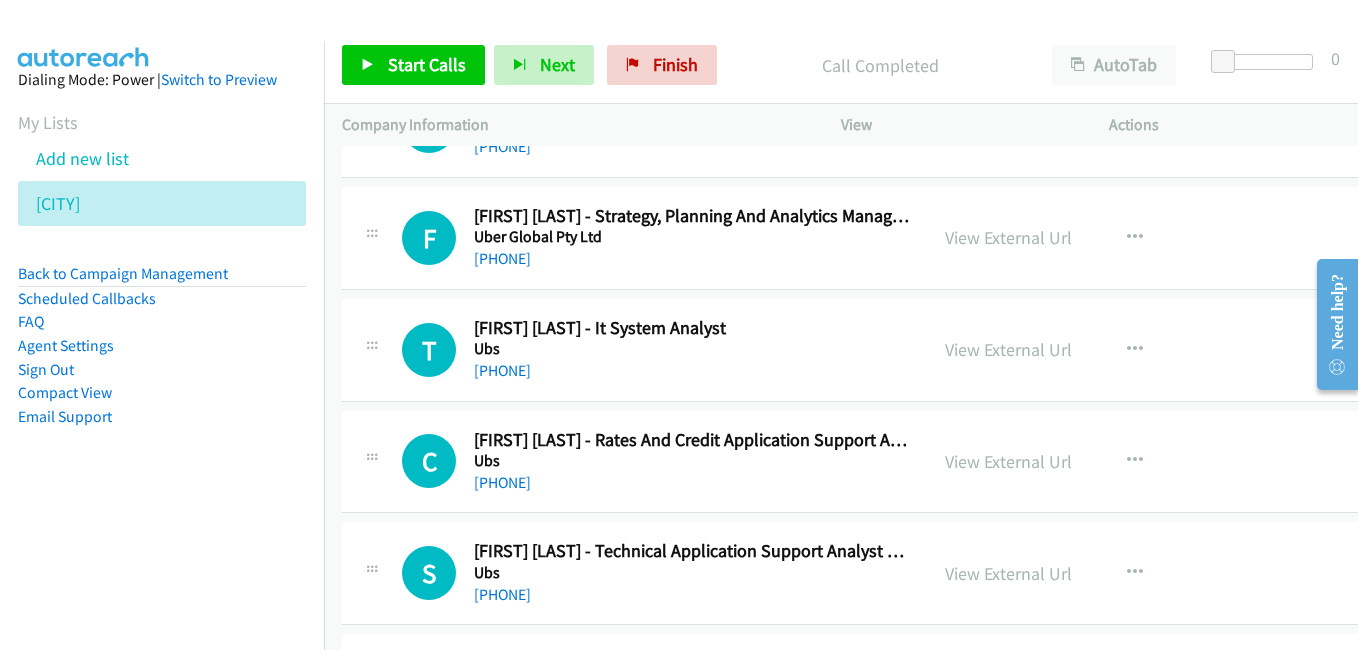 scroll, scrollTop: 2200, scrollLeft: 0, axis: vertical 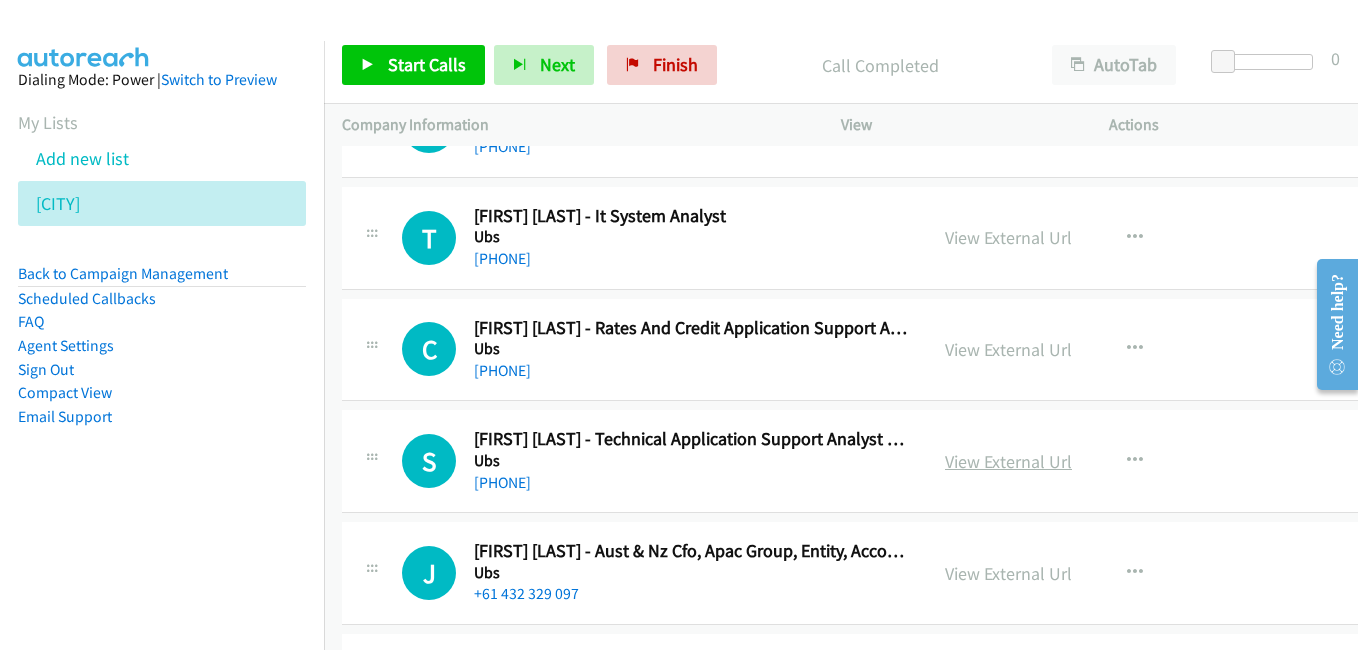 click on "View External Url" at bounding box center [1008, 461] 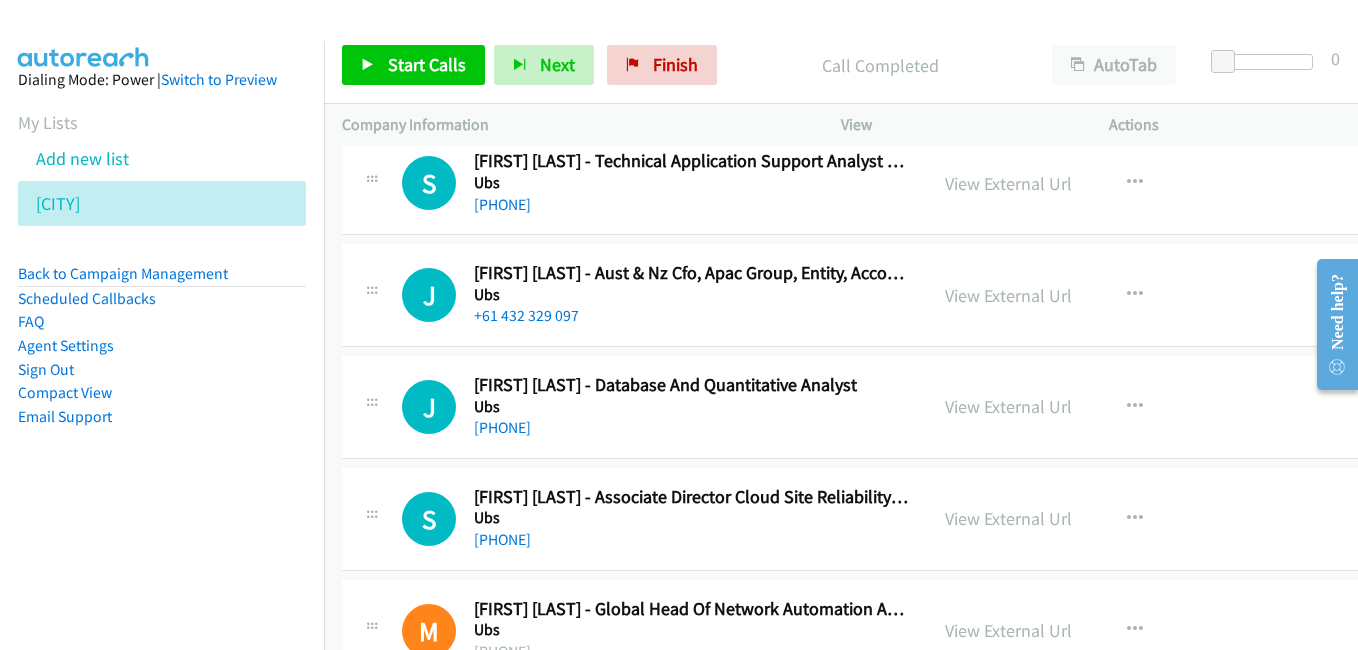 scroll, scrollTop: 2500, scrollLeft: 0, axis: vertical 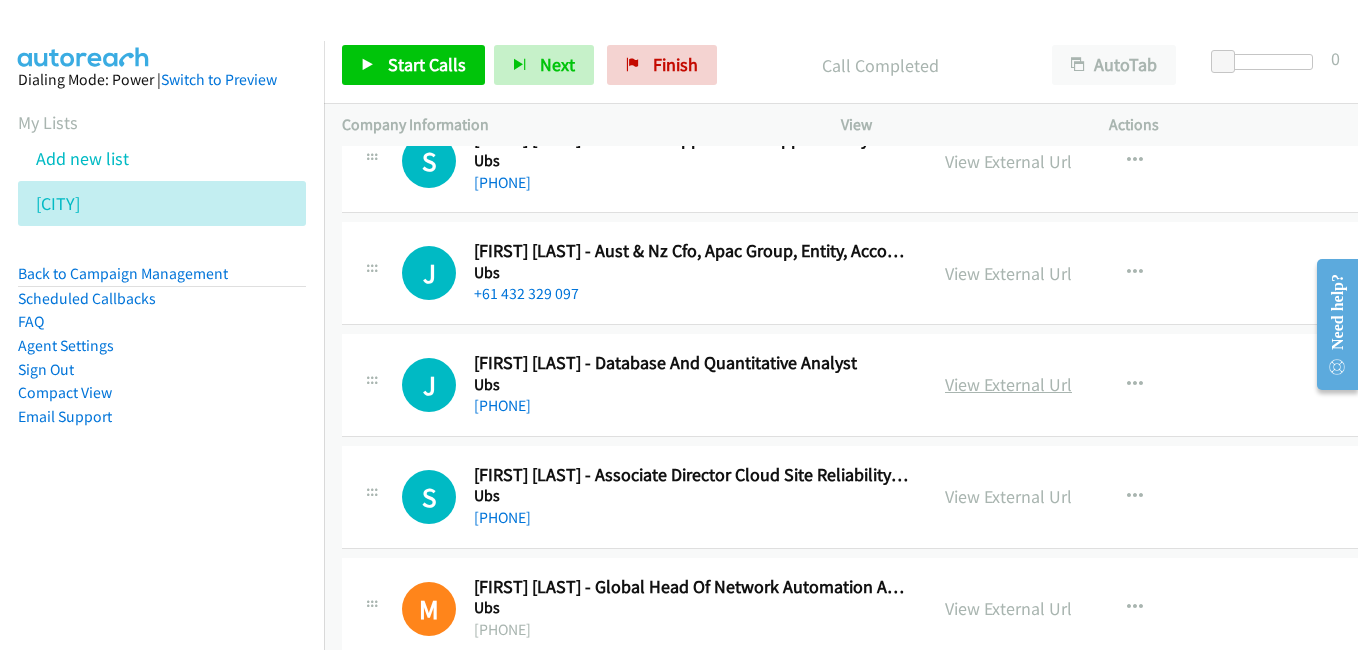 click on "View External Url" at bounding box center [1008, 384] 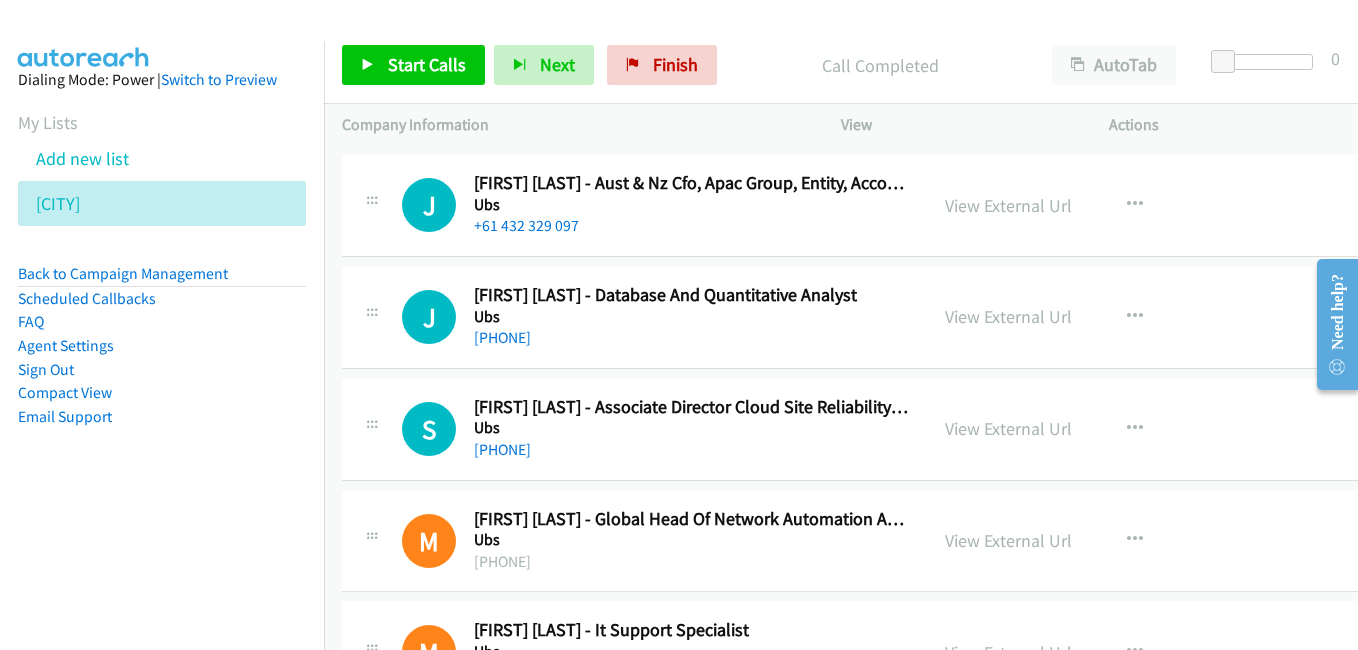 scroll, scrollTop: 2600, scrollLeft: 0, axis: vertical 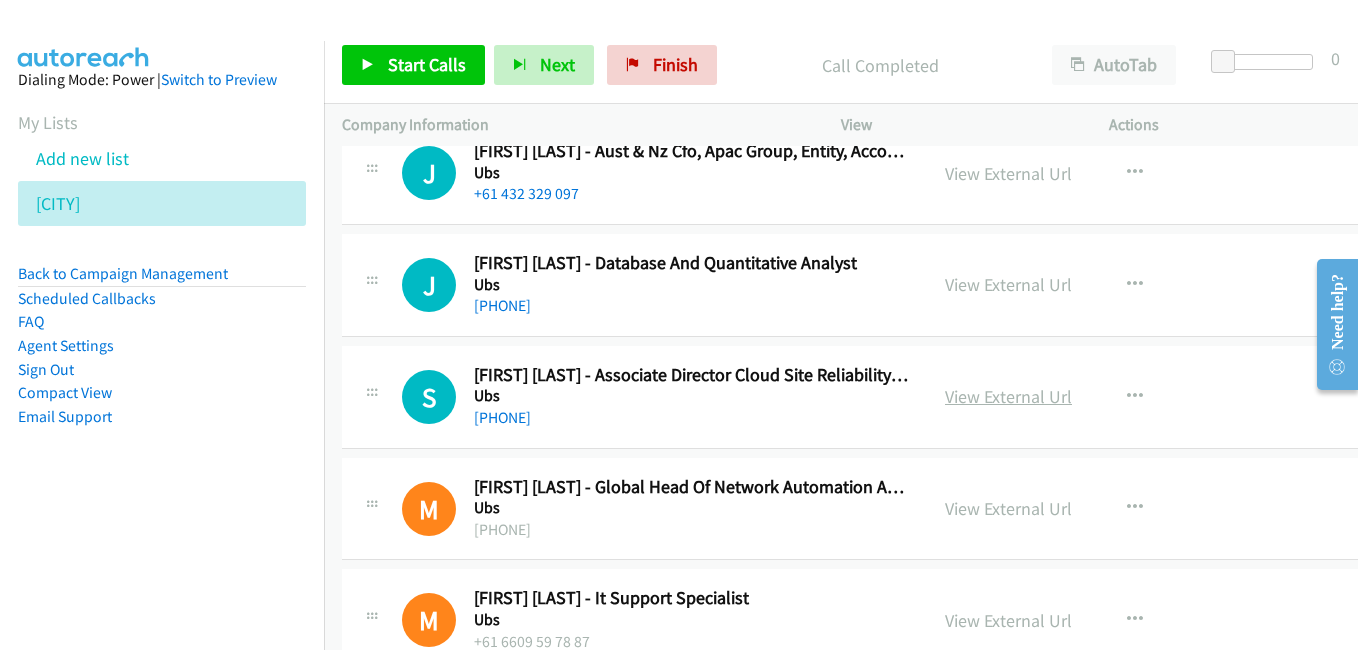 drag, startPoint x: 1012, startPoint y: 401, endPoint x: 969, endPoint y: 392, distance: 43.931767 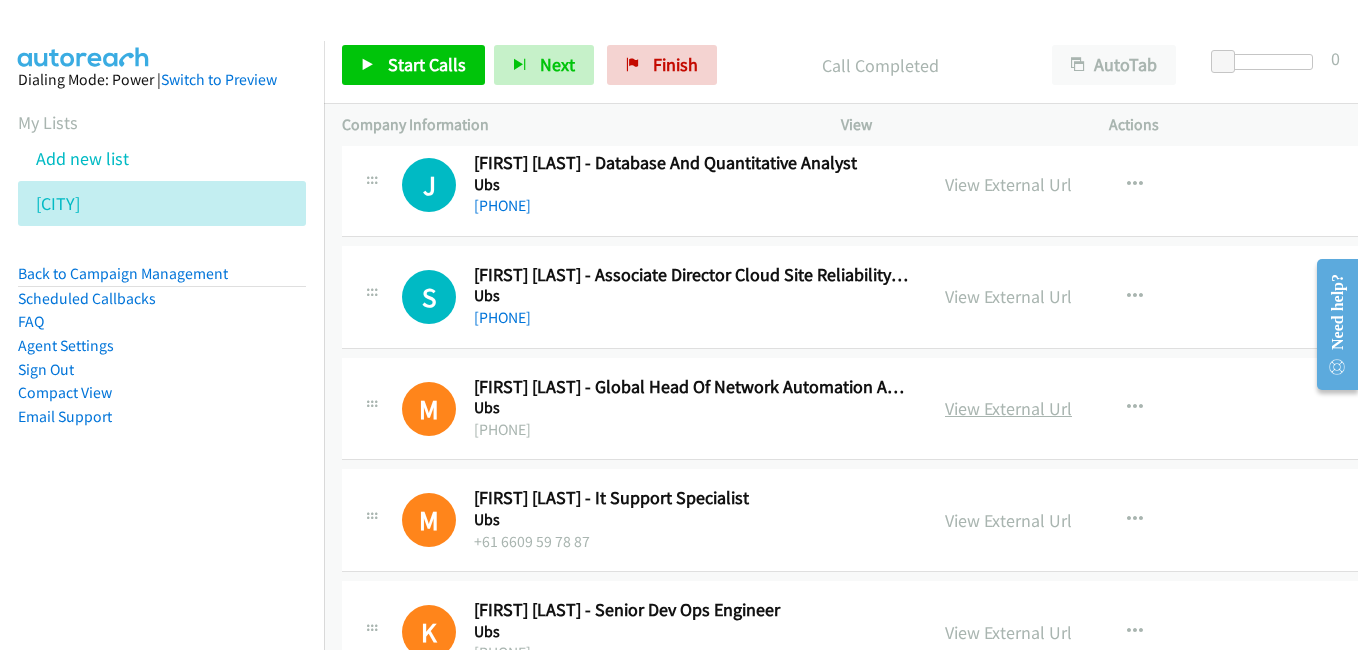 click on "View External Url" at bounding box center [1008, 408] 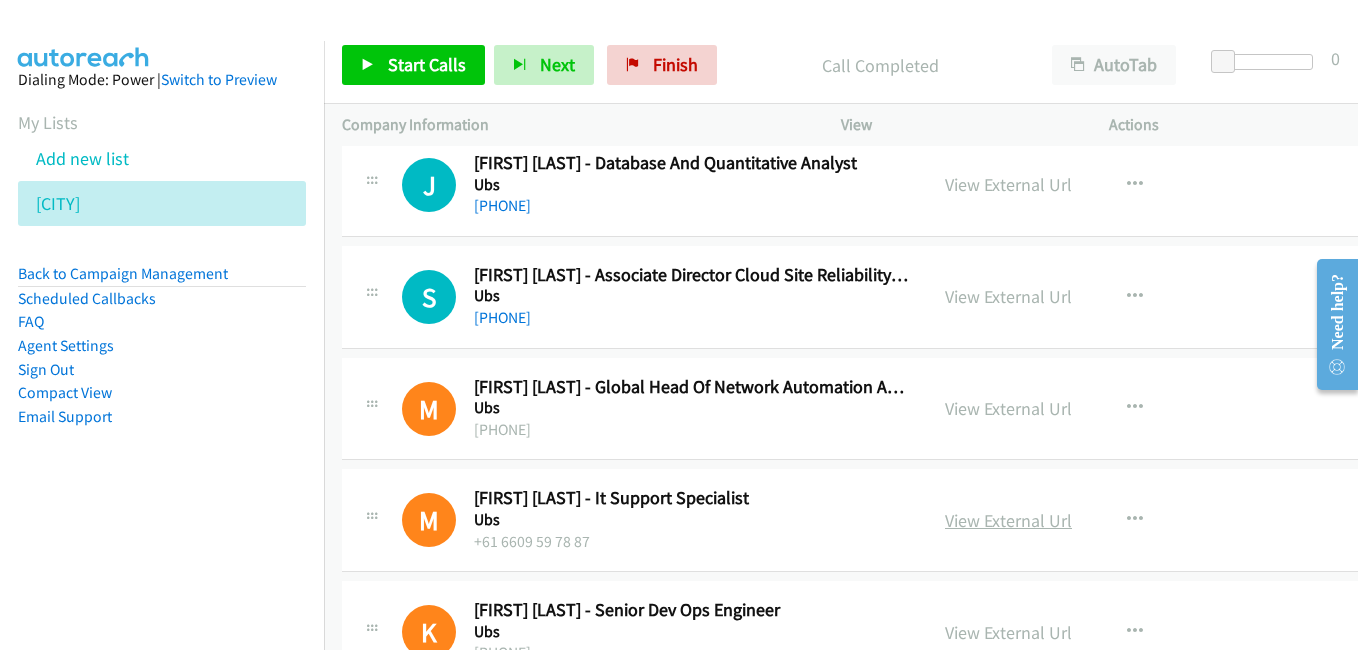 click on "View External Url" at bounding box center (1008, 520) 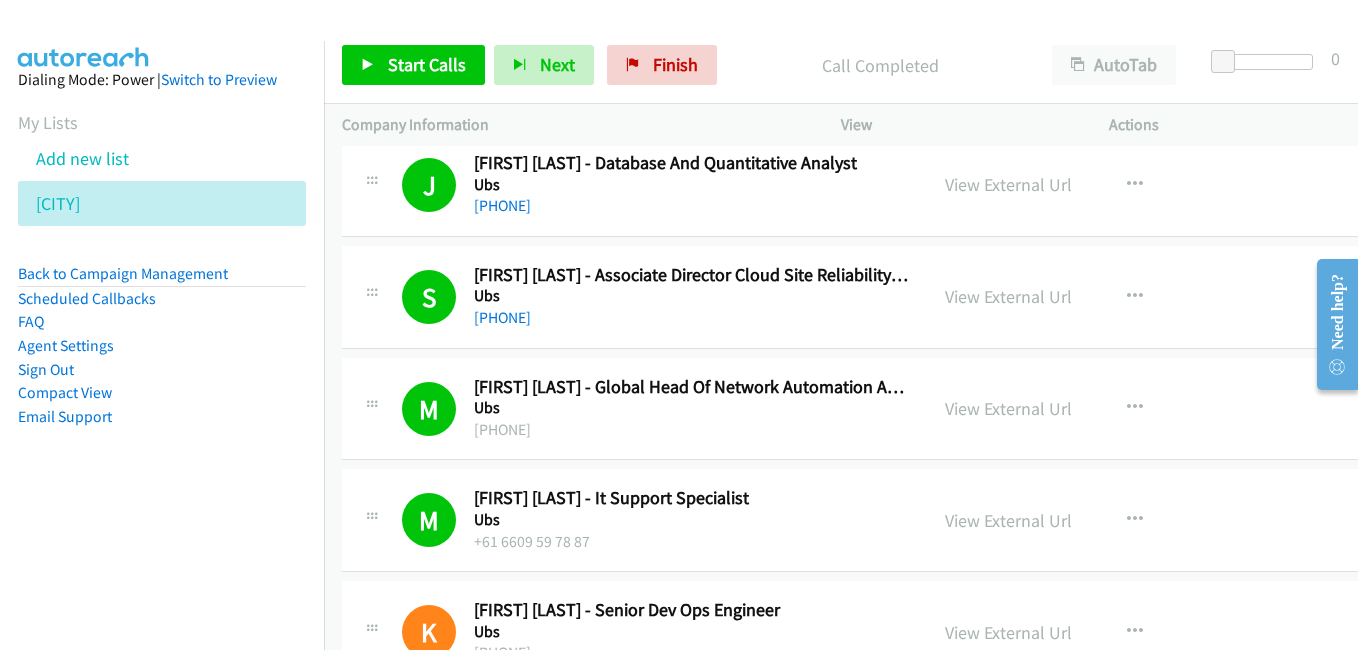 scroll, scrollTop: 2800, scrollLeft: 0, axis: vertical 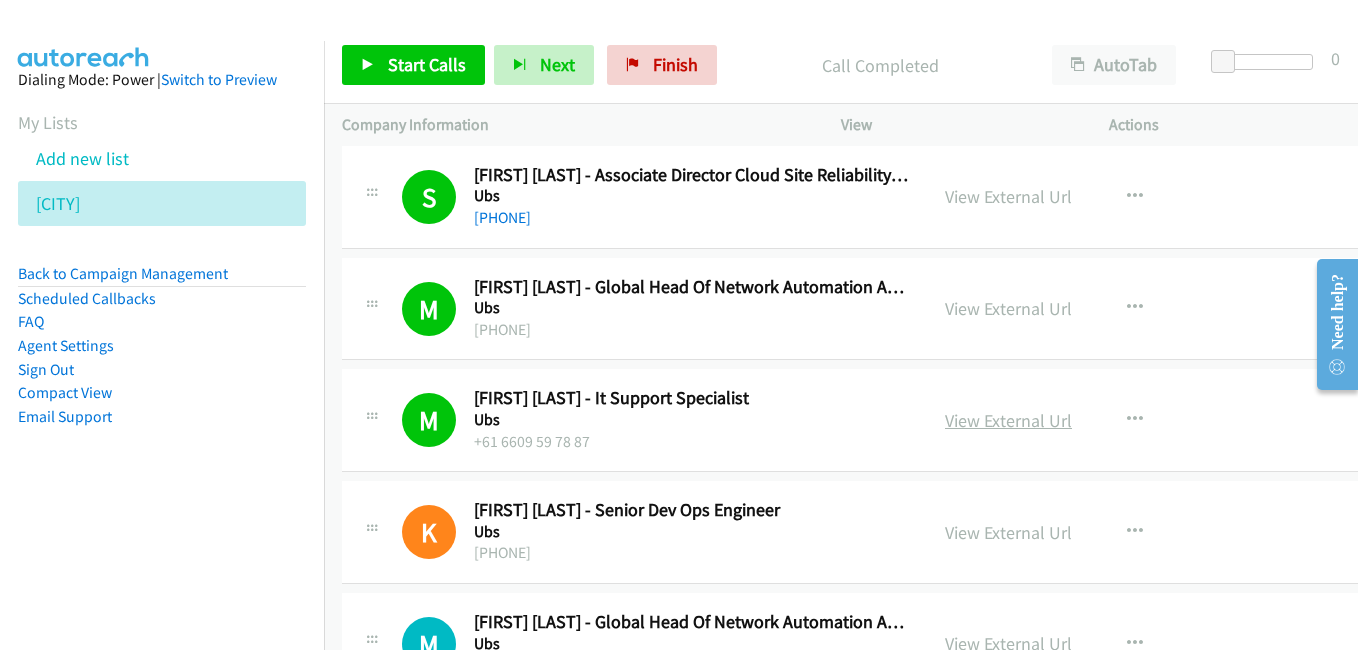 click on "View External Url" at bounding box center [1008, 420] 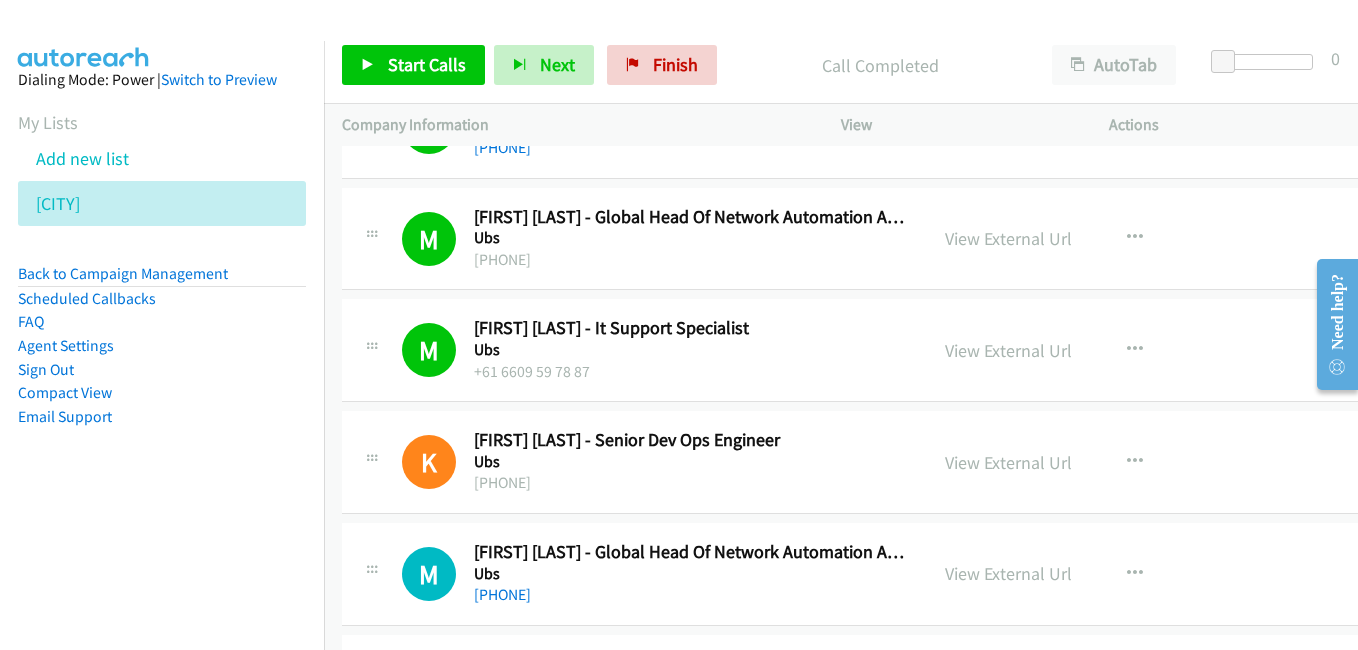 scroll, scrollTop: 3000, scrollLeft: 0, axis: vertical 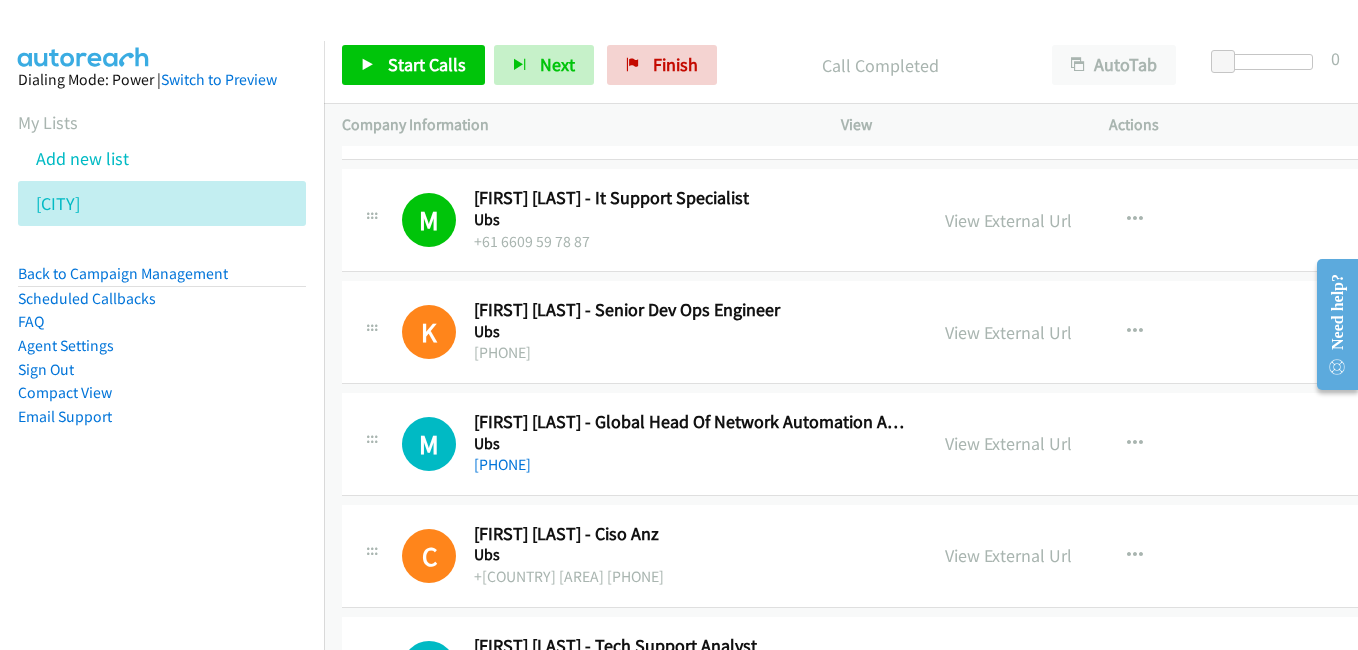 drag, startPoint x: 974, startPoint y: 337, endPoint x: 793, endPoint y: 297, distance: 185.3672 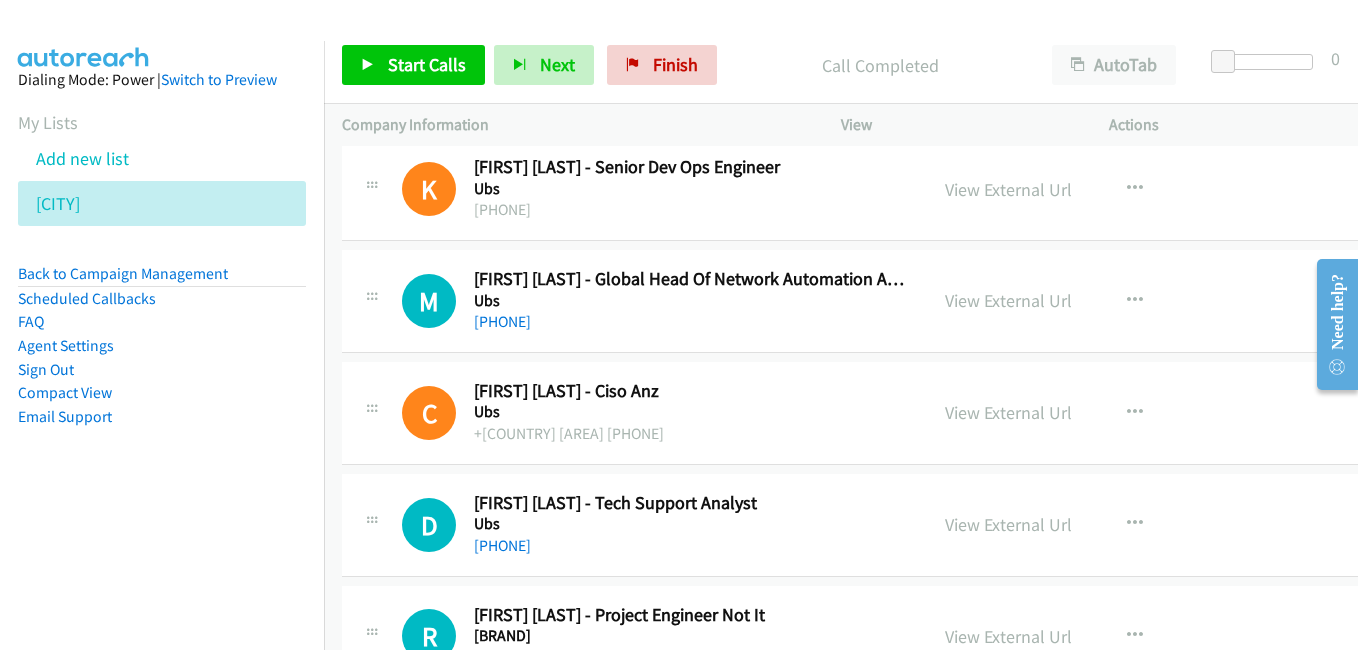 scroll, scrollTop: 3200, scrollLeft: 0, axis: vertical 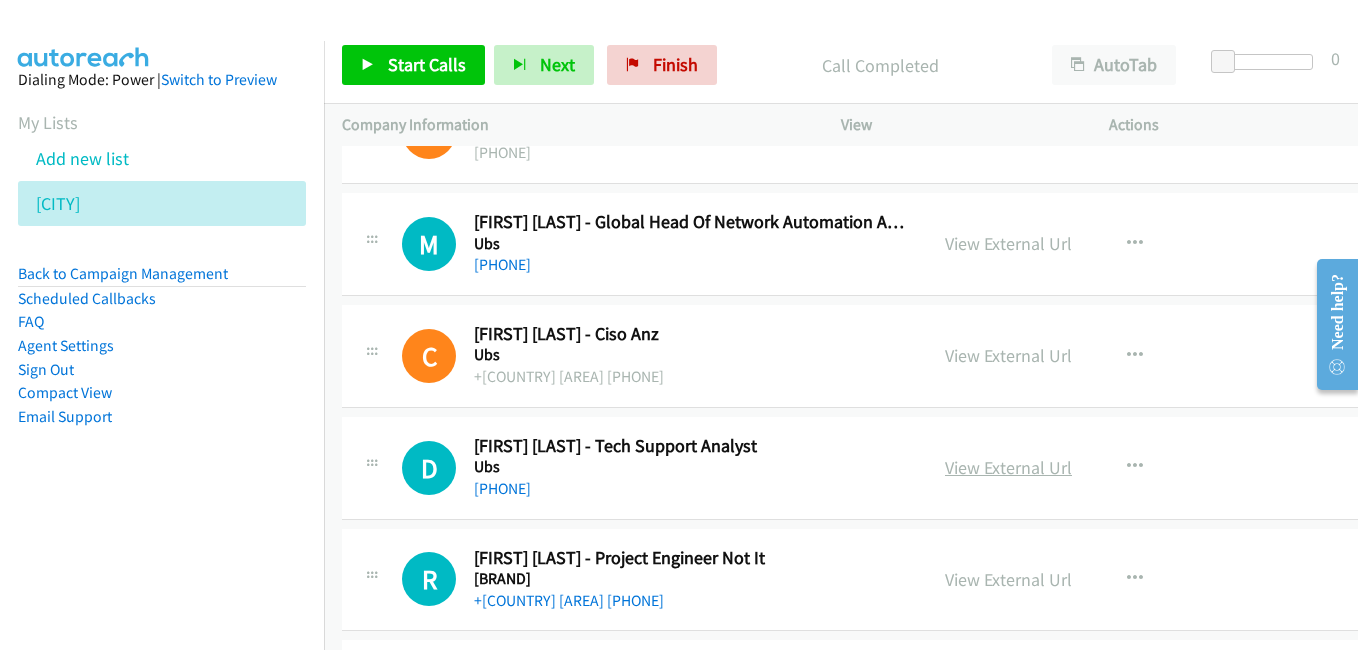 click on "View External Url" at bounding box center (1008, 467) 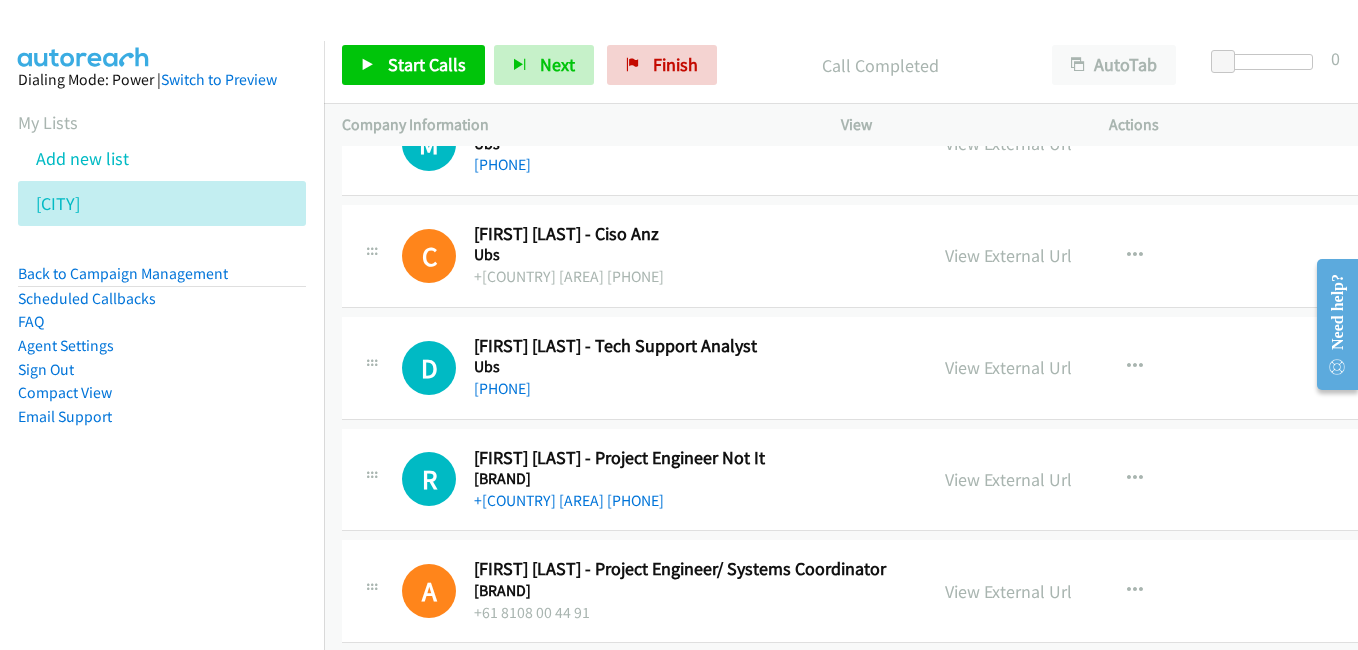 scroll, scrollTop: 3400, scrollLeft: 0, axis: vertical 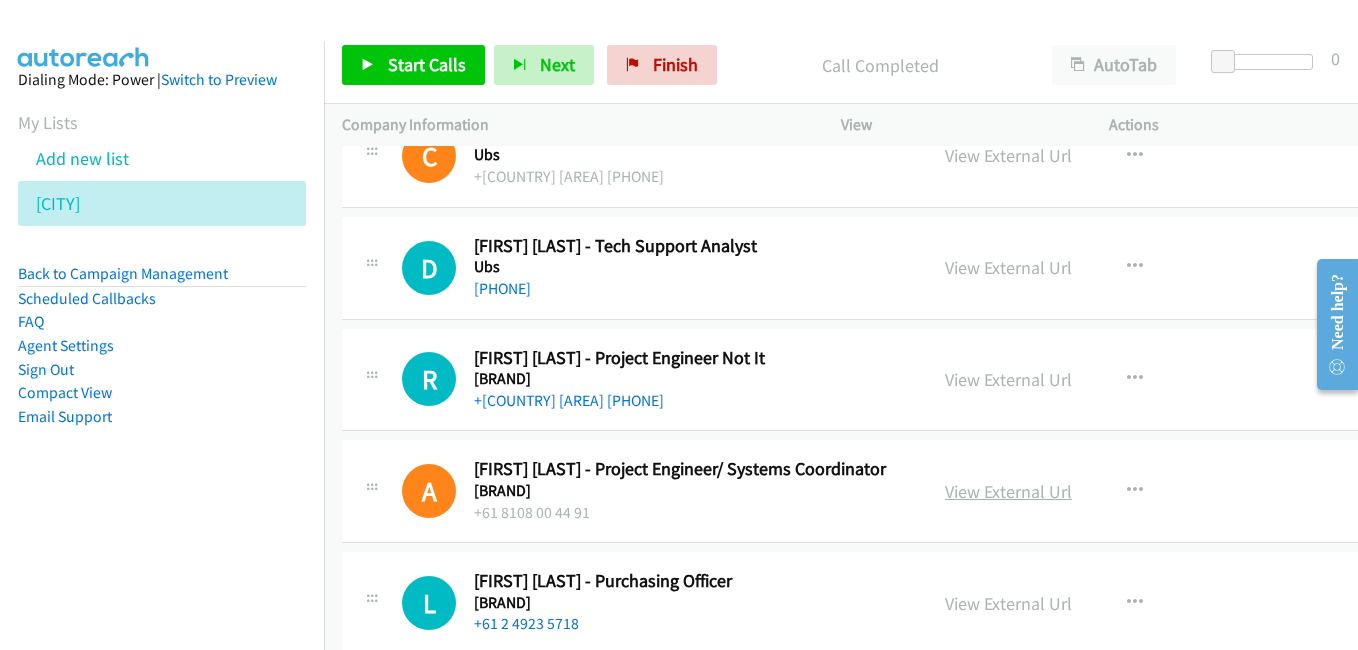 click on "View External Url" at bounding box center [1008, 491] 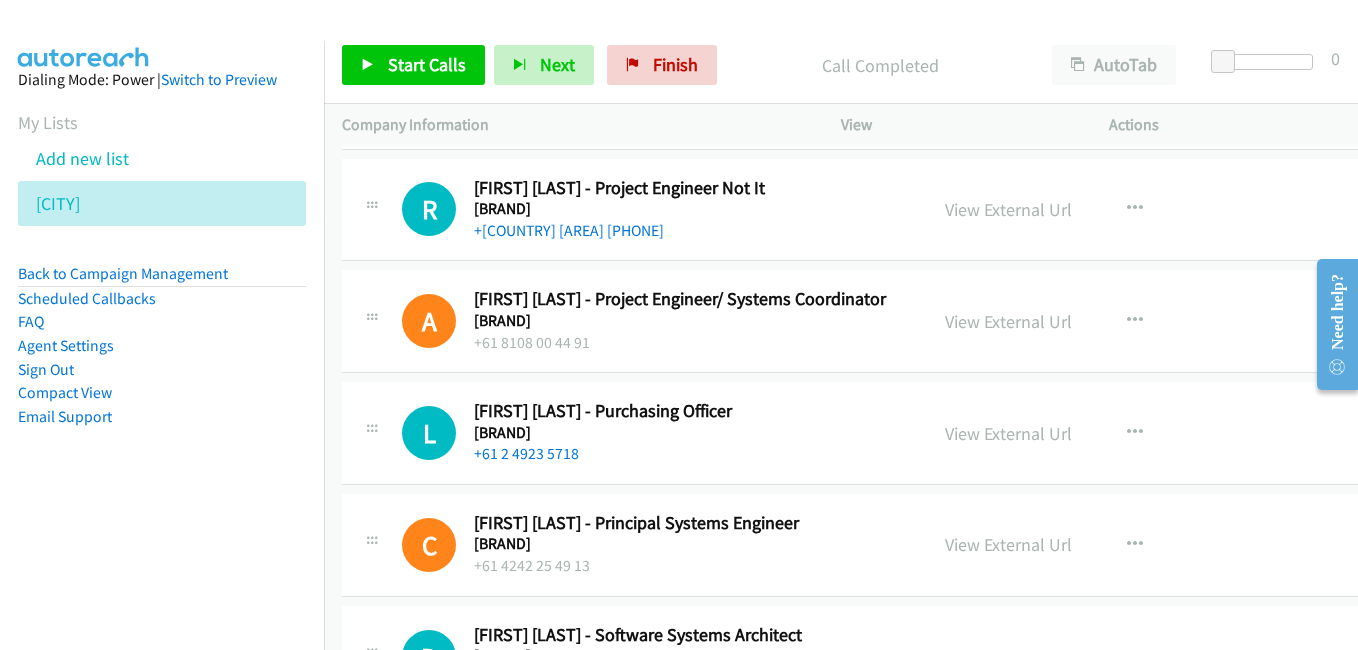 scroll, scrollTop: 3600, scrollLeft: 0, axis: vertical 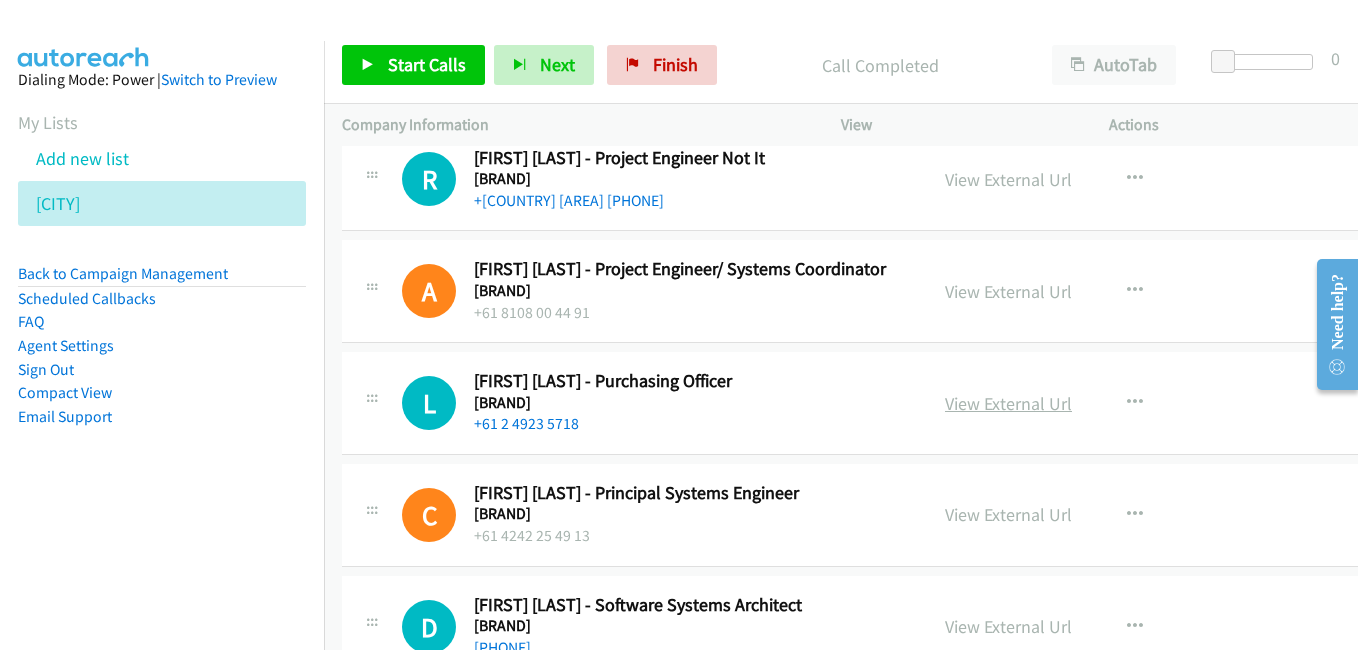 click on "View External Url" at bounding box center [1008, 403] 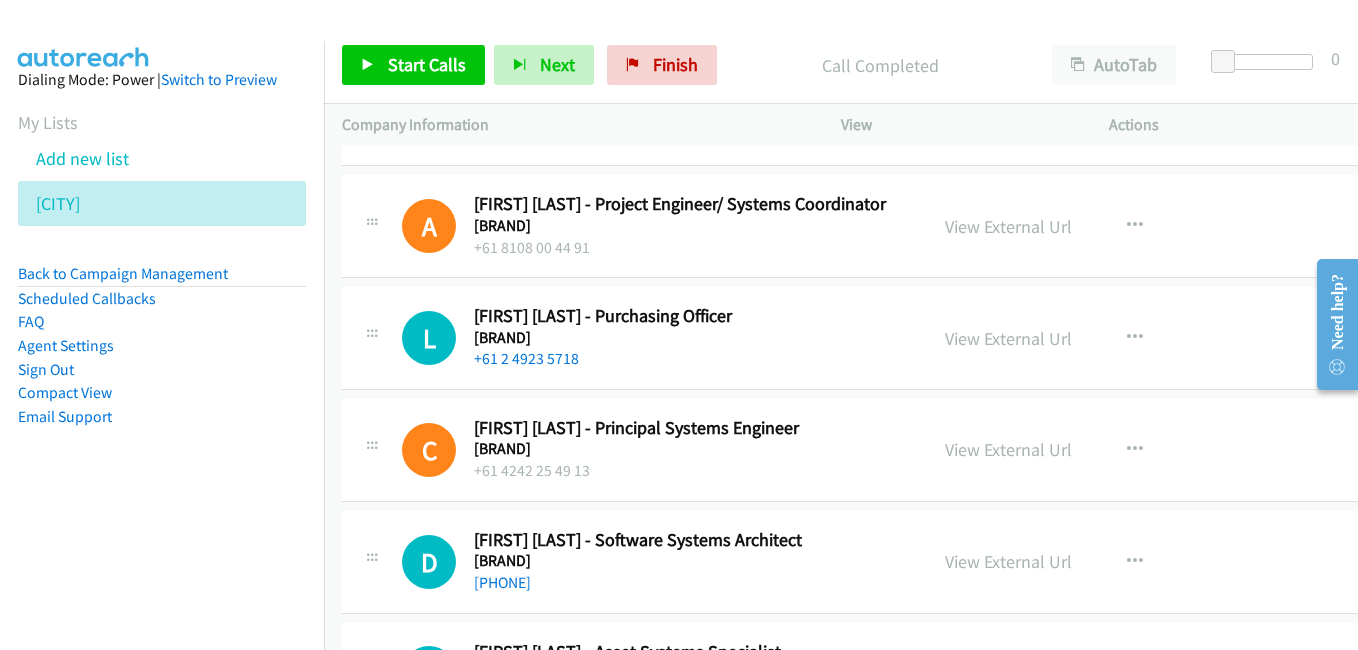 scroll, scrollTop: 3700, scrollLeft: 0, axis: vertical 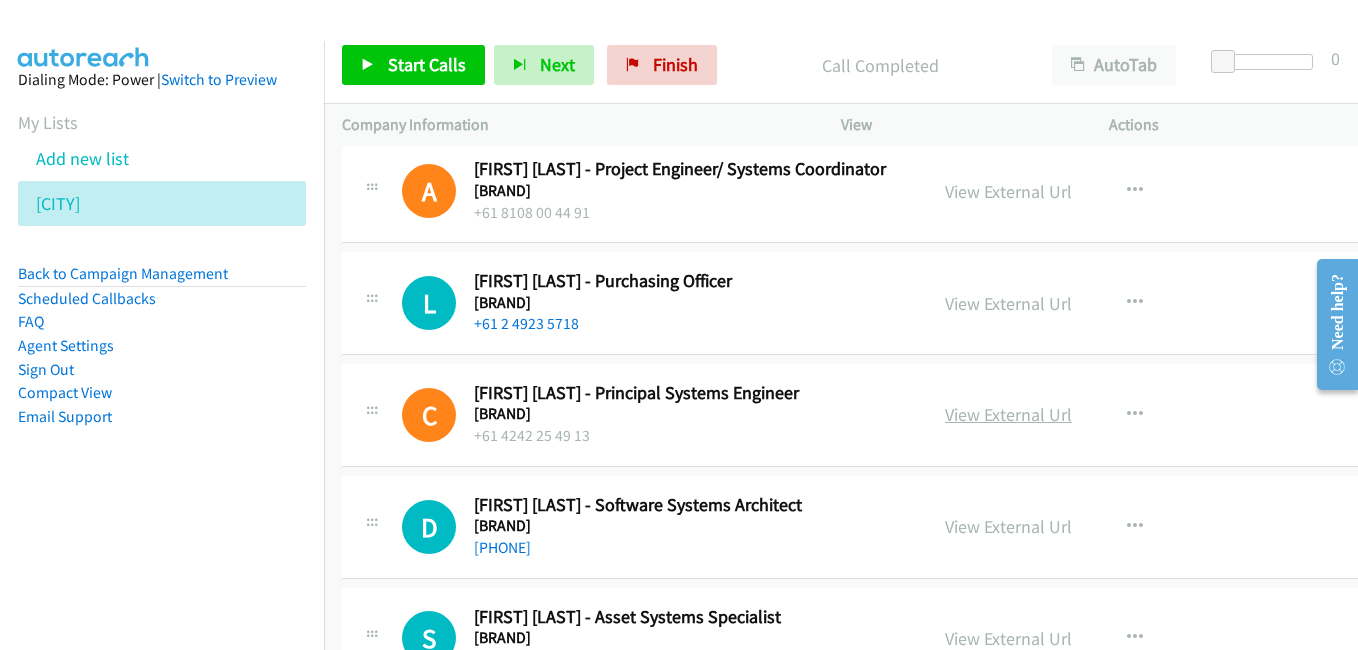 drag, startPoint x: 984, startPoint y: 417, endPoint x: 946, endPoint y: 407, distance: 39.293766 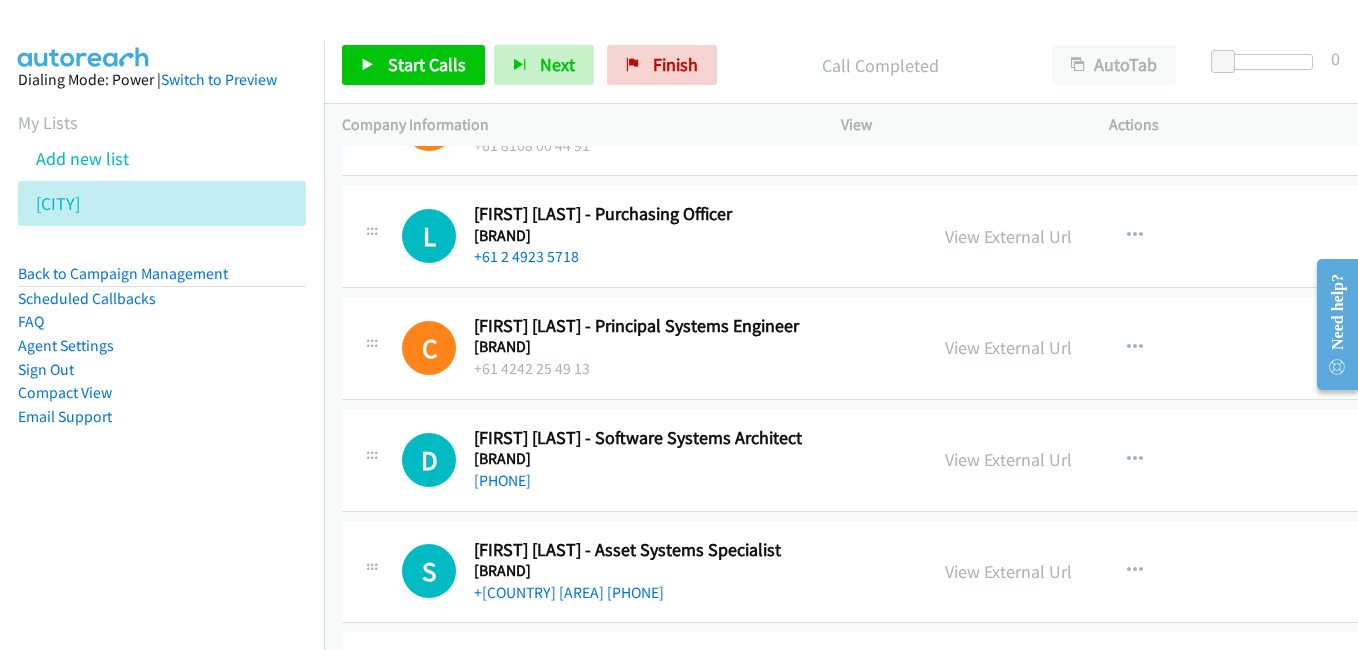 scroll, scrollTop: 3800, scrollLeft: 0, axis: vertical 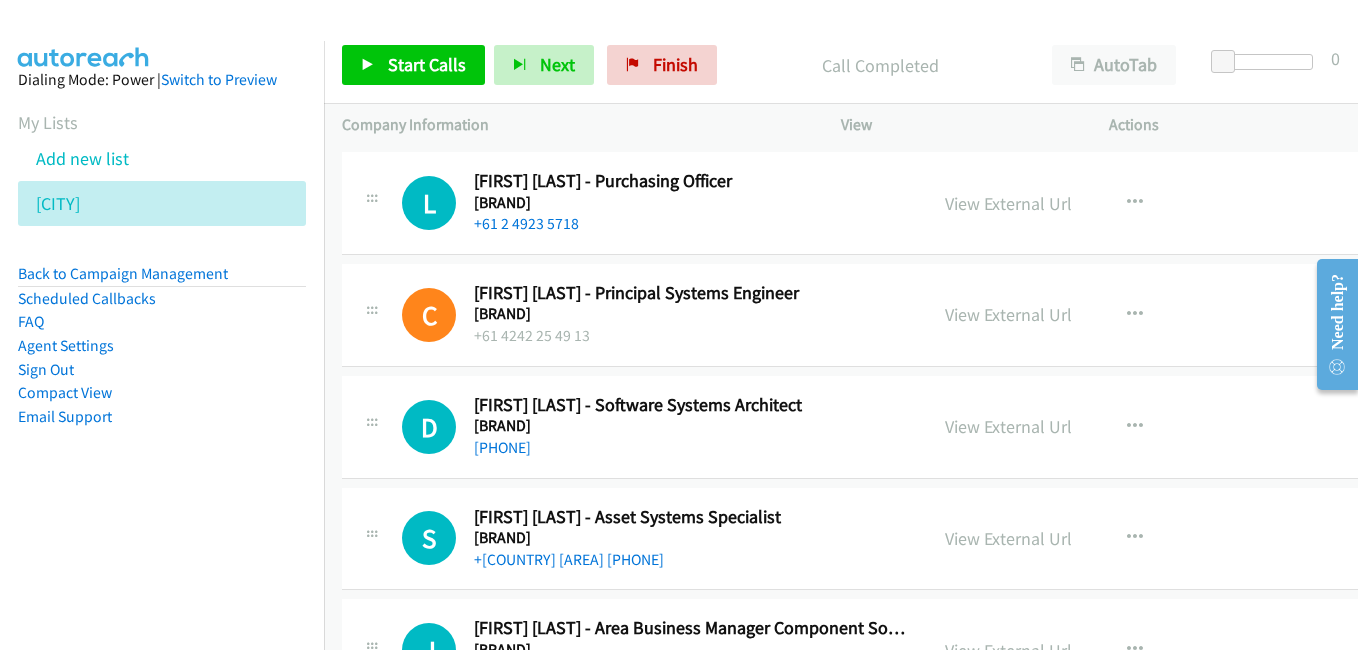 click on "View External Url" at bounding box center [1008, 426] 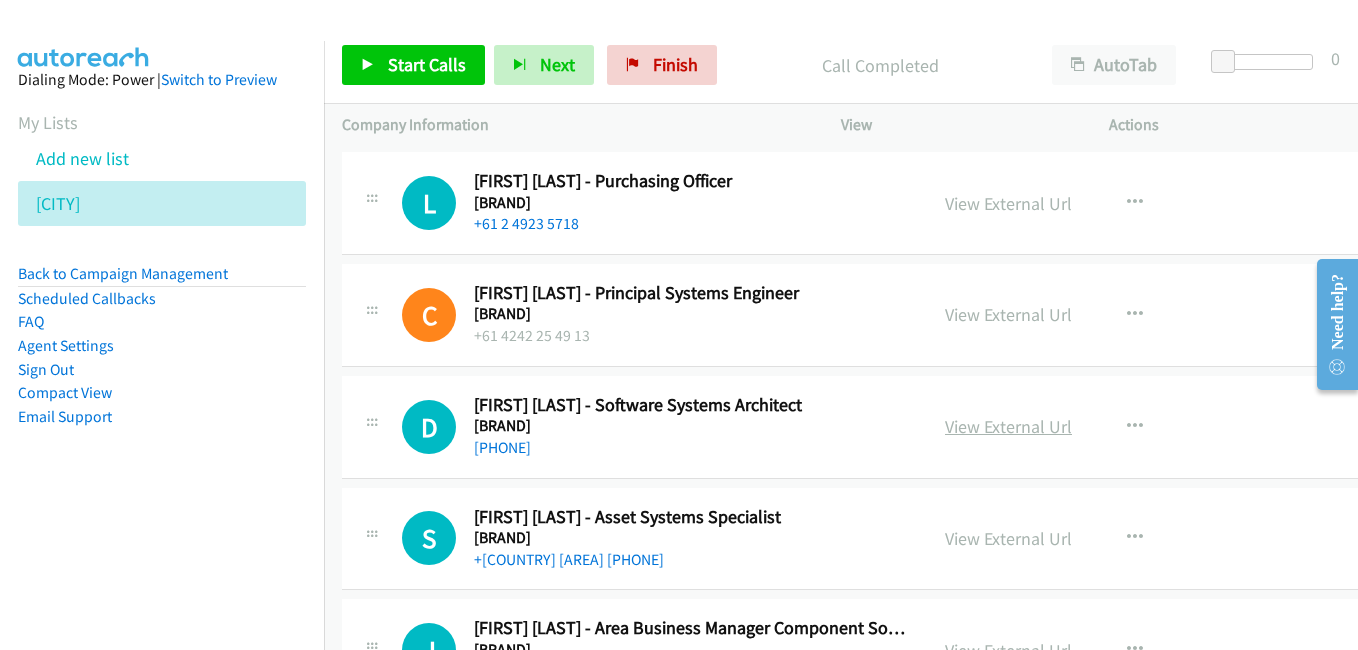 scroll, scrollTop: 3900, scrollLeft: 0, axis: vertical 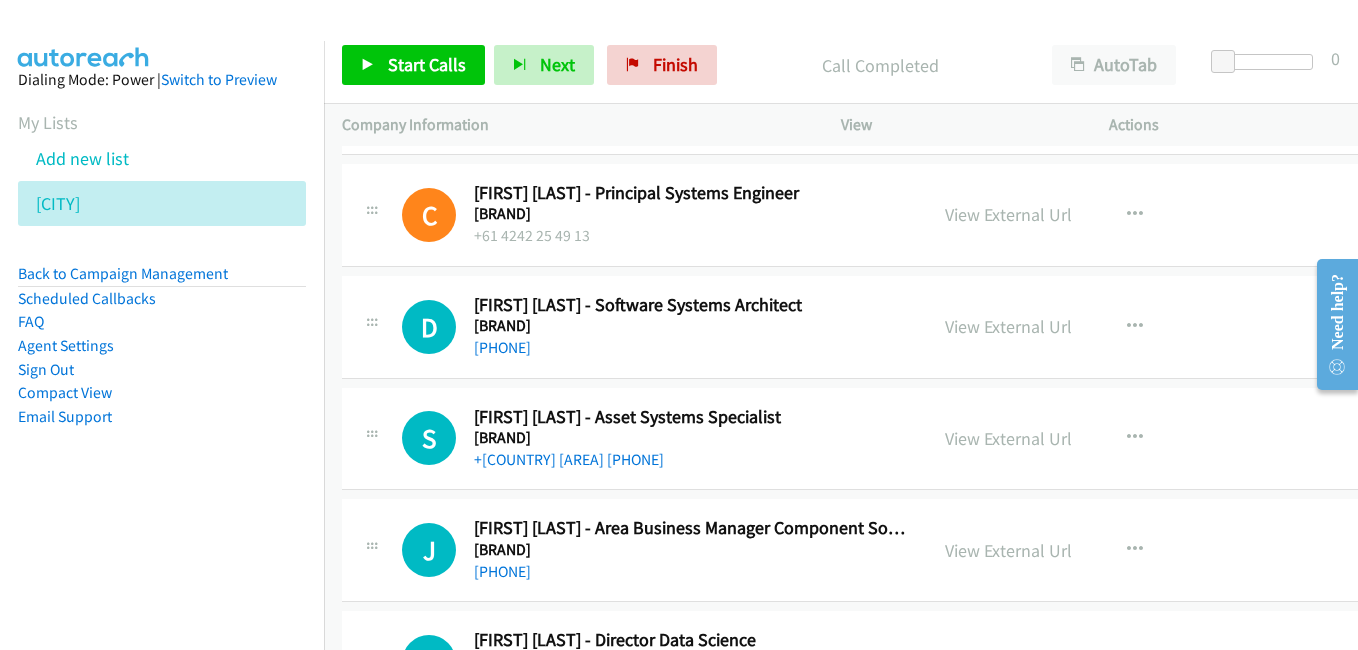 click on "View External Url" at bounding box center [1008, 438] 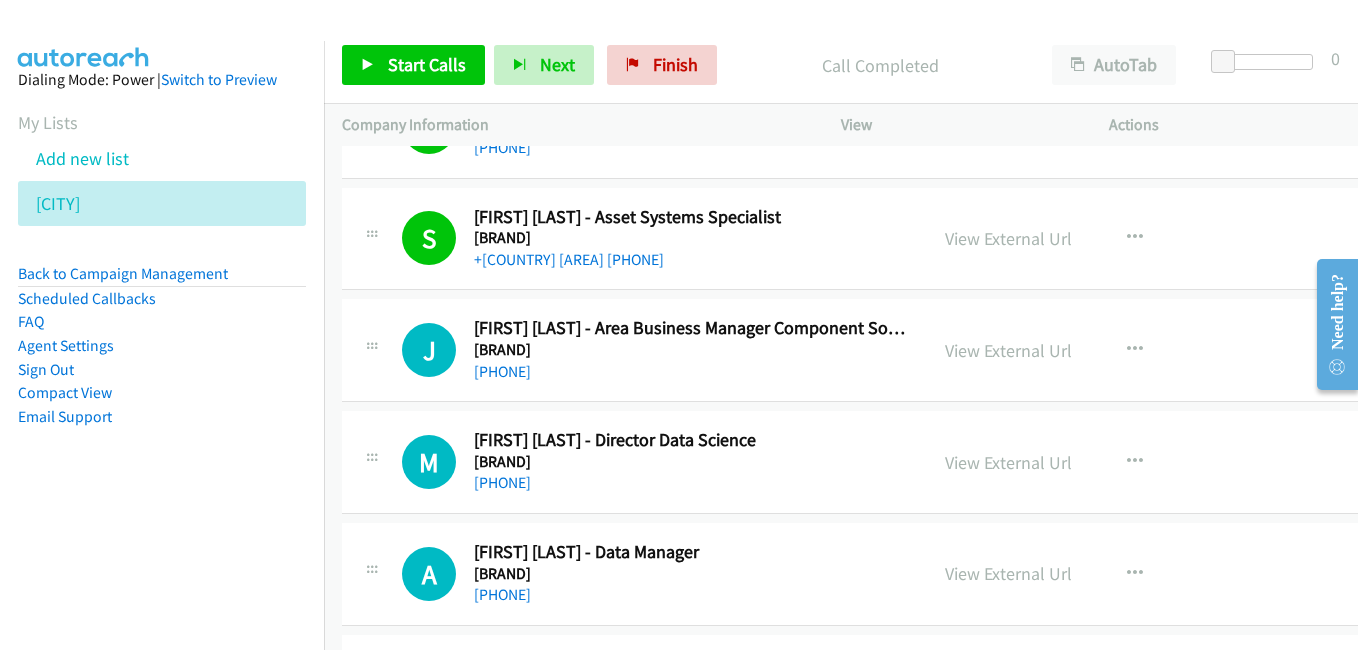 scroll, scrollTop: 4200, scrollLeft: 0, axis: vertical 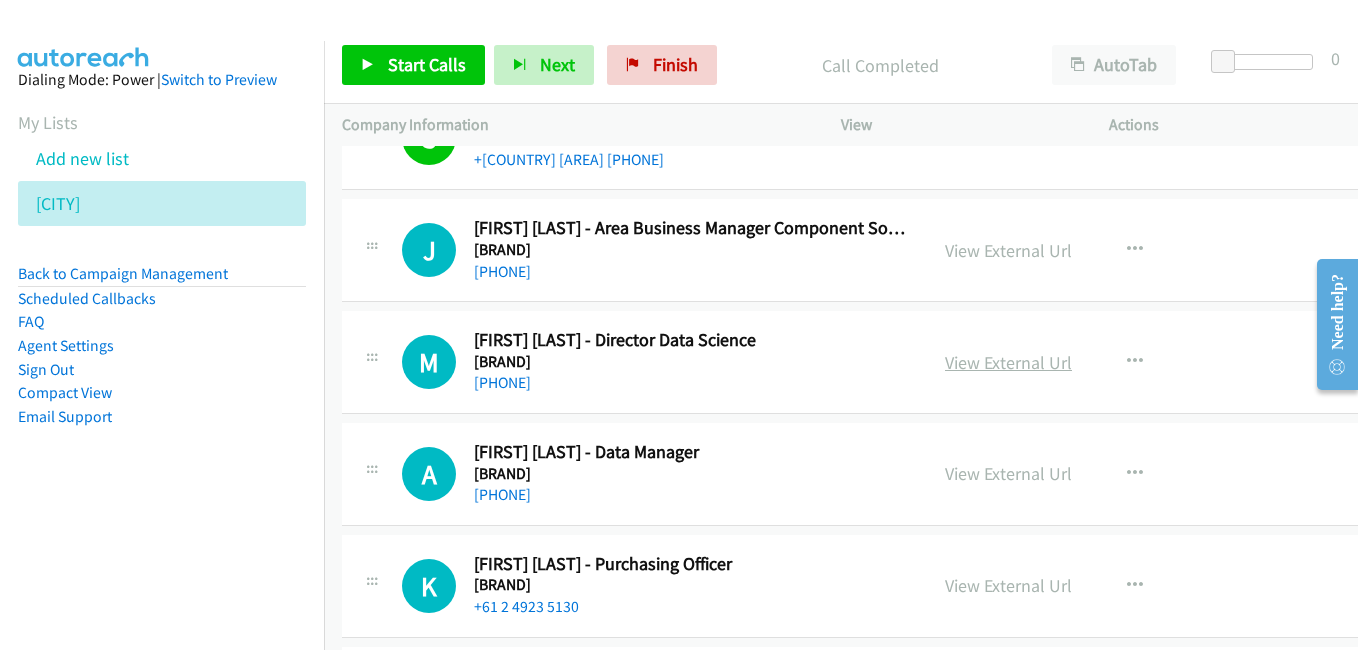click on "View External Url" at bounding box center (1008, 362) 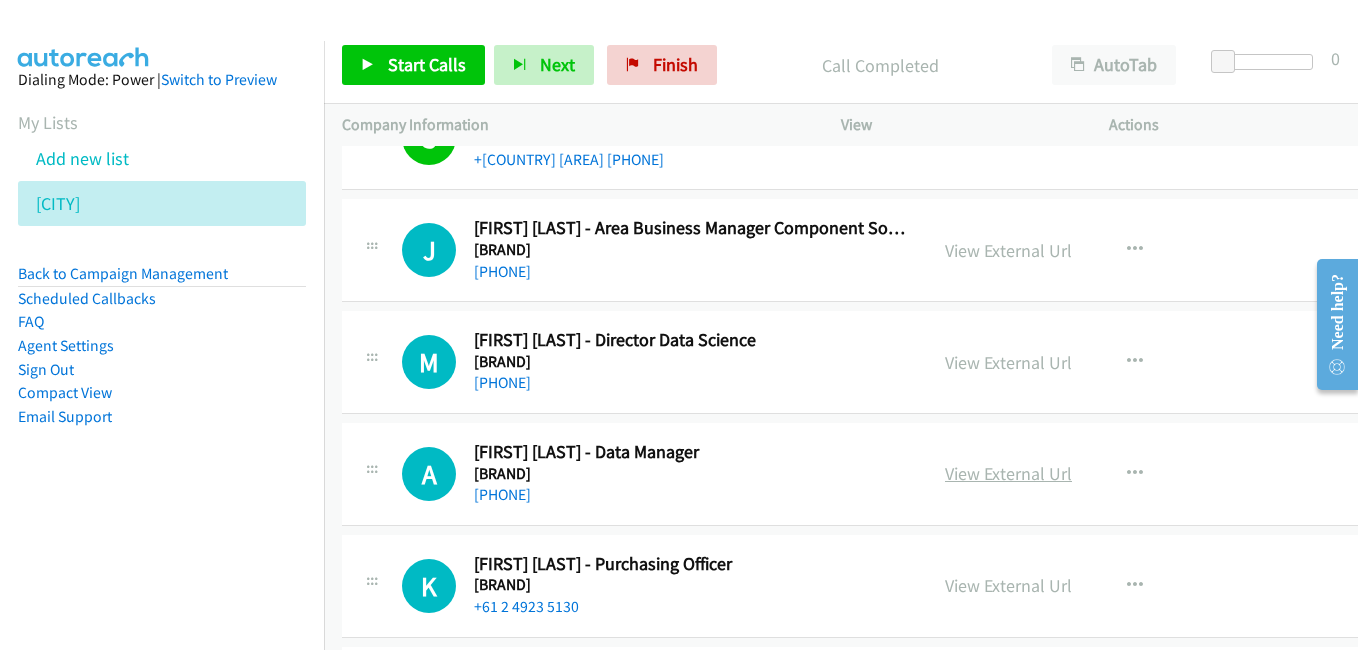click on "View External Url" at bounding box center (1008, 473) 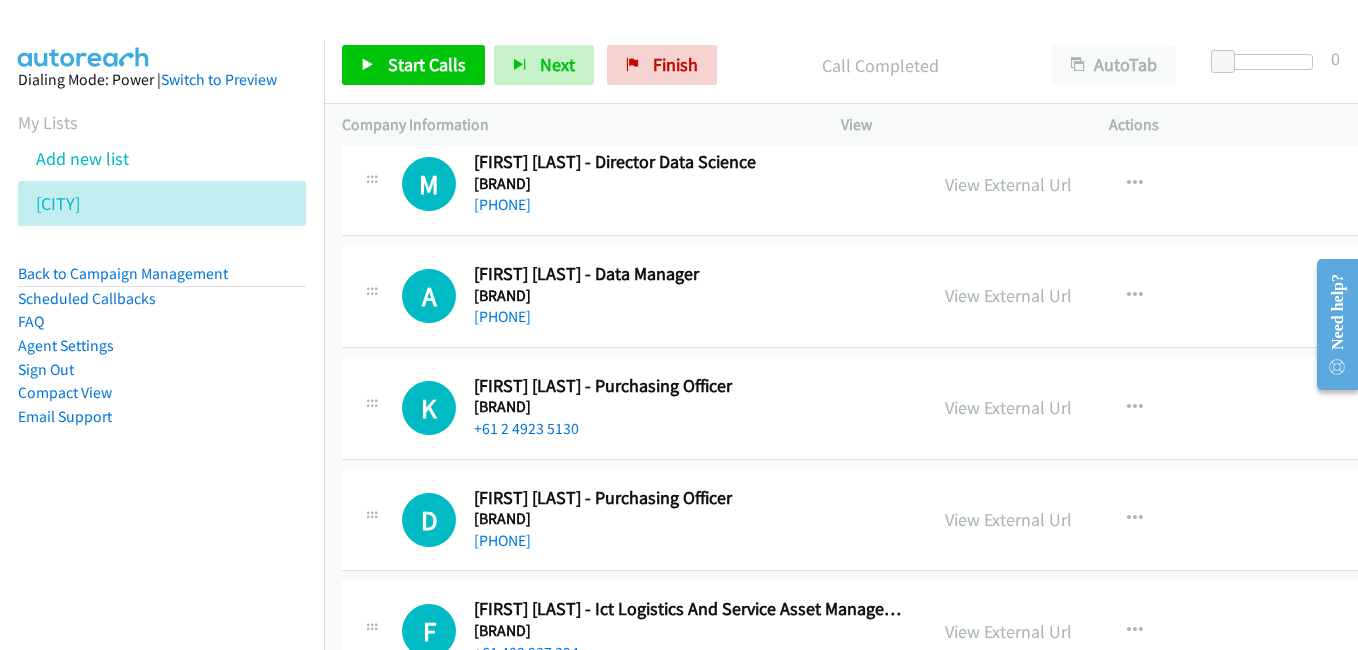 scroll, scrollTop: 4400, scrollLeft: 0, axis: vertical 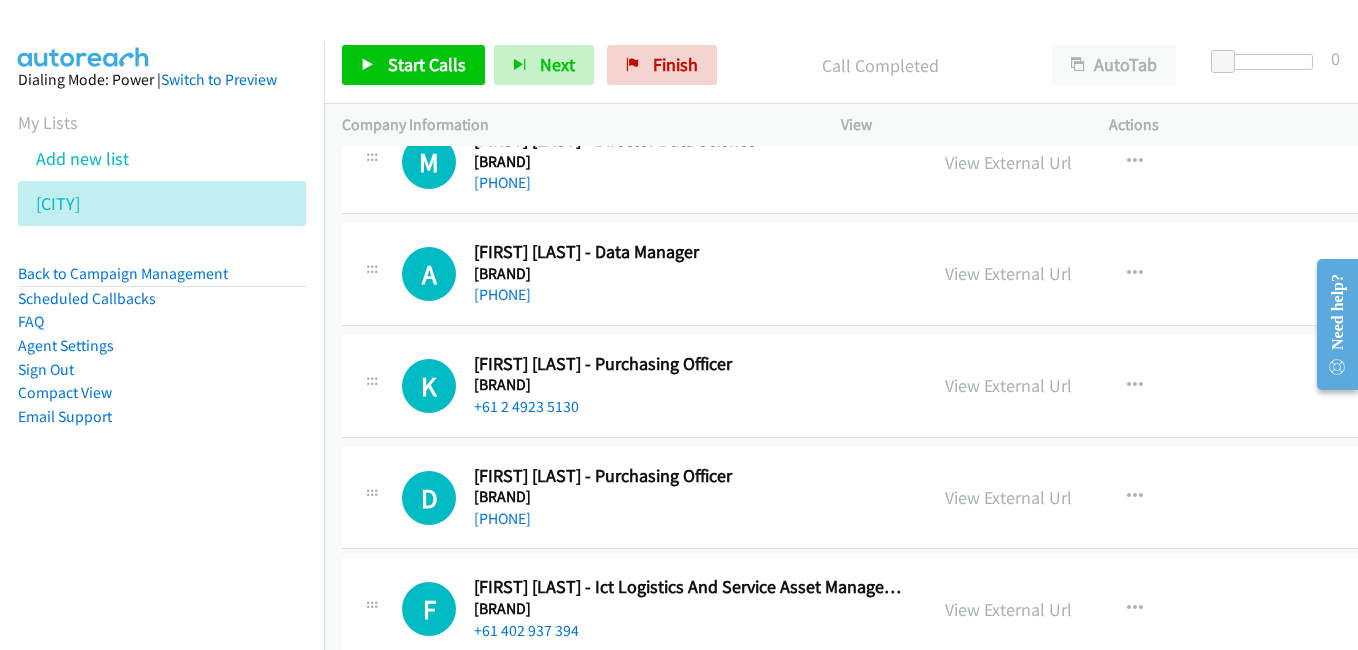 click on "View External Url" at bounding box center [1008, 385] 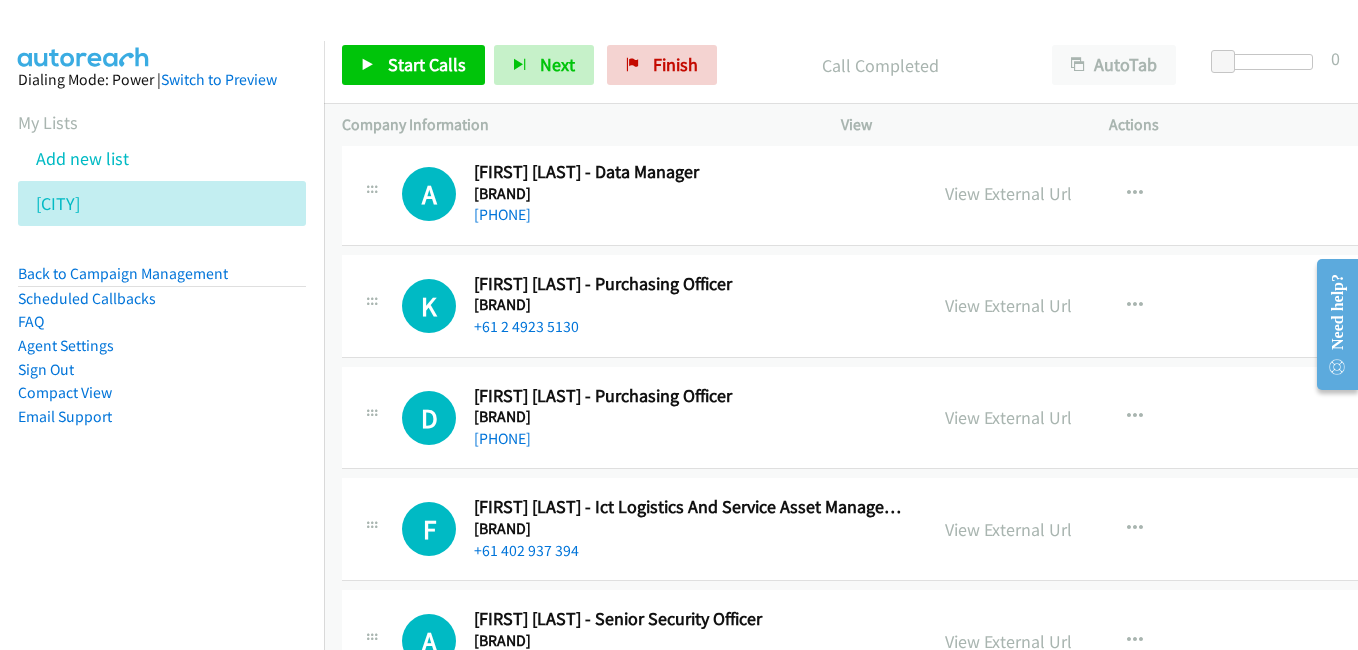 scroll, scrollTop: 4500, scrollLeft: 0, axis: vertical 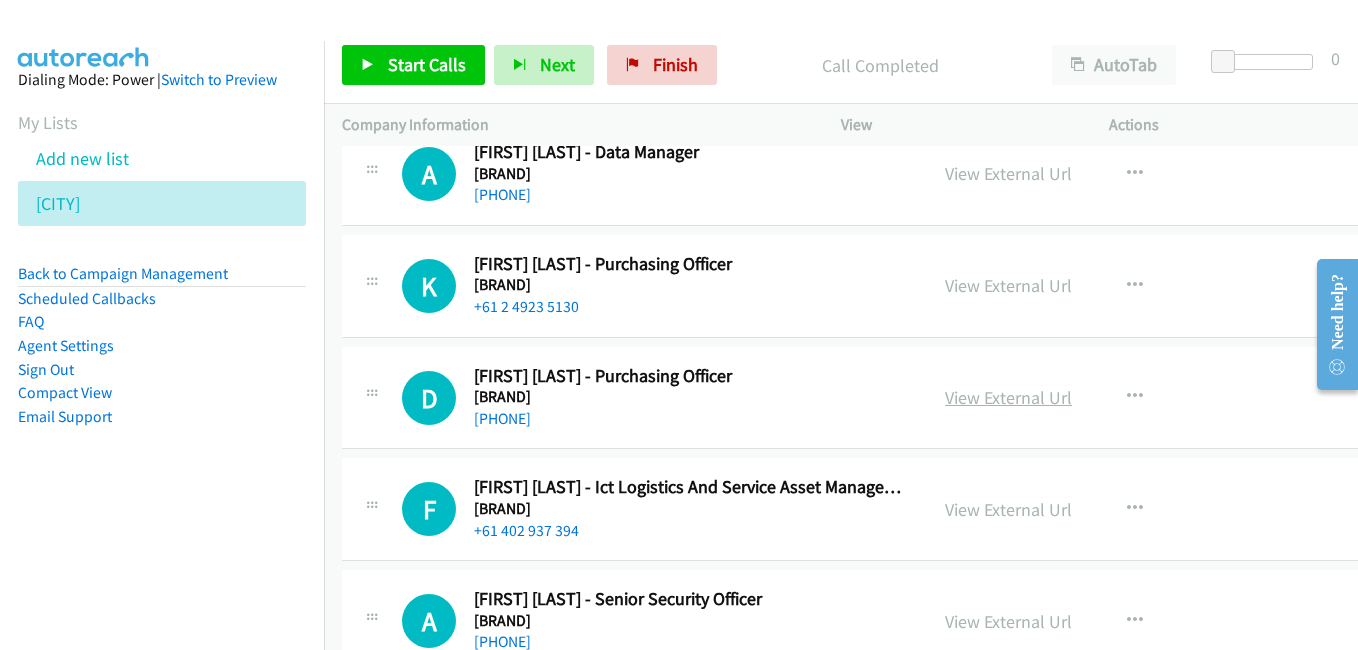 click on "View External Url" at bounding box center [1008, 397] 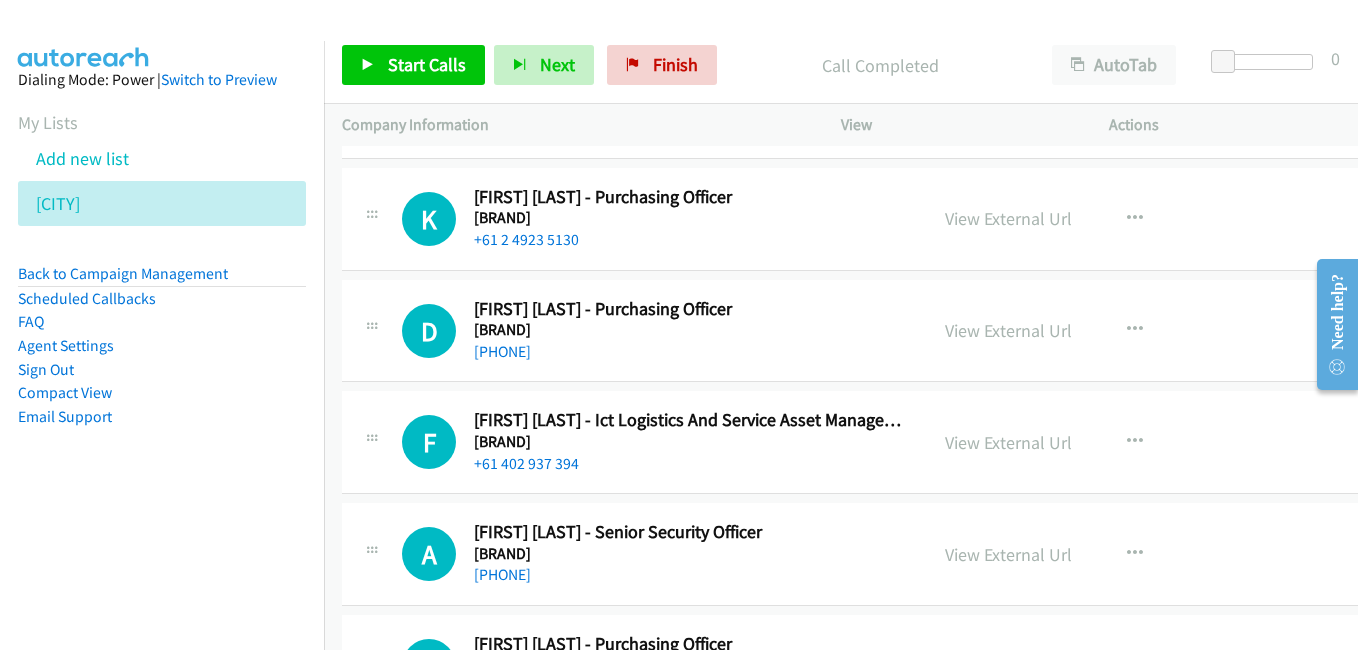 scroll, scrollTop: 4600, scrollLeft: 0, axis: vertical 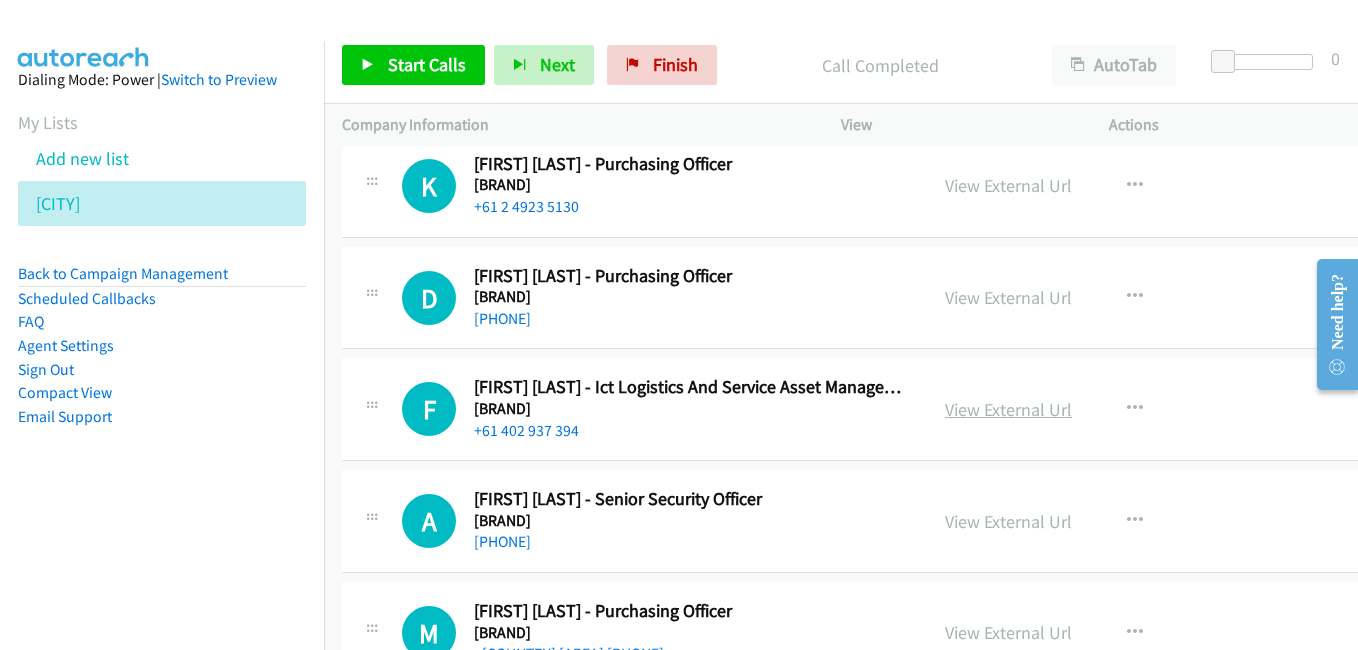click on "View External Url" at bounding box center (1008, 409) 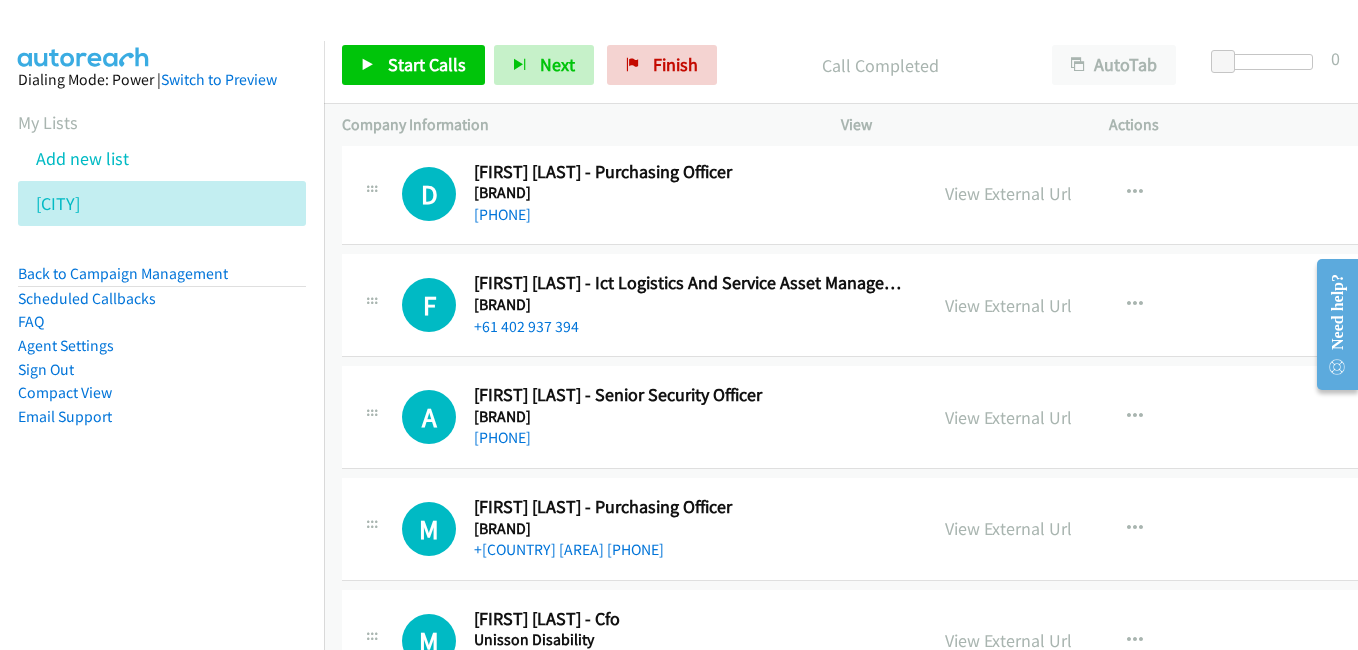 scroll, scrollTop: 4900, scrollLeft: 0, axis: vertical 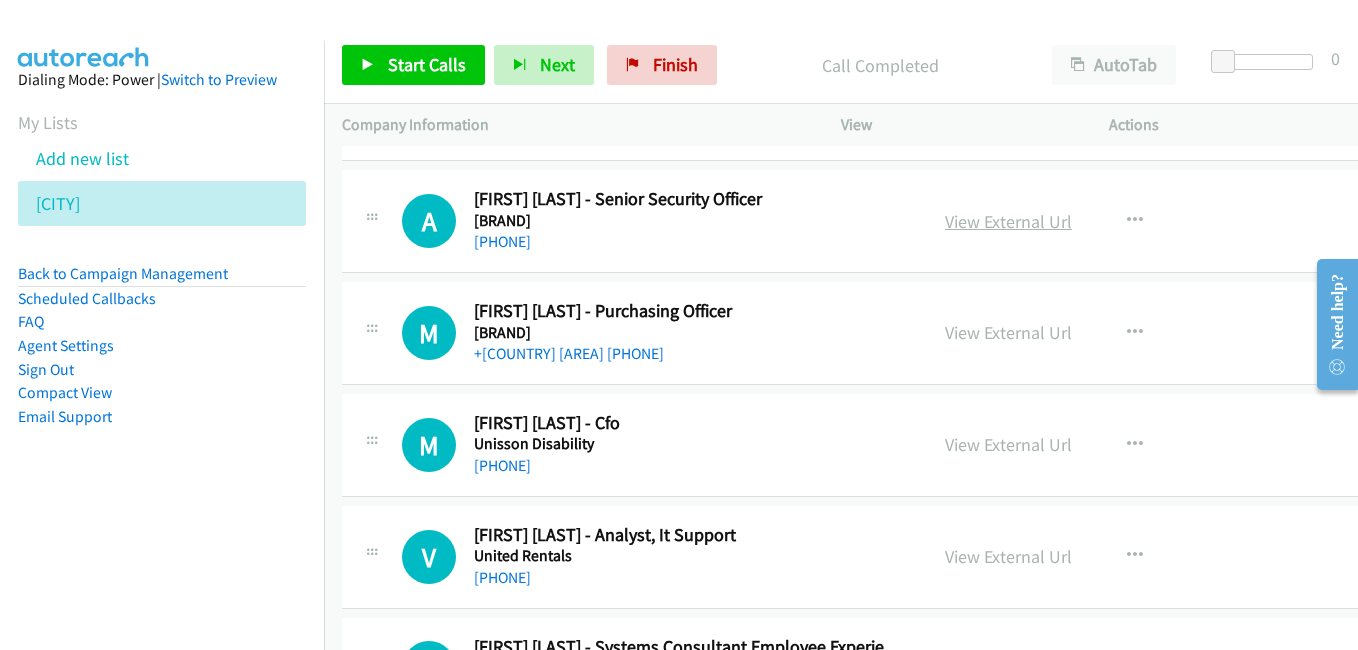 click on "View External Url" at bounding box center [1008, 221] 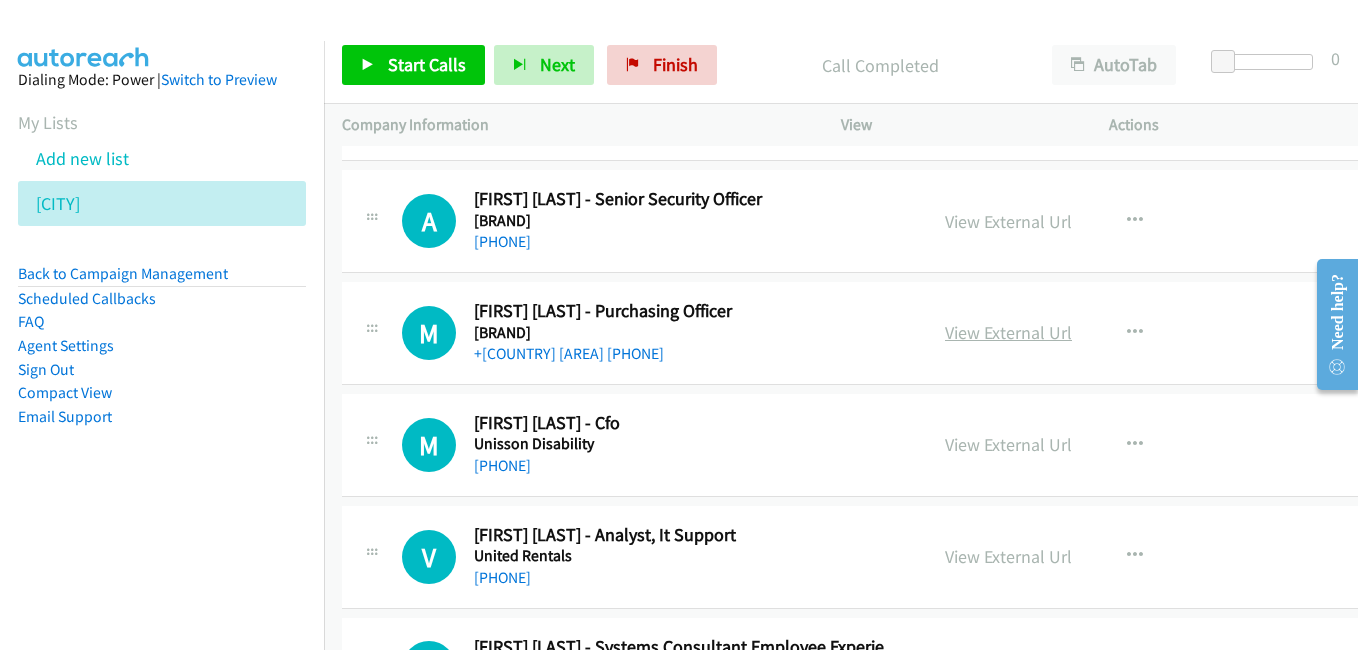 click on "View External Url" at bounding box center [1008, 332] 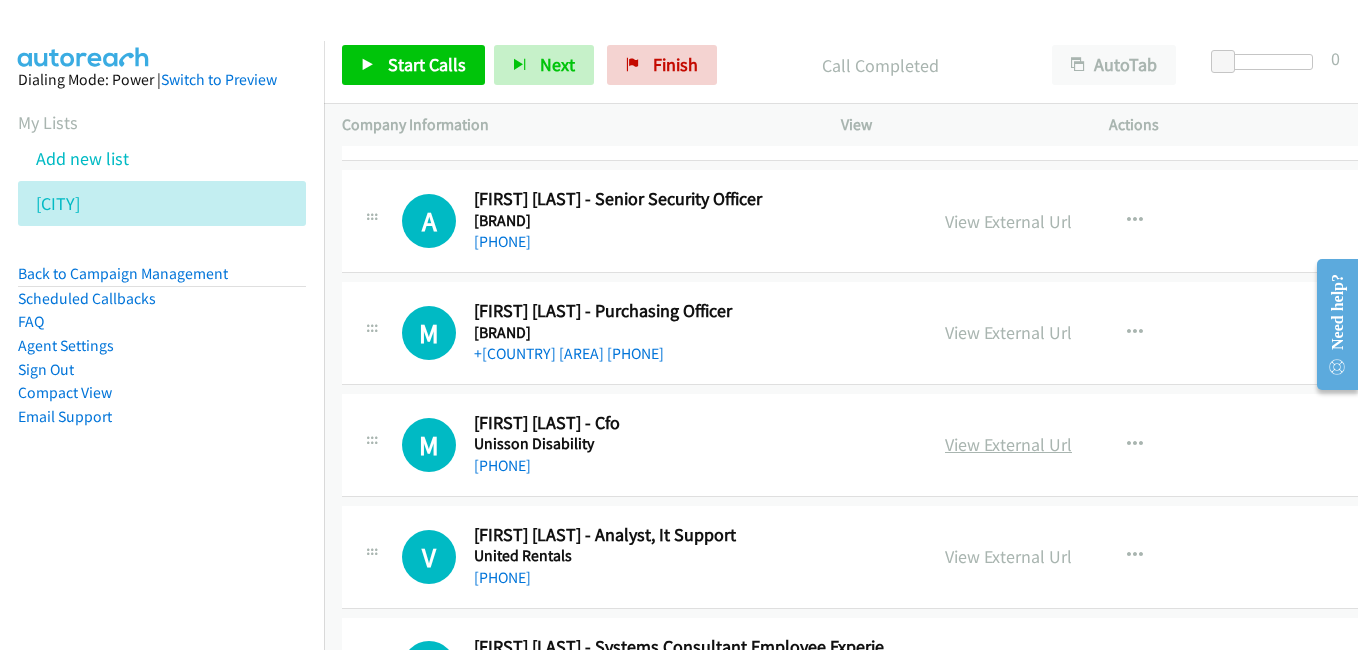 scroll, scrollTop: 5000, scrollLeft: 0, axis: vertical 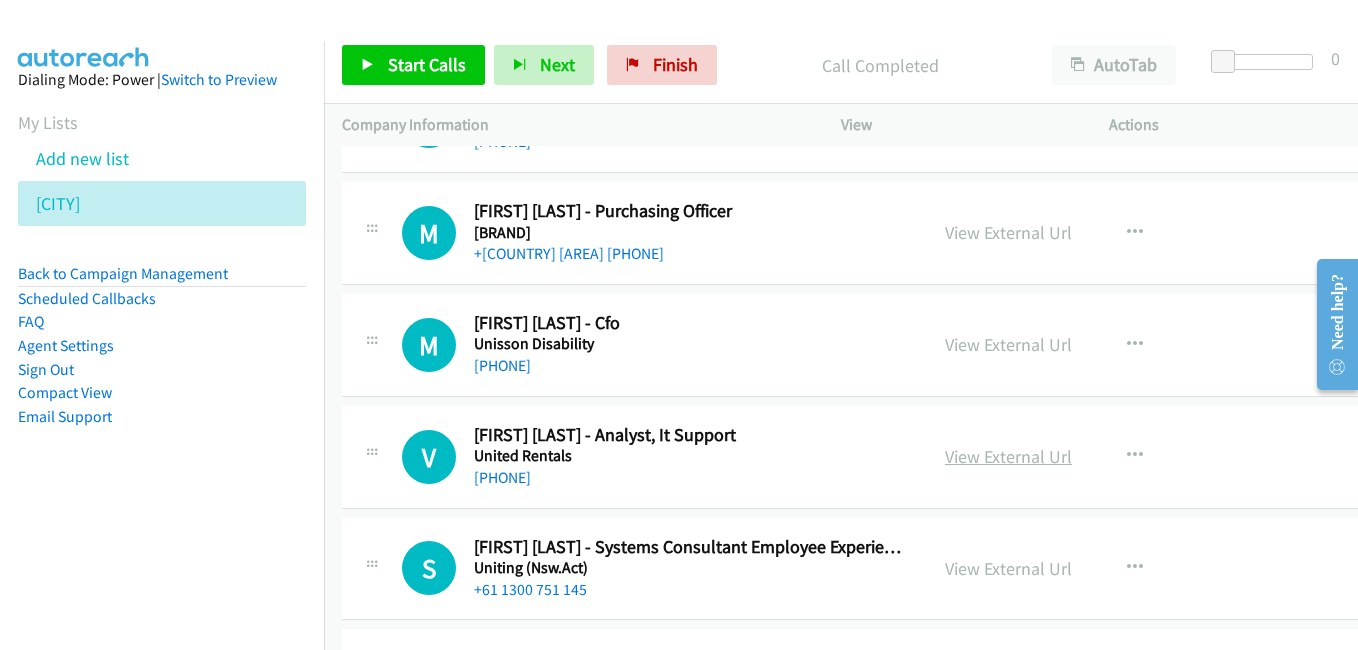 click on "View External Url" at bounding box center [1008, 456] 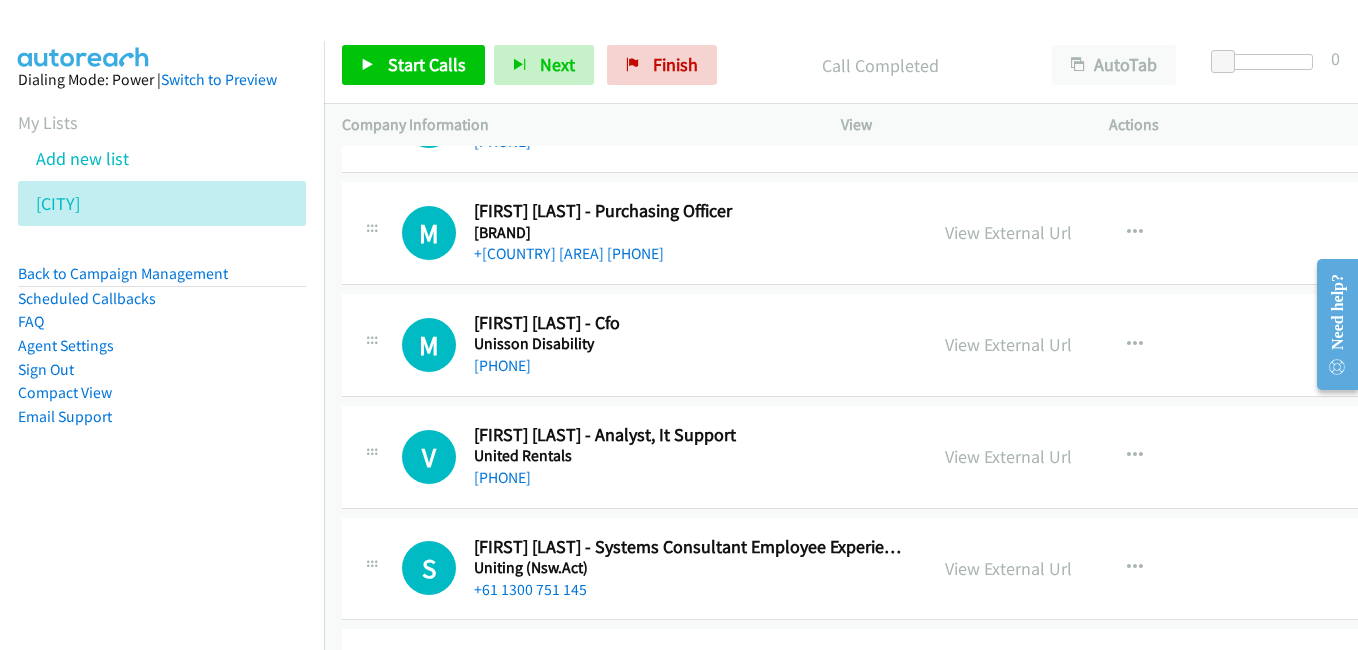 scroll, scrollTop: 5200, scrollLeft: 0, axis: vertical 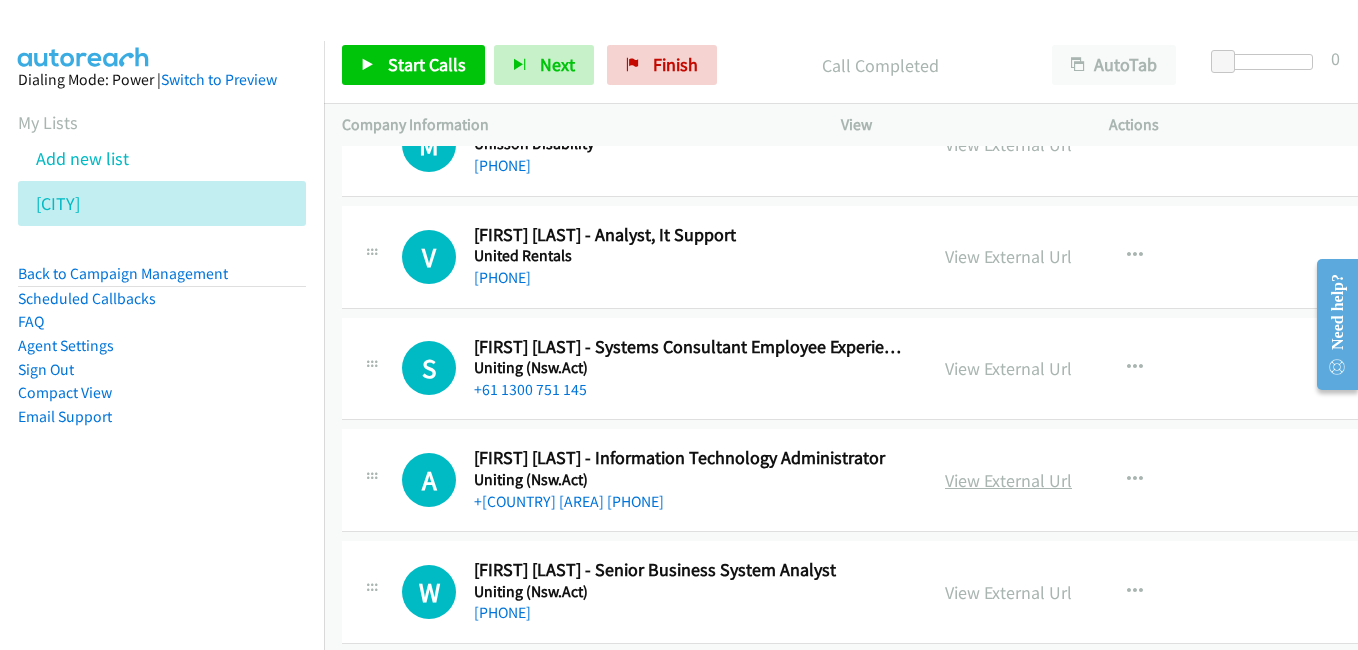 click on "View External Url" at bounding box center [1008, 480] 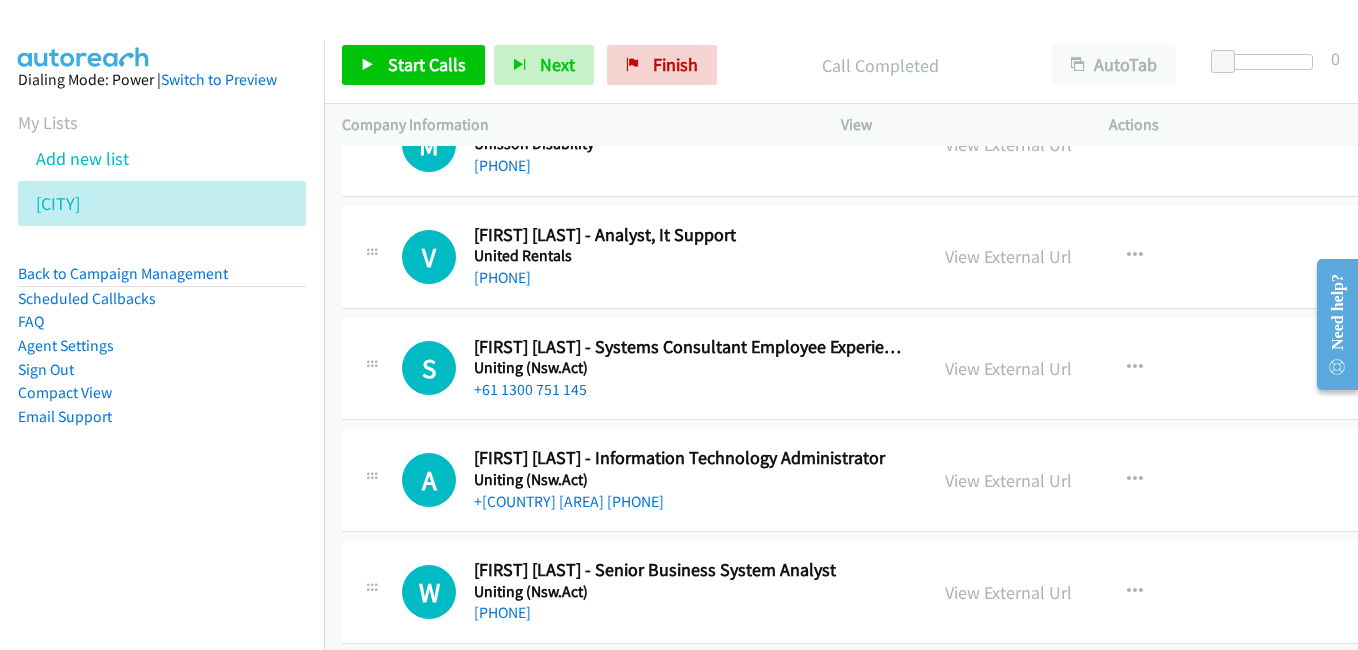 scroll, scrollTop: 5300, scrollLeft: 0, axis: vertical 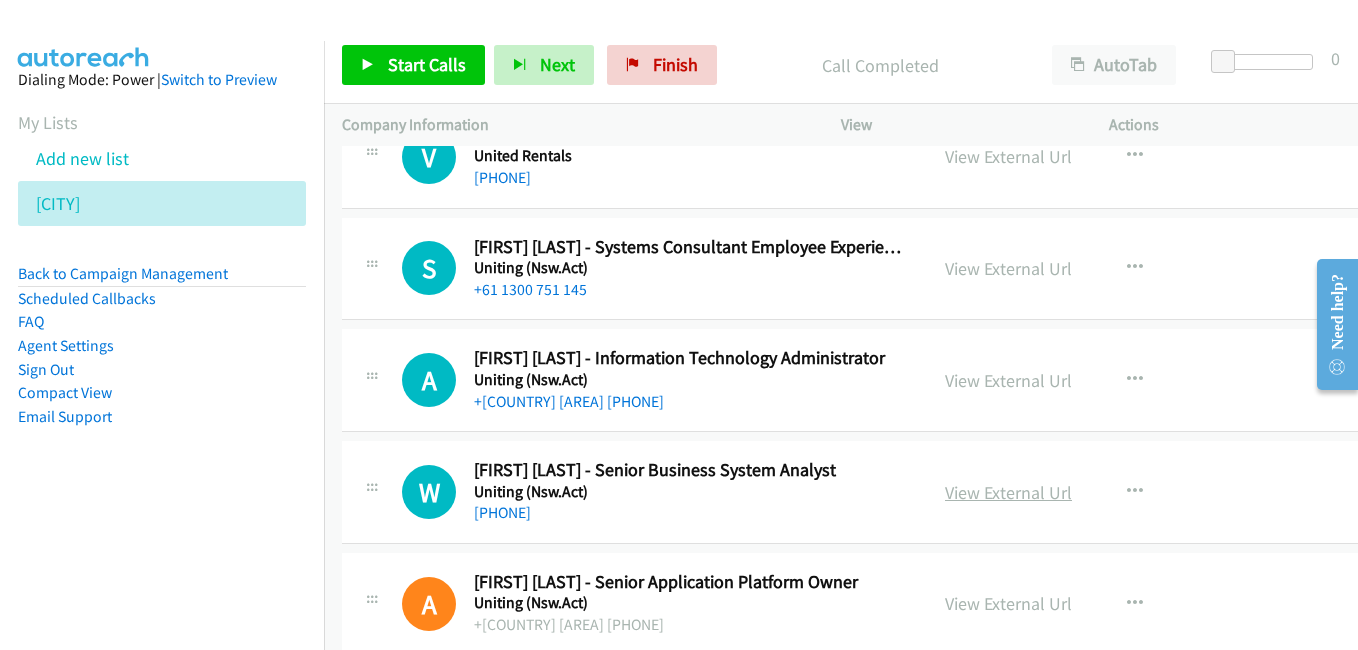 click on "View External Url" at bounding box center [1008, 492] 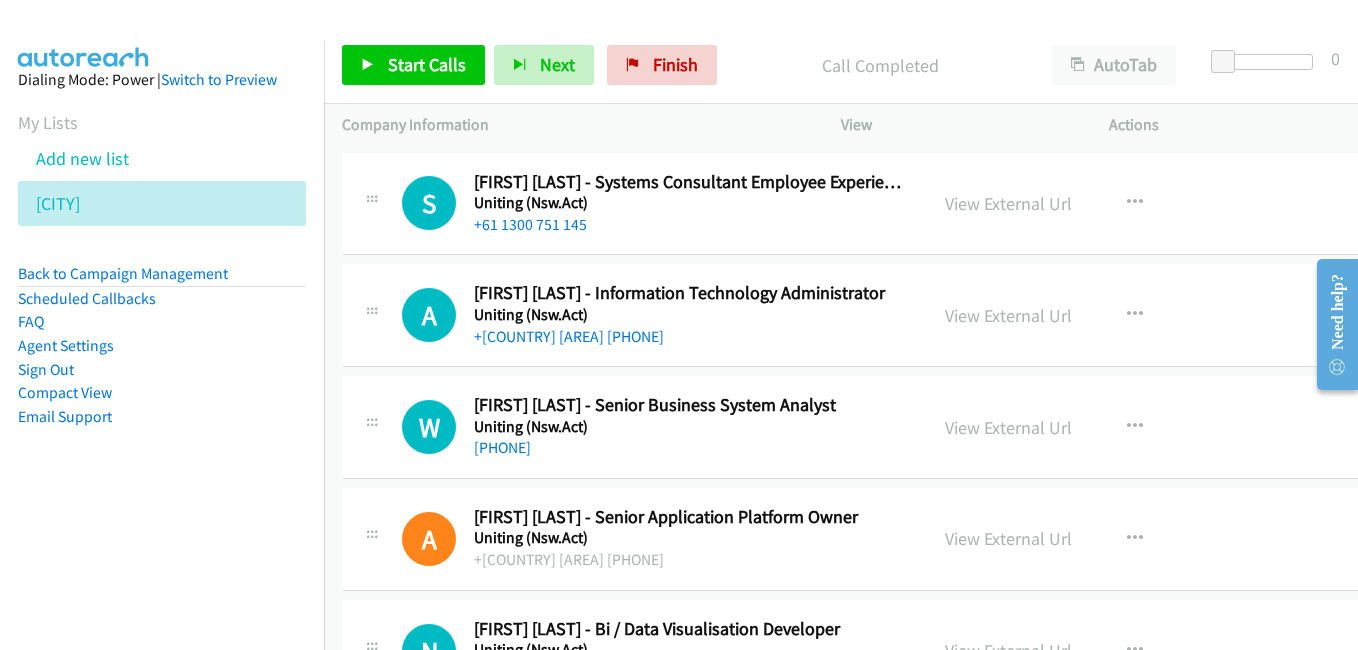 scroll, scrollTop: 5400, scrollLeft: 0, axis: vertical 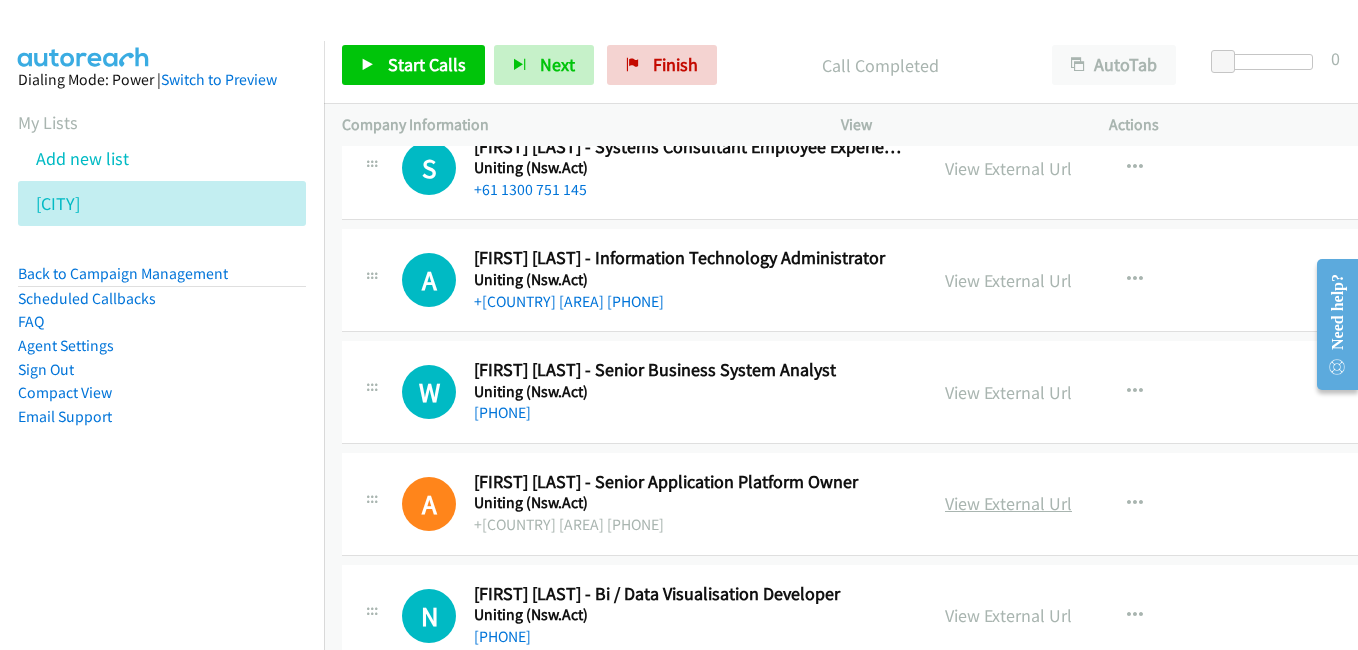 click on "View External Url" at bounding box center (1008, 503) 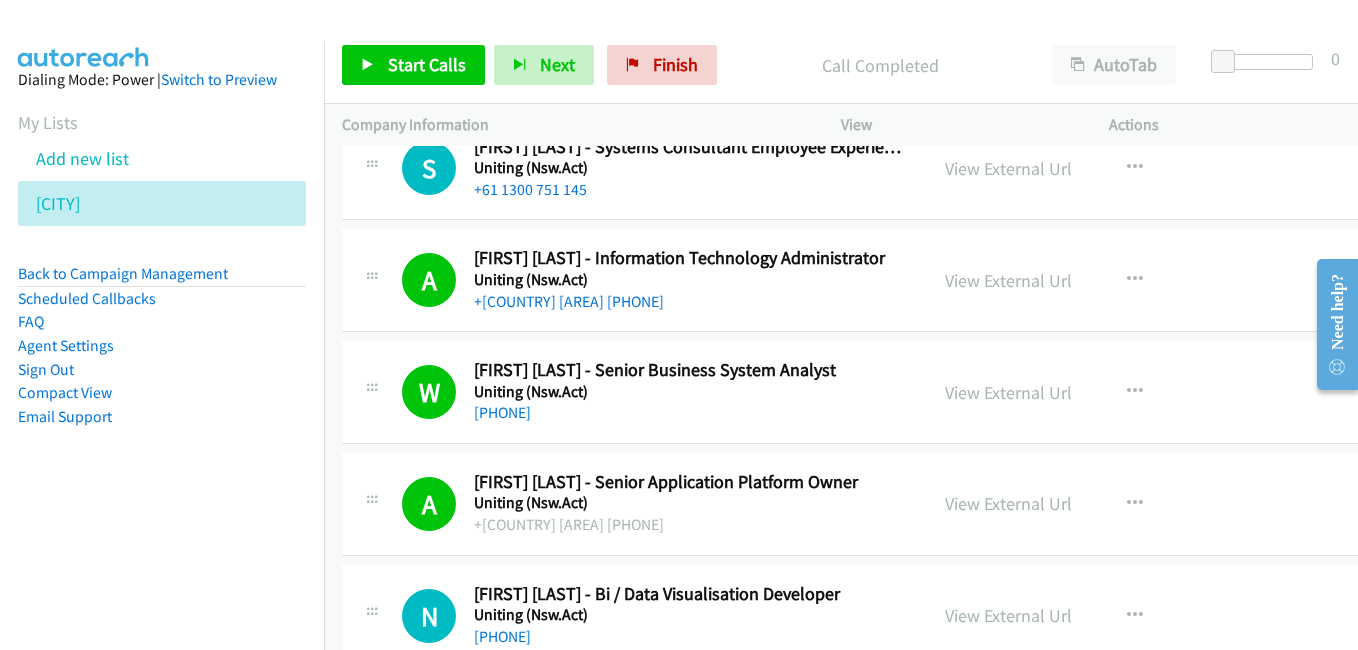 scroll, scrollTop: 5500, scrollLeft: 0, axis: vertical 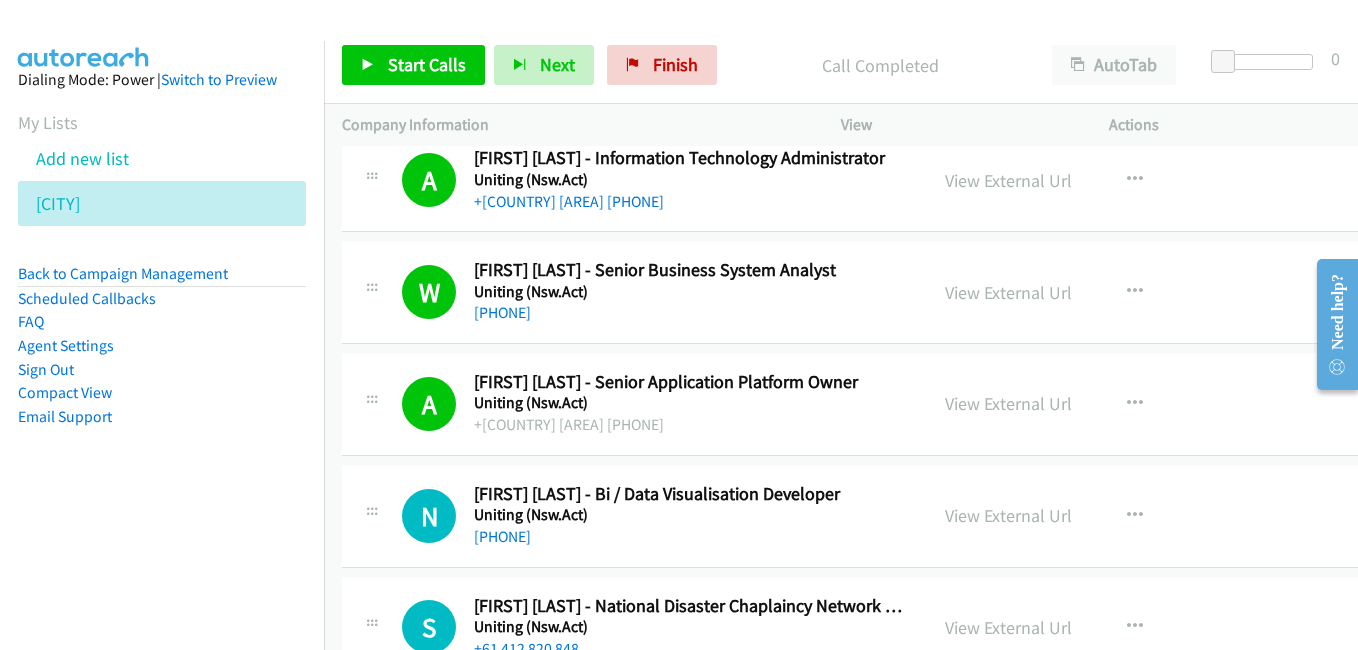 drag, startPoint x: 1019, startPoint y: 401, endPoint x: 747, endPoint y: 330, distance: 281.11386 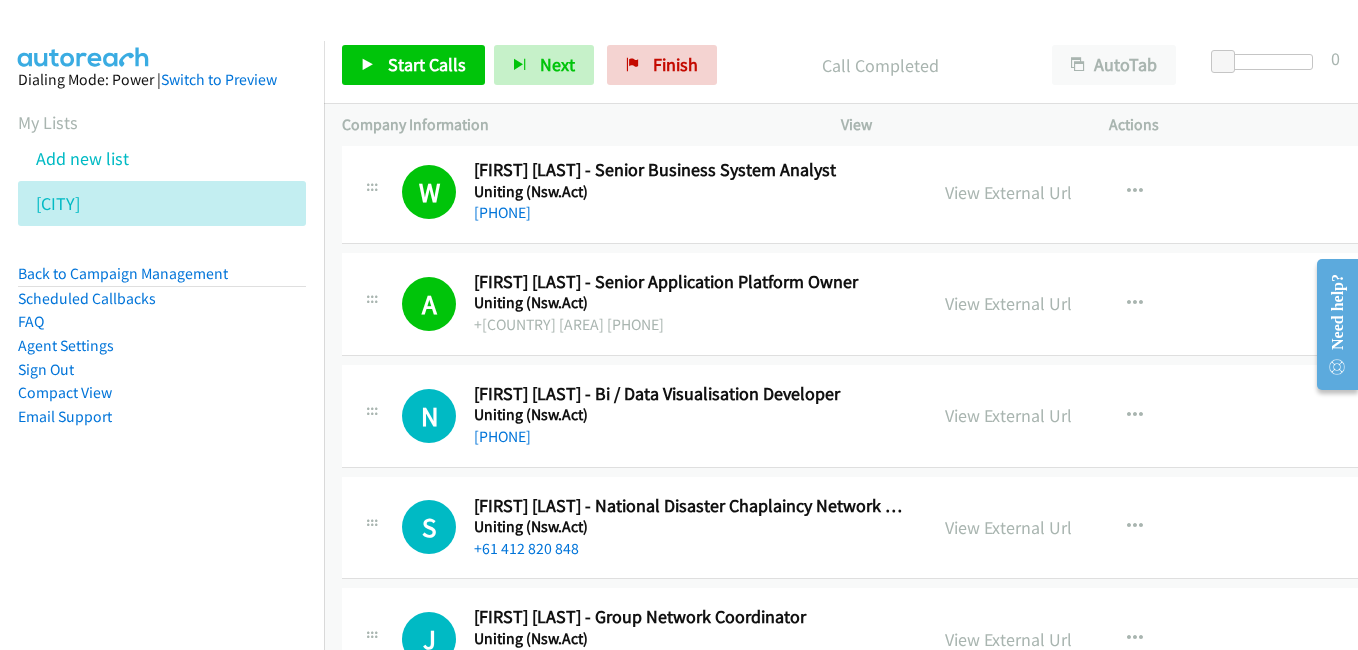 scroll, scrollTop: 5700, scrollLeft: 0, axis: vertical 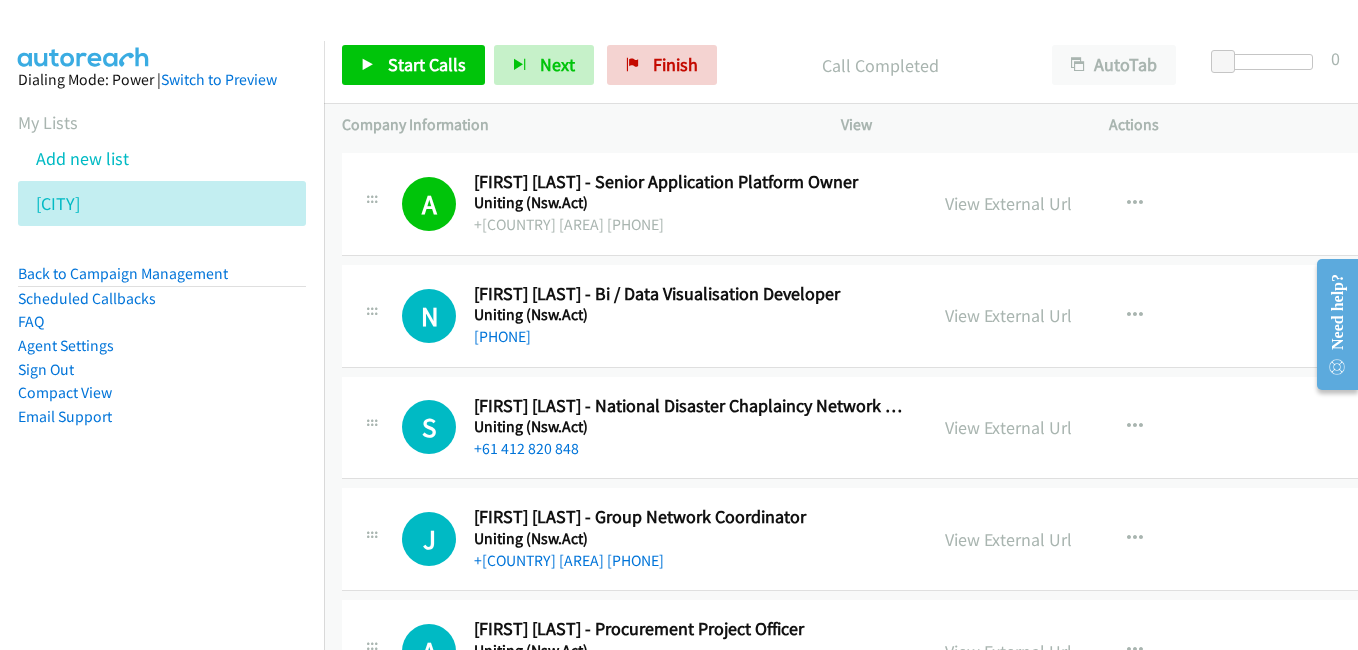 click on "View External Url" at bounding box center (1008, 315) 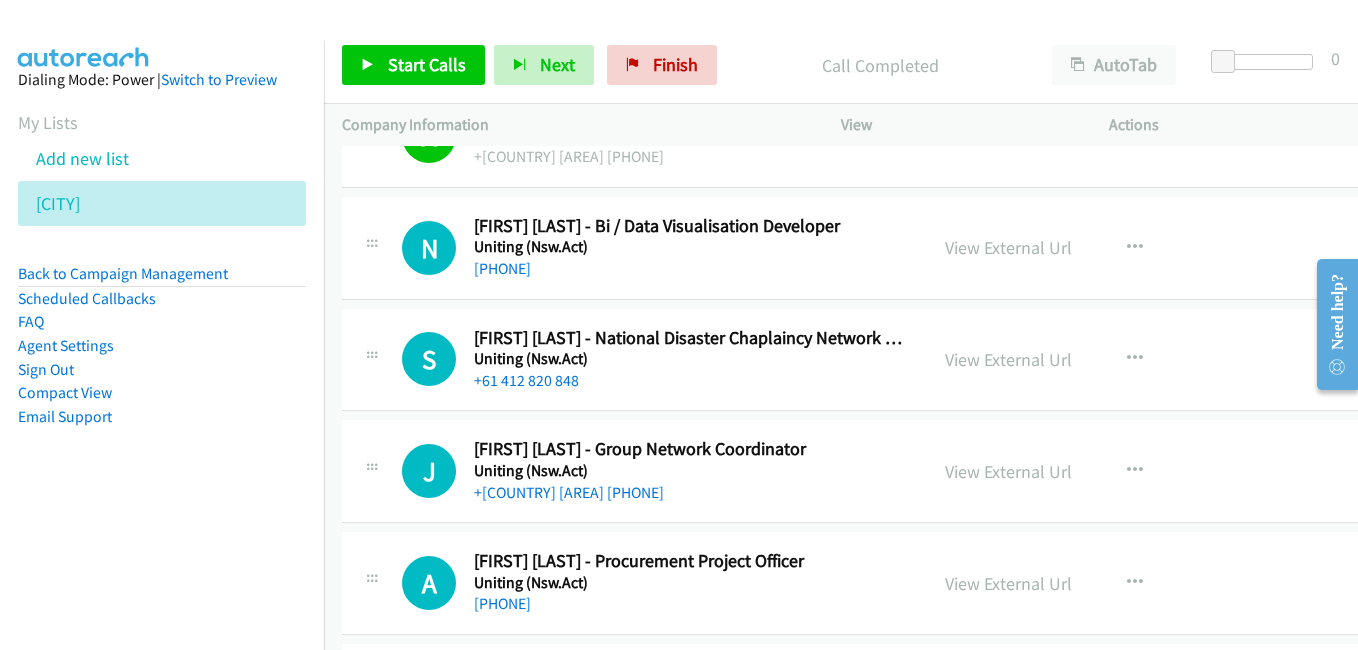 scroll, scrollTop: 5800, scrollLeft: 0, axis: vertical 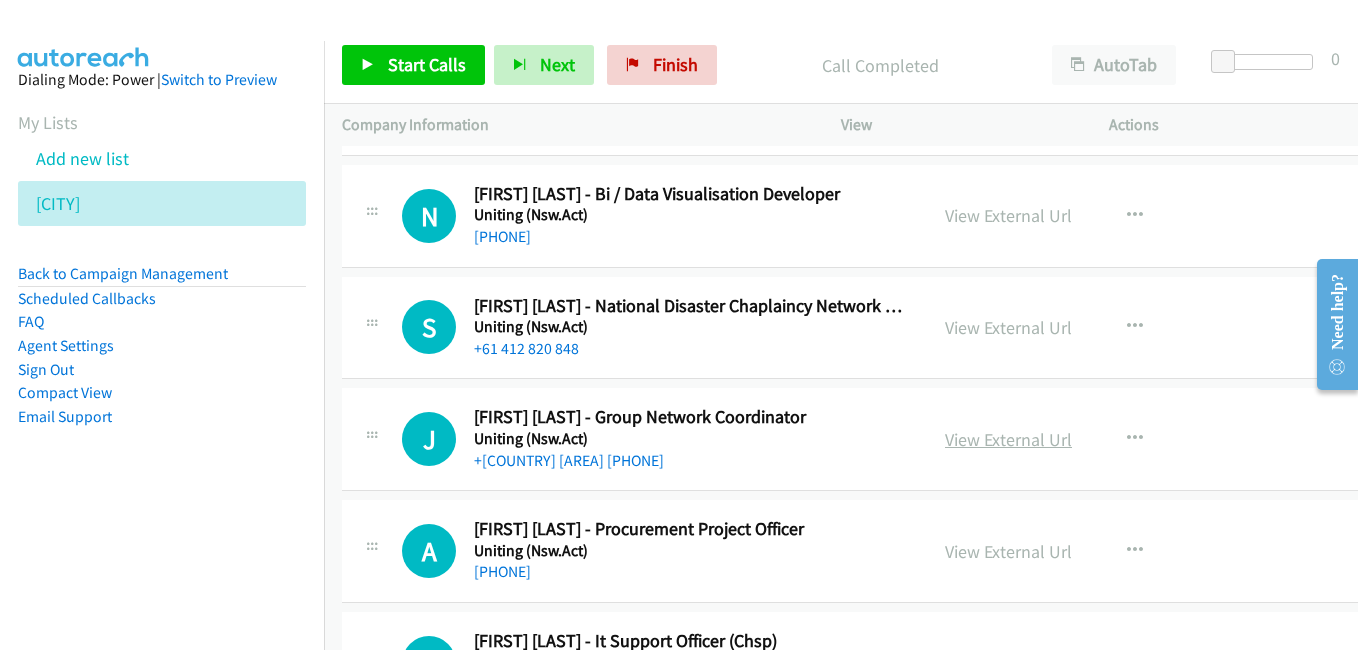 drag, startPoint x: 1020, startPoint y: 440, endPoint x: 986, endPoint y: 434, distance: 34.525352 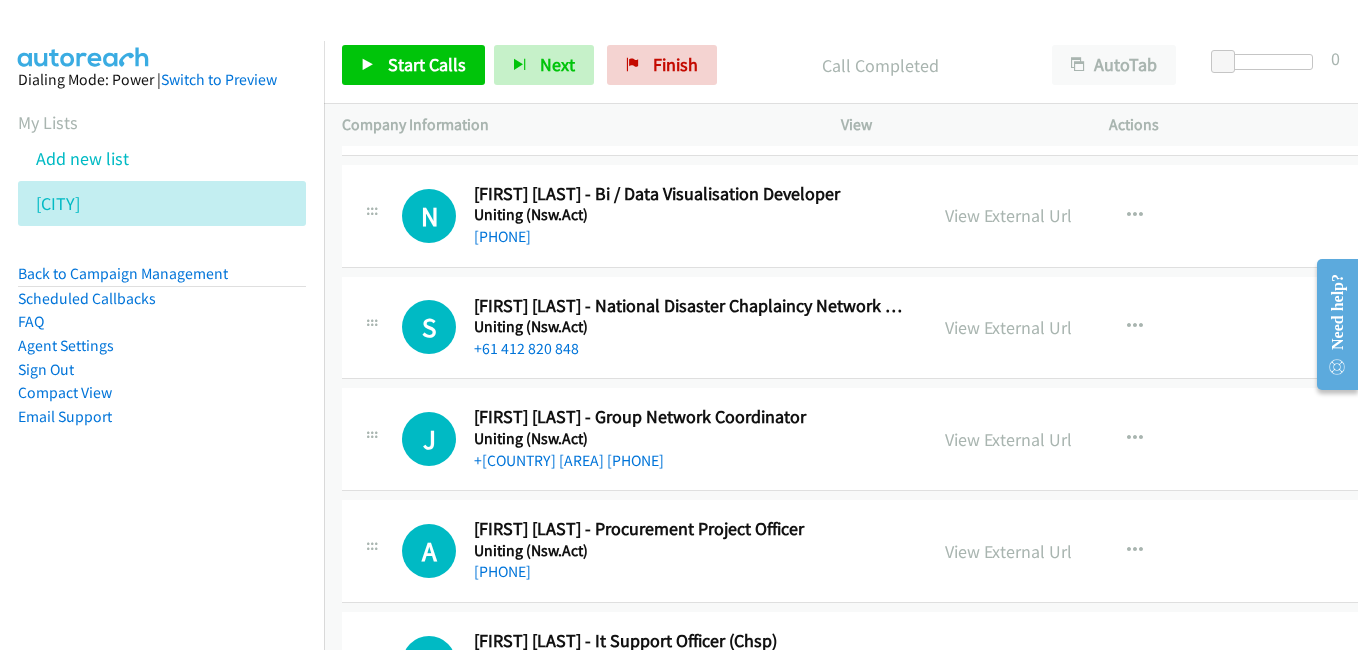 scroll, scrollTop: 5900, scrollLeft: 0, axis: vertical 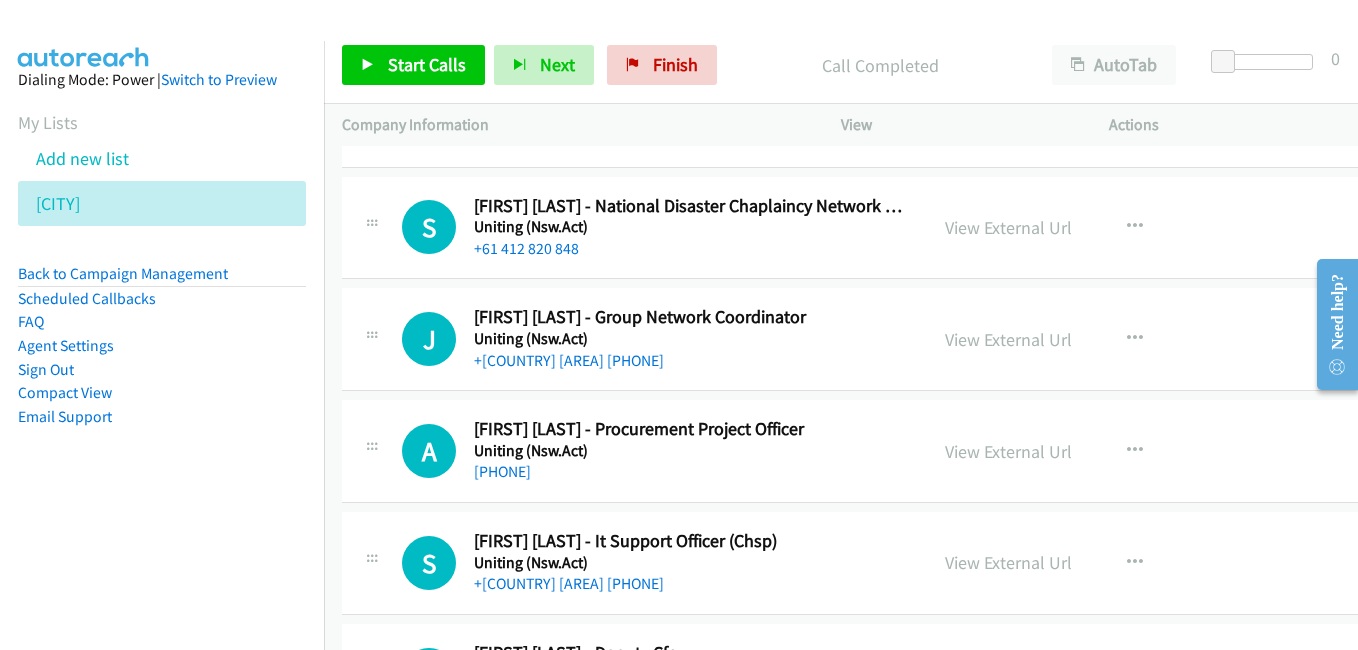 drag, startPoint x: 1030, startPoint y: 455, endPoint x: 947, endPoint y: 434, distance: 85.61542 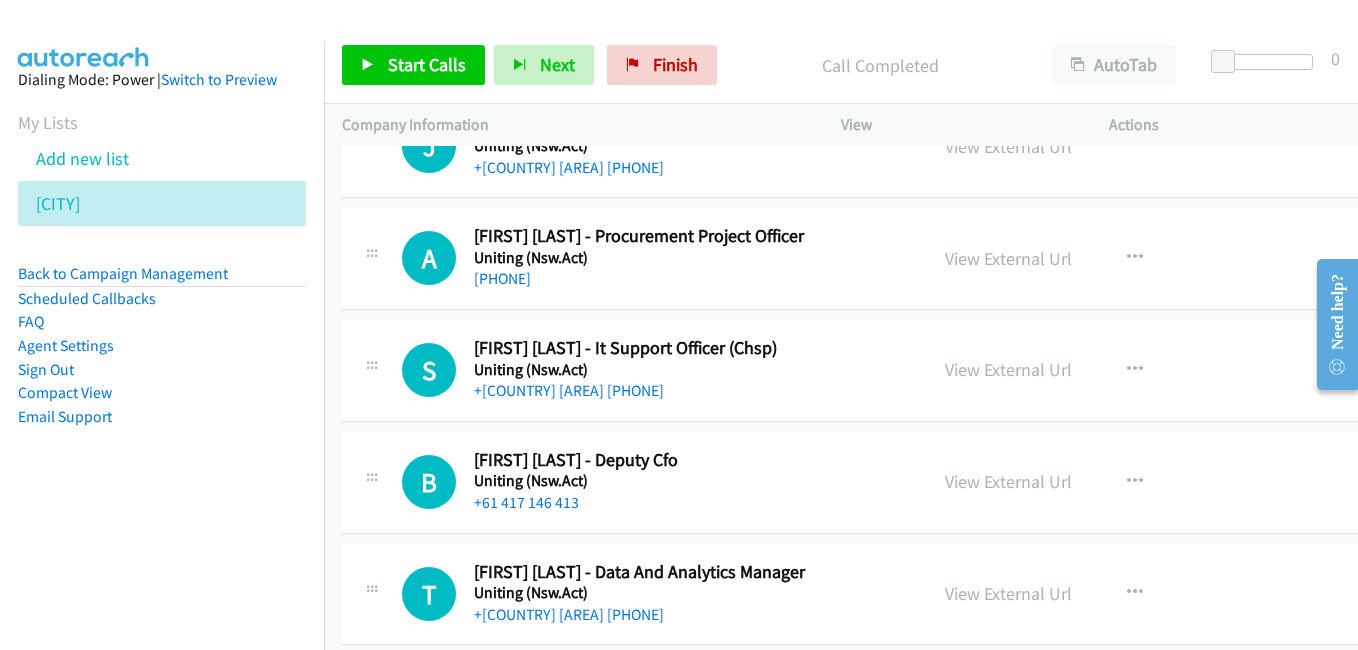 scroll, scrollTop: 6100, scrollLeft: 0, axis: vertical 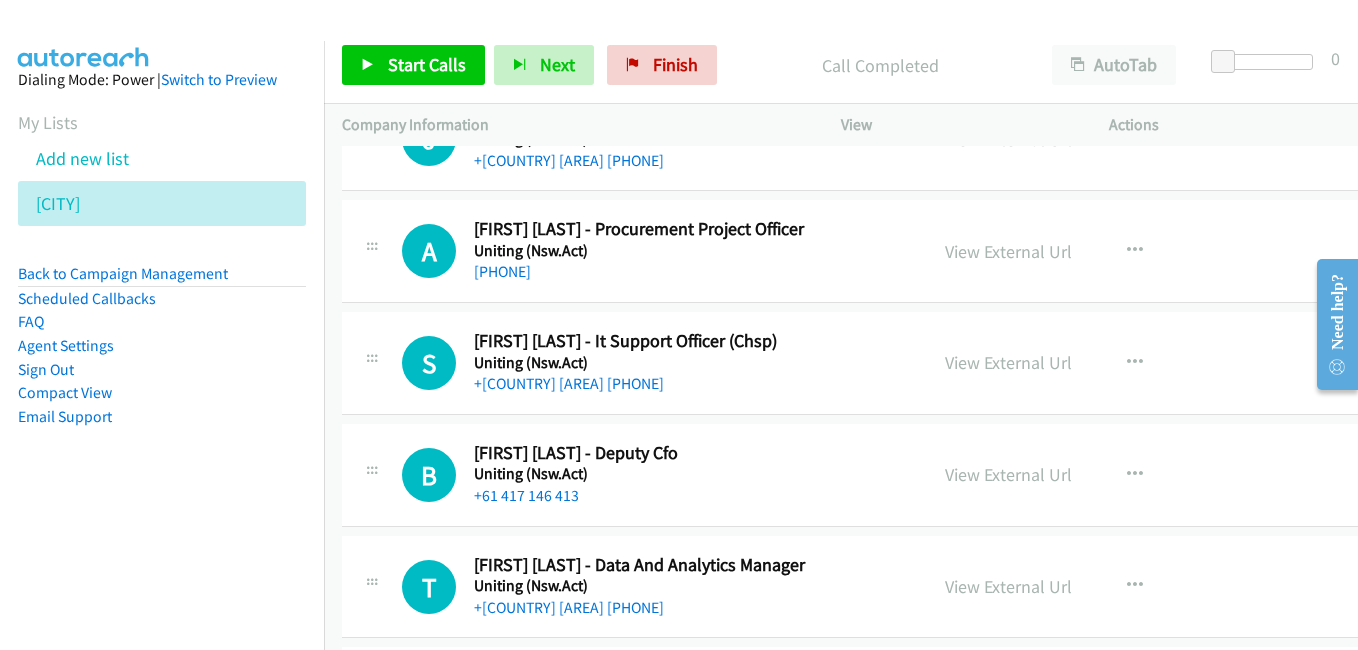 drag, startPoint x: 985, startPoint y: 367, endPoint x: 901, endPoint y: 350, distance: 85.70297 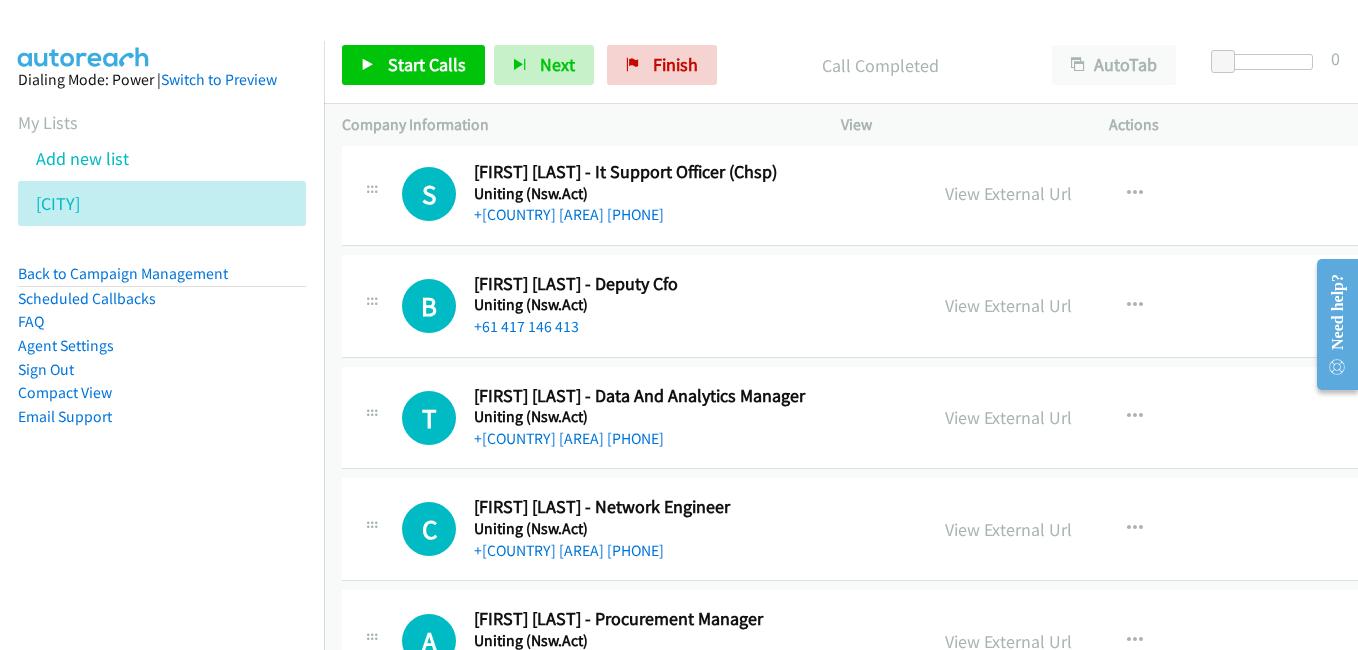 scroll, scrollTop: 6300, scrollLeft: 0, axis: vertical 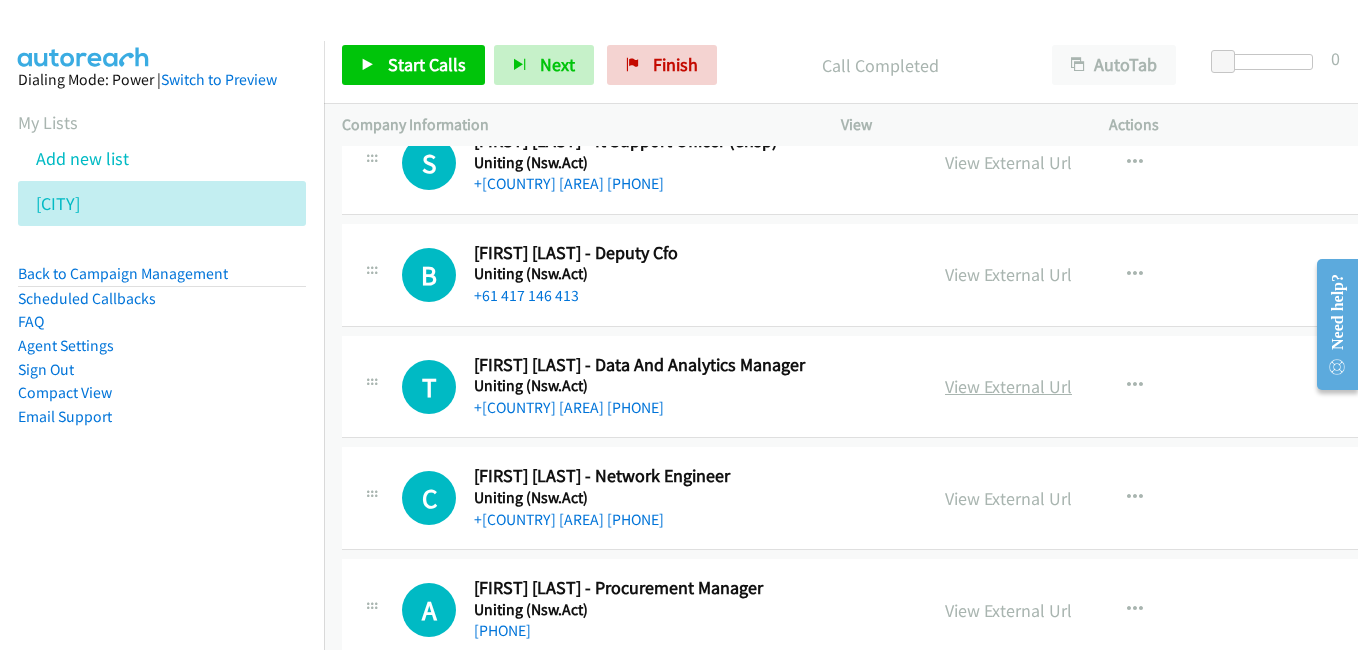 click on "View External Url" at bounding box center (1008, 386) 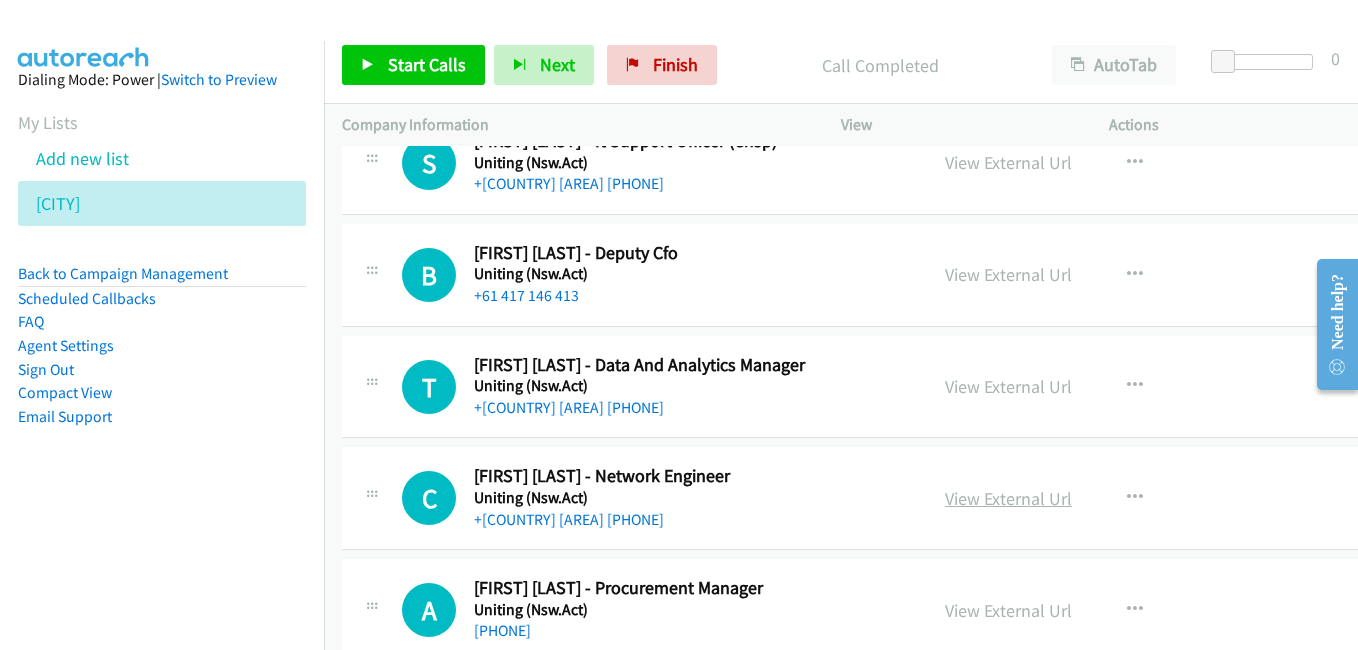 scroll, scrollTop: 6400, scrollLeft: 0, axis: vertical 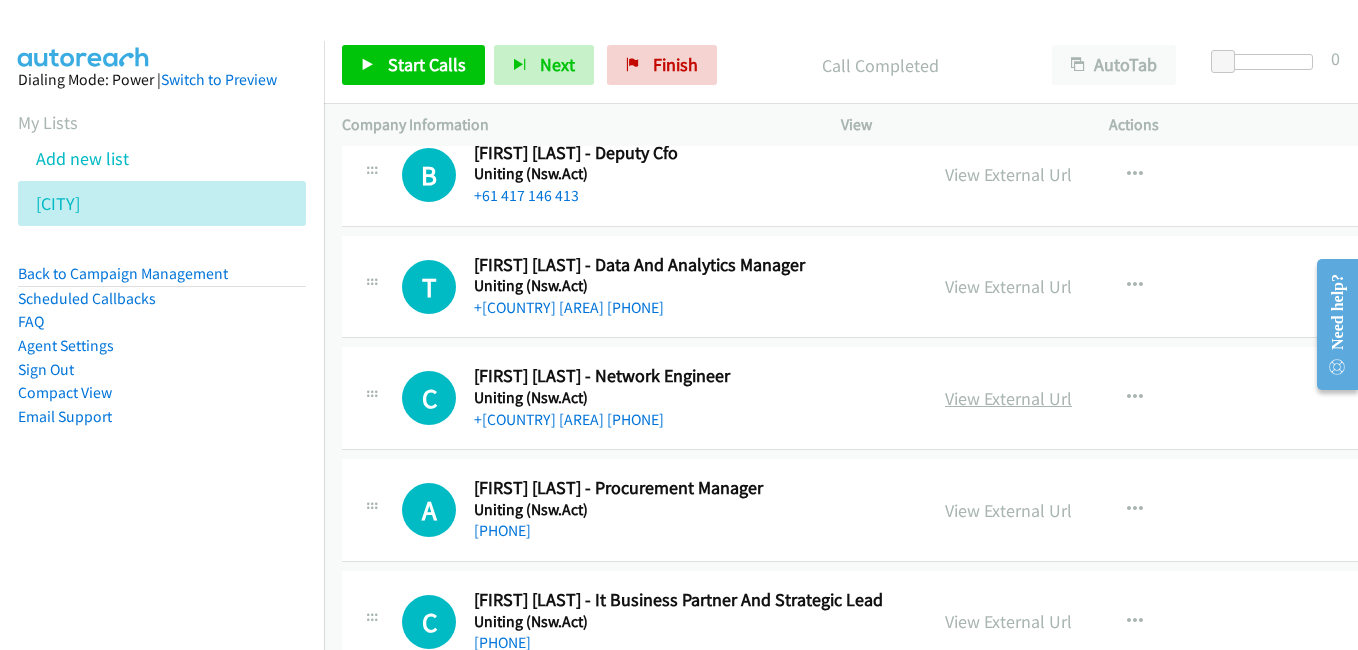 click on "View External Url" at bounding box center (1008, 398) 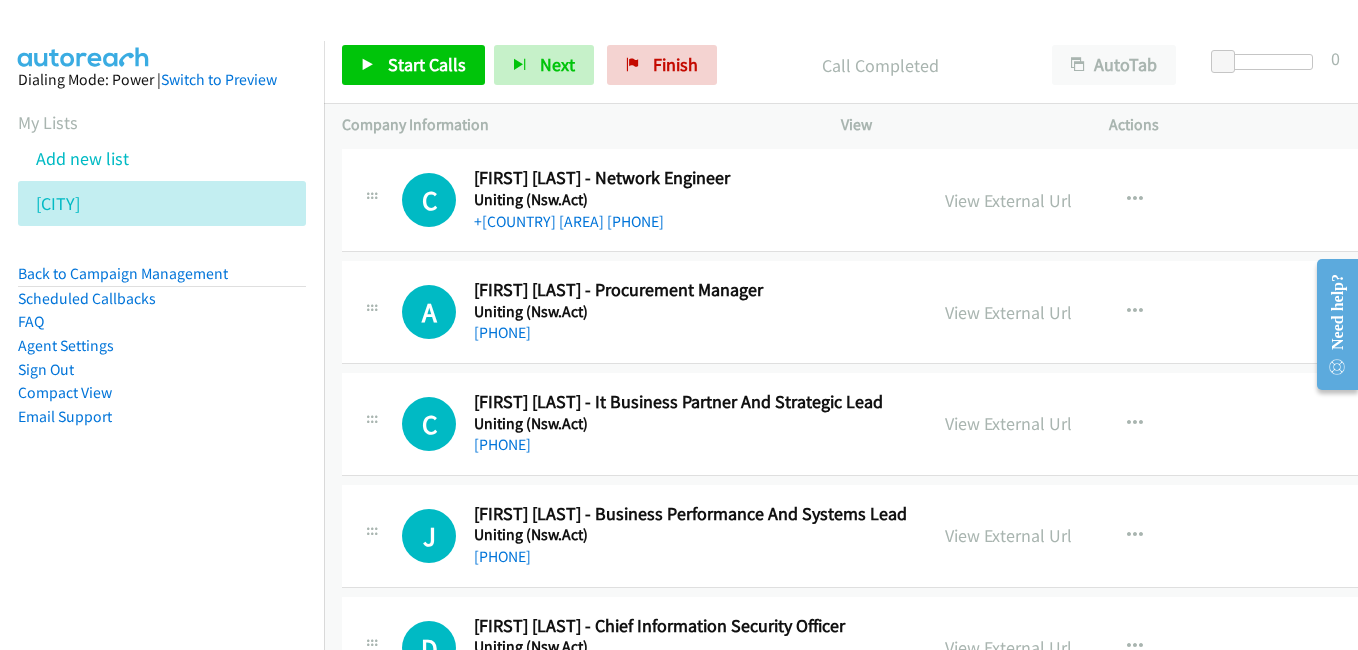 scroll, scrollTop: 6600, scrollLeft: 0, axis: vertical 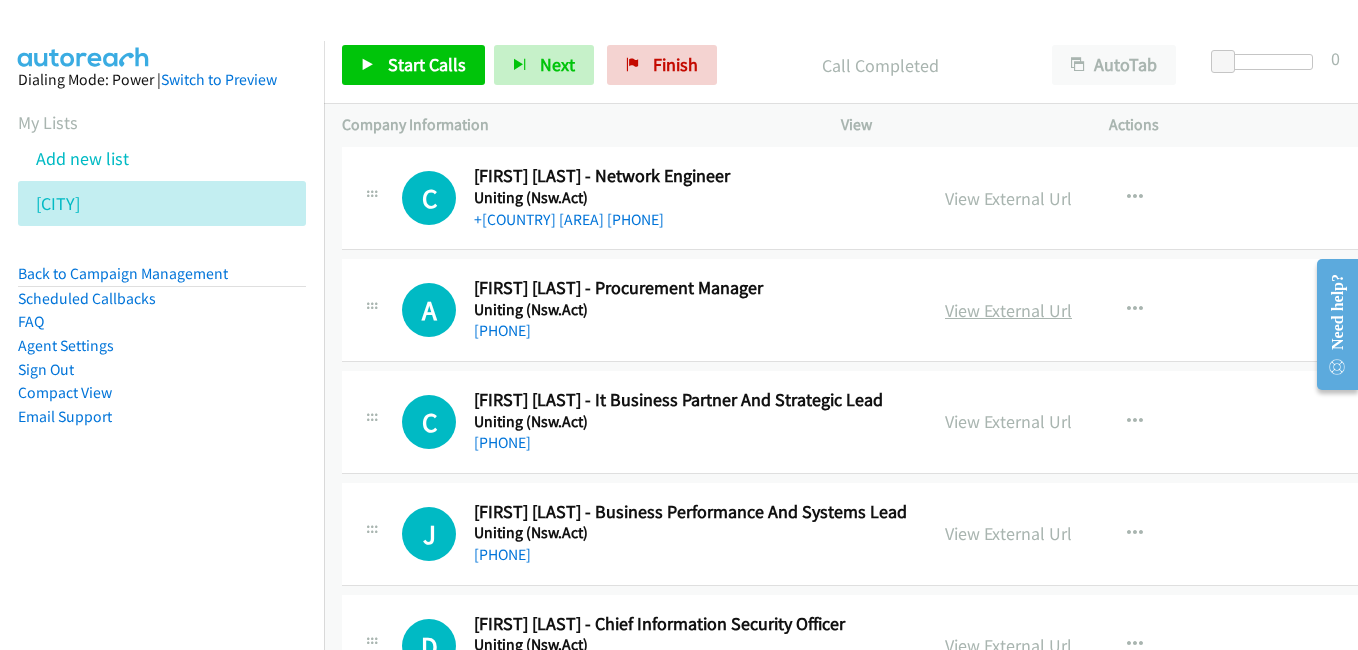 click on "View External Url" at bounding box center (1008, 310) 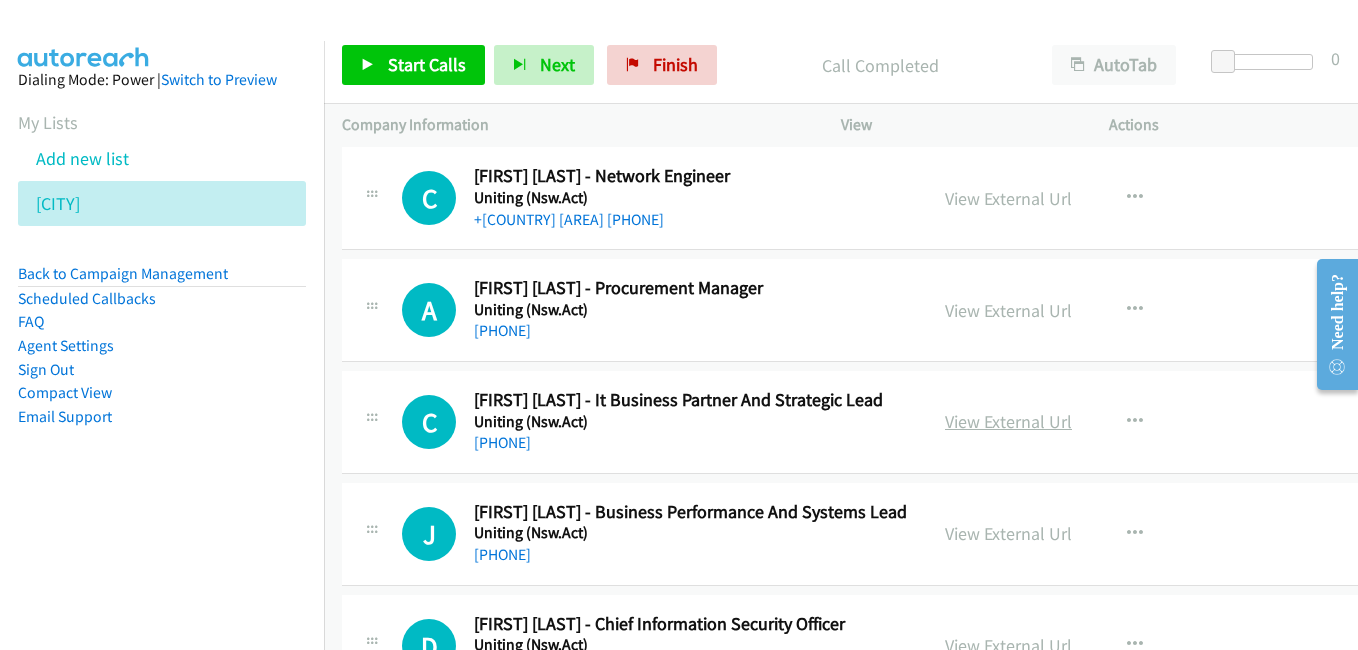 click on "View External Url" at bounding box center (1008, 421) 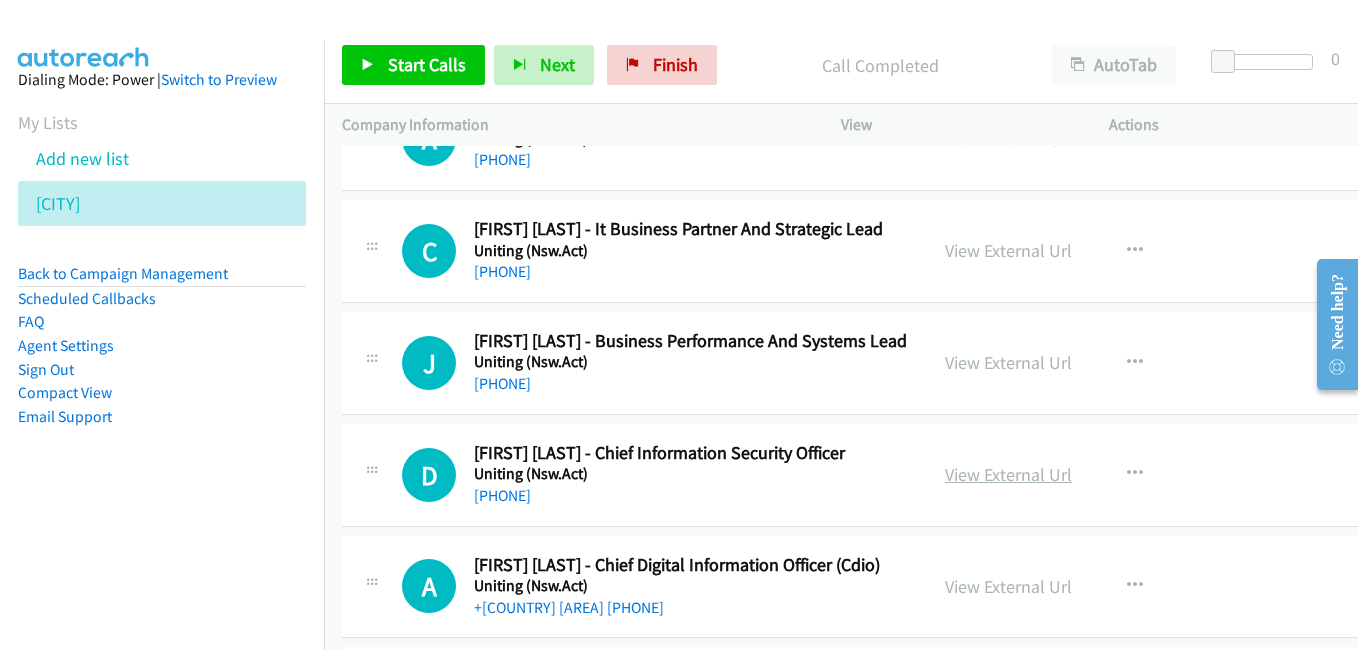 scroll, scrollTop: 6900, scrollLeft: 0, axis: vertical 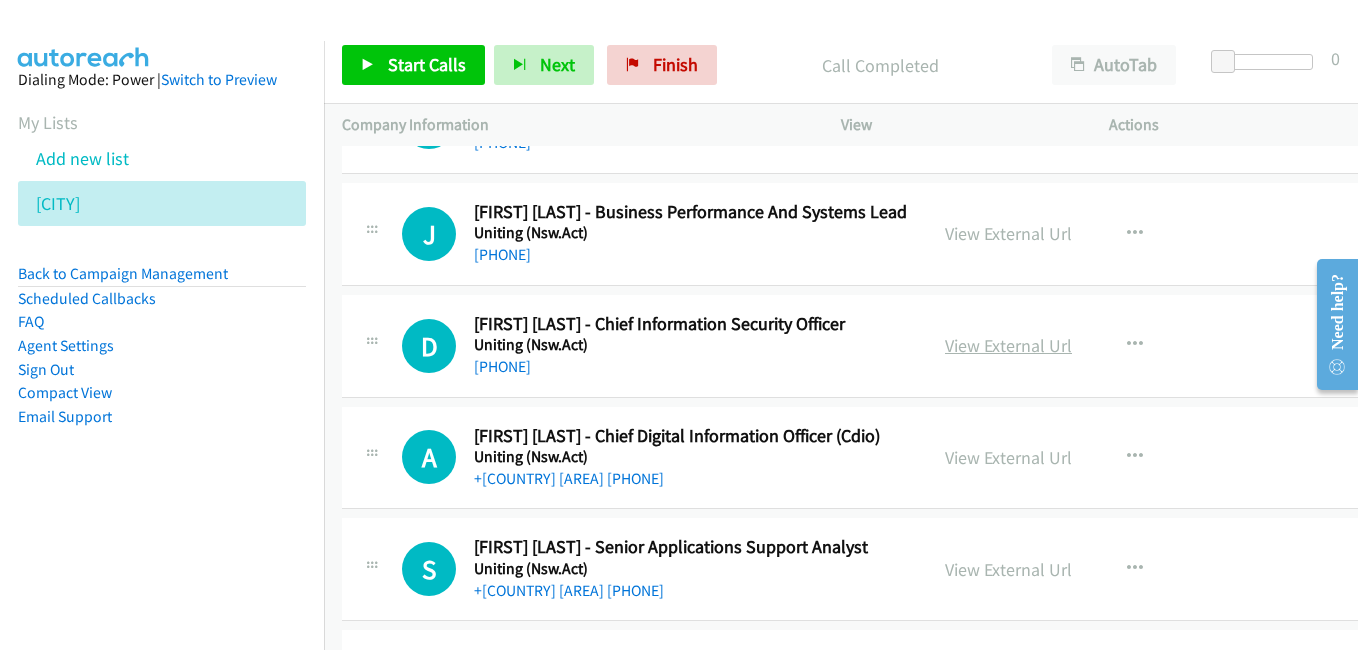 drag, startPoint x: 1009, startPoint y: 344, endPoint x: 1025, endPoint y: 344, distance: 16 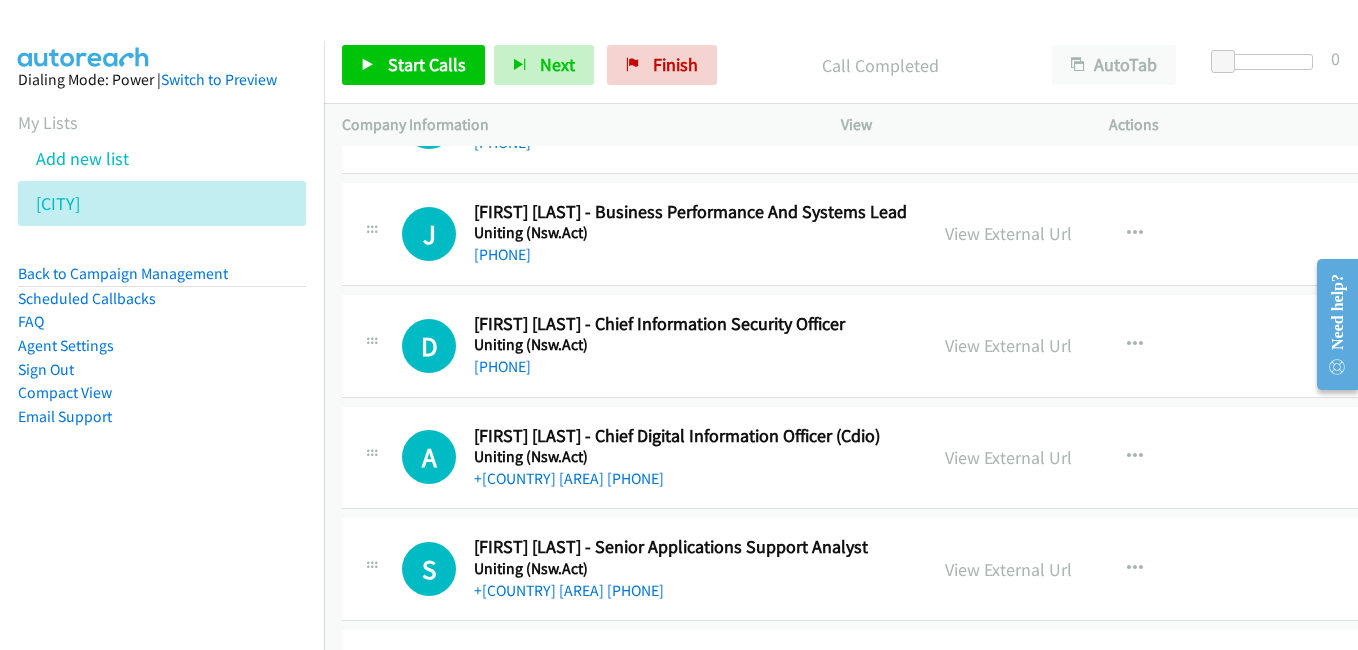 drag, startPoint x: 1011, startPoint y: 458, endPoint x: 957, endPoint y: 443, distance: 56.044624 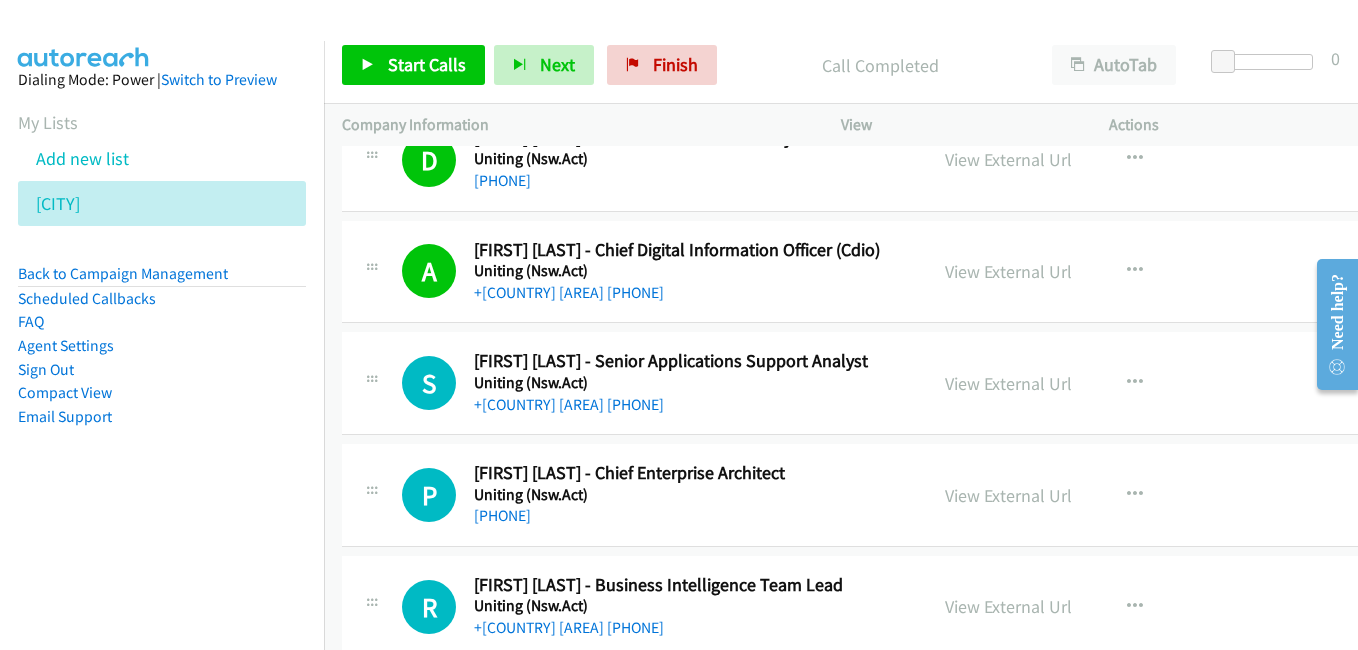 scroll, scrollTop: 7100, scrollLeft: 0, axis: vertical 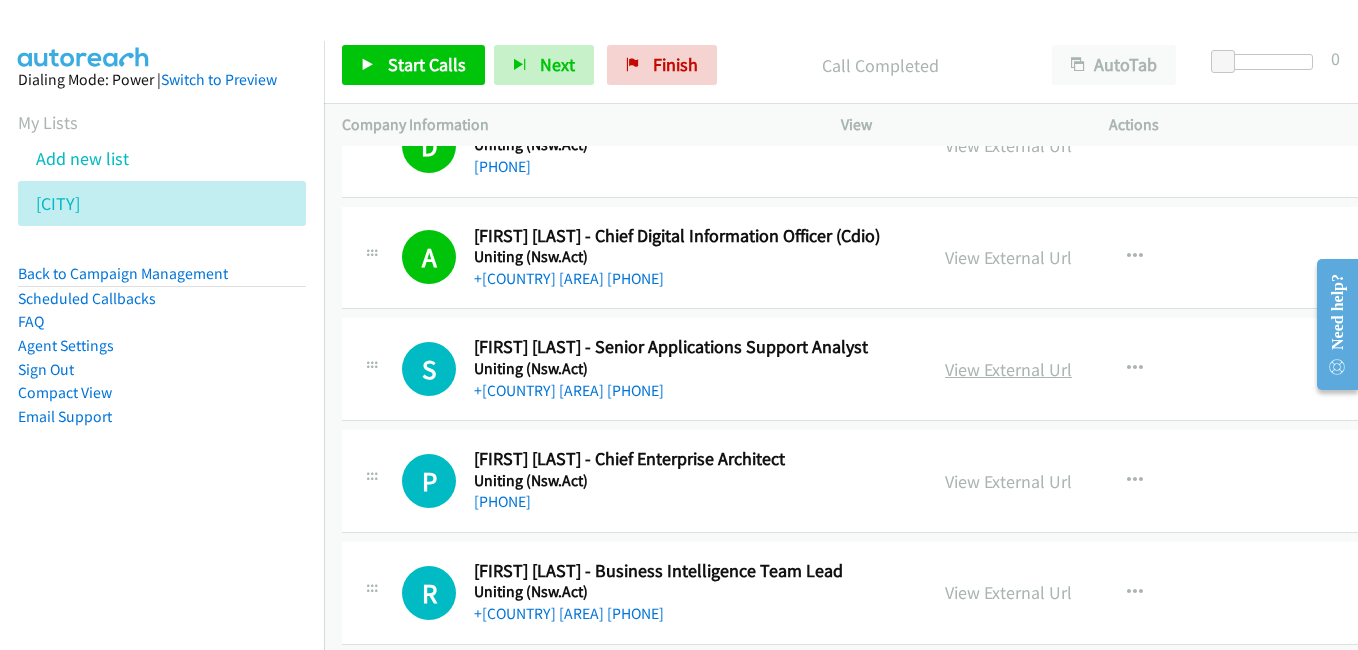 click on "View External Url" at bounding box center (1008, 369) 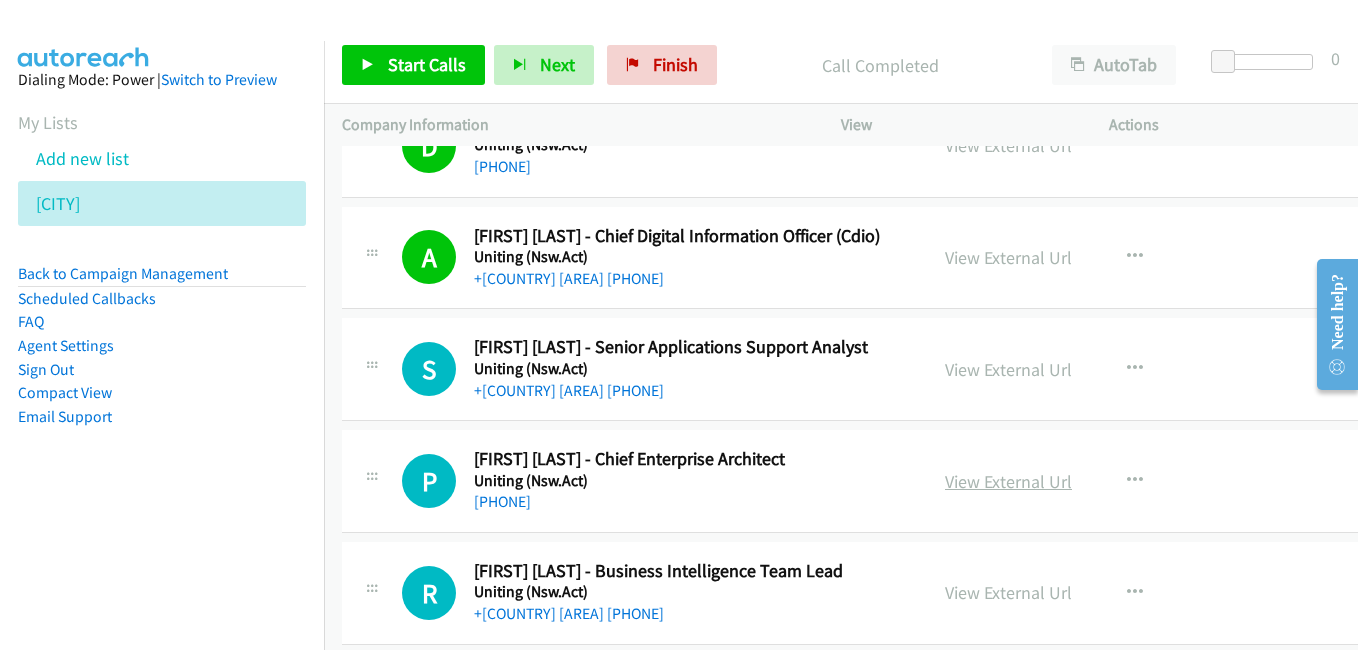 click on "View External Url" at bounding box center [1008, 481] 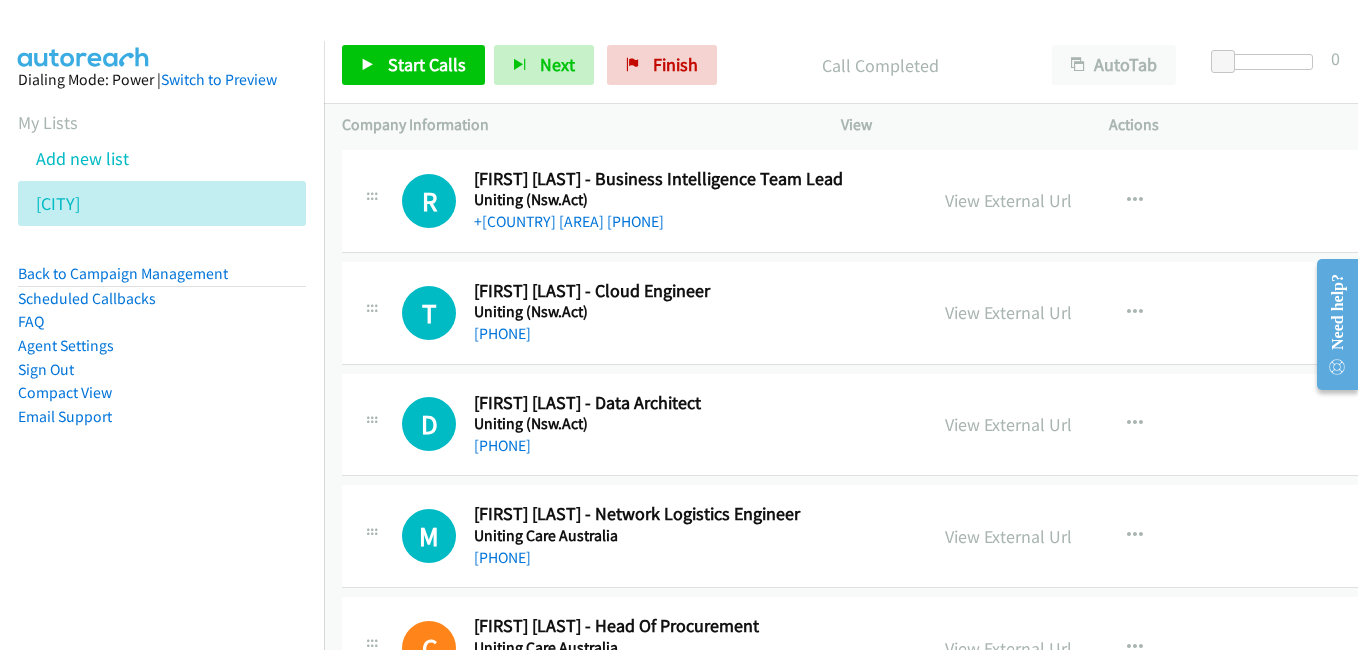 scroll, scrollTop: 7500, scrollLeft: 0, axis: vertical 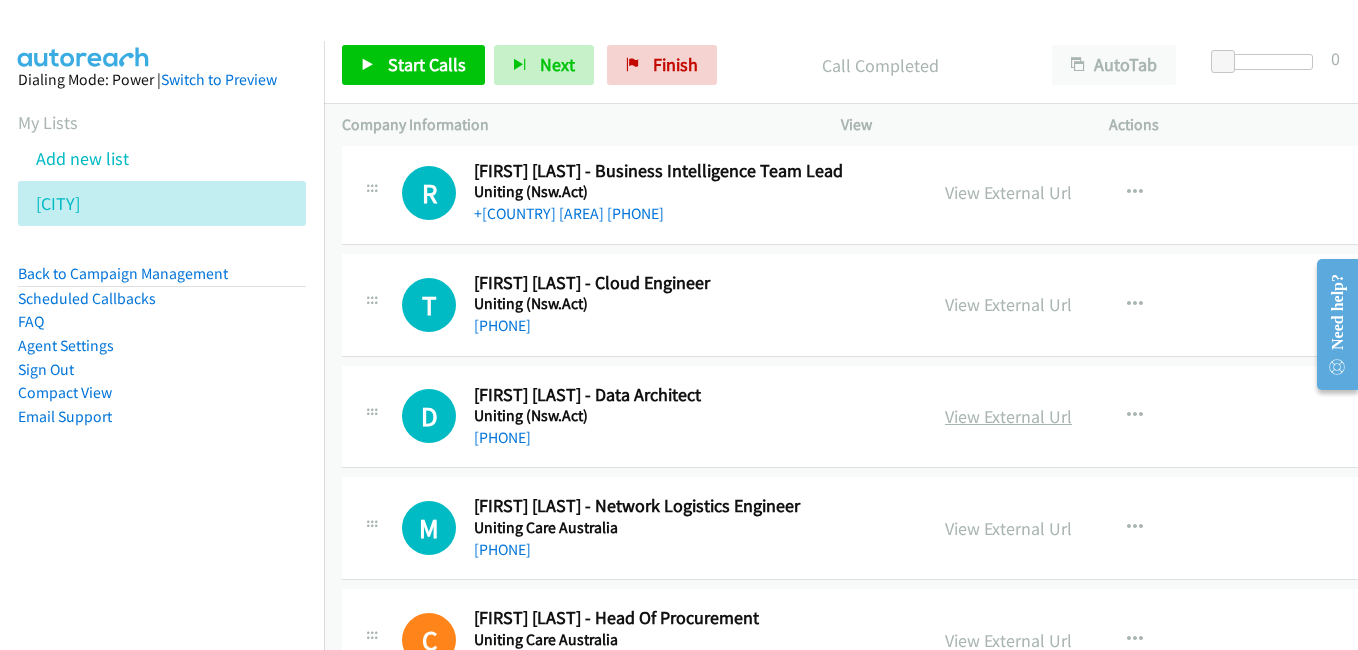 click on "View External Url" at bounding box center (1008, 416) 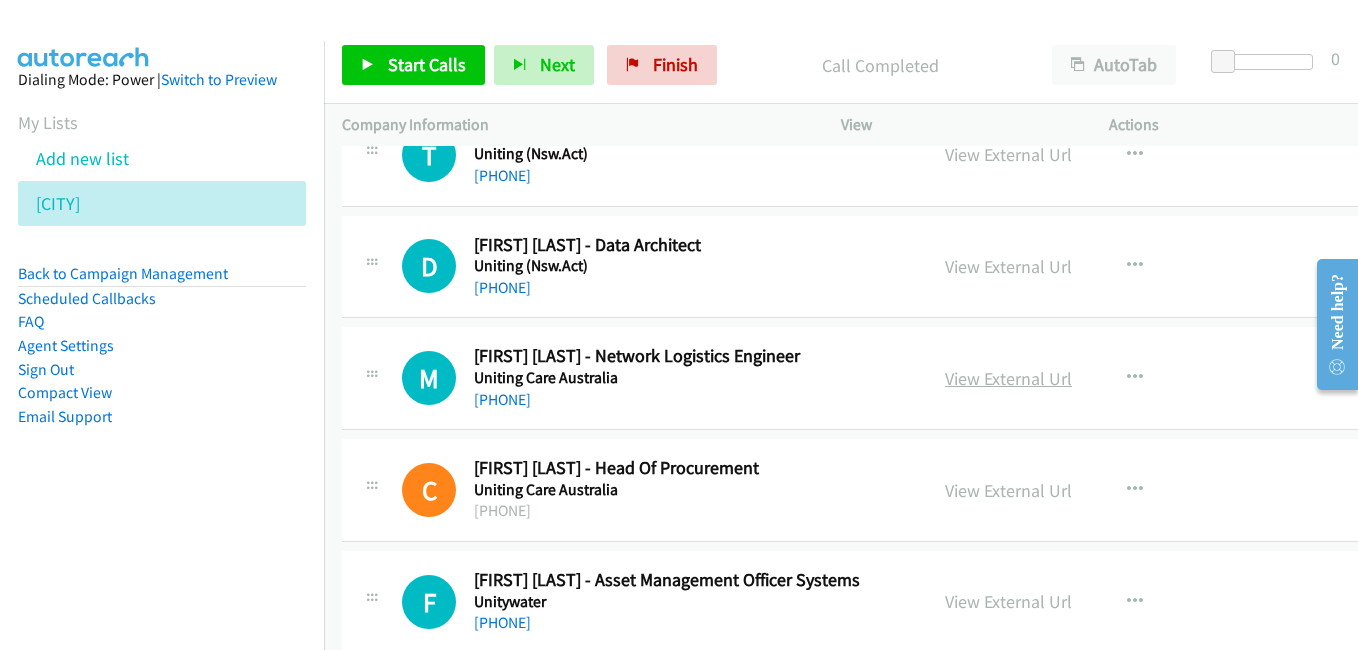 scroll, scrollTop: 7700, scrollLeft: 0, axis: vertical 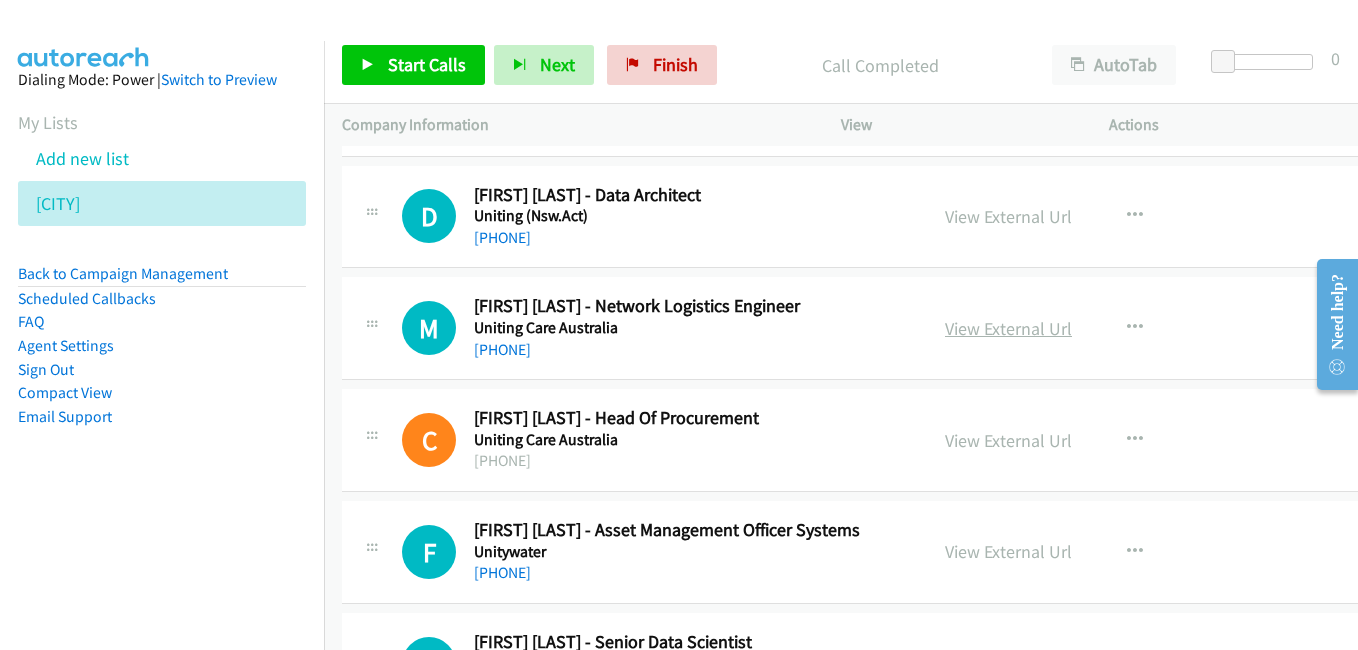 click on "View External Url" at bounding box center [1008, 328] 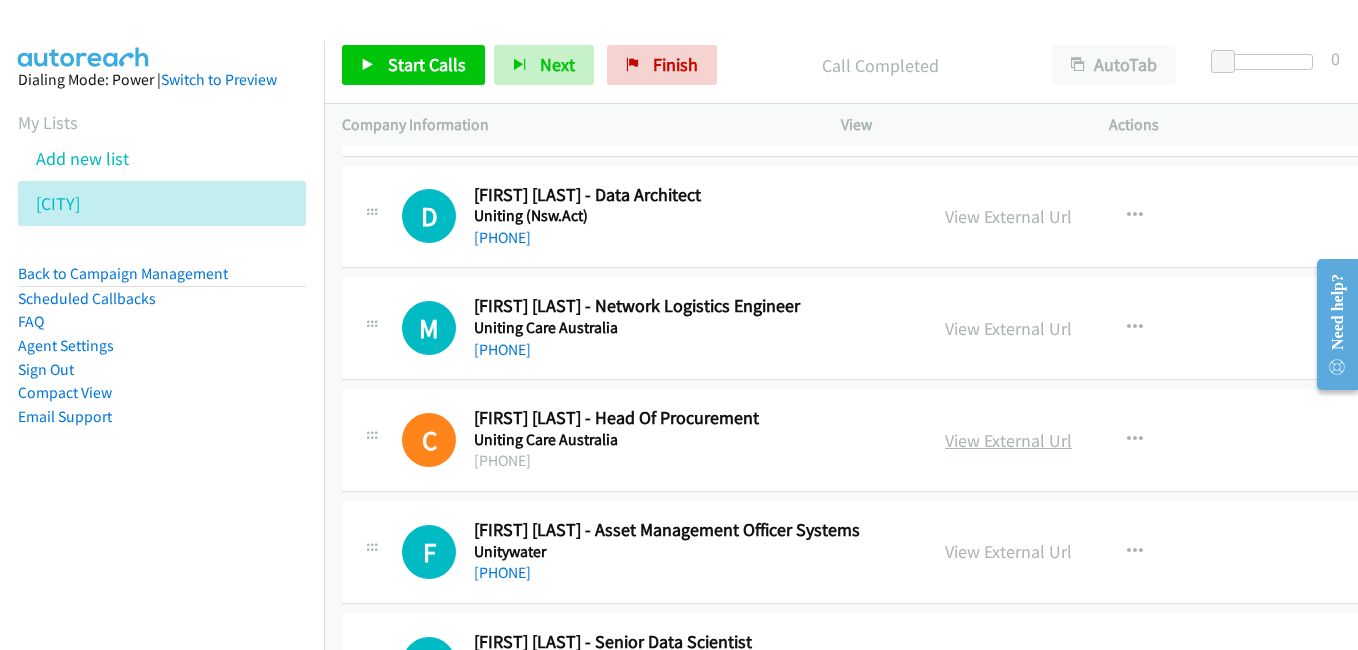 click on "View External Url" at bounding box center (1008, 440) 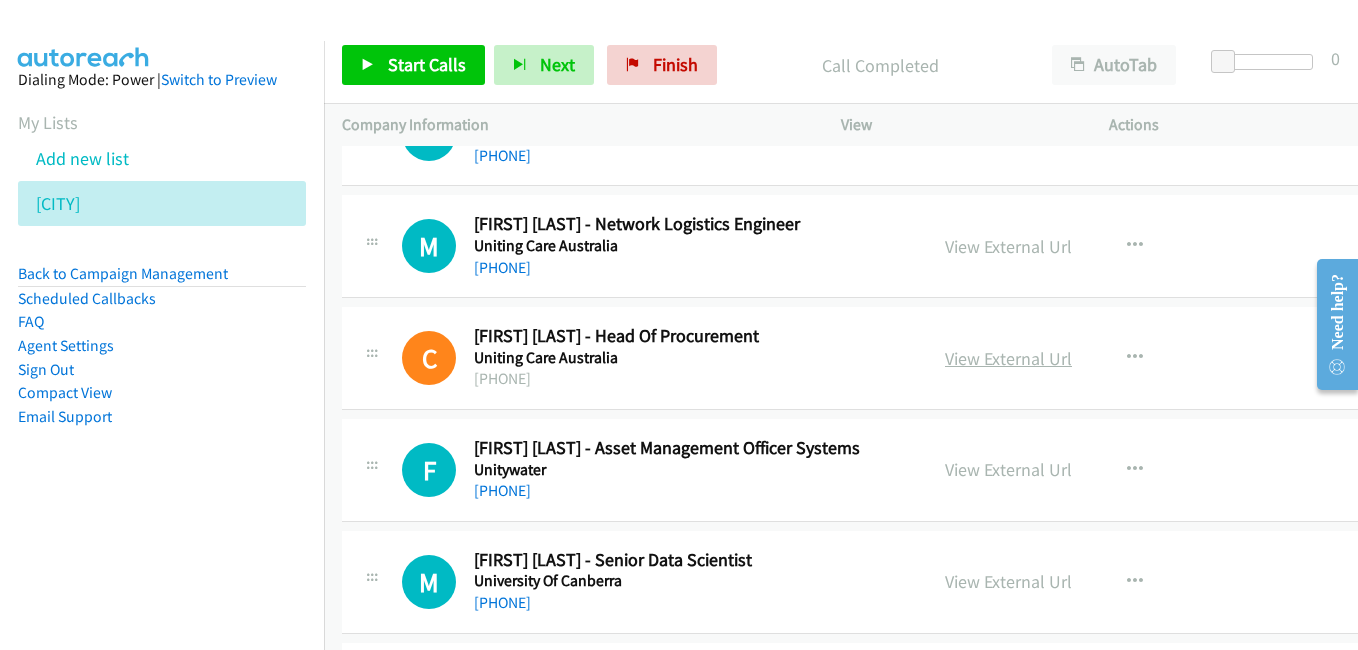scroll, scrollTop: 7800, scrollLeft: 0, axis: vertical 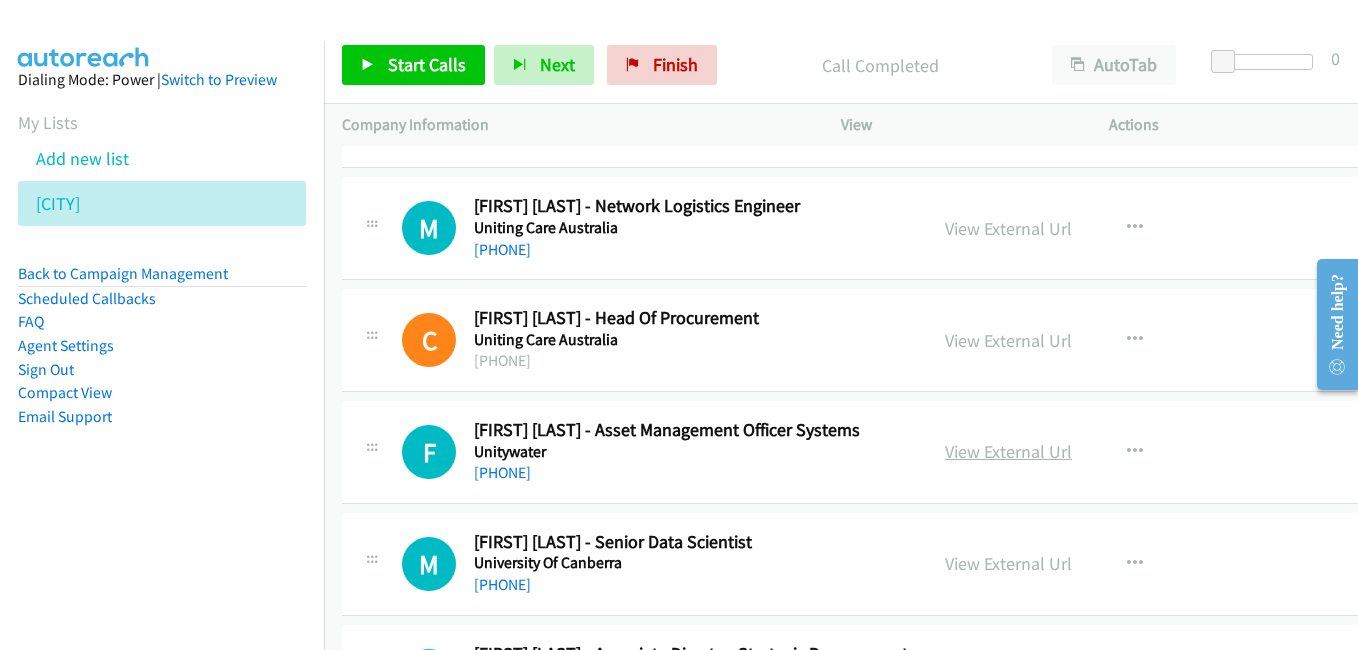 click on "View External Url" at bounding box center [1008, 451] 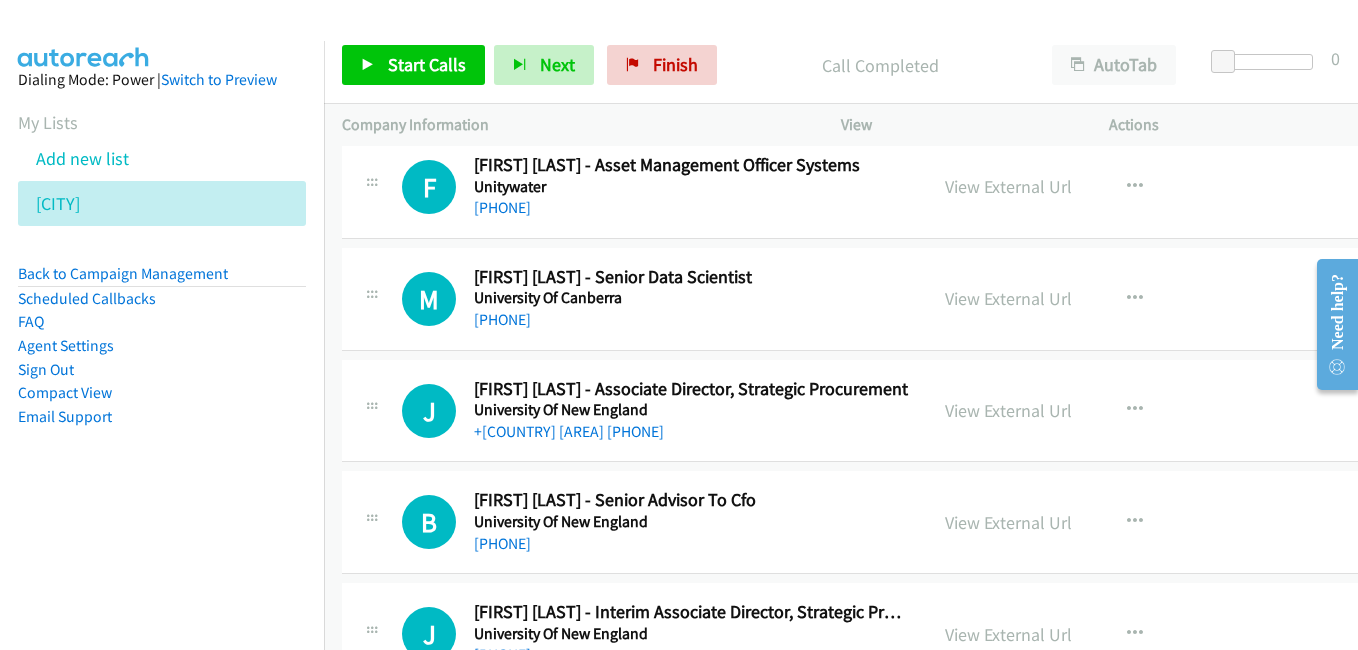 scroll, scrollTop: 8100, scrollLeft: 0, axis: vertical 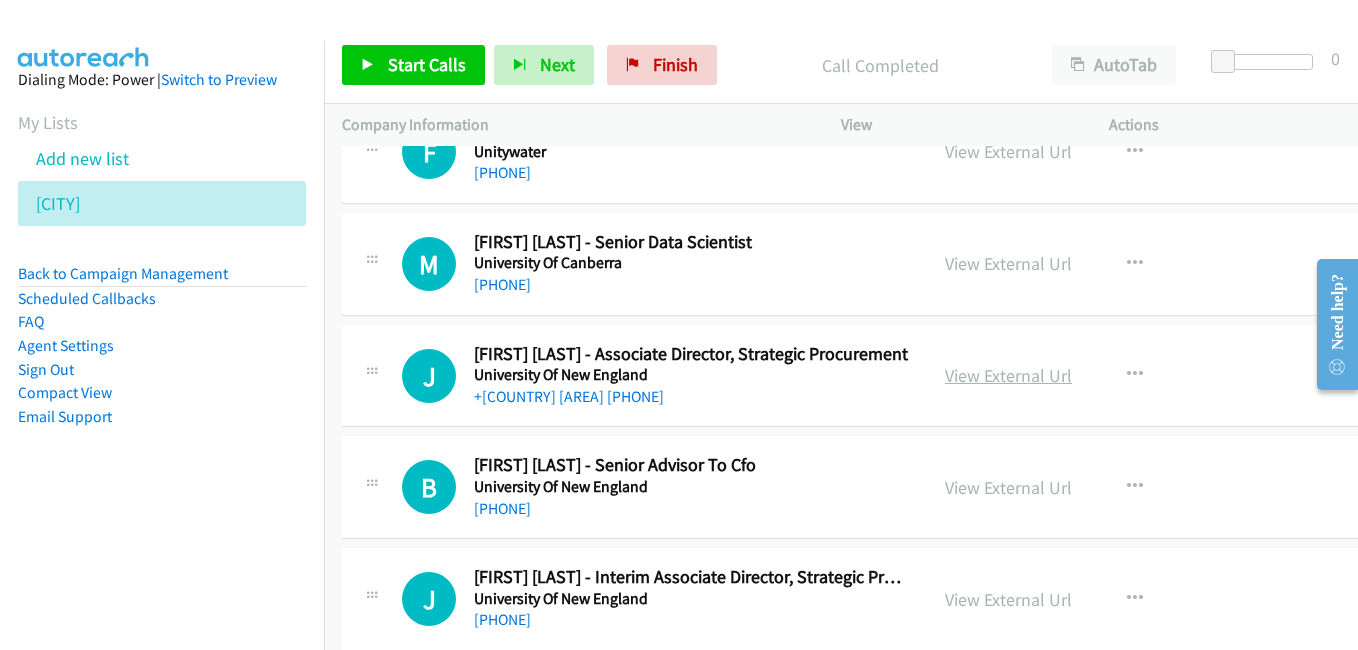 click on "View External Url" at bounding box center [1008, 375] 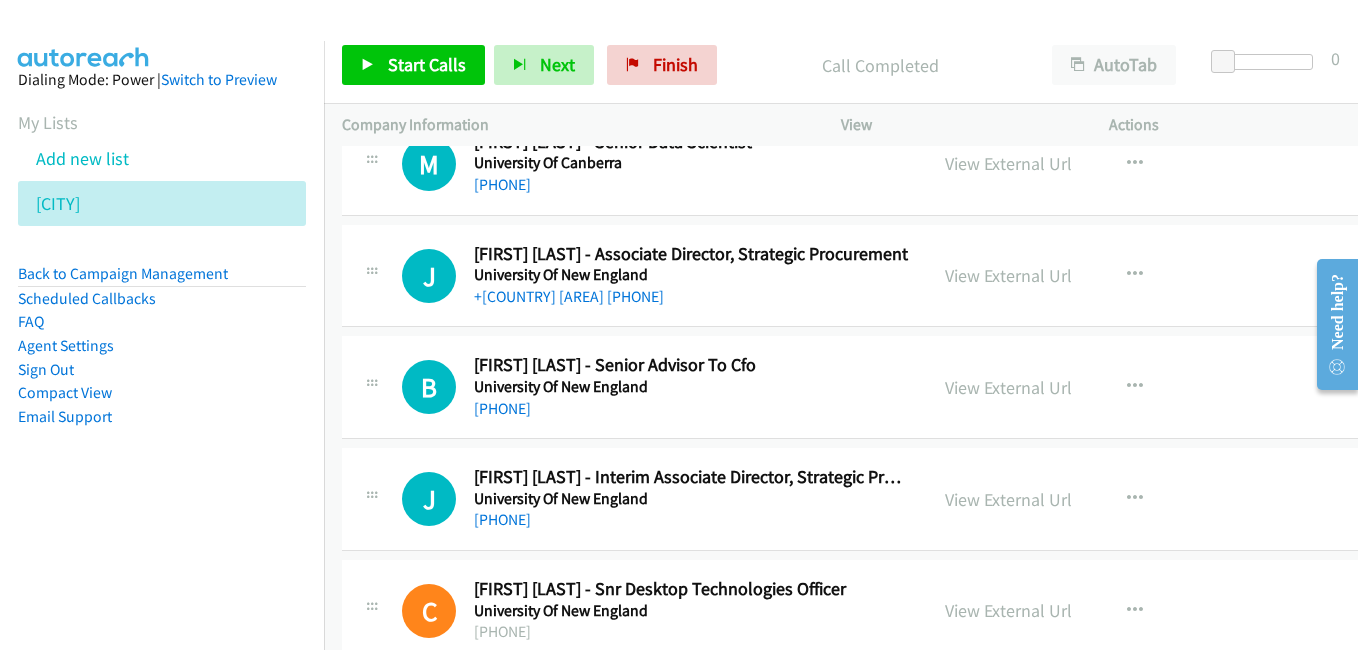 scroll, scrollTop: 8300, scrollLeft: 0, axis: vertical 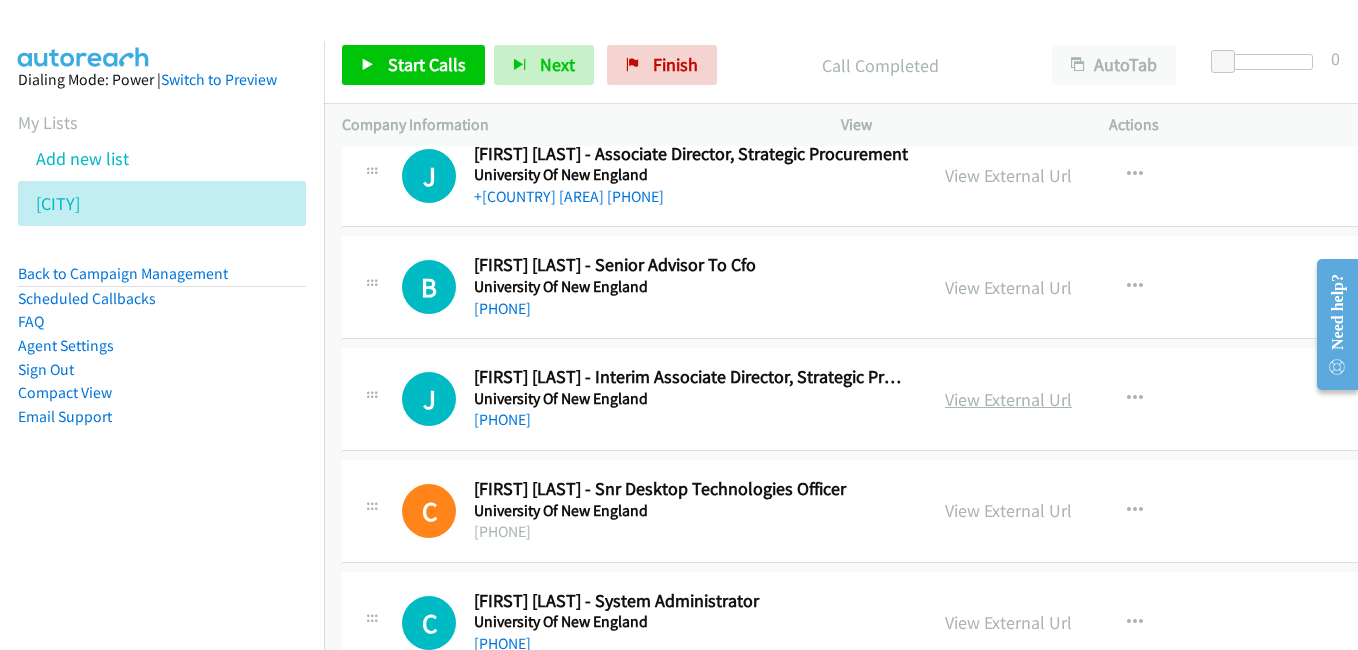 click on "View External Url" at bounding box center [1008, 399] 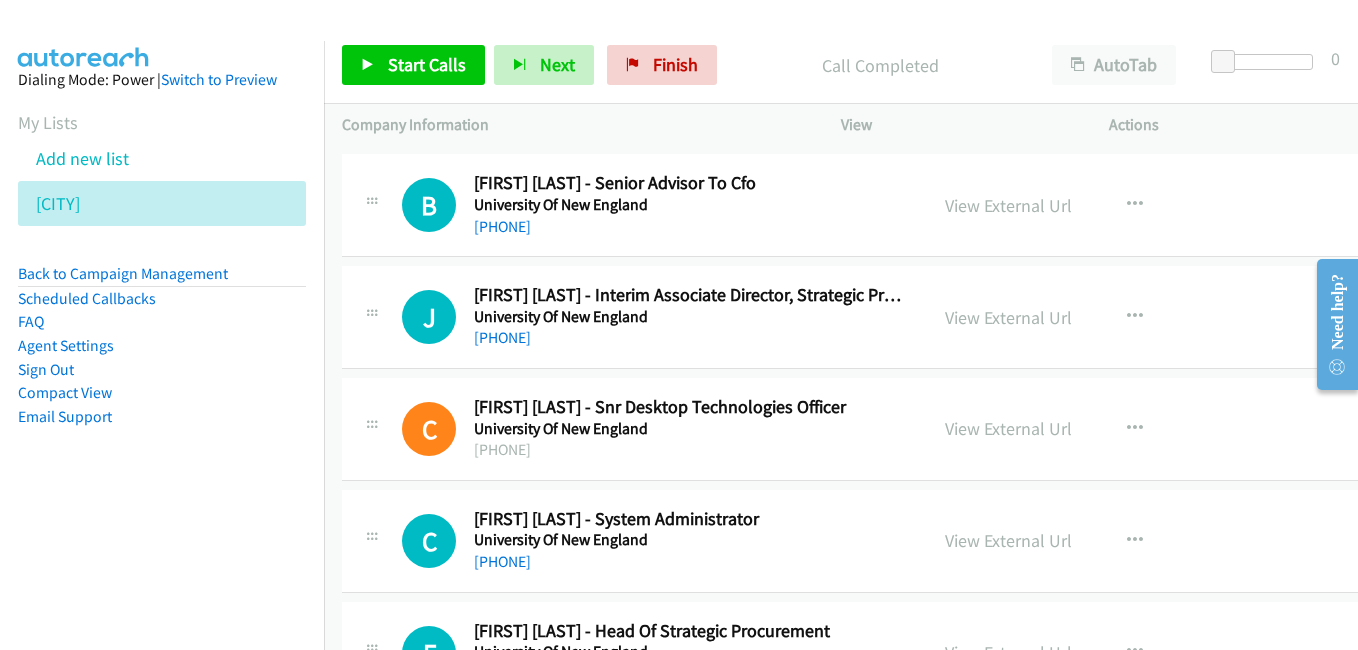 scroll, scrollTop: 8400, scrollLeft: 0, axis: vertical 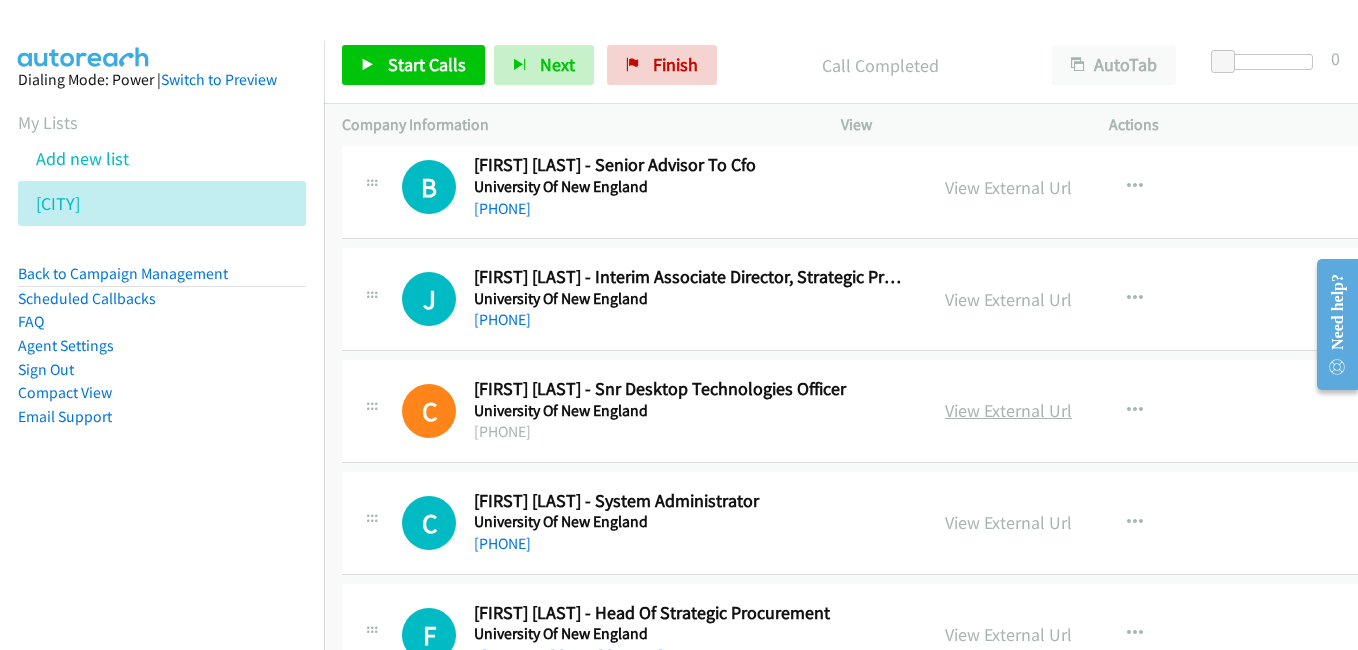 click on "View External Url" at bounding box center [1008, 410] 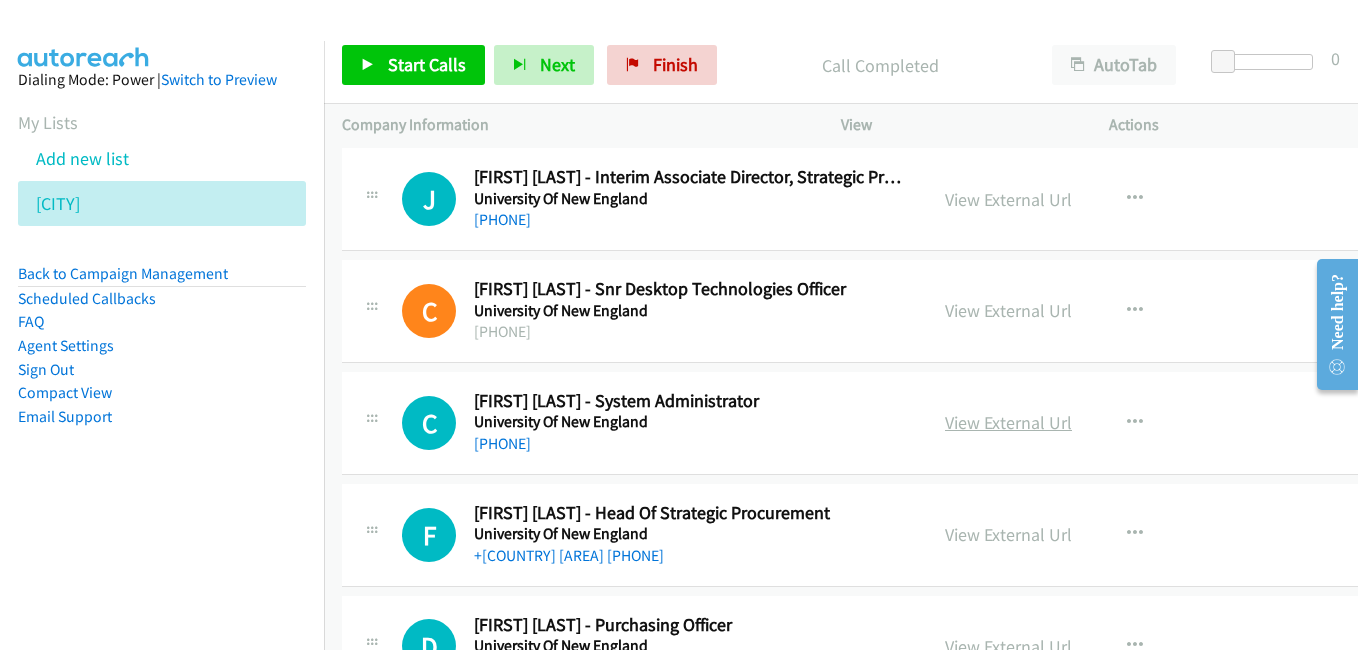 click on "View External Url" at bounding box center (1008, 422) 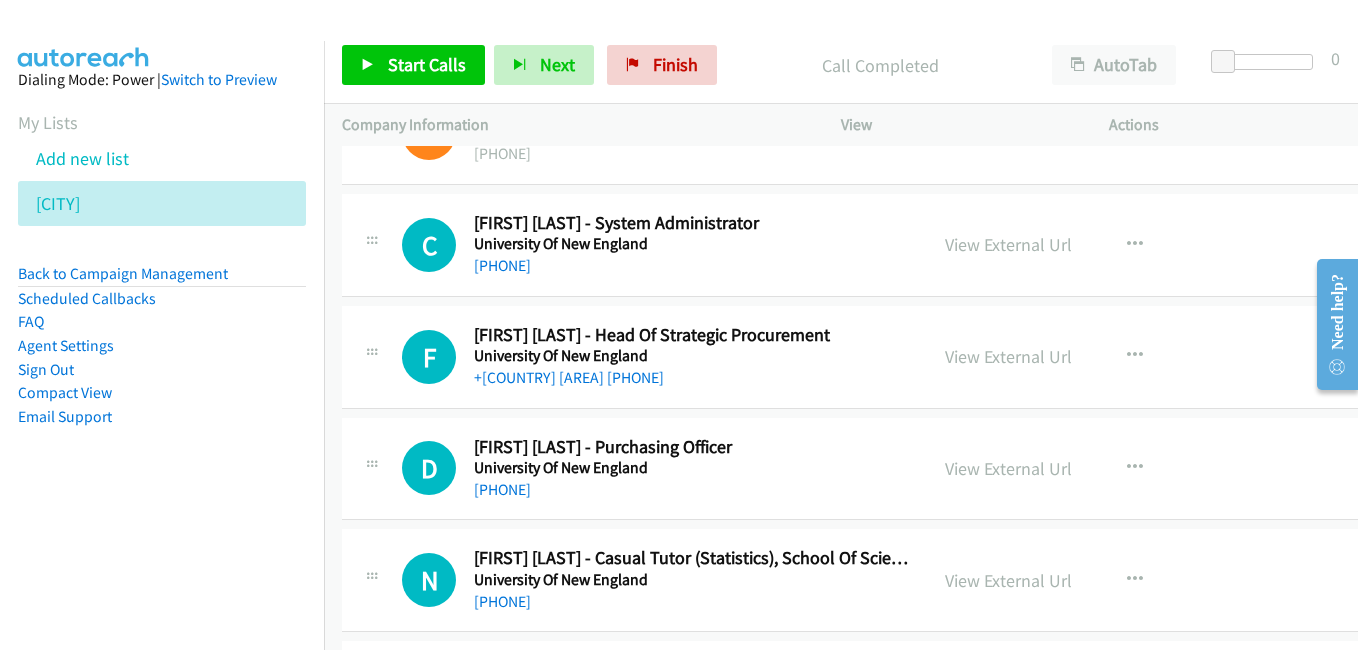 scroll, scrollTop: 8700, scrollLeft: 0, axis: vertical 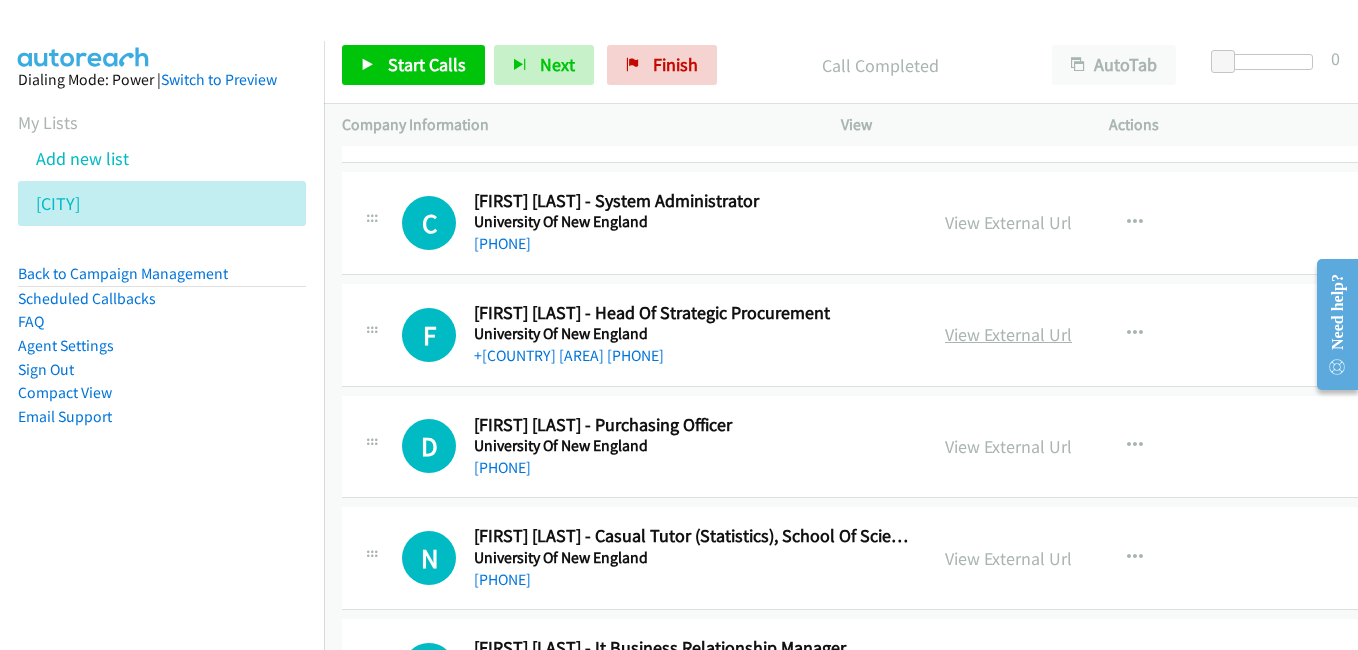 click on "View External Url" at bounding box center (1008, 334) 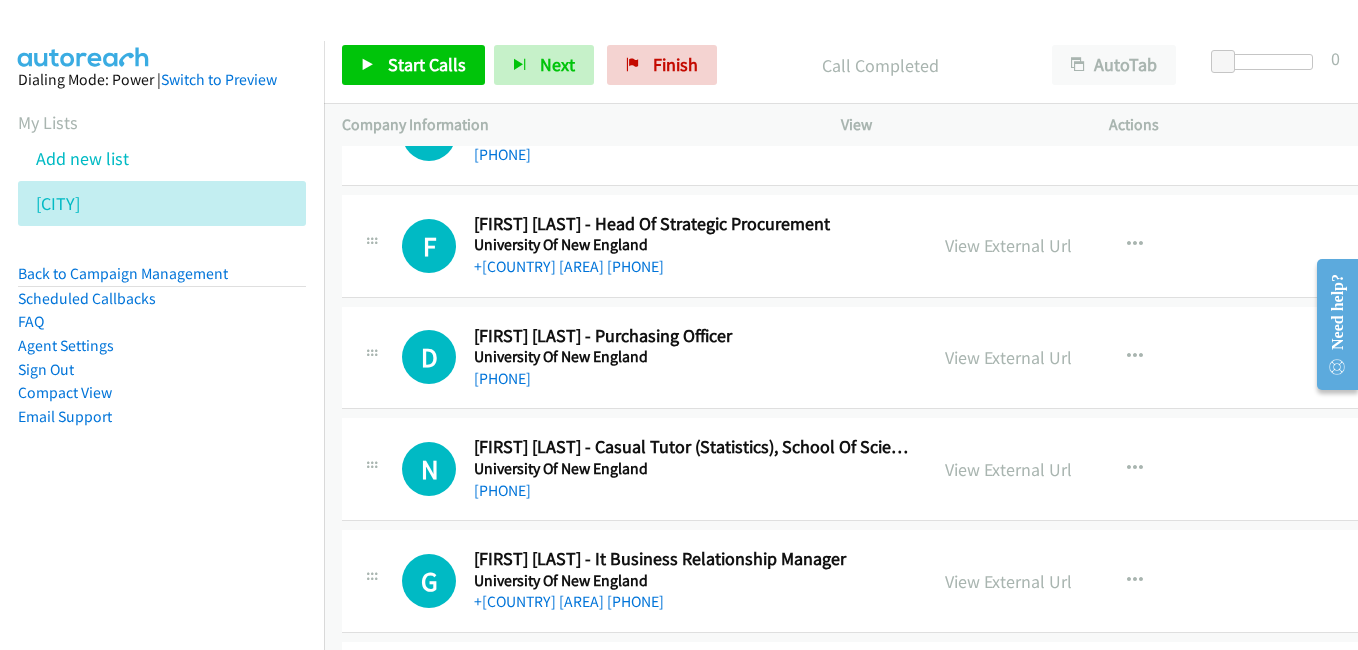 scroll, scrollTop: 8800, scrollLeft: 0, axis: vertical 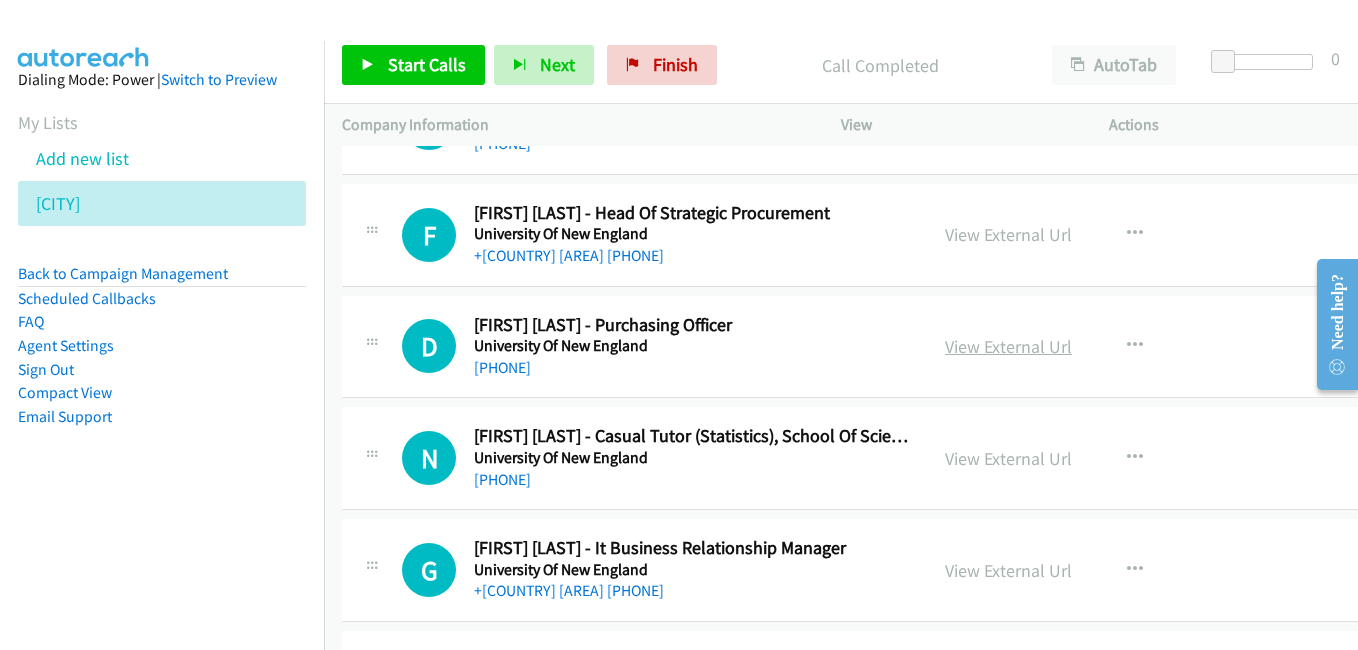 click on "View External Url" at bounding box center [1008, 346] 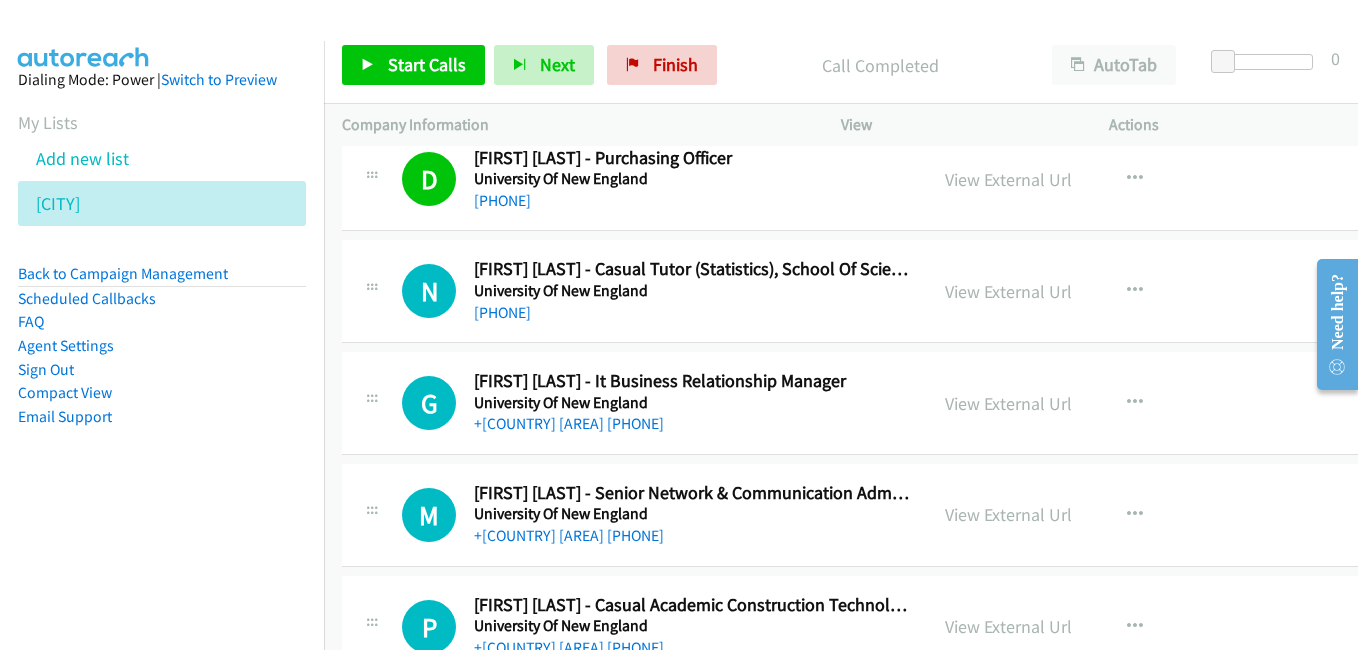 scroll, scrollTop: 9000, scrollLeft: 0, axis: vertical 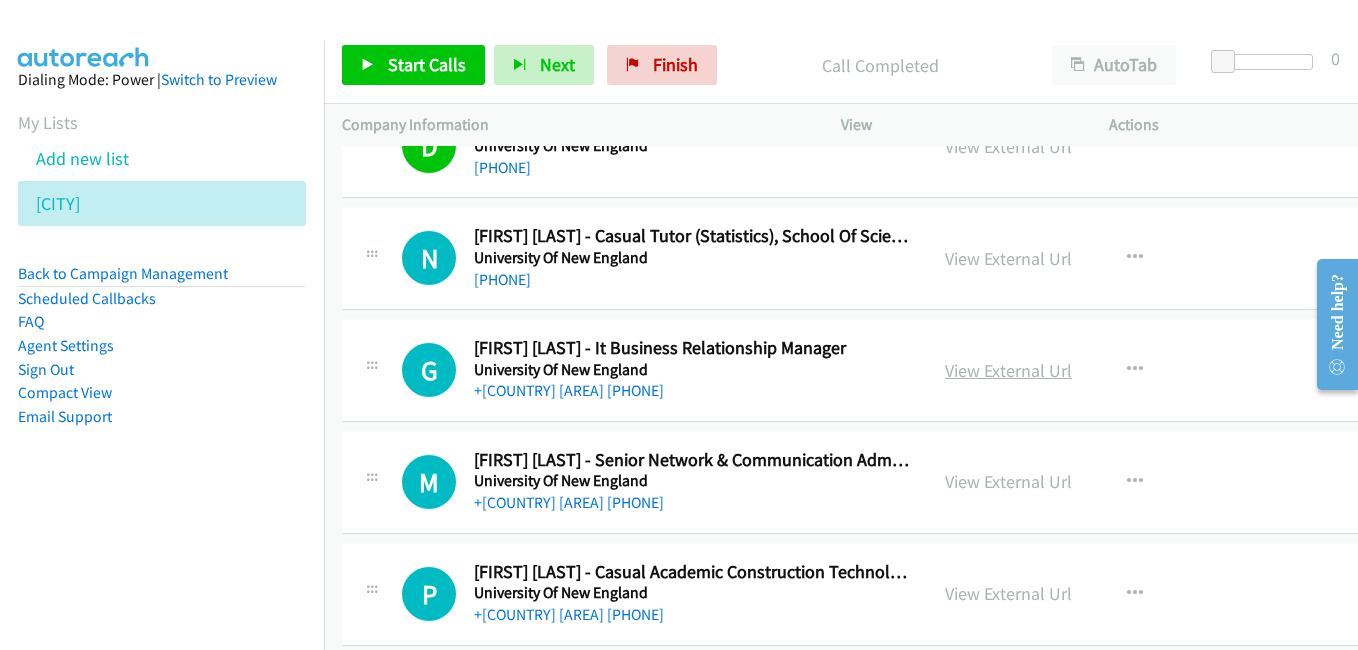 click on "View External Url" at bounding box center (1008, 370) 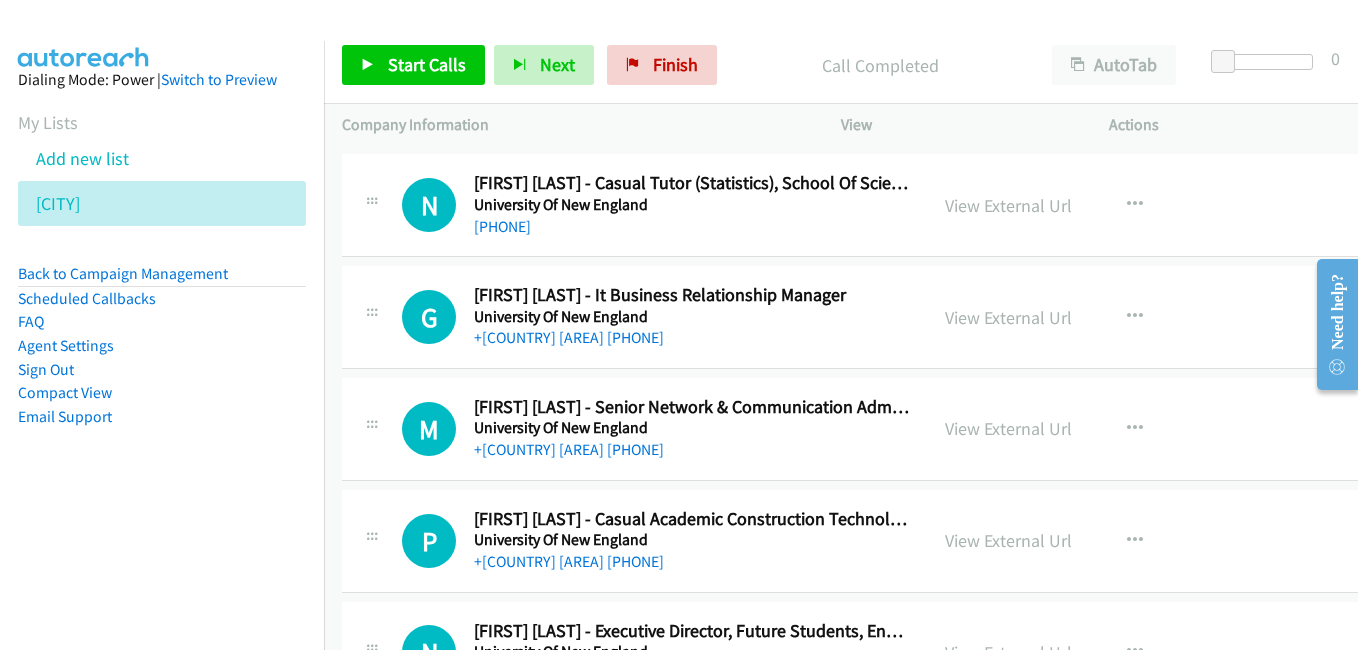 scroll, scrollTop: 9100, scrollLeft: 0, axis: vertical 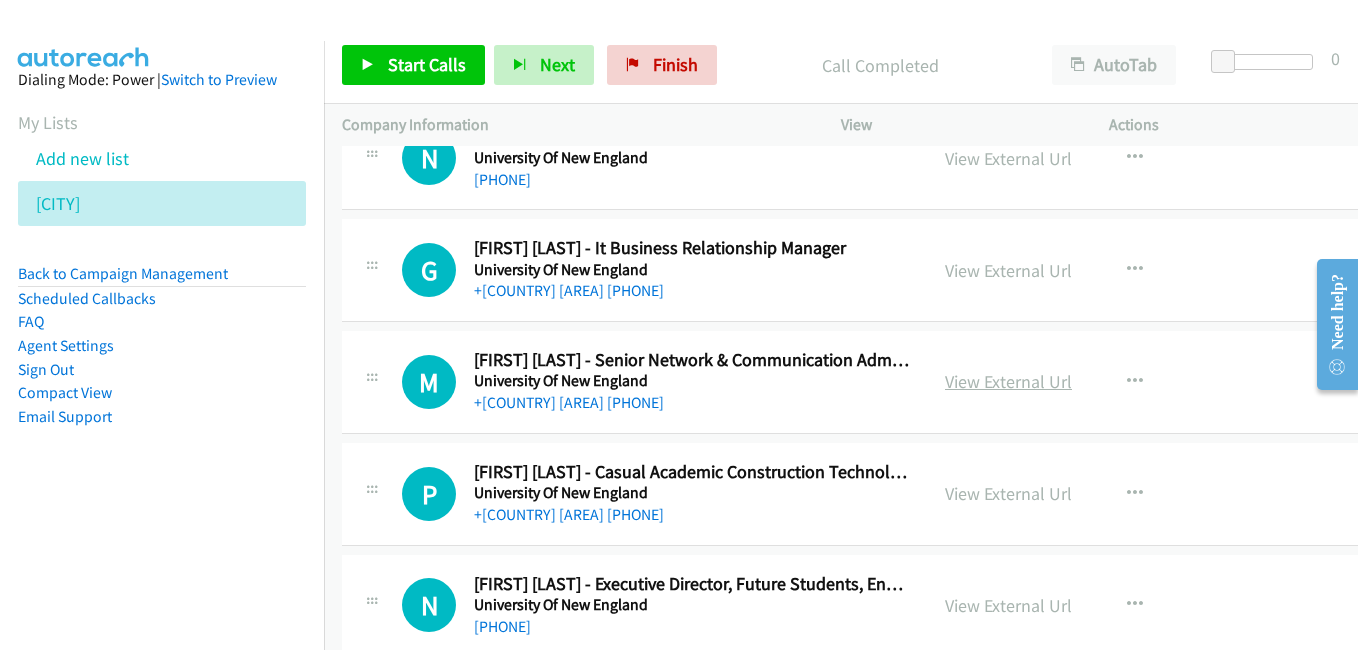 click on "View External Url" at bounding box center (1008, 381) 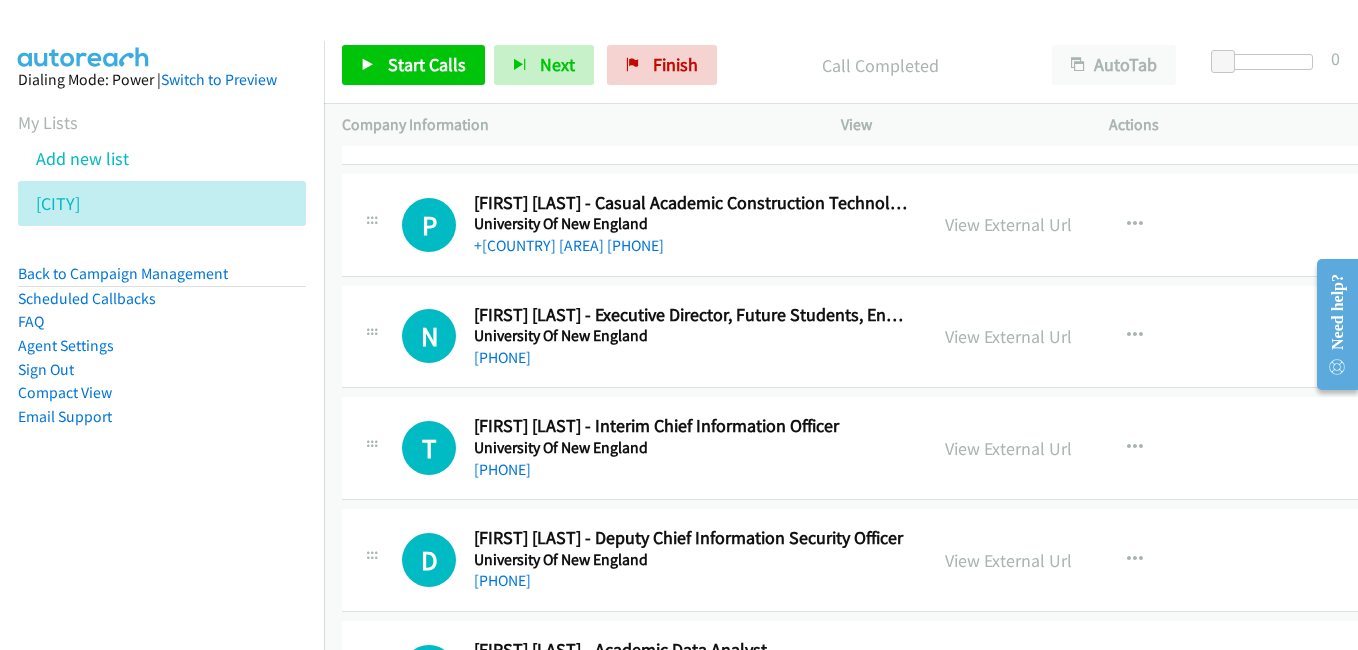 scroll, scrollTop: 9400, scrollLeft: 0, axis: vertical 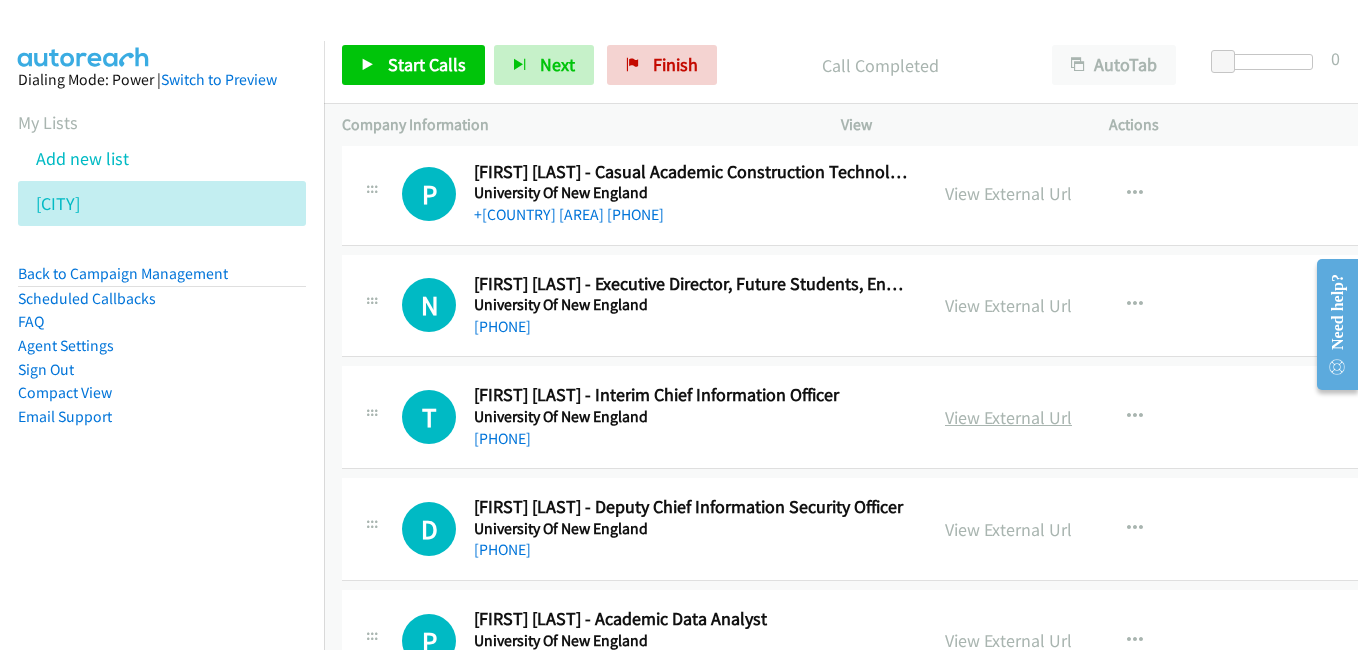 click on "View External Url" at bounding box center [1008, 417] 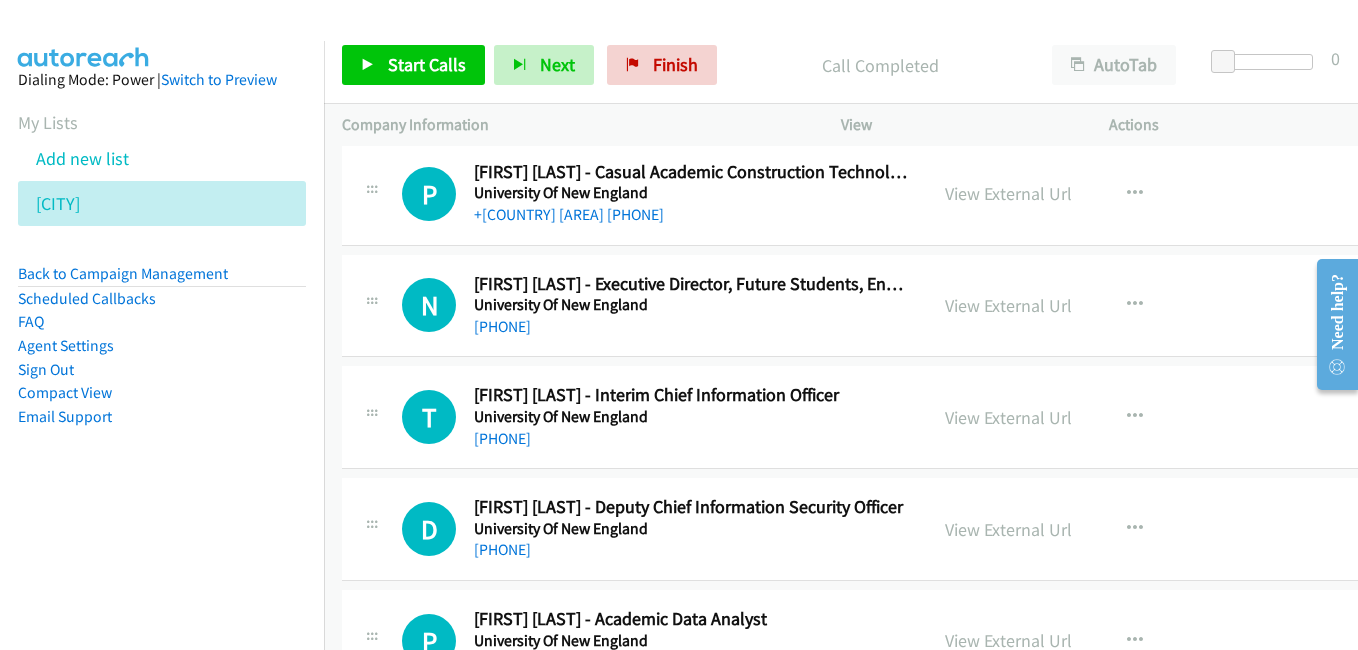 scroll, scrollTop: 9600, scrollLeft: 0, axis: vertical 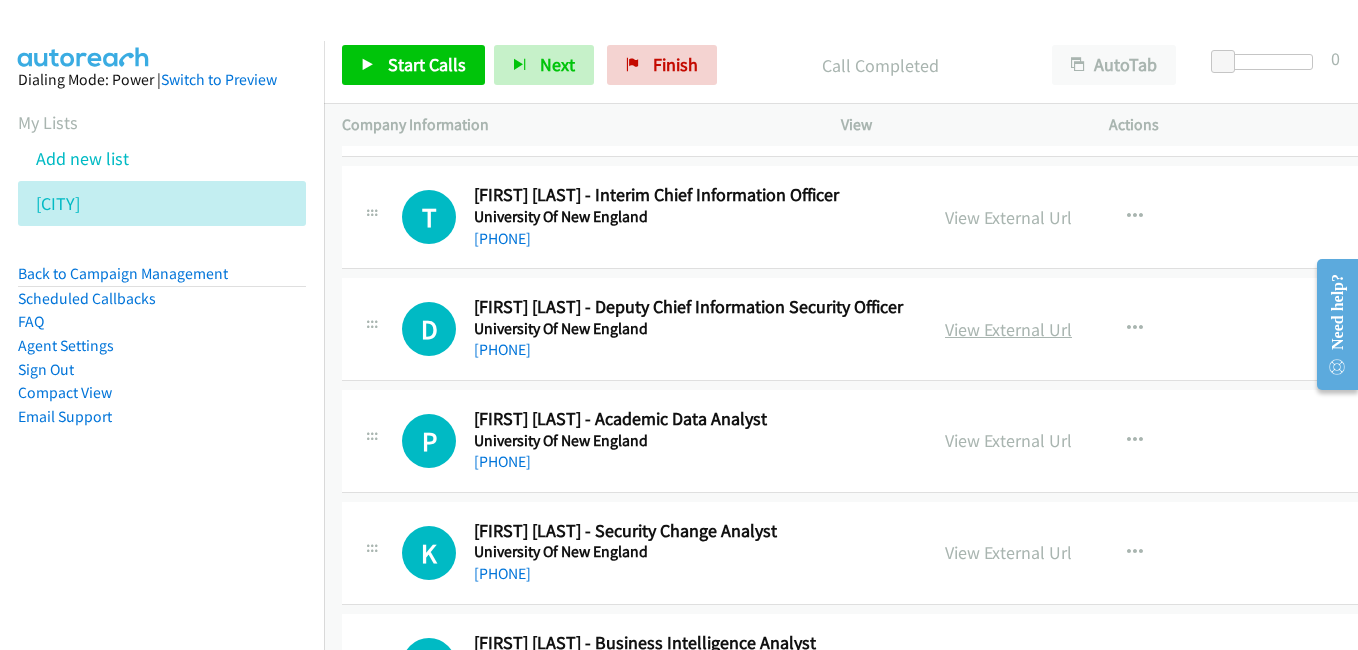 click on "View External Url" at bounding box center [1008, 329] 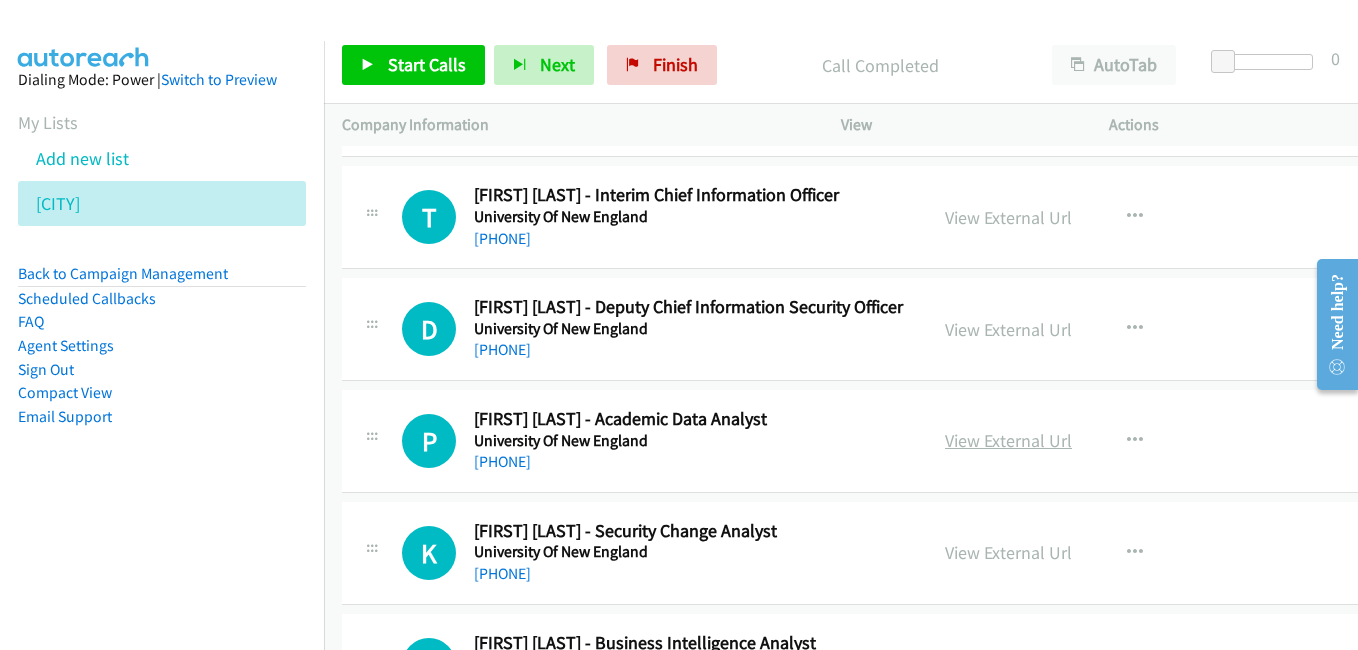 click on "View External Url" at bounding box center (1008, 440) 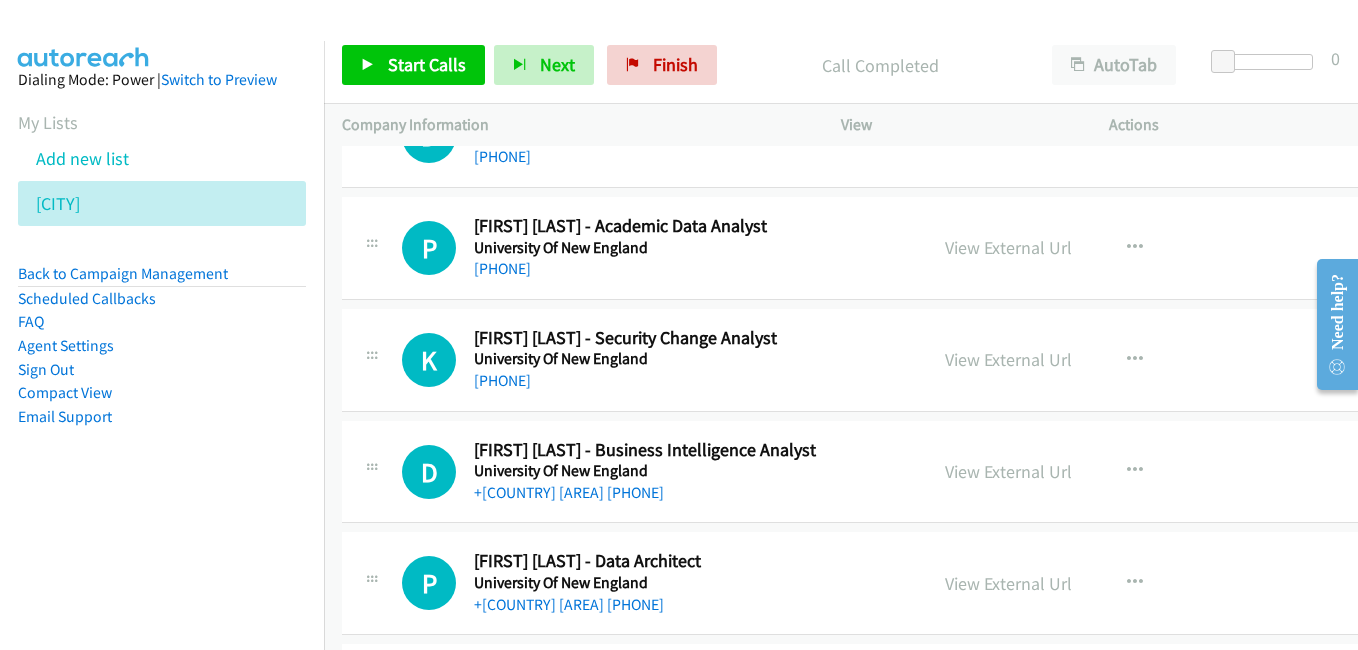 scroll, scrollTop: 9800, scrollLeft: 0, axis: vertical 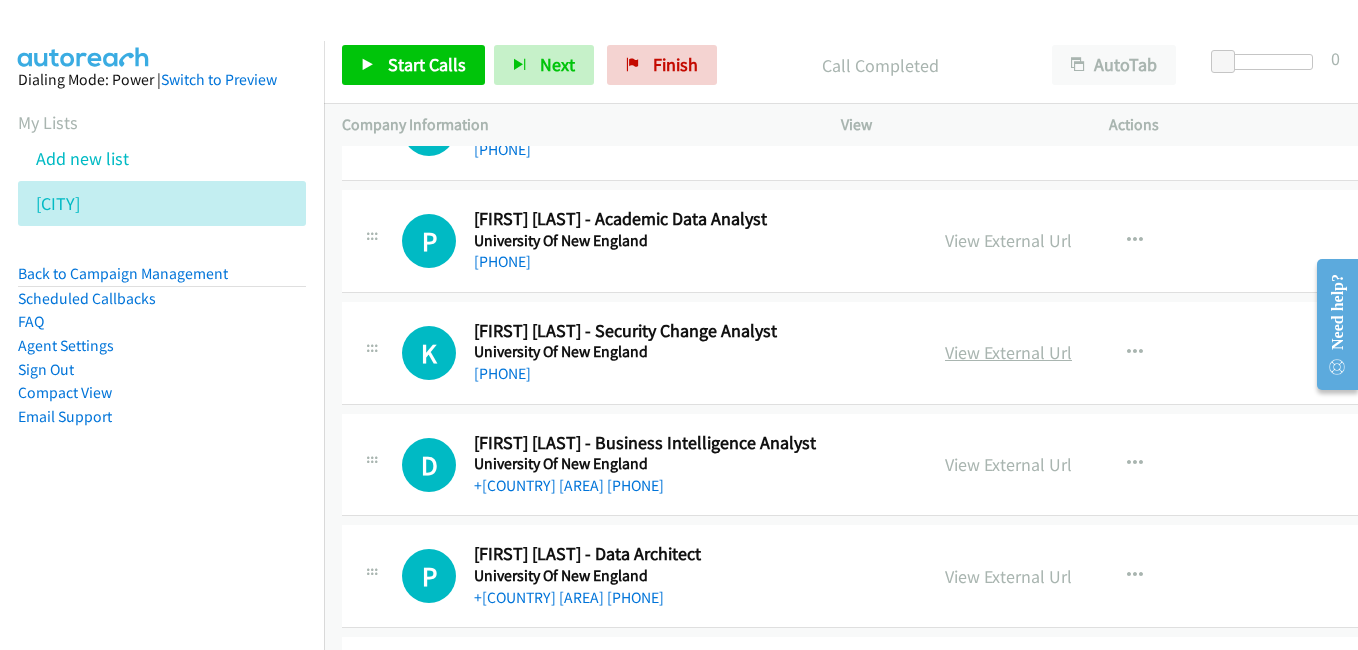click on "View External Url" at bounding box center (1008, 352) 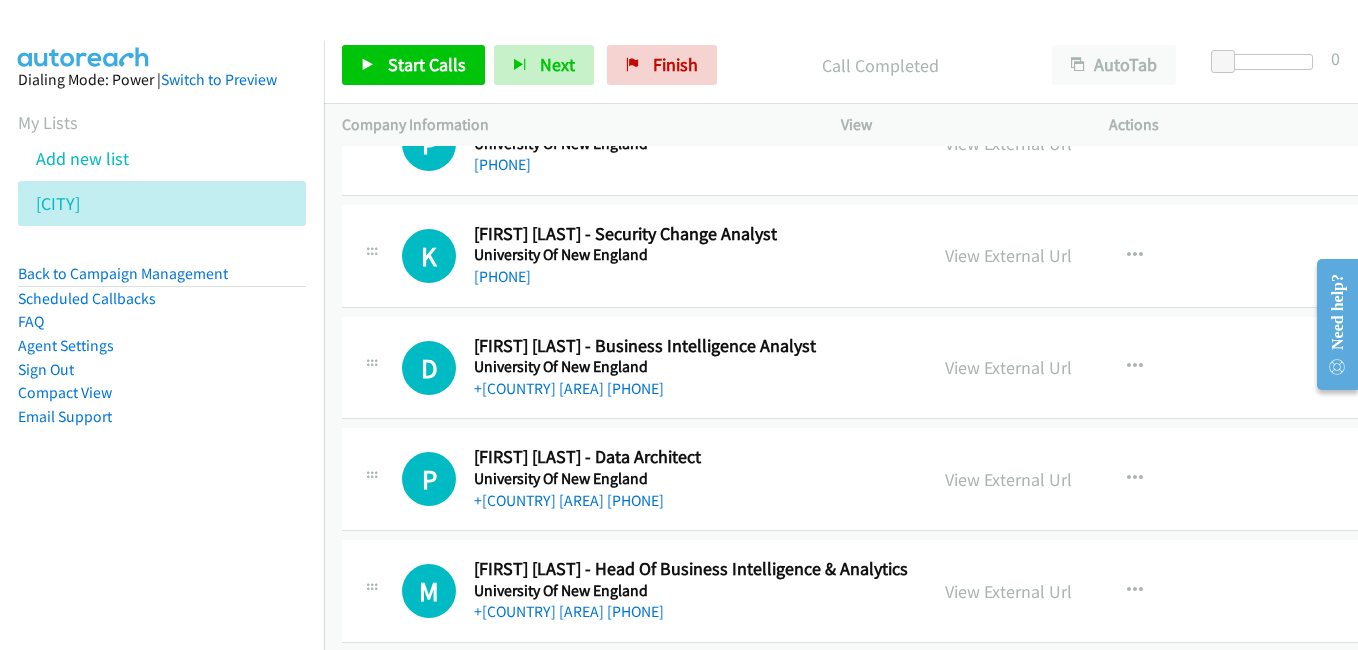 scroll, scrollTop: 9900, scrollLeft: 0, axis: vertical 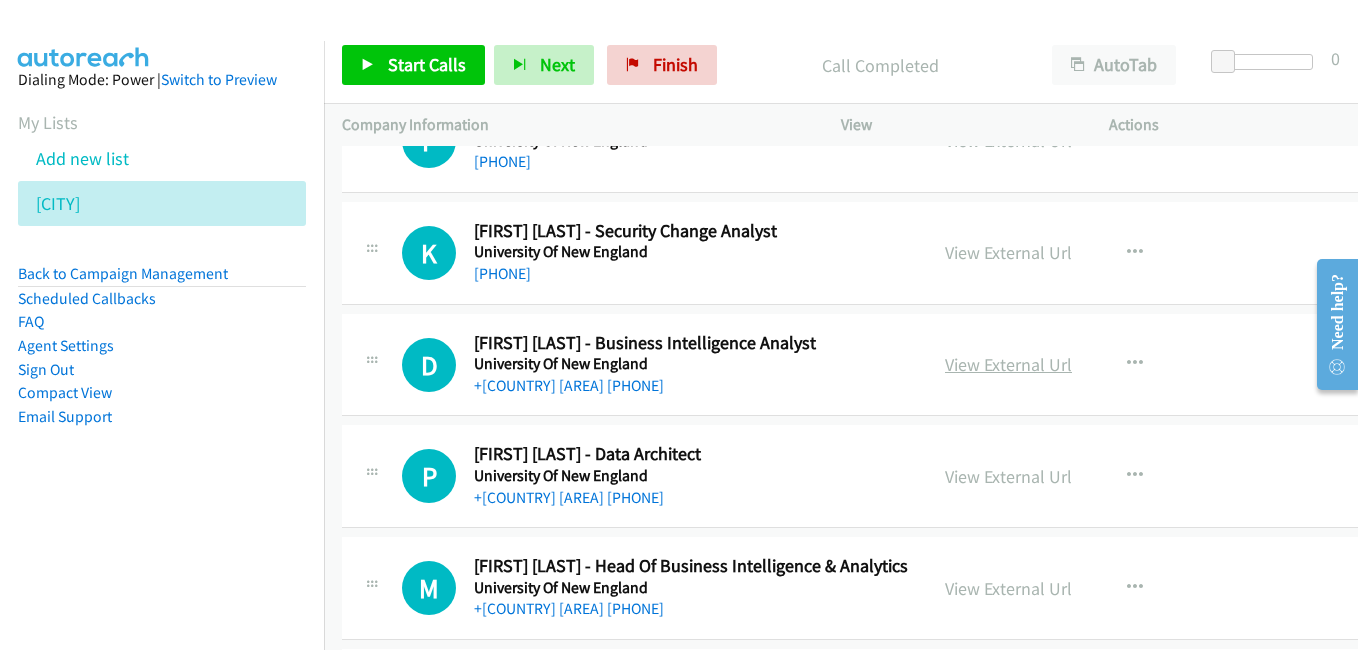 click on "View External Url" at bounding box center [1008, 364] 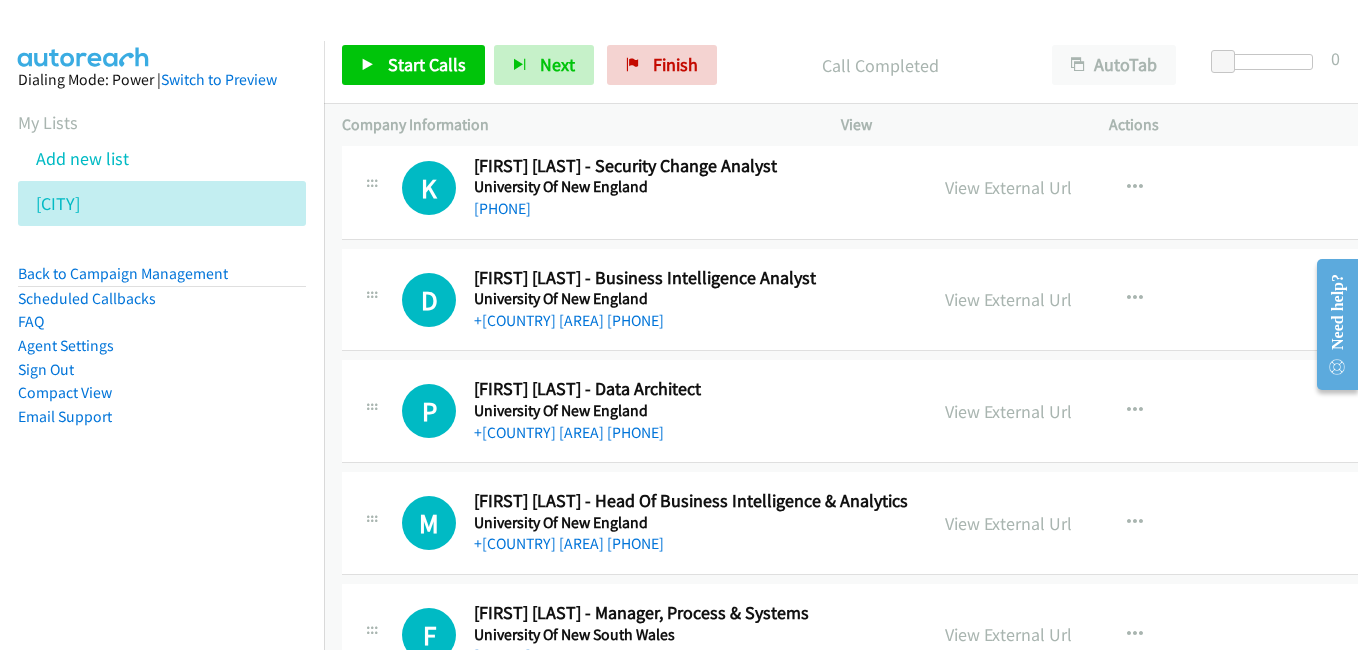 scroll, scrollTop: 10000, scrollLeft: 0, axis: vertical 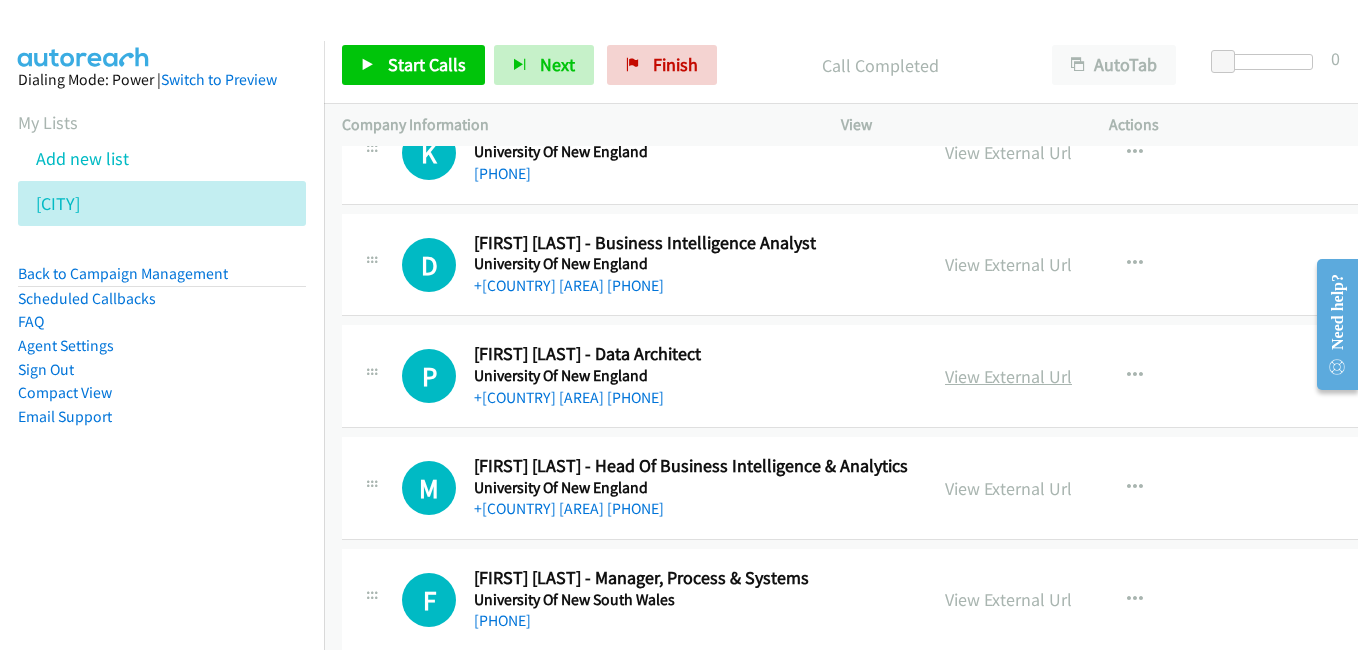 click on "View External Url" at bounding box center (1008, 376) 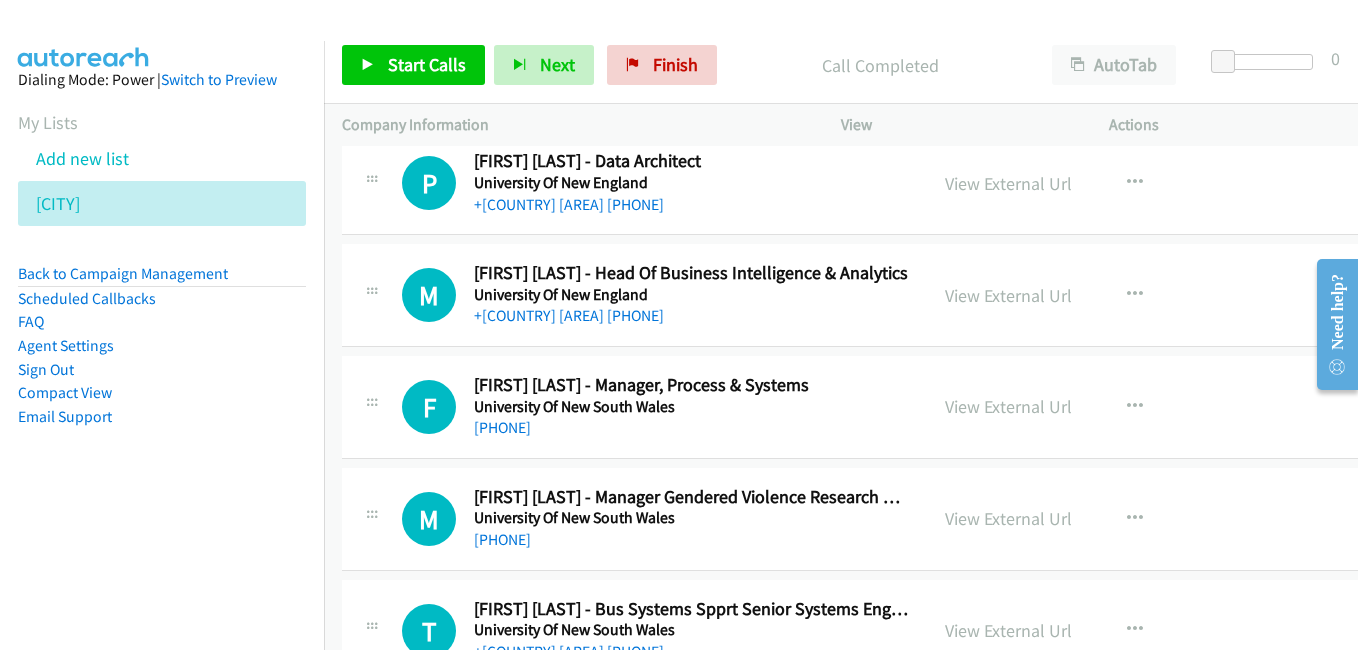 scroll, scrollTop: 10200, scrollLeft: 0, axis: vertical 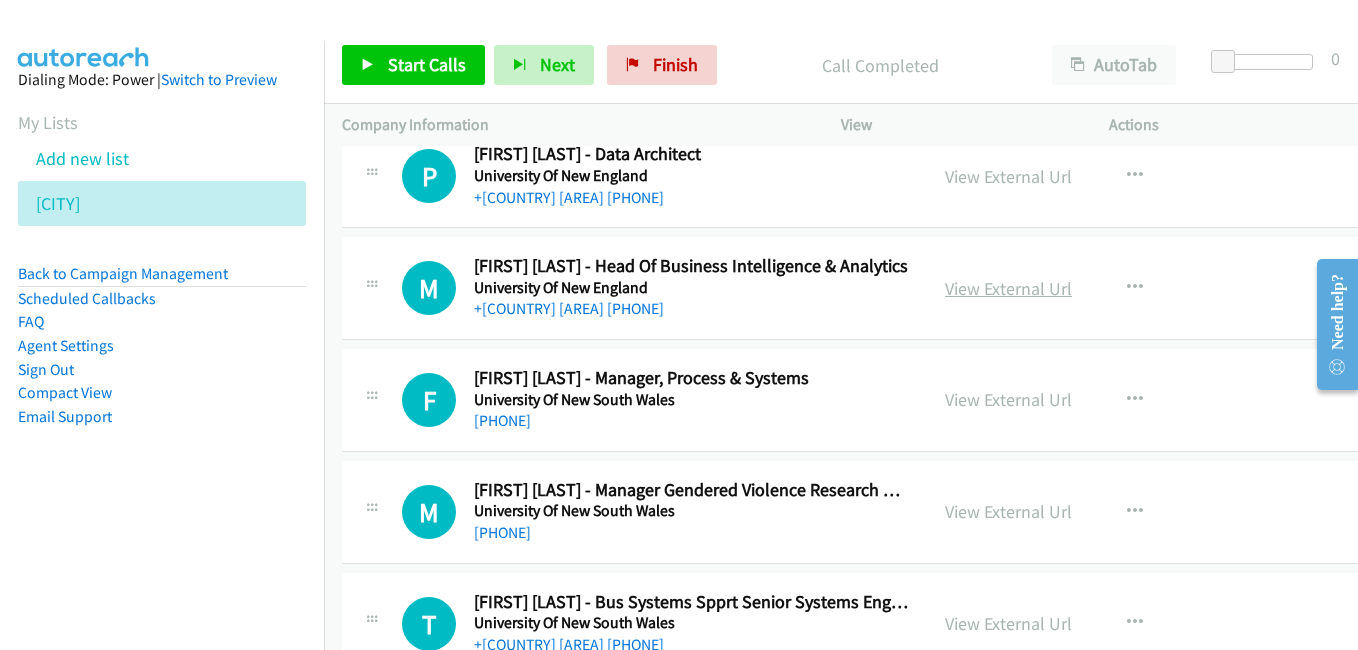 click on "View External Url" at bounding box center (1008, 288) 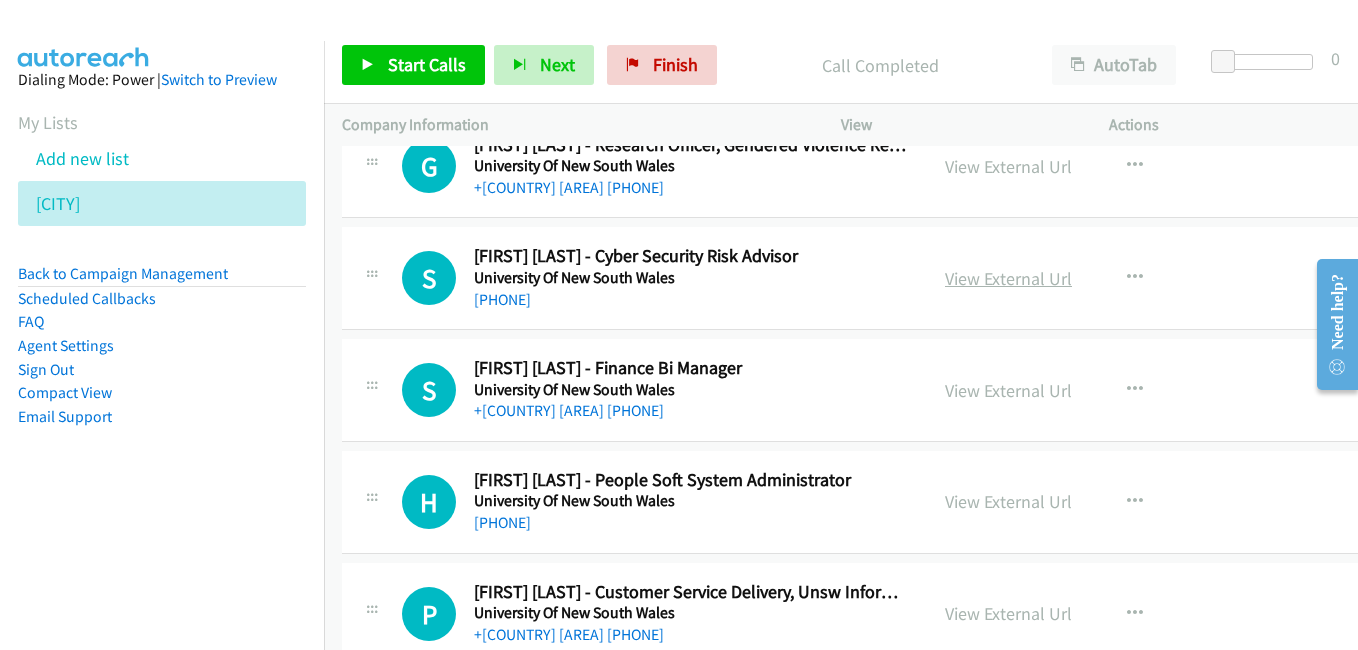 scroll, scrollTop: 10800, scrollLeft: 0, axis: vertical 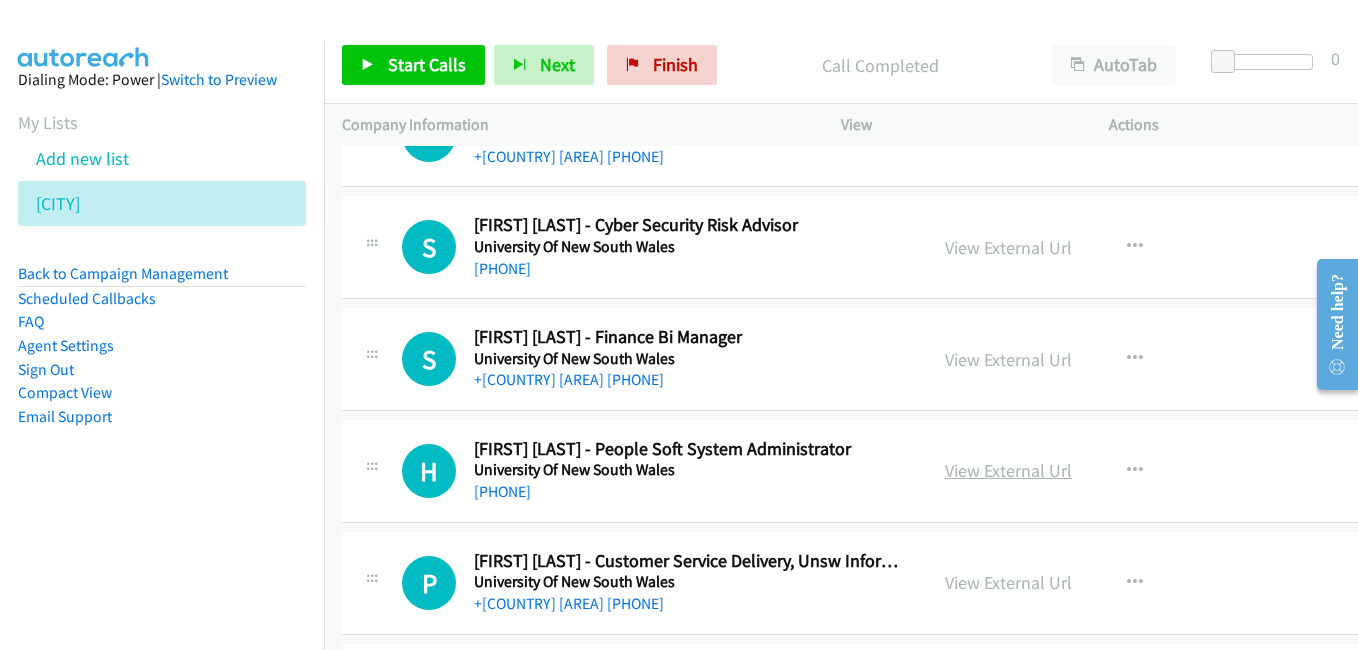 click on "View External Url" at bounding box center (1008, 470) 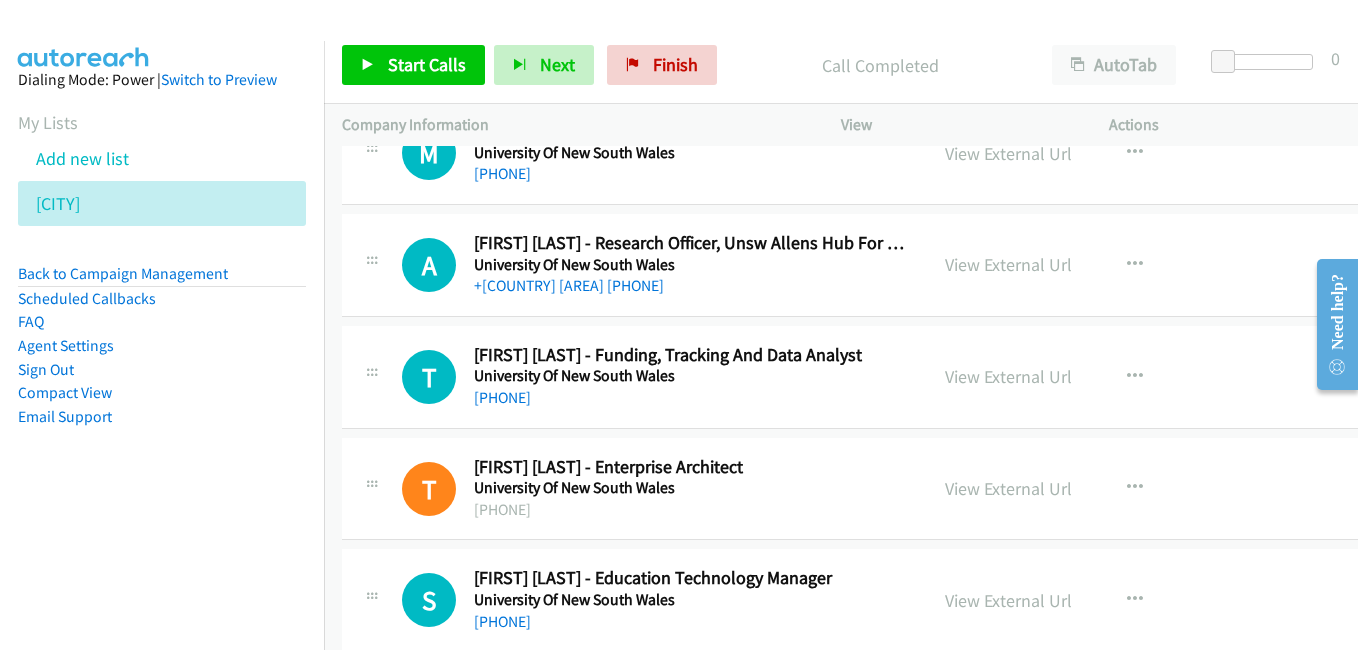 scroll, scrollTop: 11600, scrollLeft: 0, axis: vertical 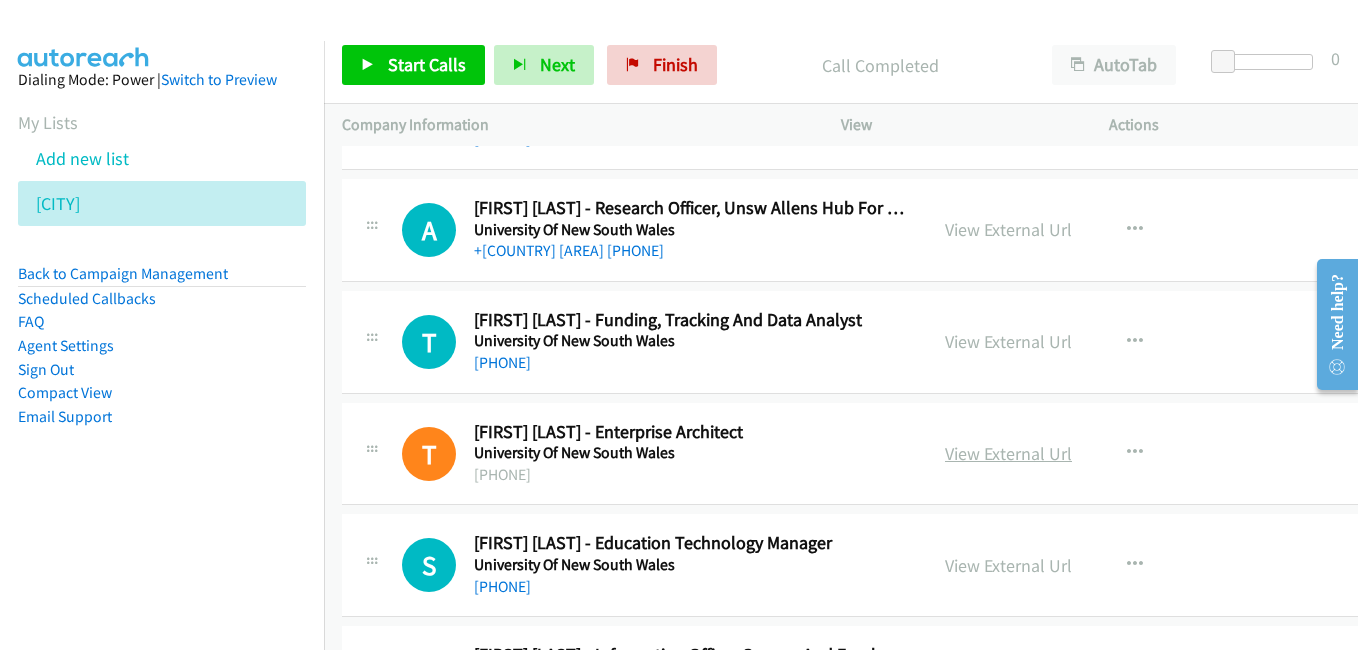 click on "View External Url" at bounding box center [1008, 453] 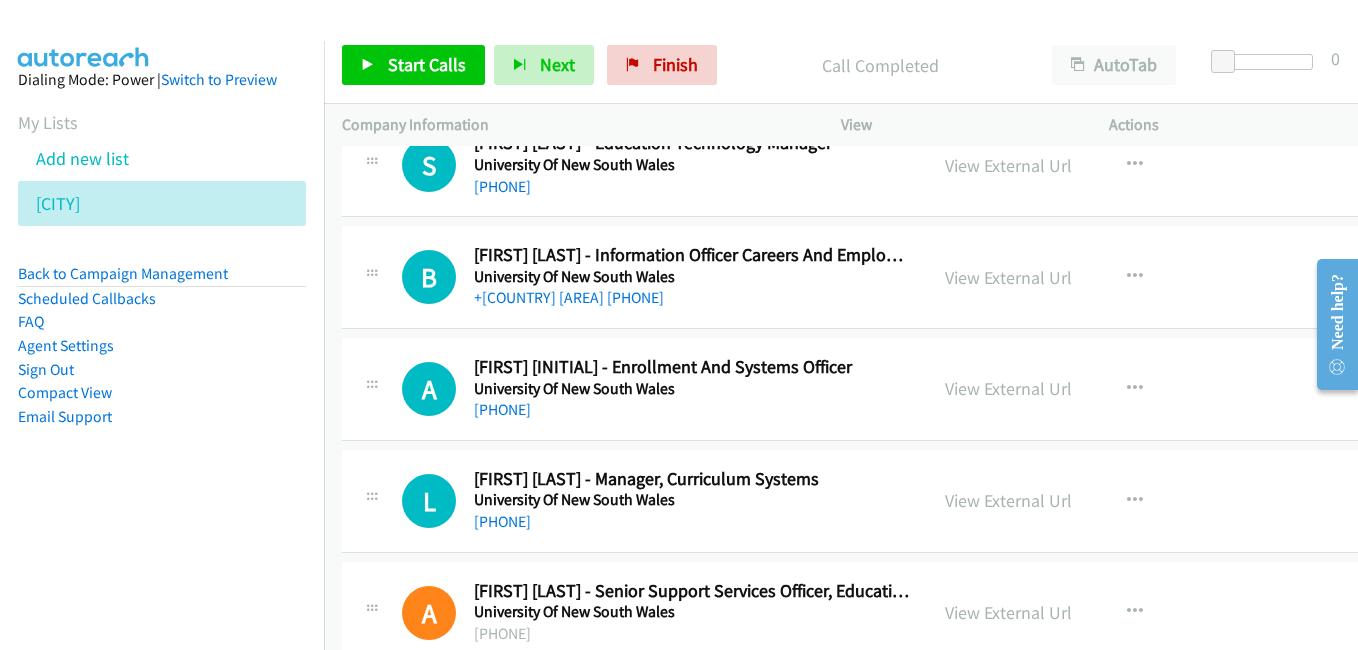 scroll, scrollTop: 12100, scrollLeft: 0, axis: vertical 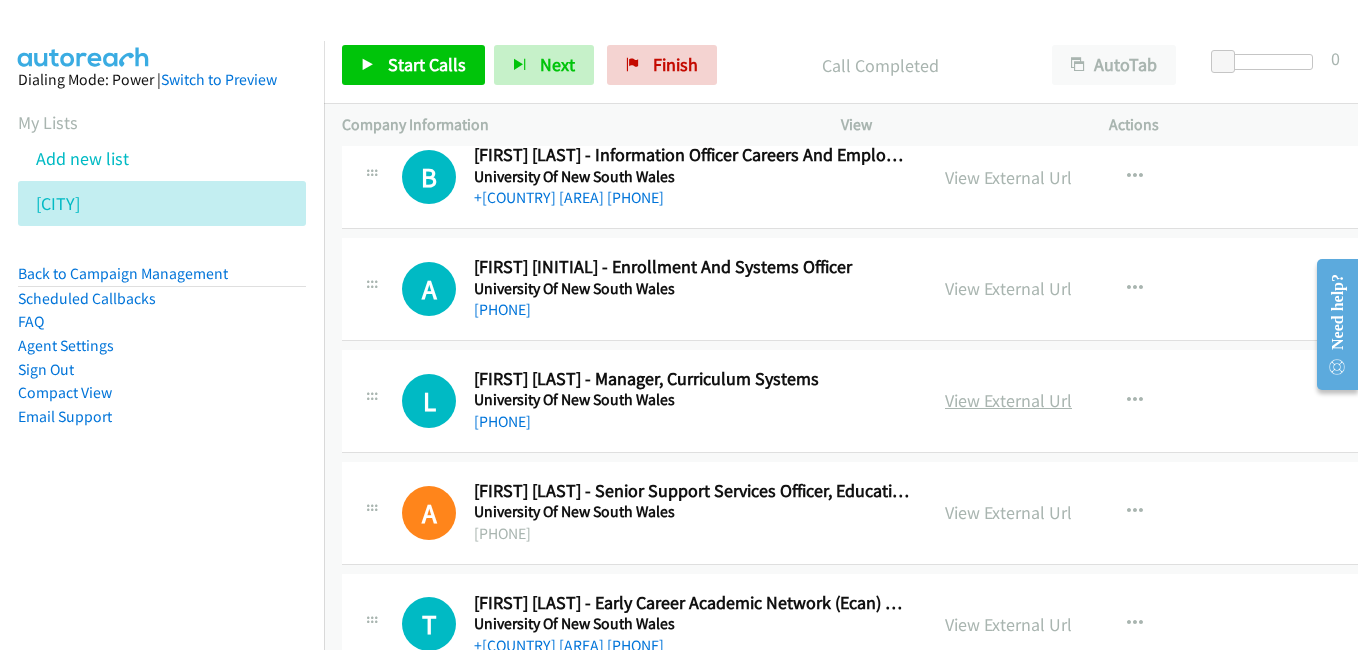 click on "View External Url" at bounding box center [1008, 400] 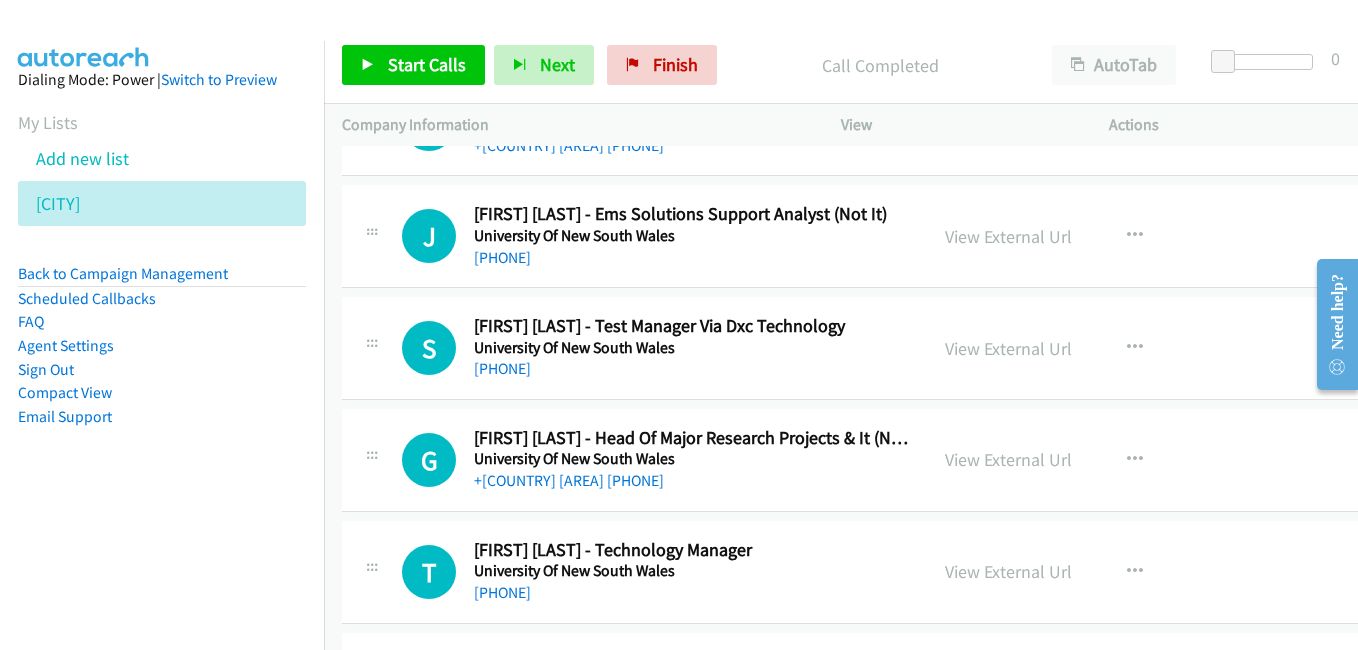scroll, scrollTop: 12700, scrollLeft: 0, axis: vertical 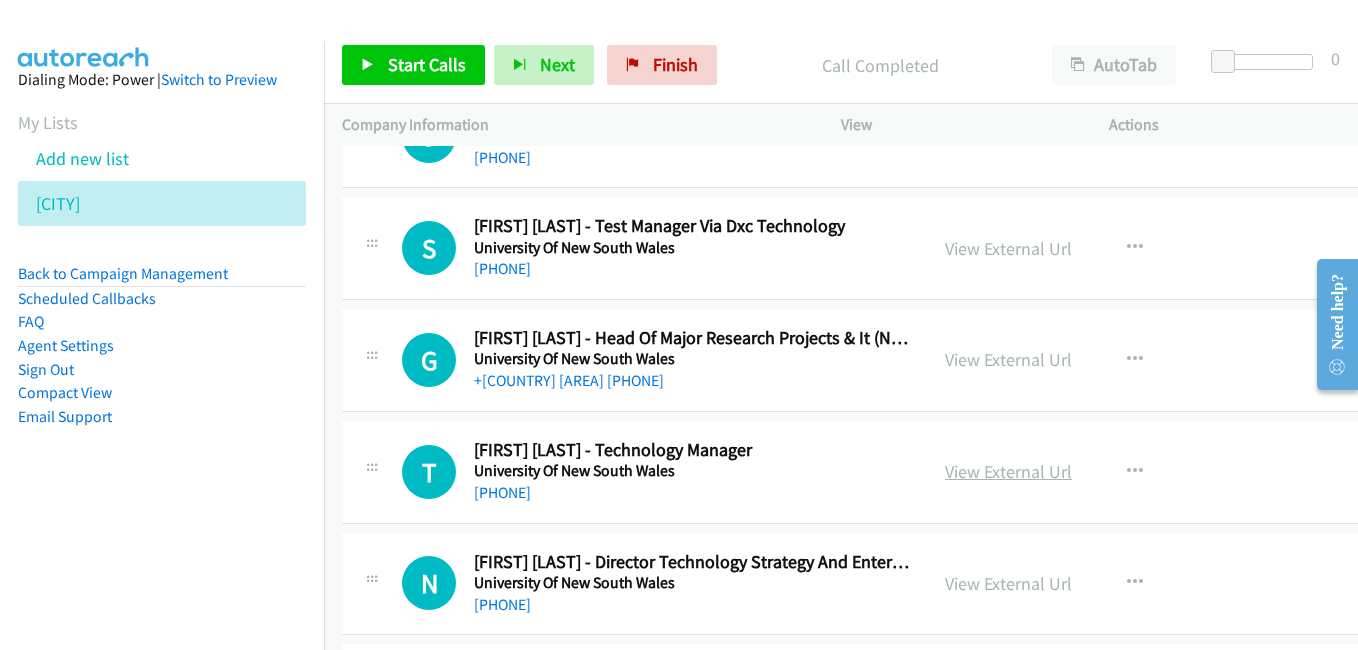 click on "View External Url" at bounding box center [1008, 471] 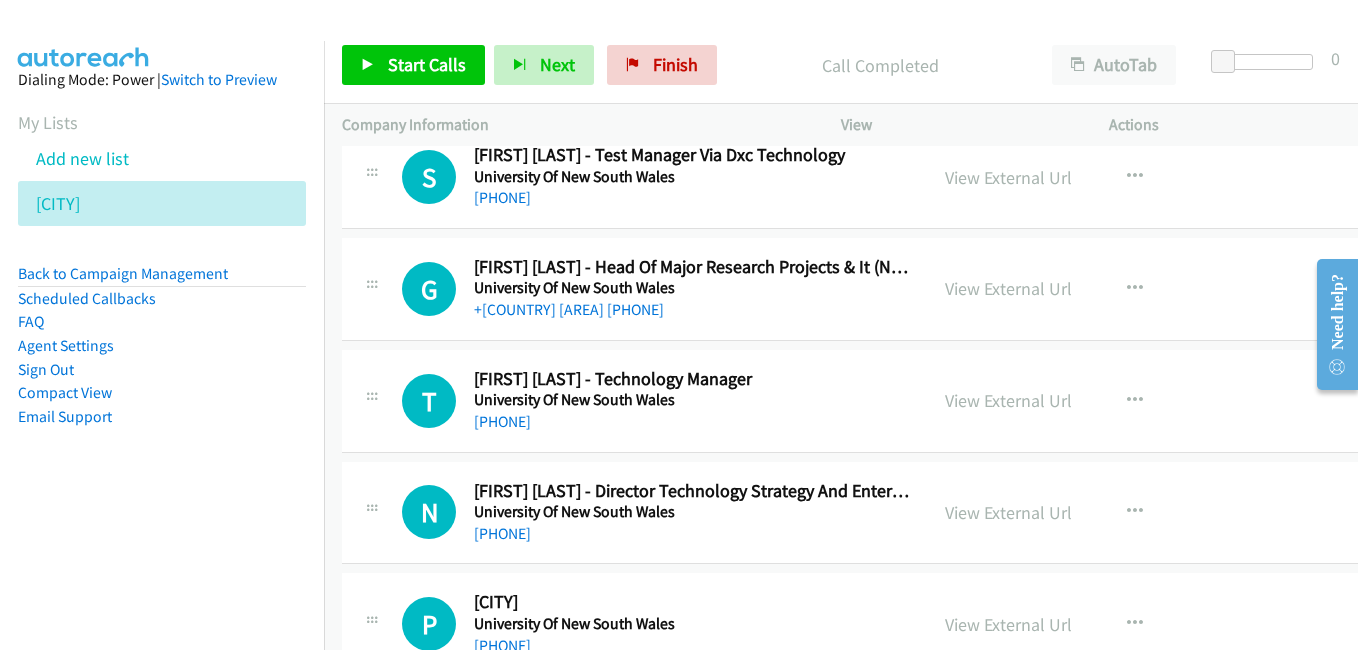 scroll, scrollTop: 12800, scrollLeft: 0, axis: vertical 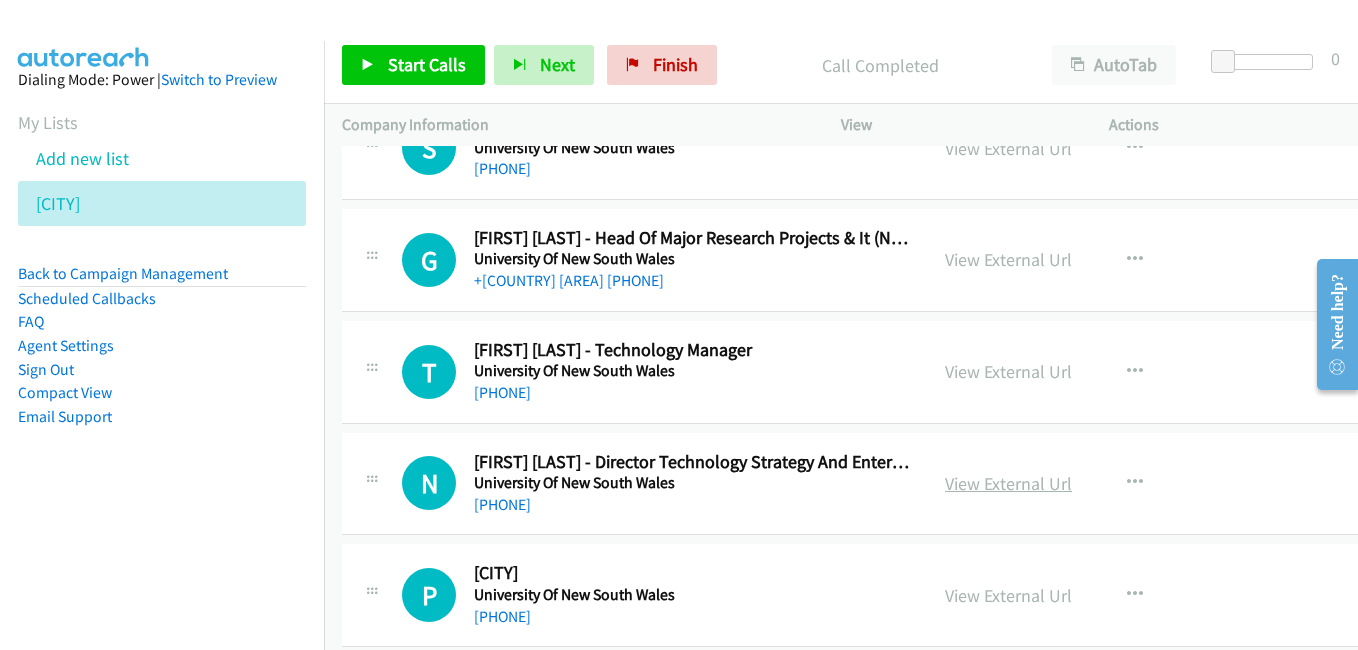 click on "View External Url" at bounding box center (1008, 483) 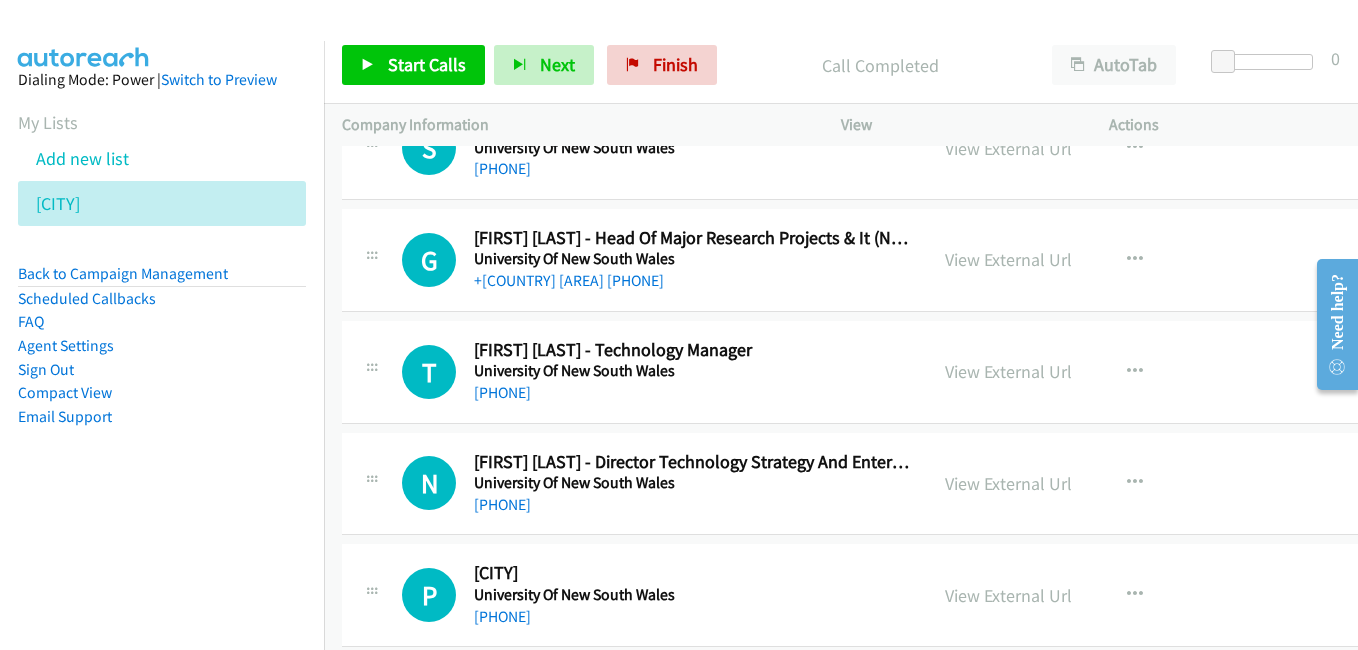 scroll, scrollTop: 12900, scrollLeft: 0, axis: vertical 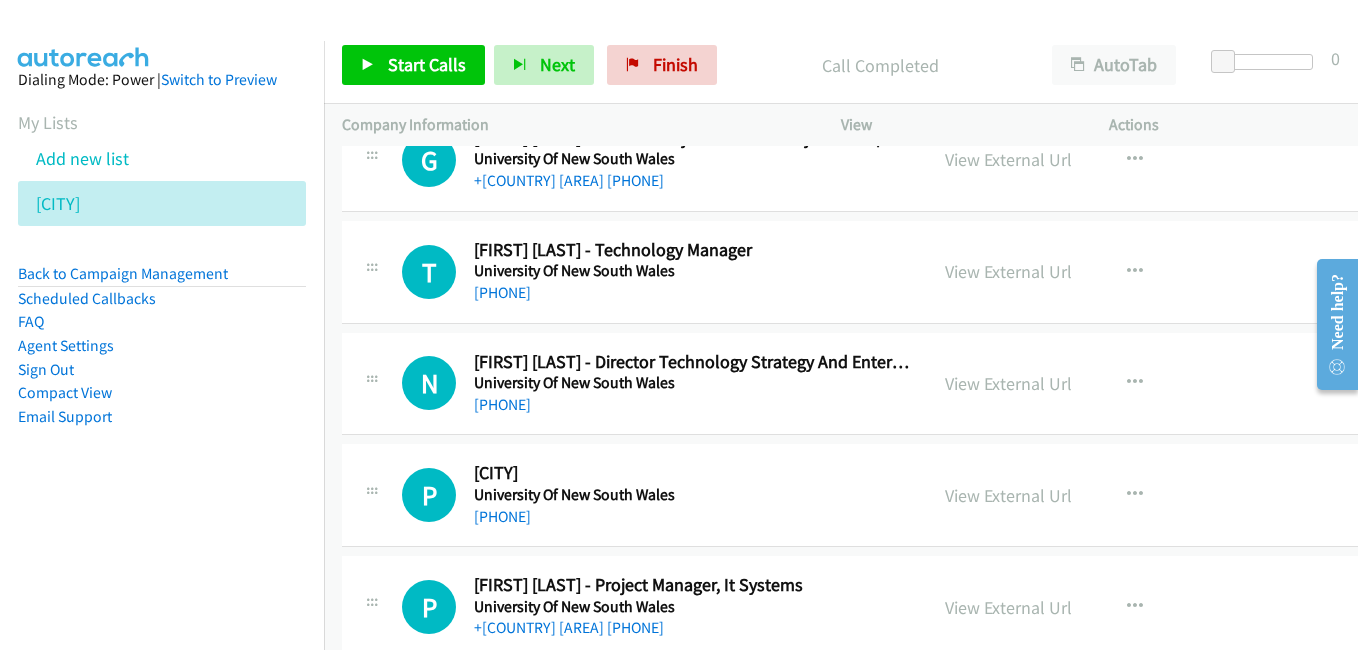 drag, startPoint x: 1013, startPoint y: 495, endPoint x: 748, endPoint y: 390, distance: 285.04385 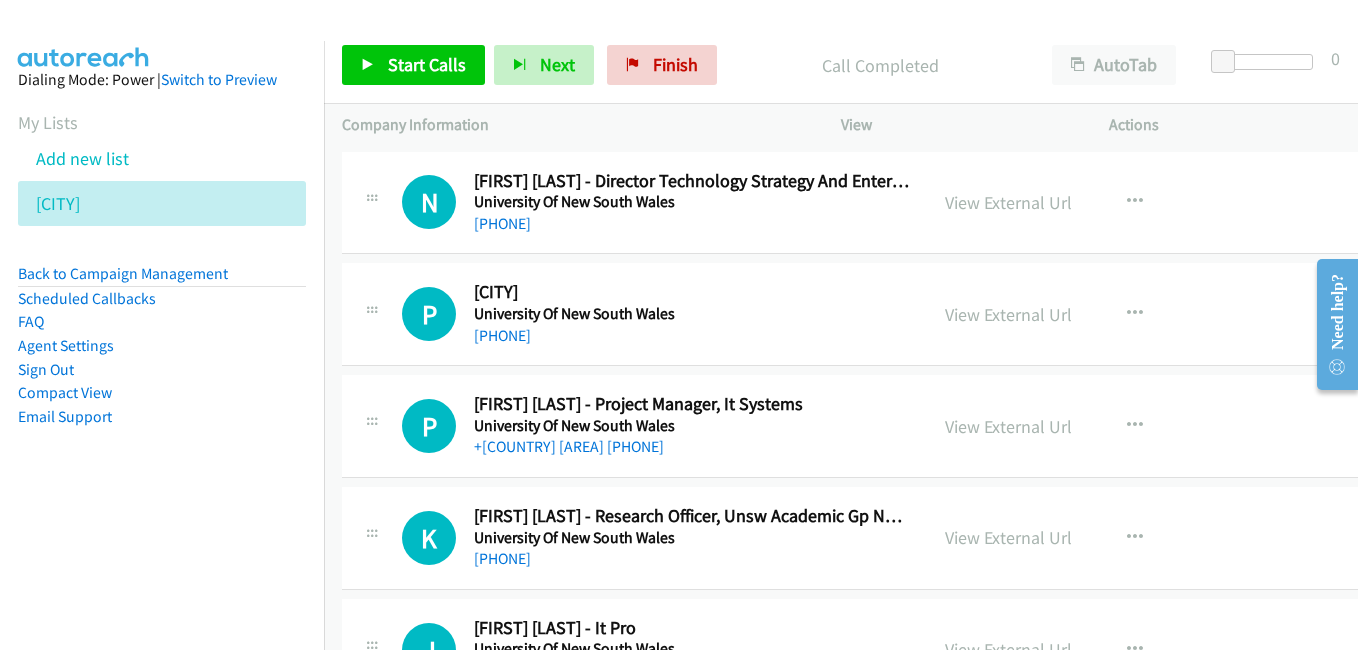 scroll, scrollTop: 13100, scrollLeft: 0, axis: vertical 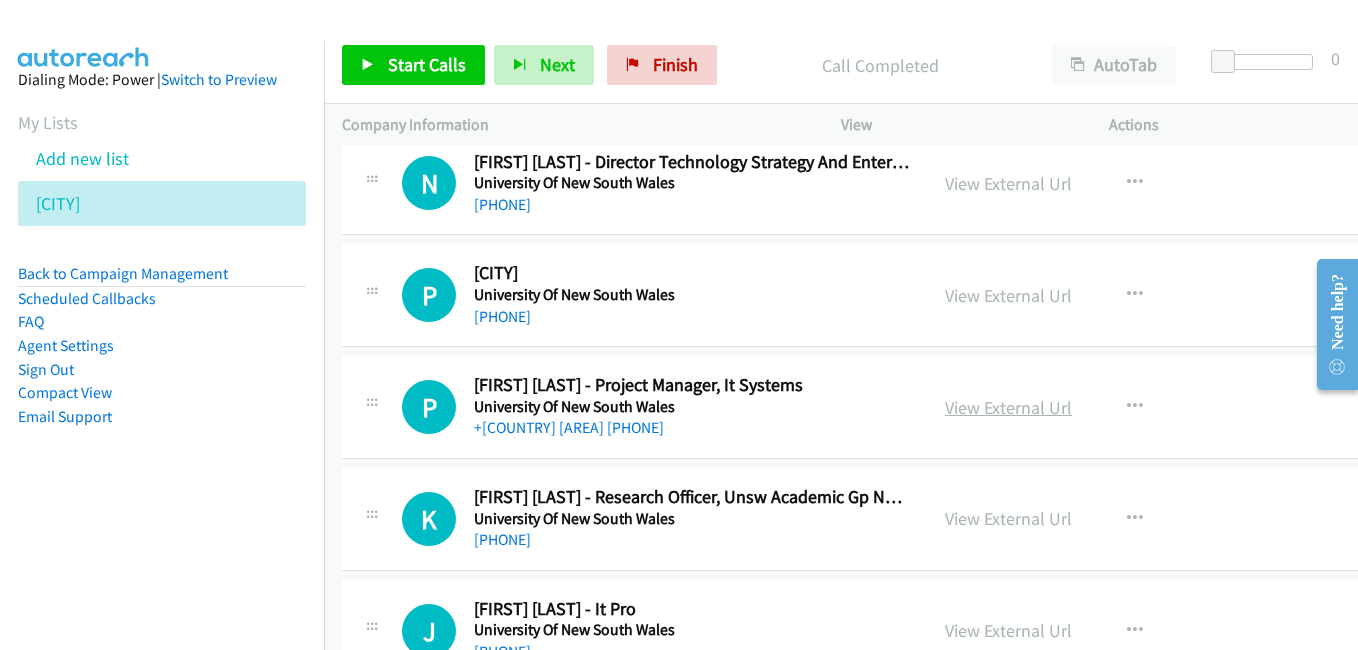 click on "View External Url" at bounding box center (1008, 407) 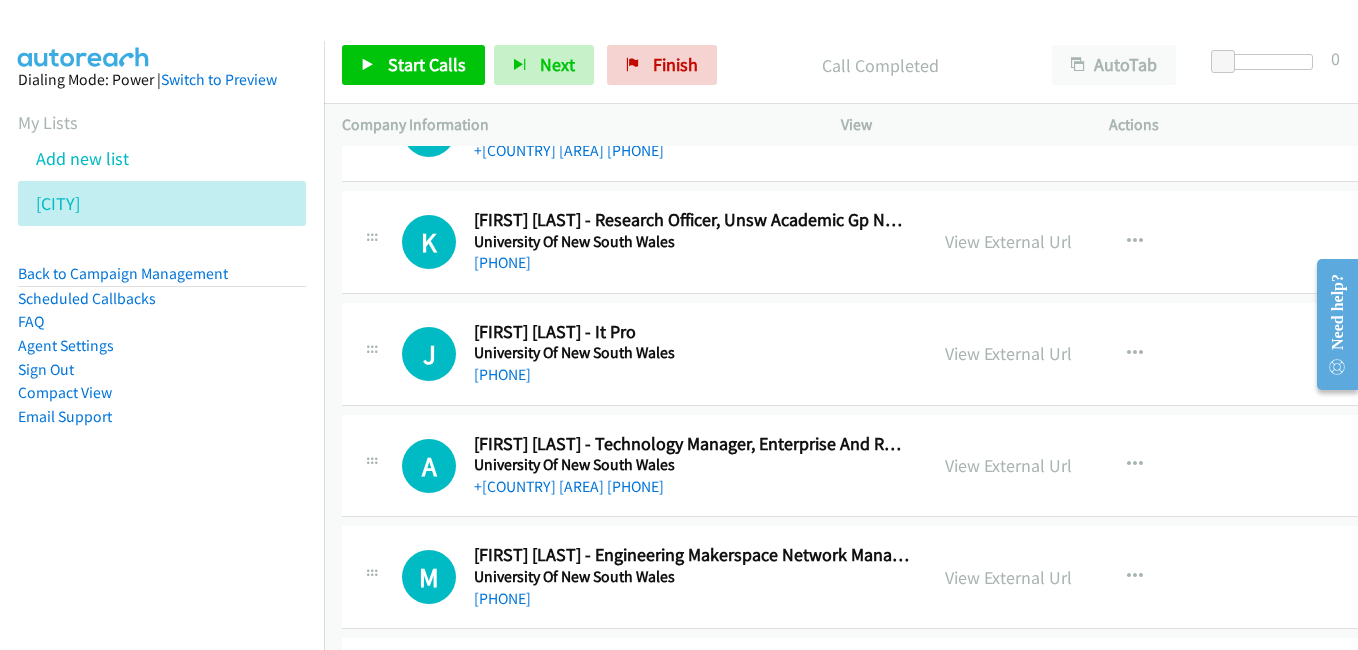 scroll, scrollTop: 13400, scrollLeft: 0, axis: vertical 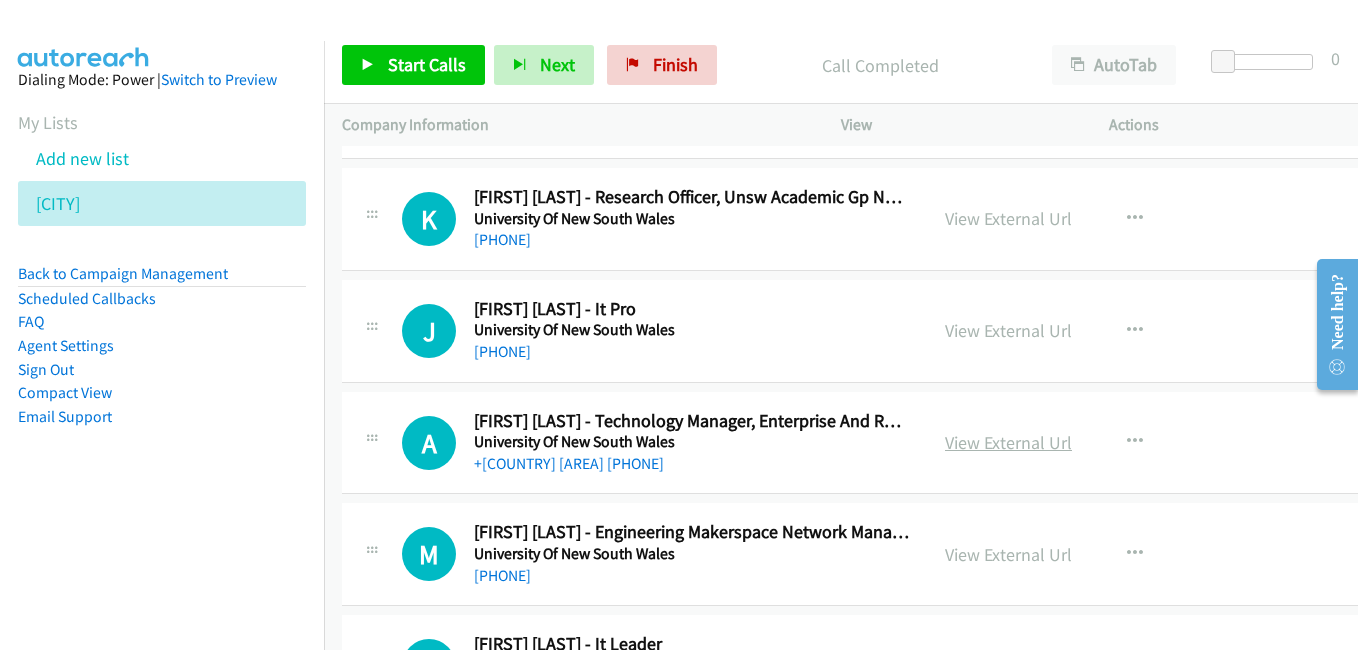 drag, startPoint x: 1006, startPoint y: 437, endPoint x: 993, endPoint y: 439, distance: 13.152946 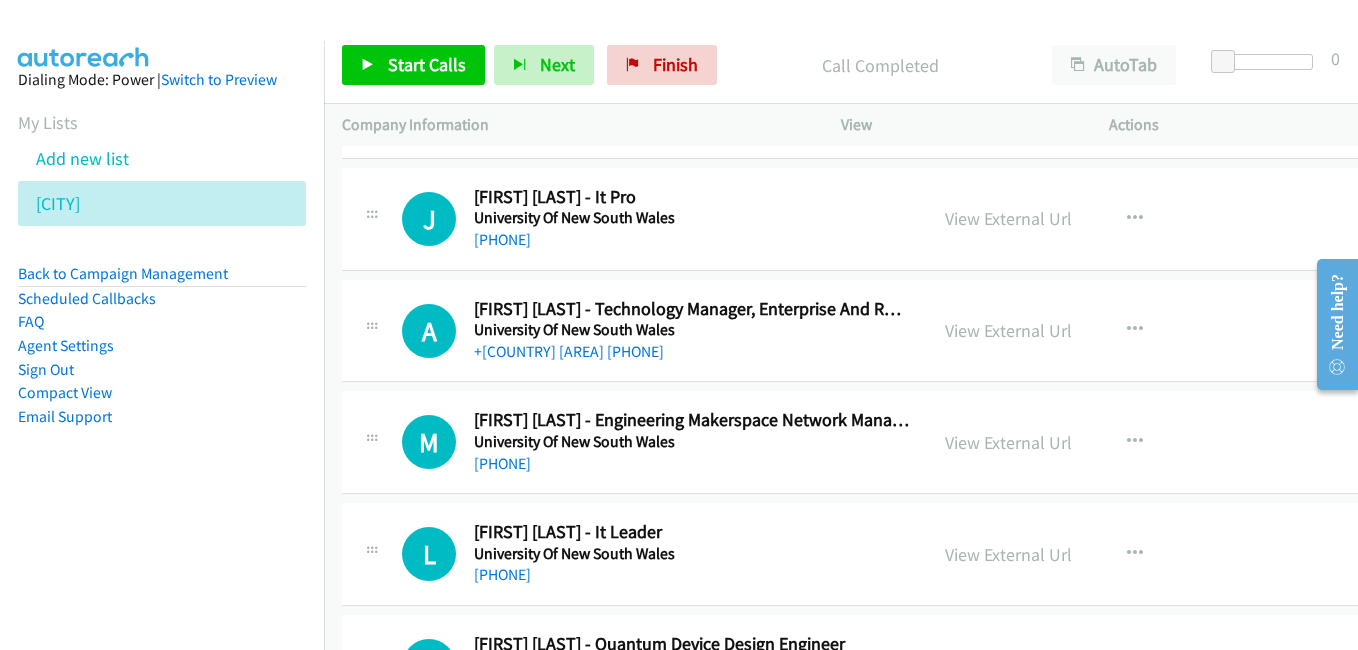 scroll, scrollTop: 13600, scrollLeft: 0, axis: vertical 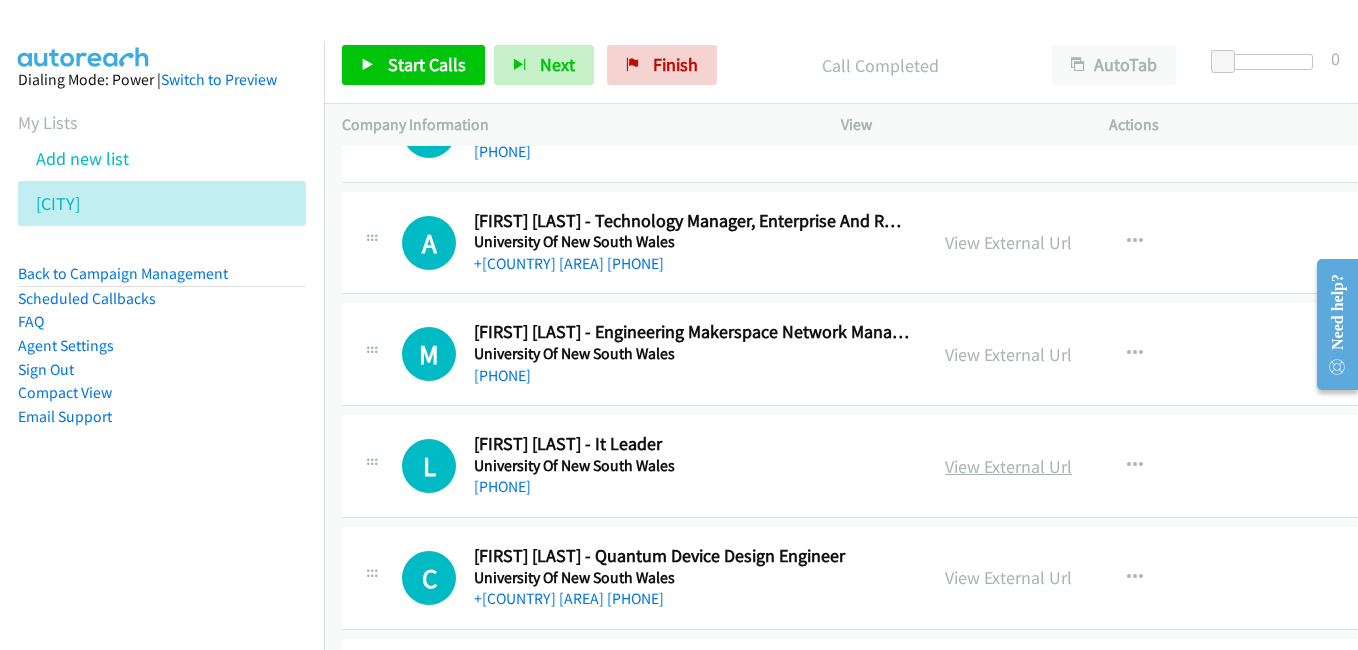click on "View External Url" at bounding box center [1008, 466] 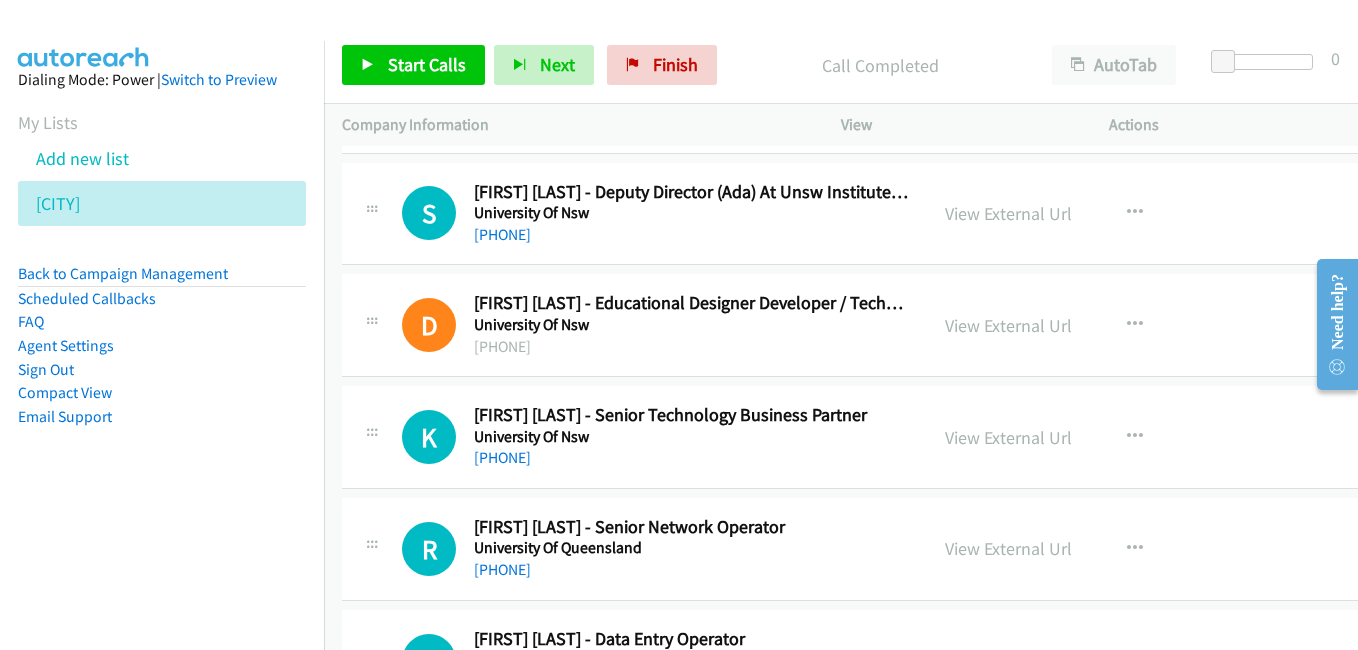 scroll, scrollTop: 14400, scrollLeft: 0, axis: vertical 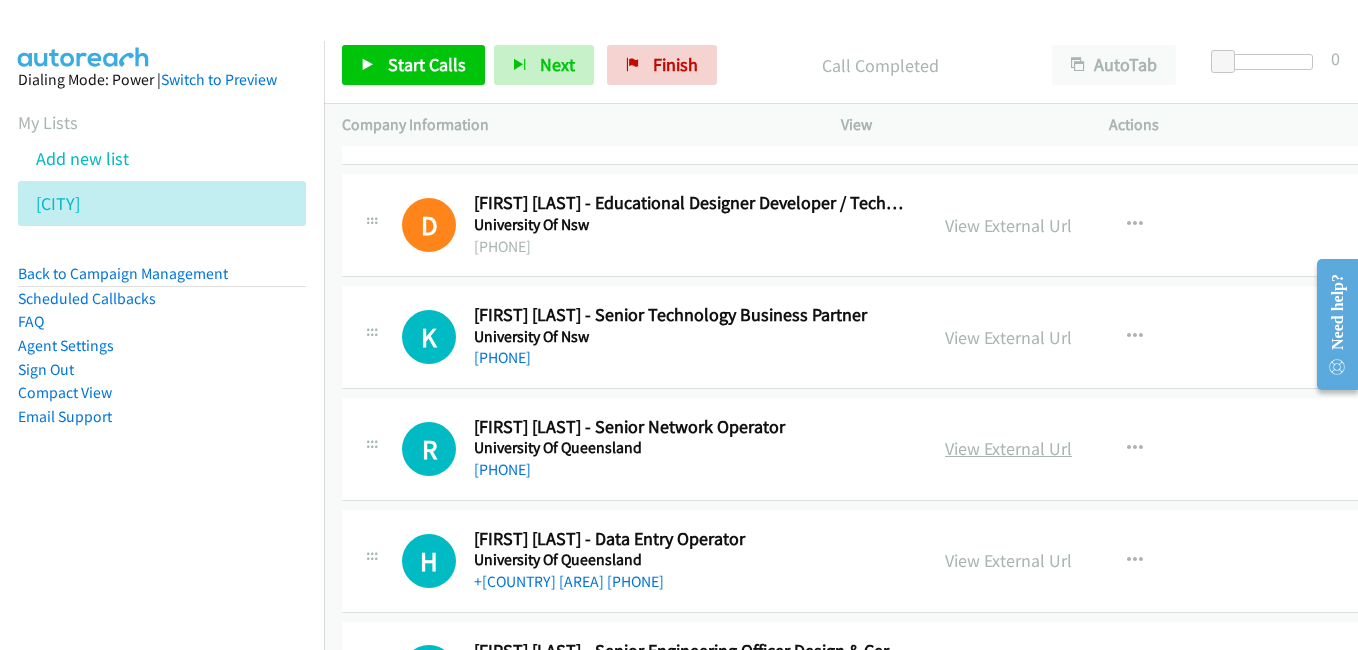 click on "View External Url" at bounding box center [1008, 448] 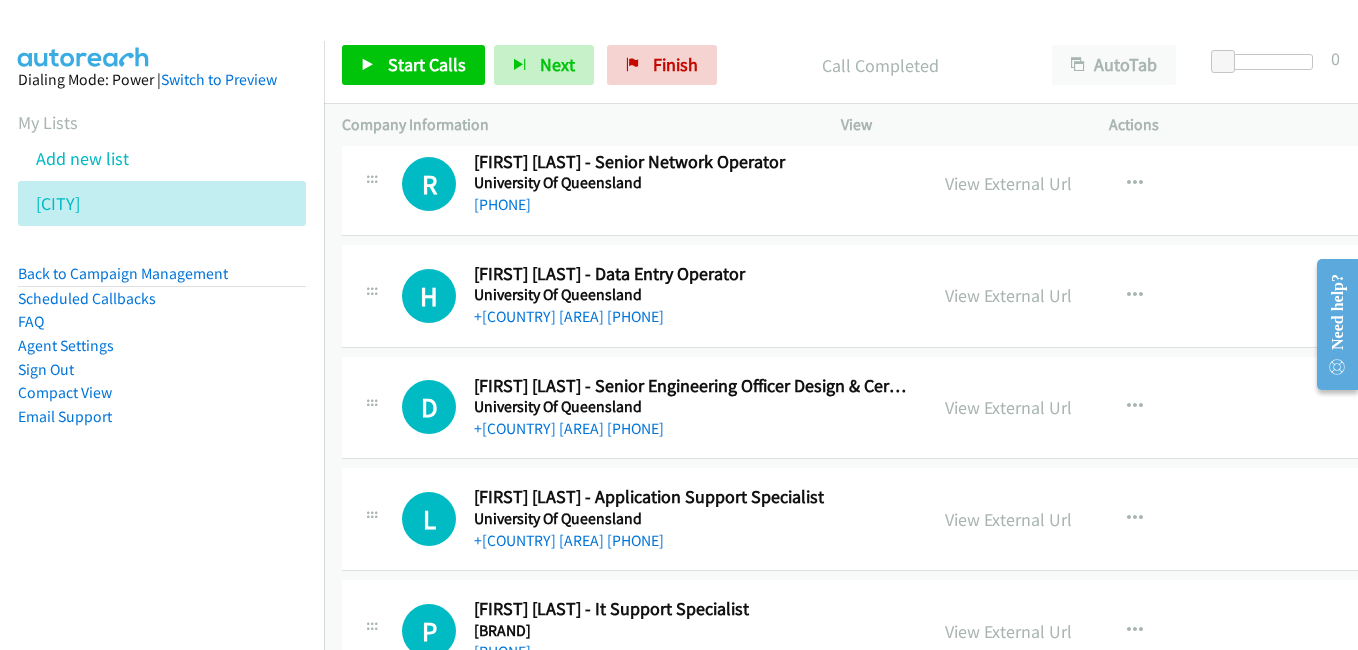 scroll, scrollTop: 14700, scrollLeft: 0, axis: vertical 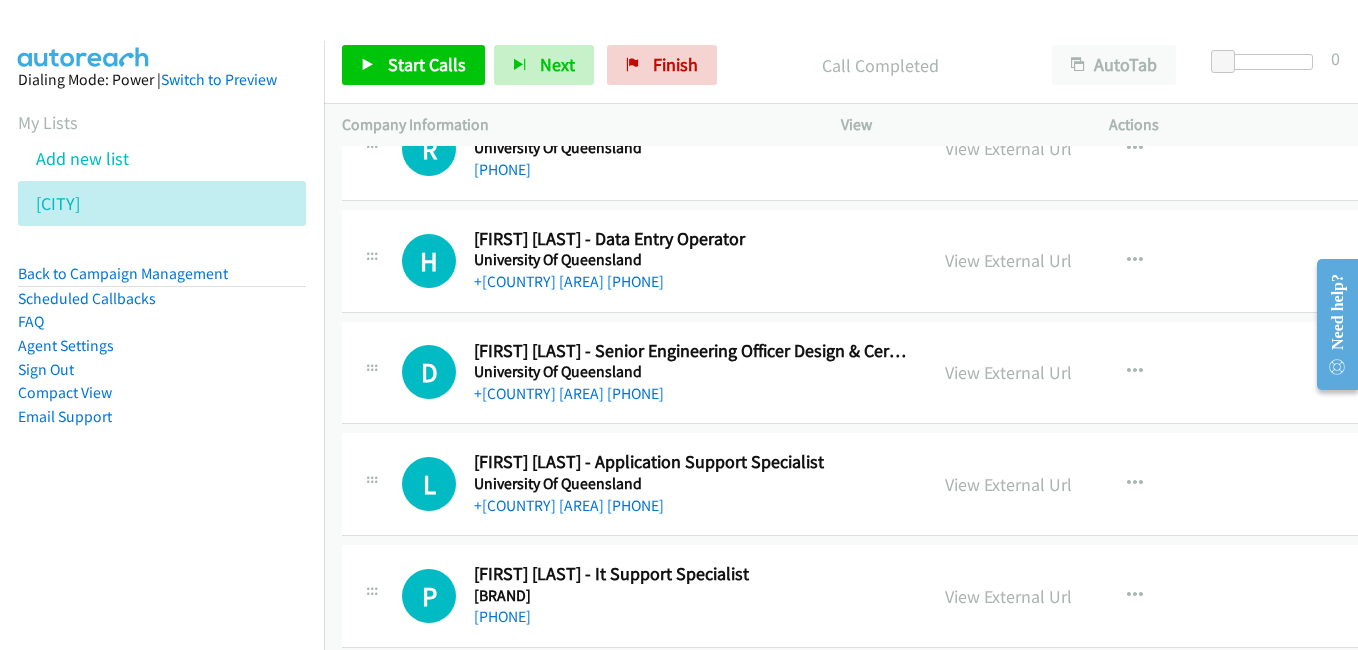 drag, startPoint x: 1006, startPoint y: 482, endPoint x: 861, endPoint y: 431, distance: 153.70752 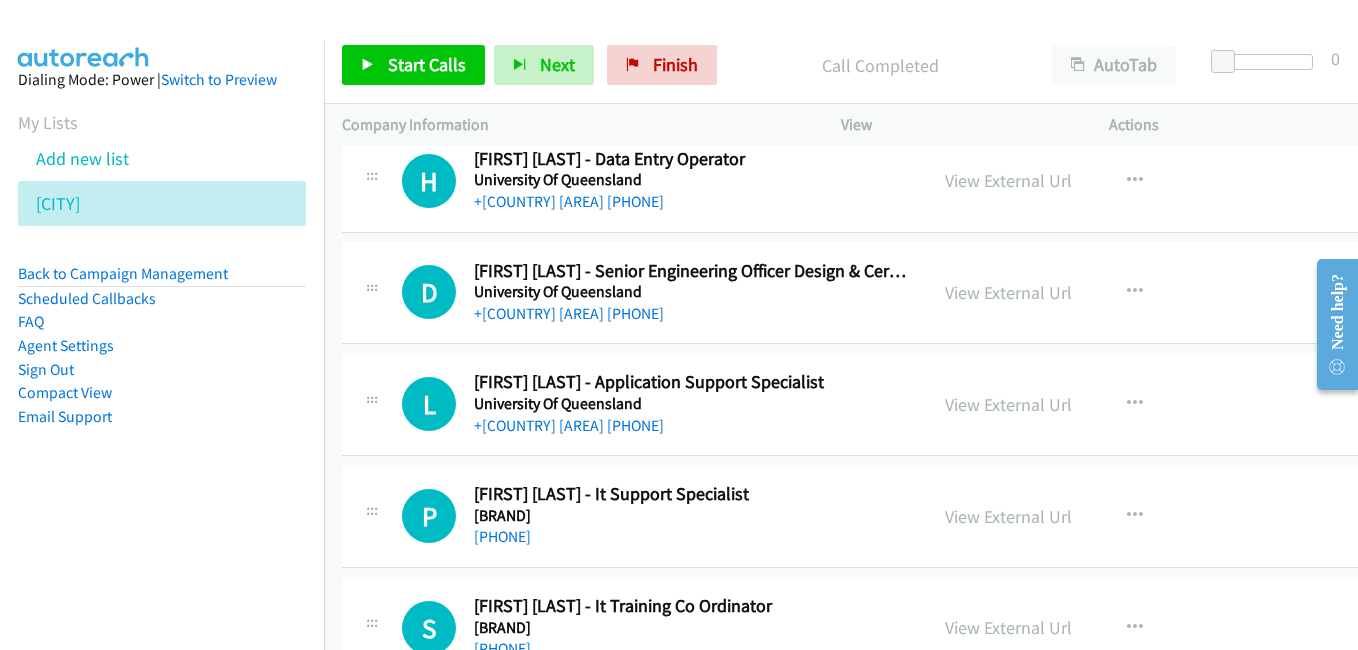 scroll, scrollTop: 14800, scrollLeft: 0, axis: vertical 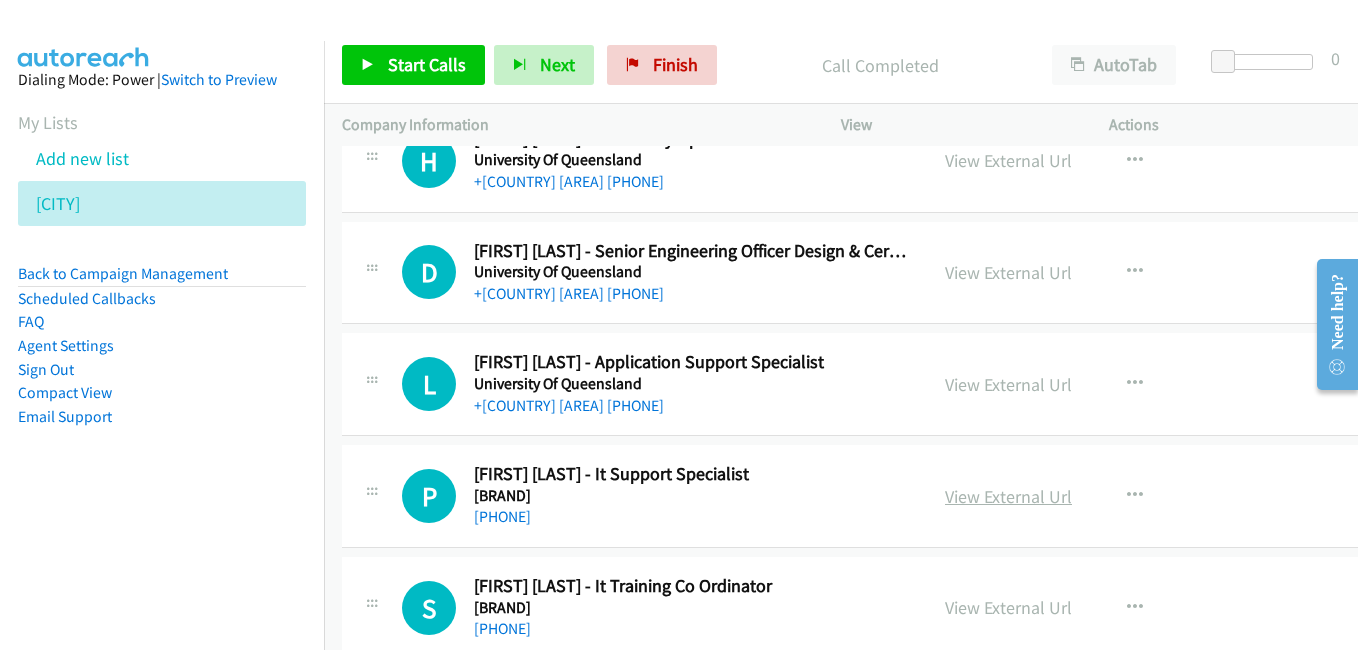 click on "View External Url" at bounding box center (1008, 496) 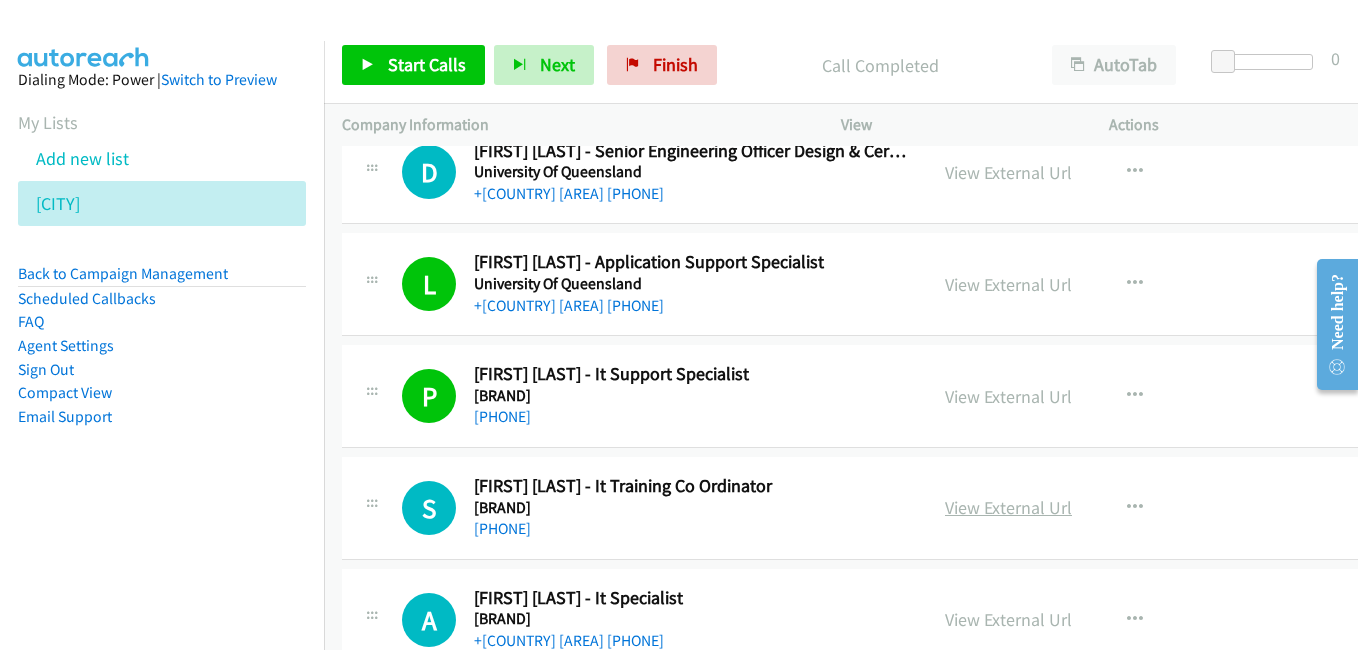 scroll, scrollTop: 15000, scrollLeft: 0, axis: vertical 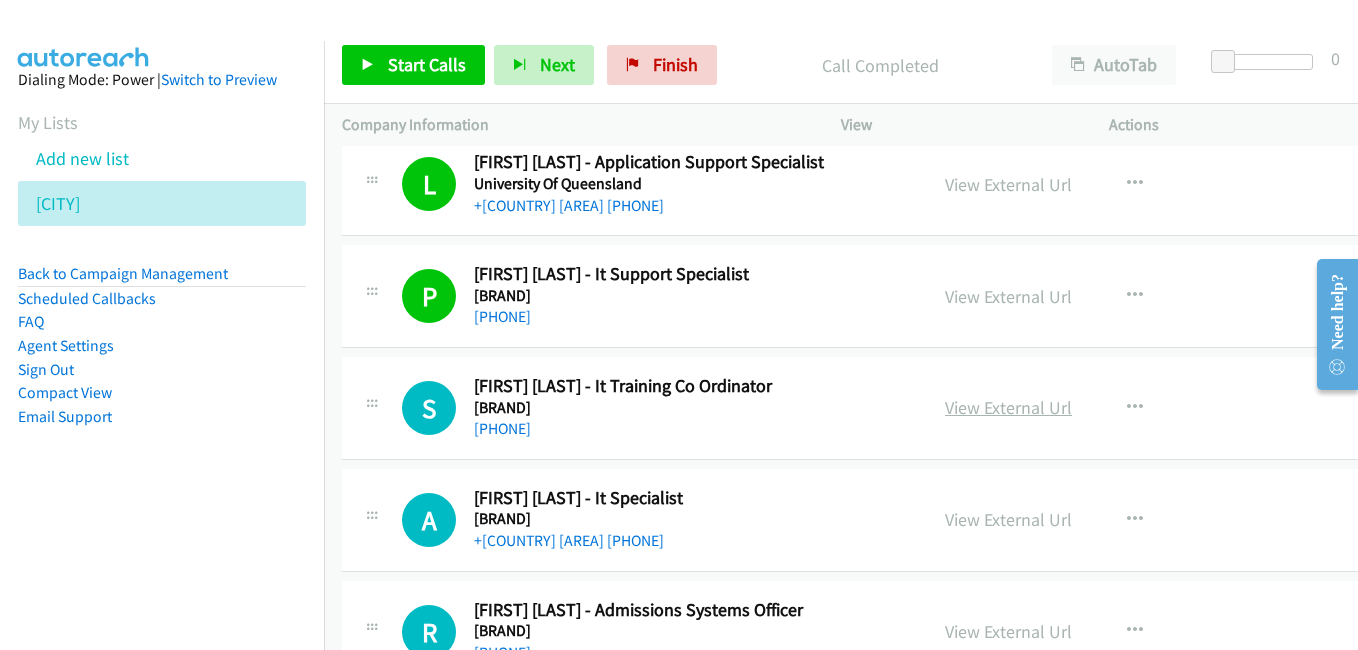 drag, startPoint x: 1001, startPoint y: 410, endPoint x: 970, endPoint y: 402, distance: 32.01562 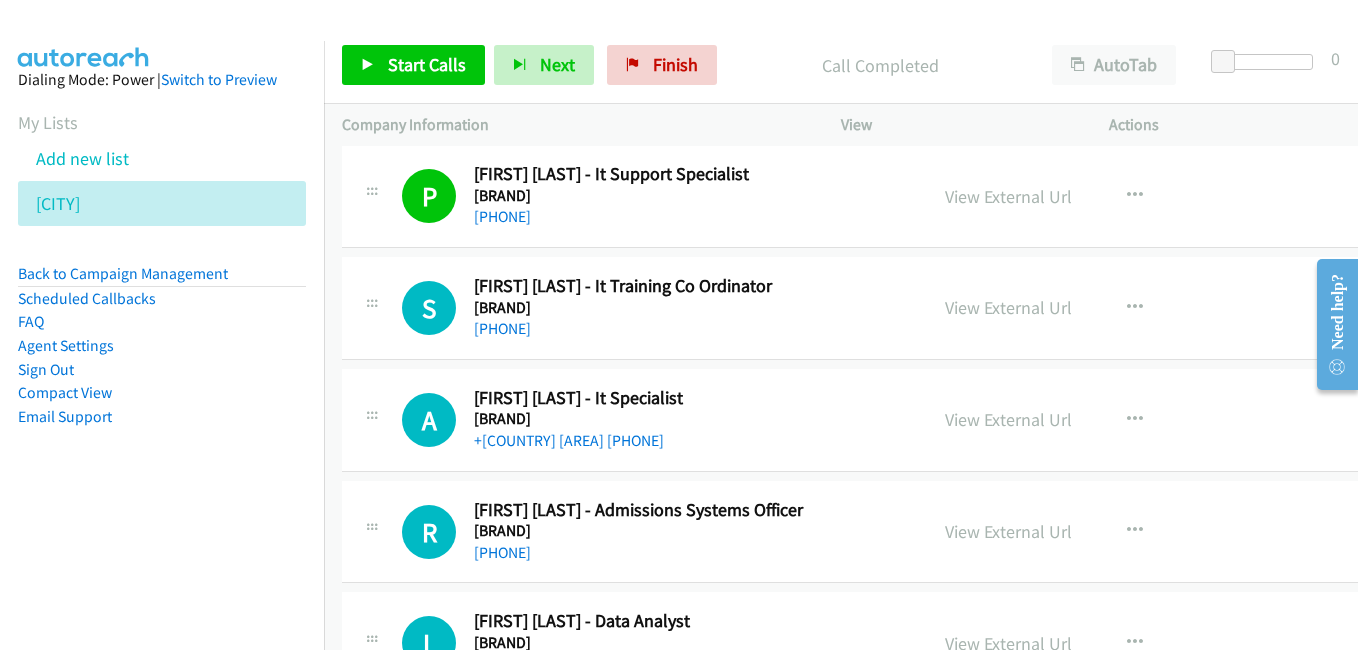 drag, startPoint x: 1020, startPoint y: 420, endPoint x: 840, endPoint y: 365, distance: 188.2153 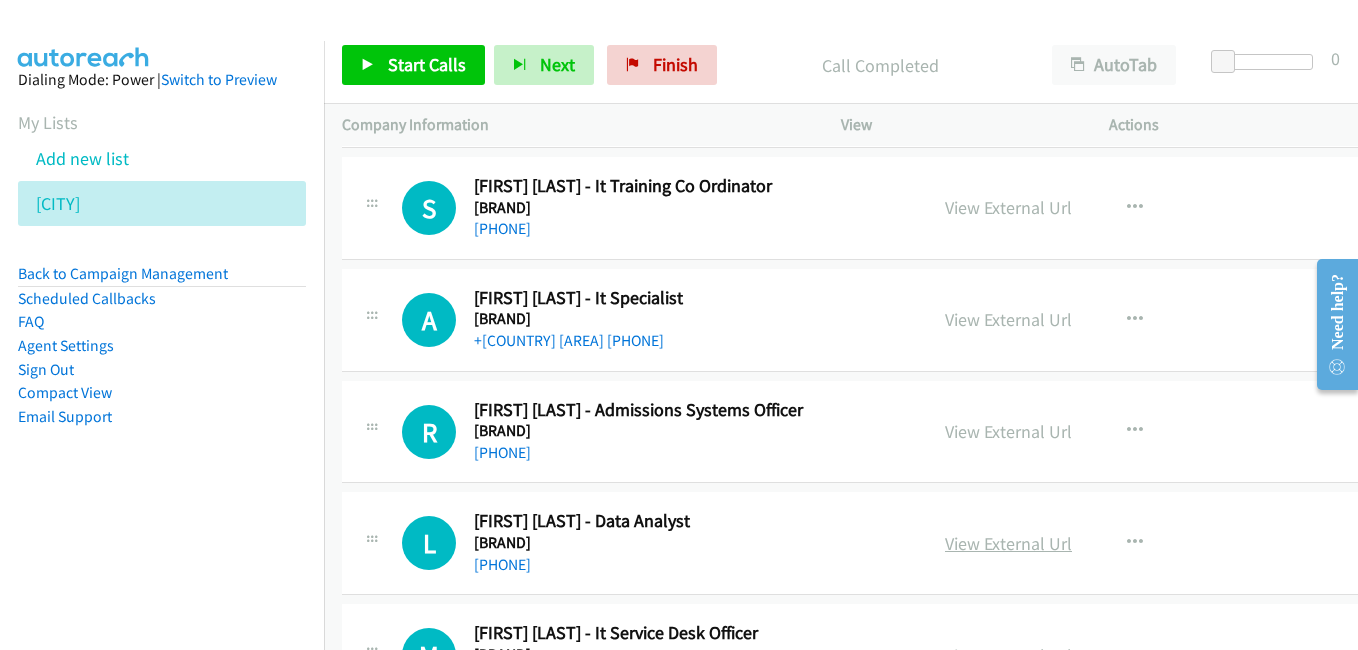click on "View External Url" at bounding box center (1008, 543) 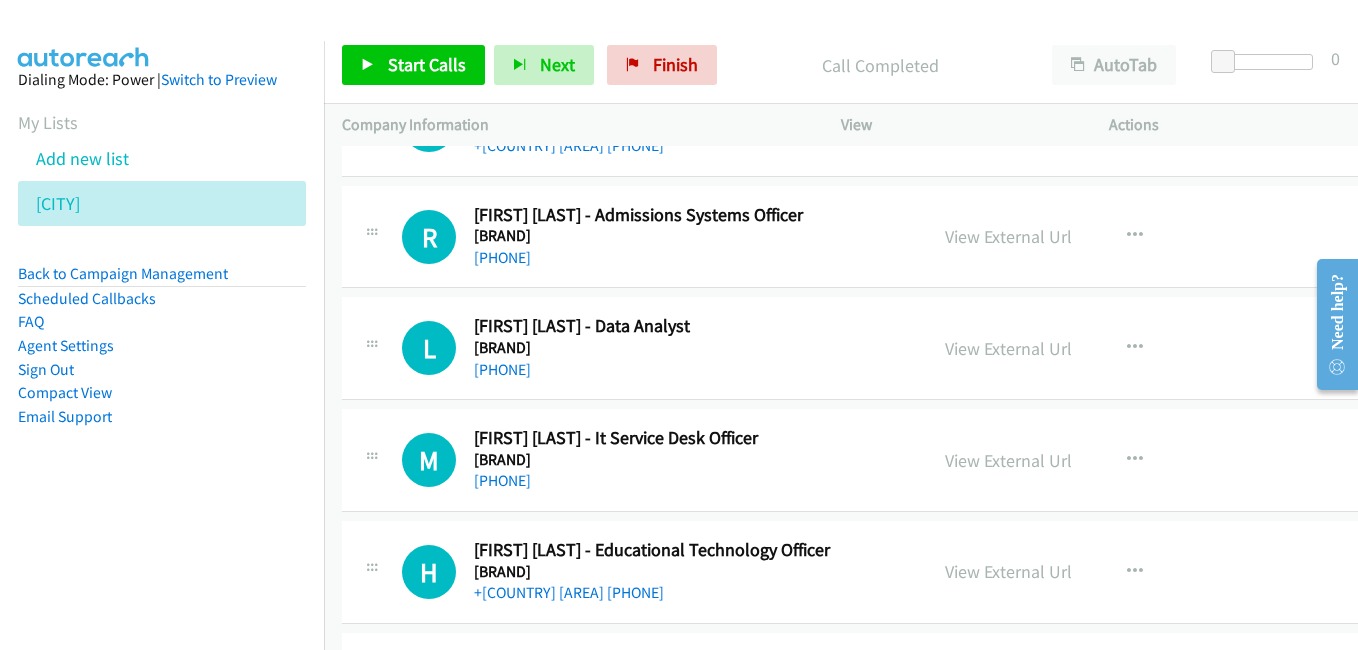 scroll, scrollTop: 15400, scrollLeft: 0, axis: vertical 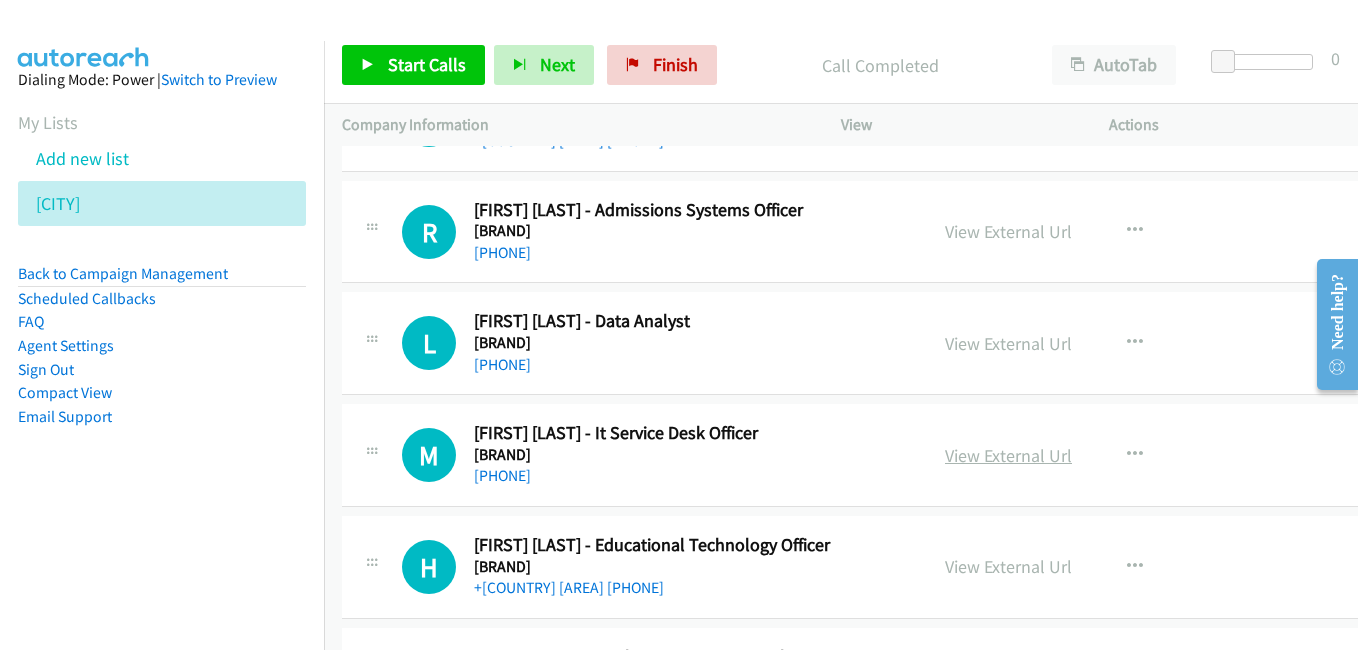 click on "View External Url" at bounding box center (1008, 455) 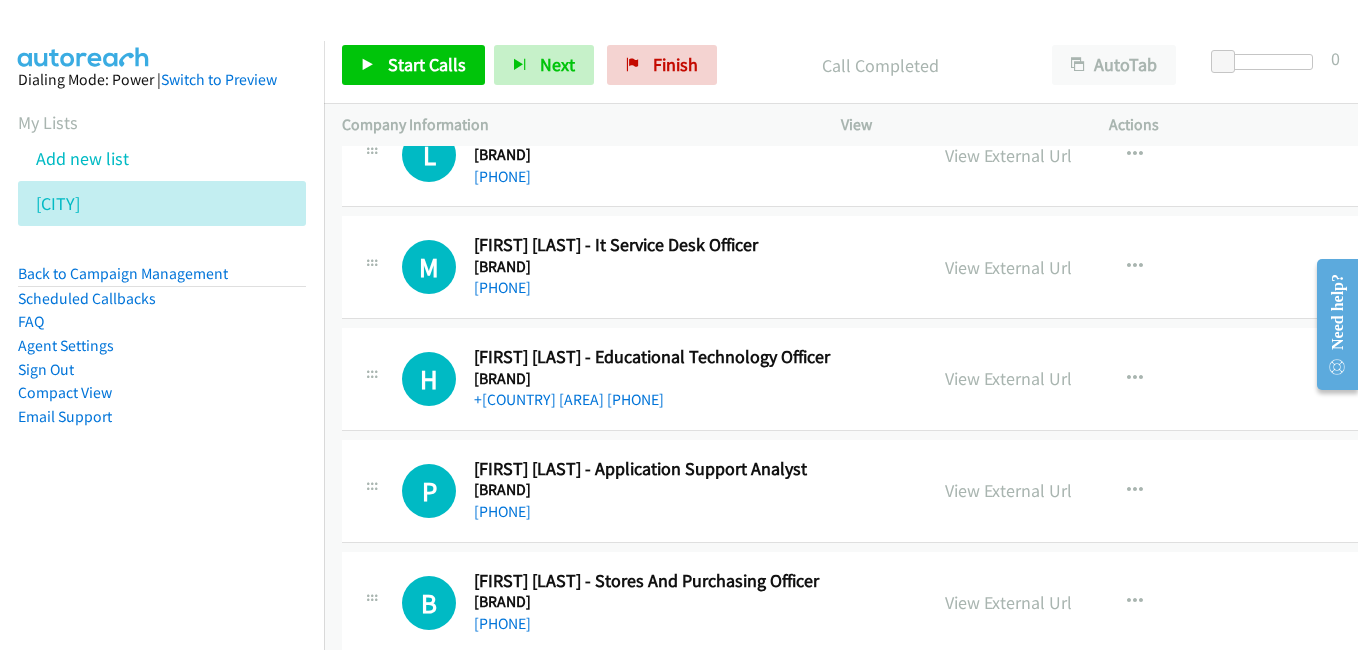 scroll, scrollTop: 15600, scrollLeft: 0, axis: vertical 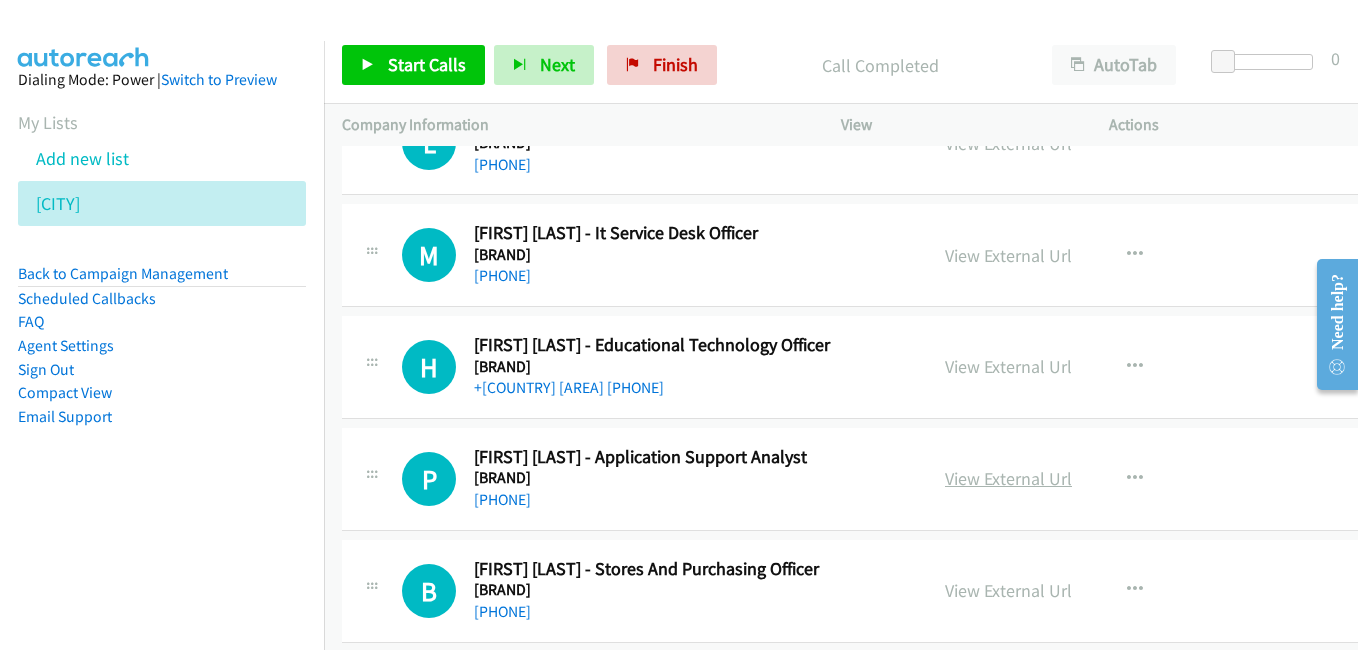 click on "View External Url" at bounding box center (1008, 478) 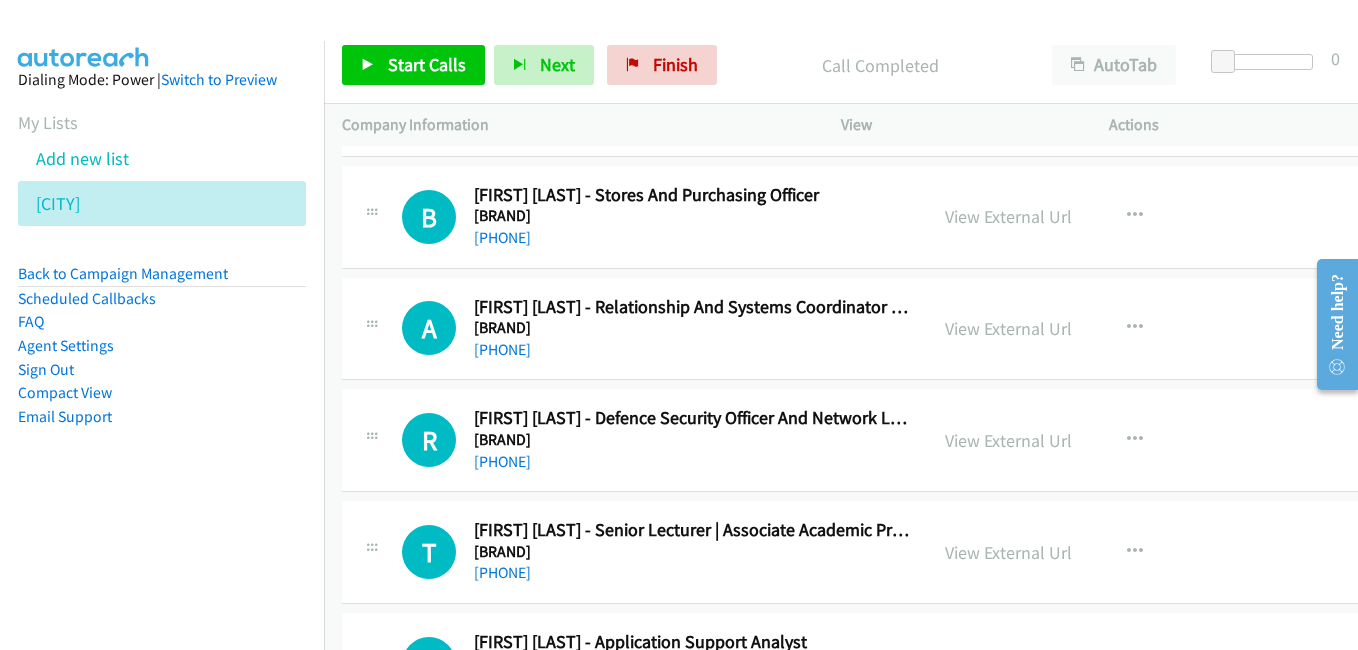 scroll, scrollTop: 16000, scrollLeft: 0, axis: vertical 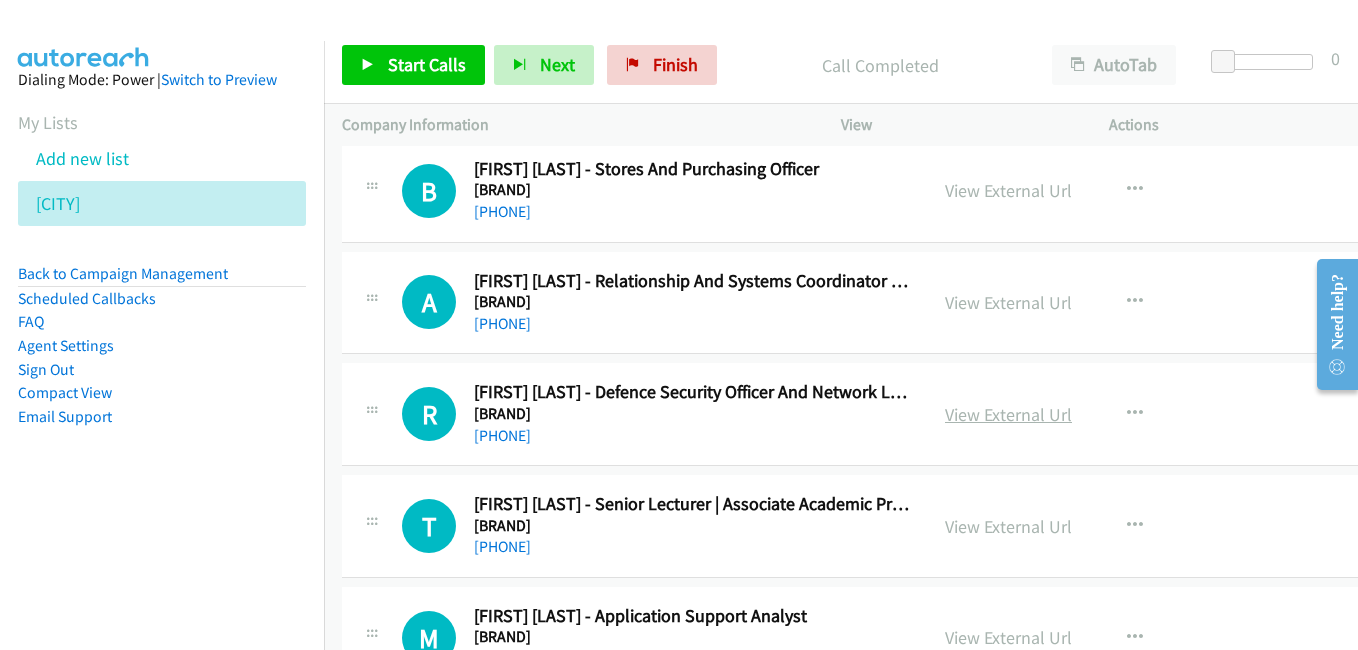 click on "View External Url" at bounding box center (1008, 414) 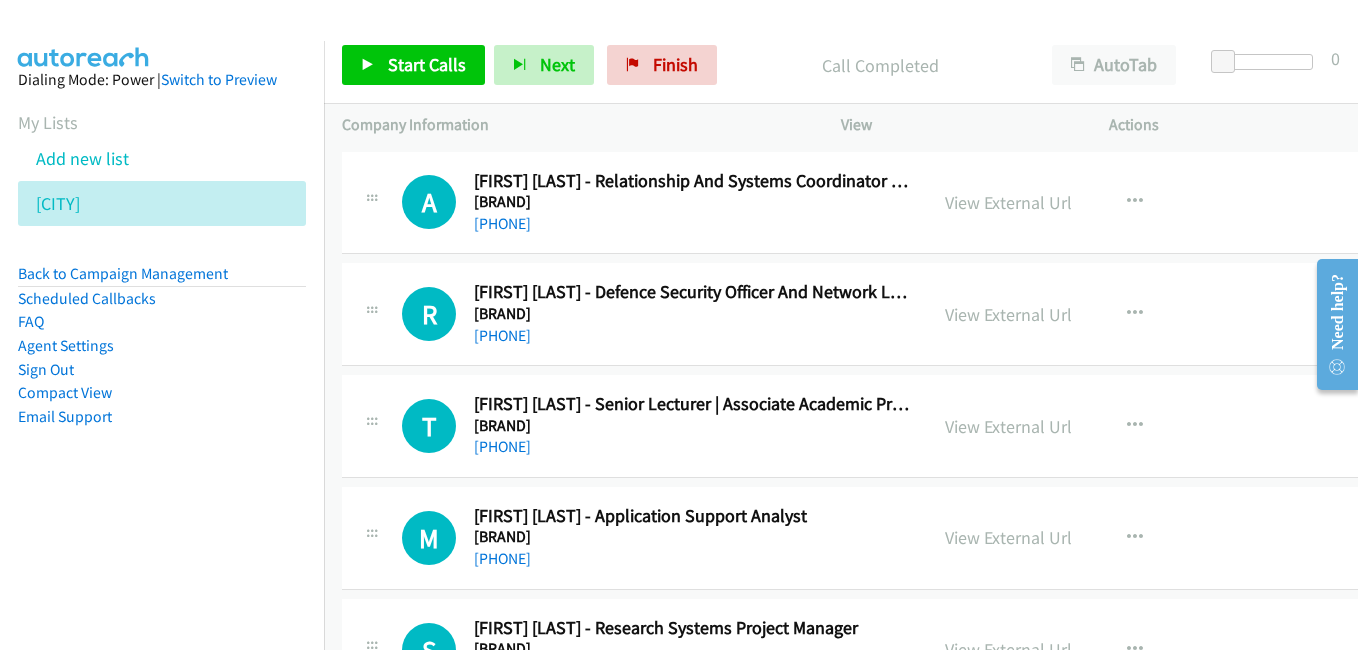 scroll, scrollTop: 16200, scrollLeft: 0, axis: vertical 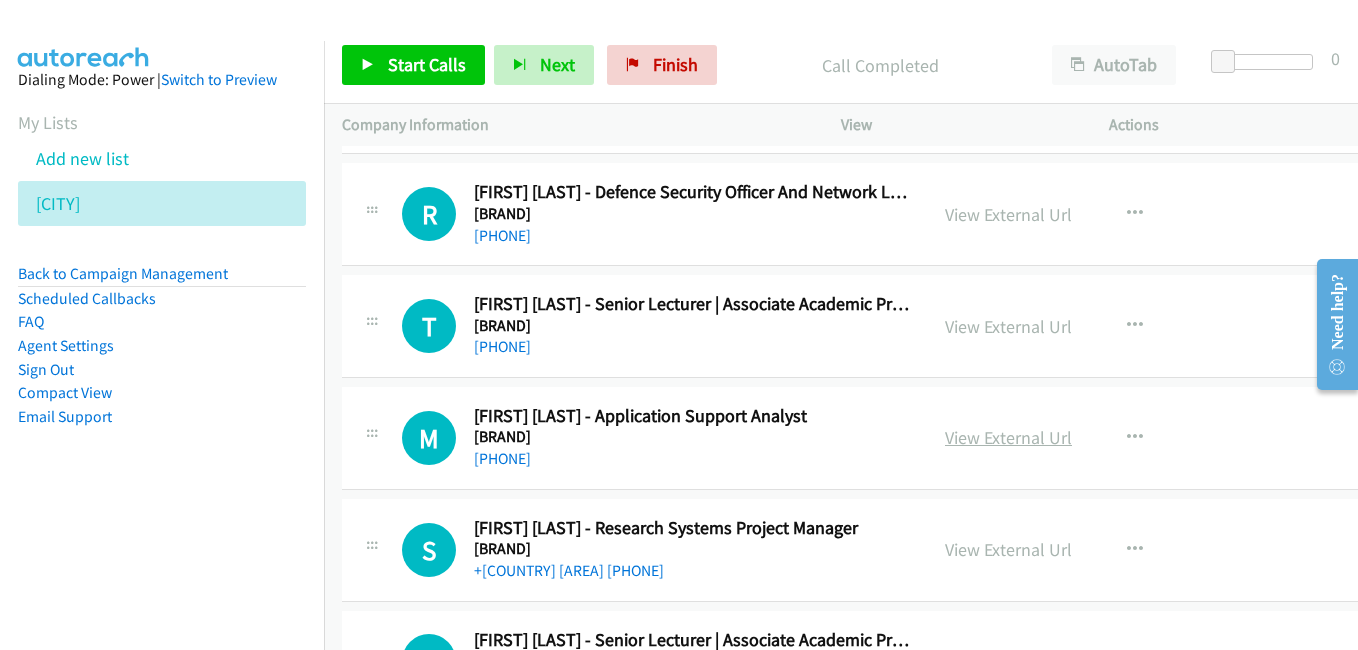 click on "View External Url" at bounding box center (1008, 437) 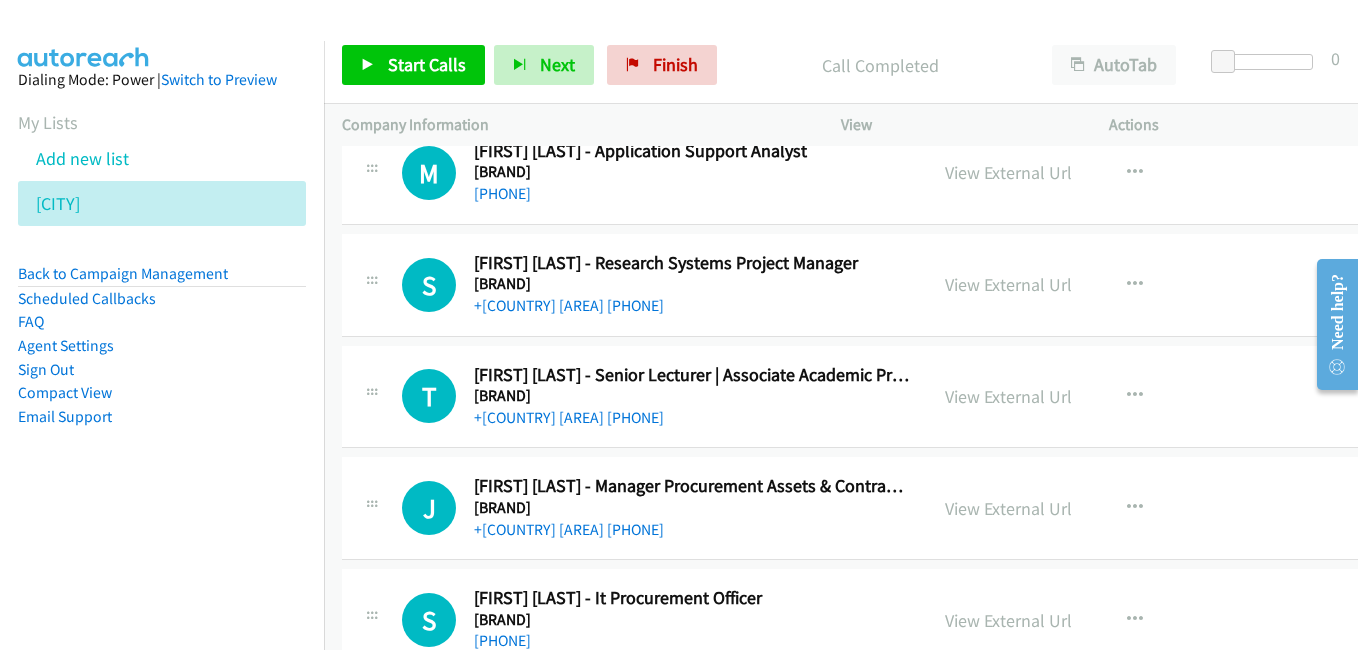 scroll, scrollTop: 16500, scrollLeft: 0, axis: vertical 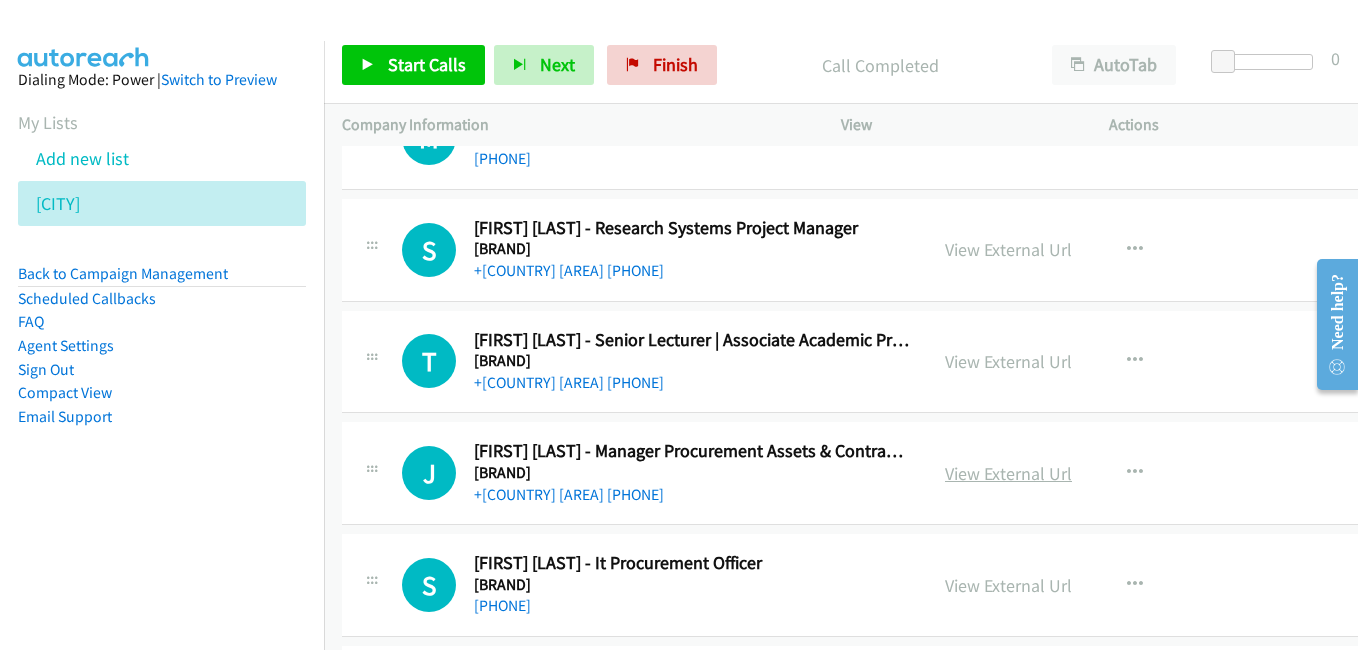 click on "View External Url" at bounding box center (1008, 473) 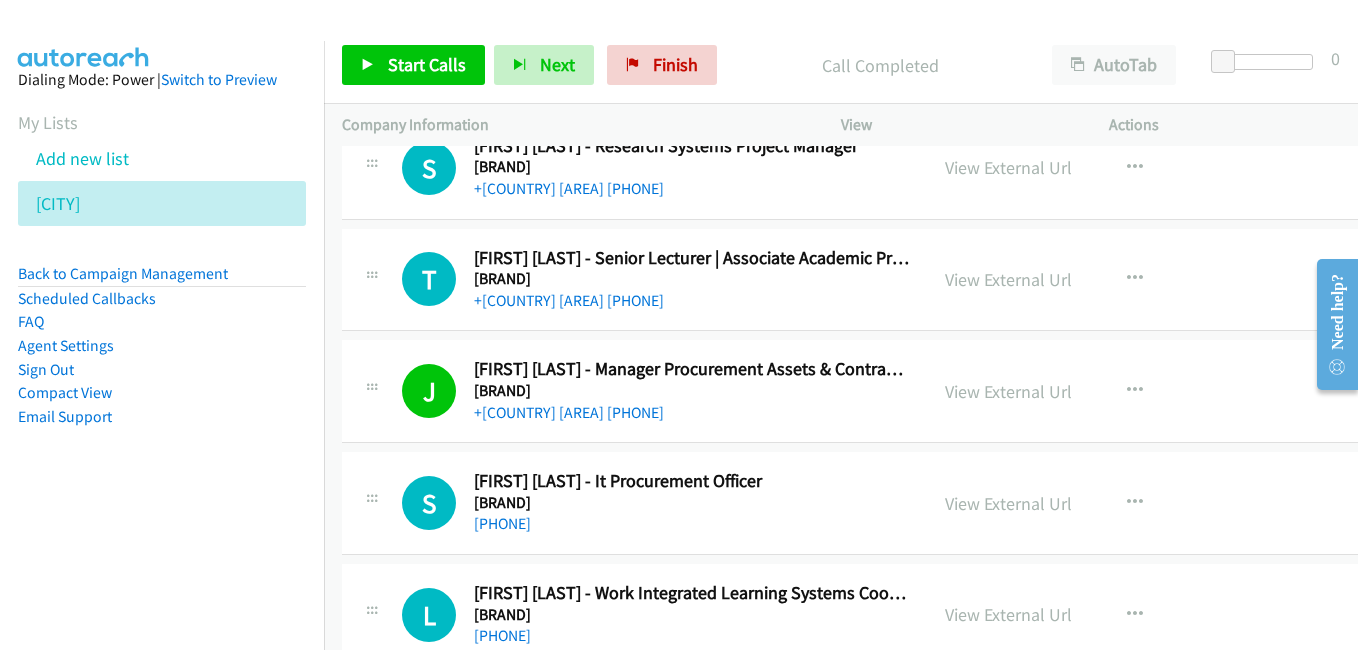 scroll, scrollTop: 16700, scrollLeft: 0, axis: vertical 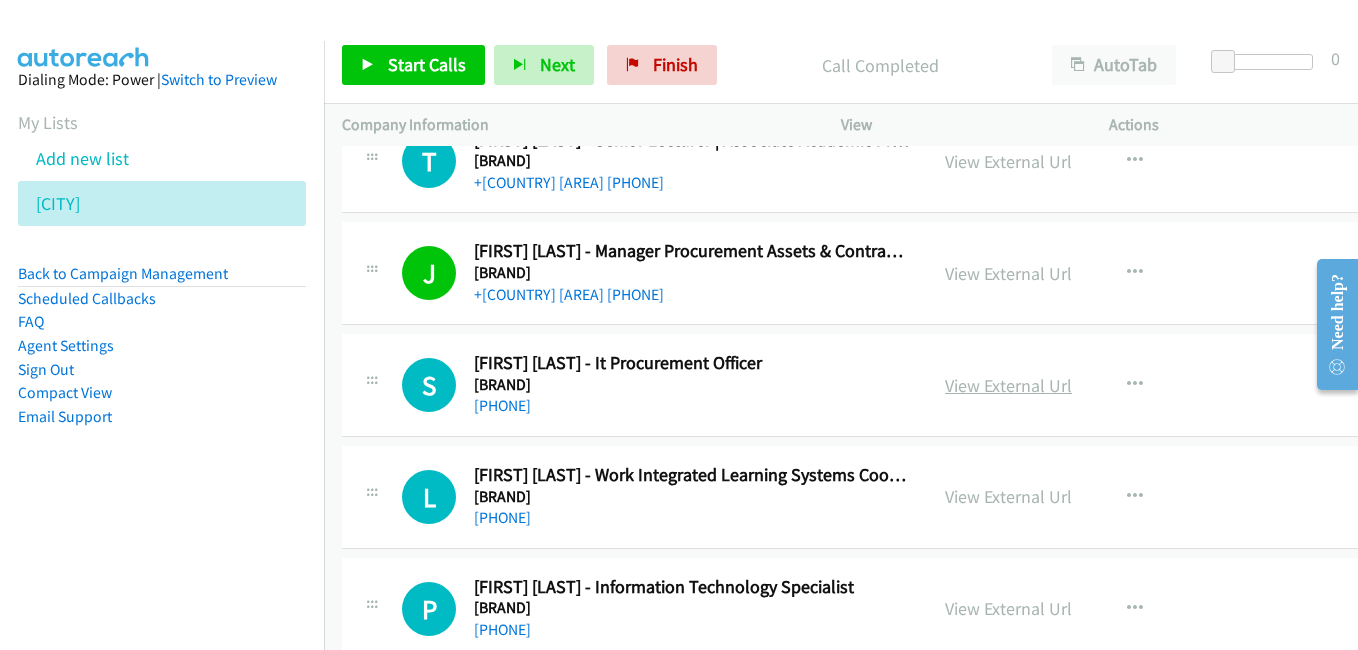 click on "View External Url" at bounding box center [1008, 385] 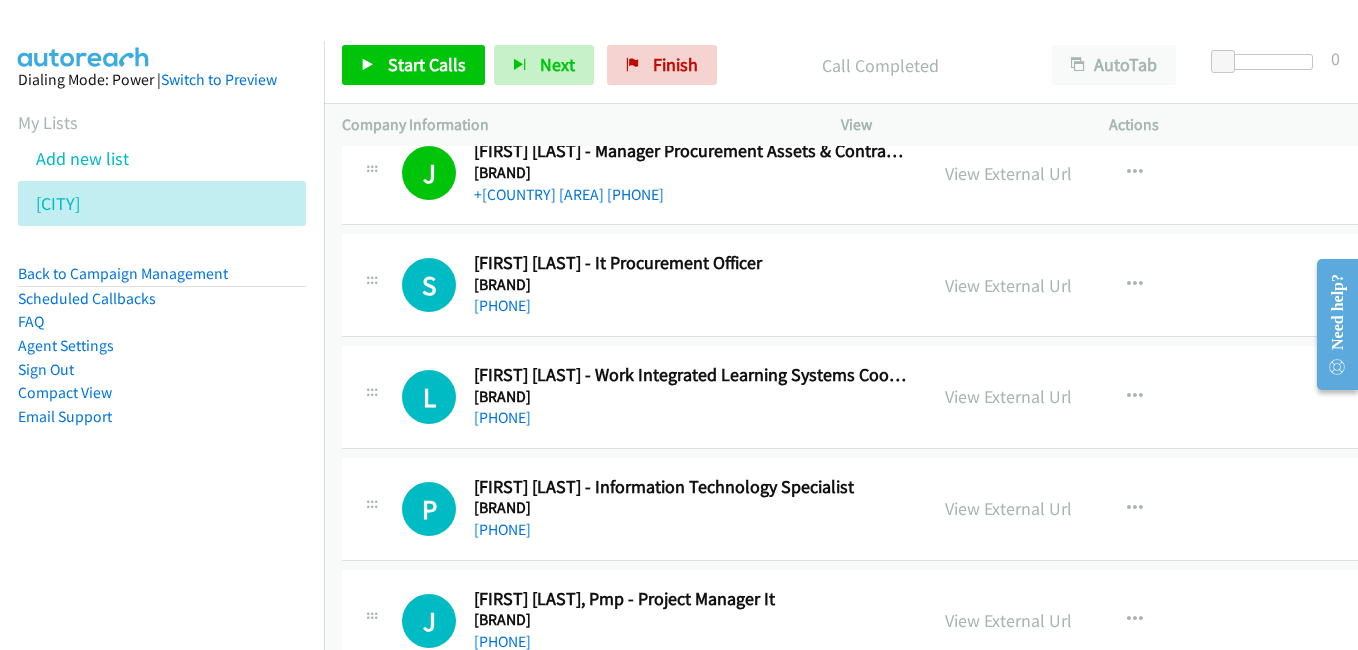 scroll, scrollTop: 16900, scrollLeft: 0, axis: vertical 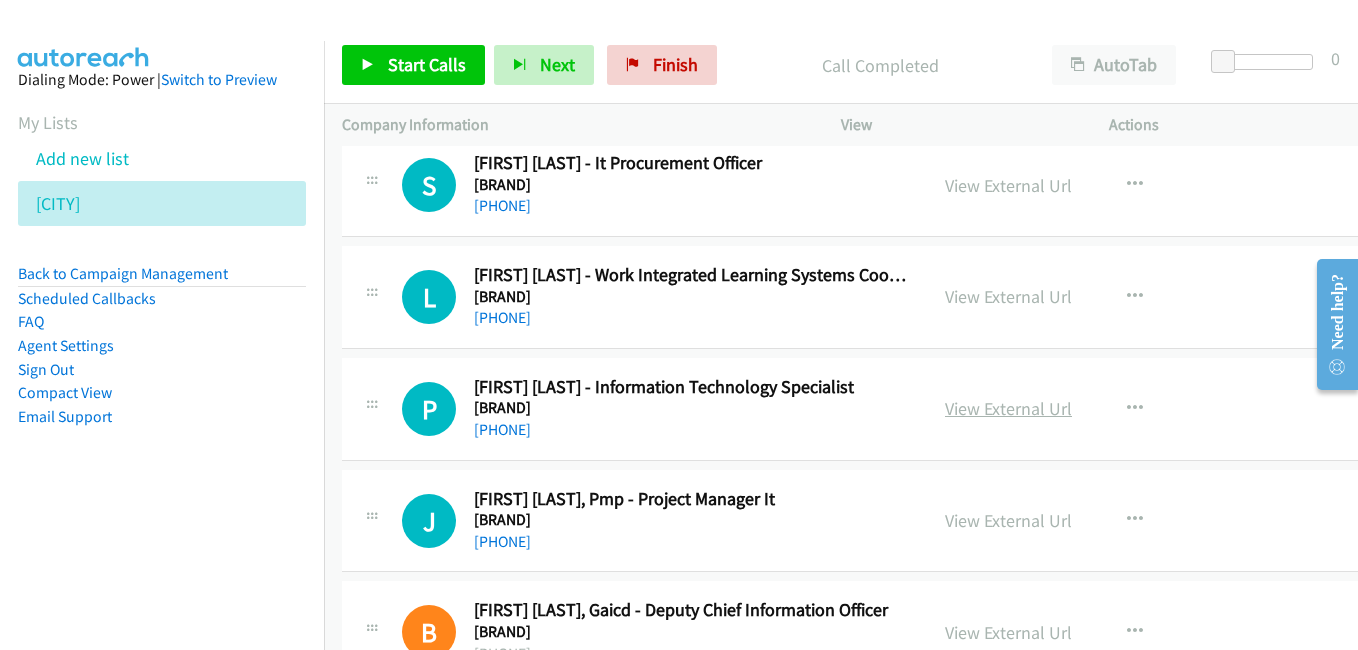 click on "View External Url" at bounding box center (1008, 408) 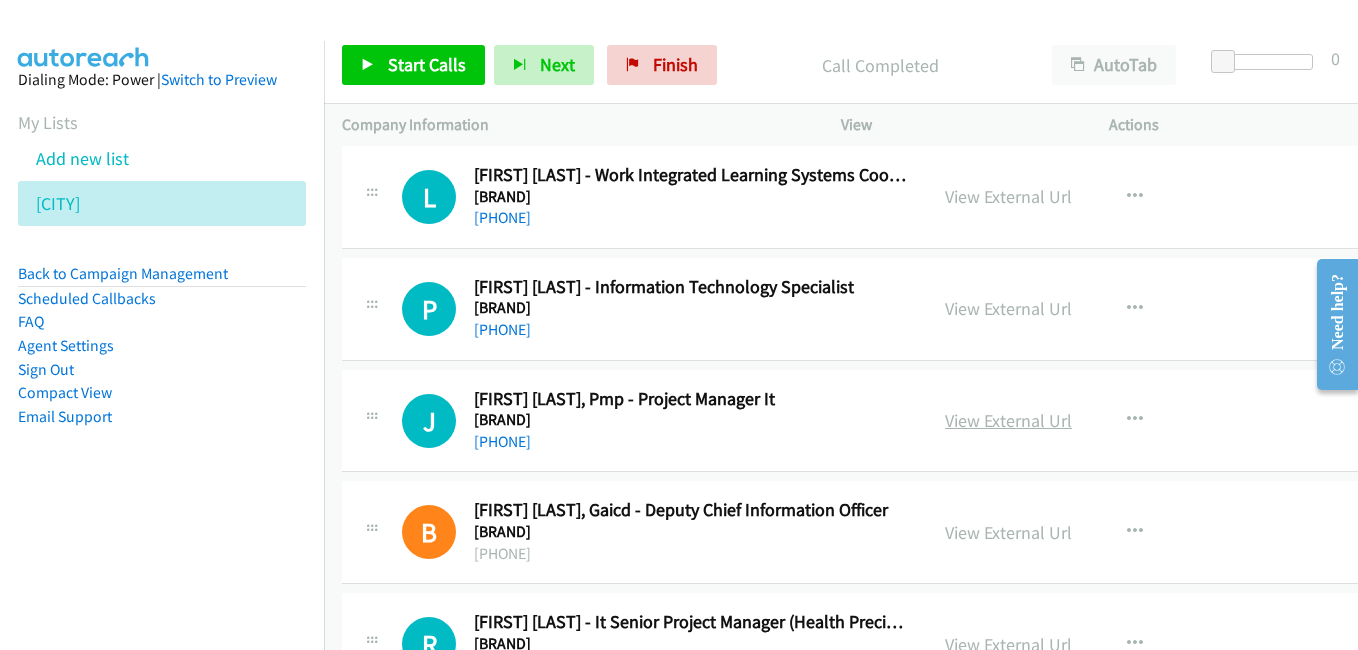 click on "View External Url" at bounding box center [1008, 420] 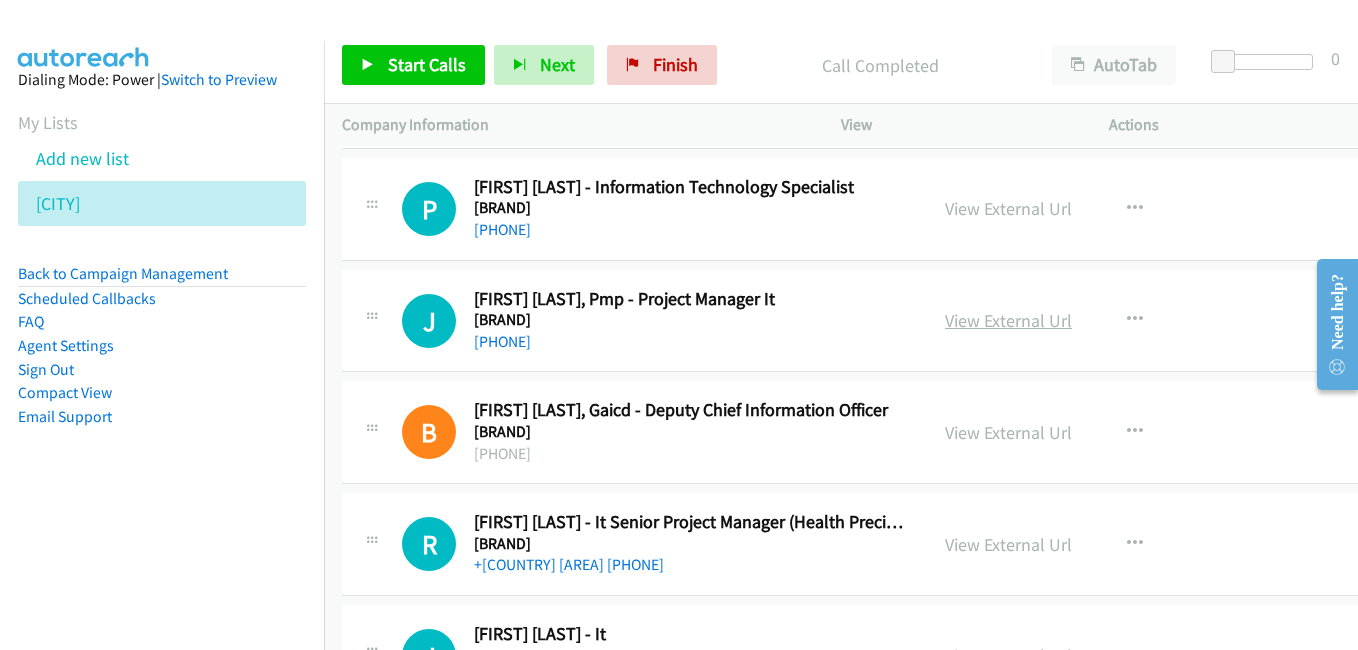 scroll, scrollTop: 17200, scrollLeft: 0, axis: vertical 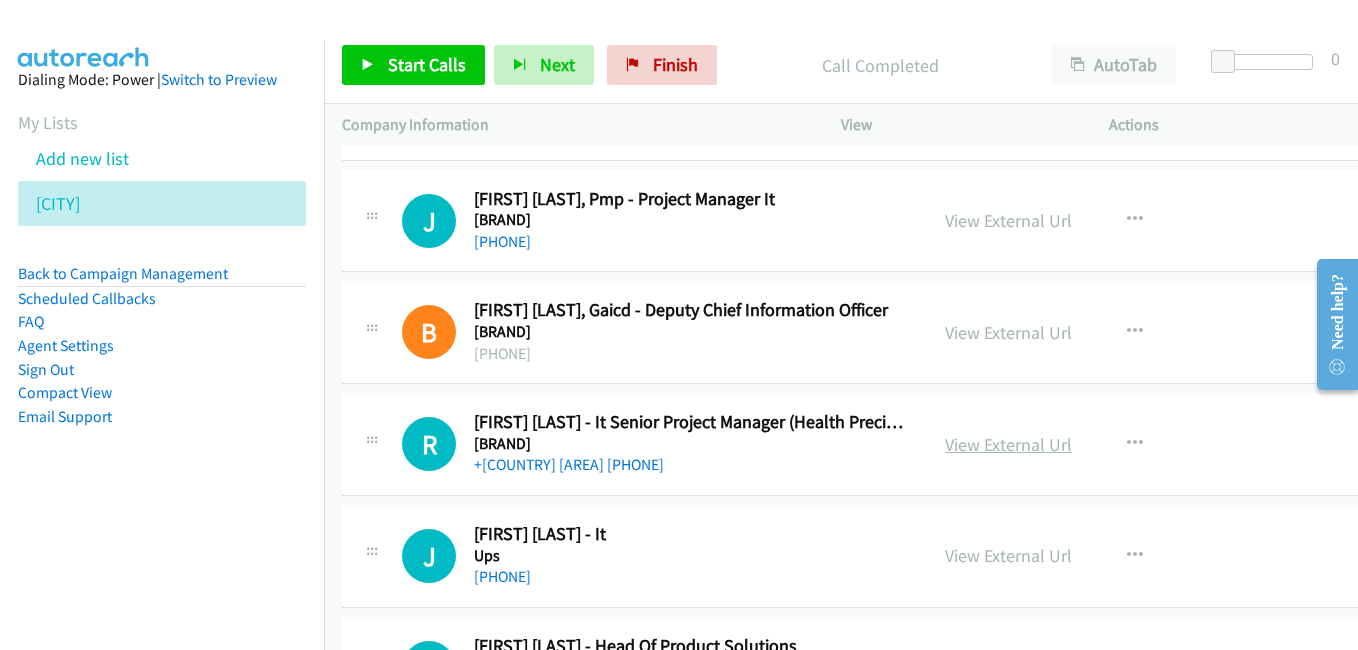 click on "View External Url" at bounding box center (1008, 444) 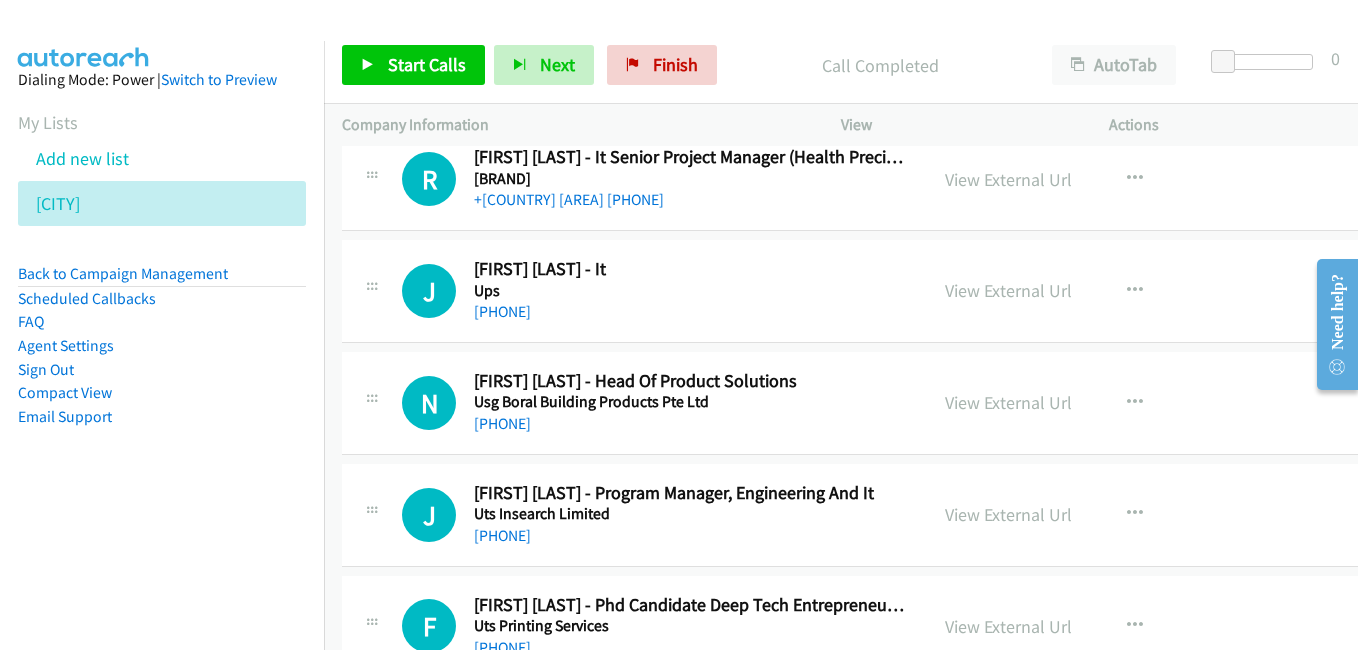 scroll, scrollTop: 17500, scrollLeft: 0, axis: vertical 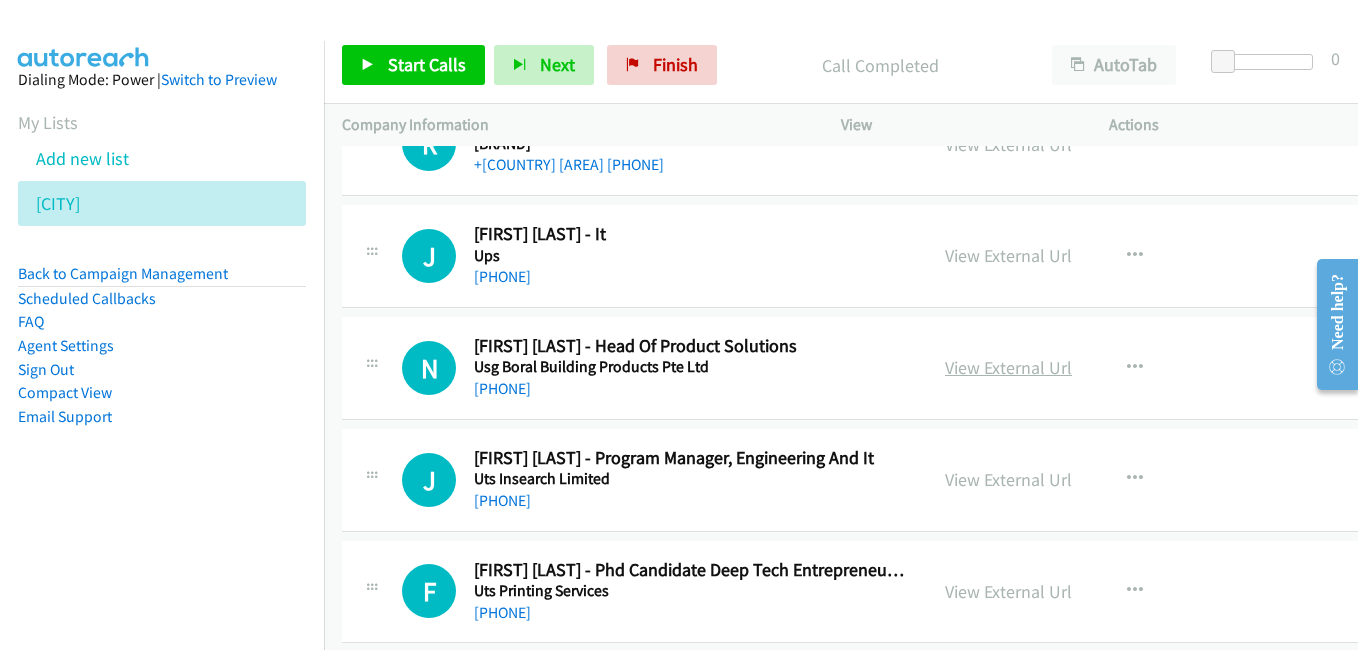 click on "View External Url" at bounding box center [1008, 367] 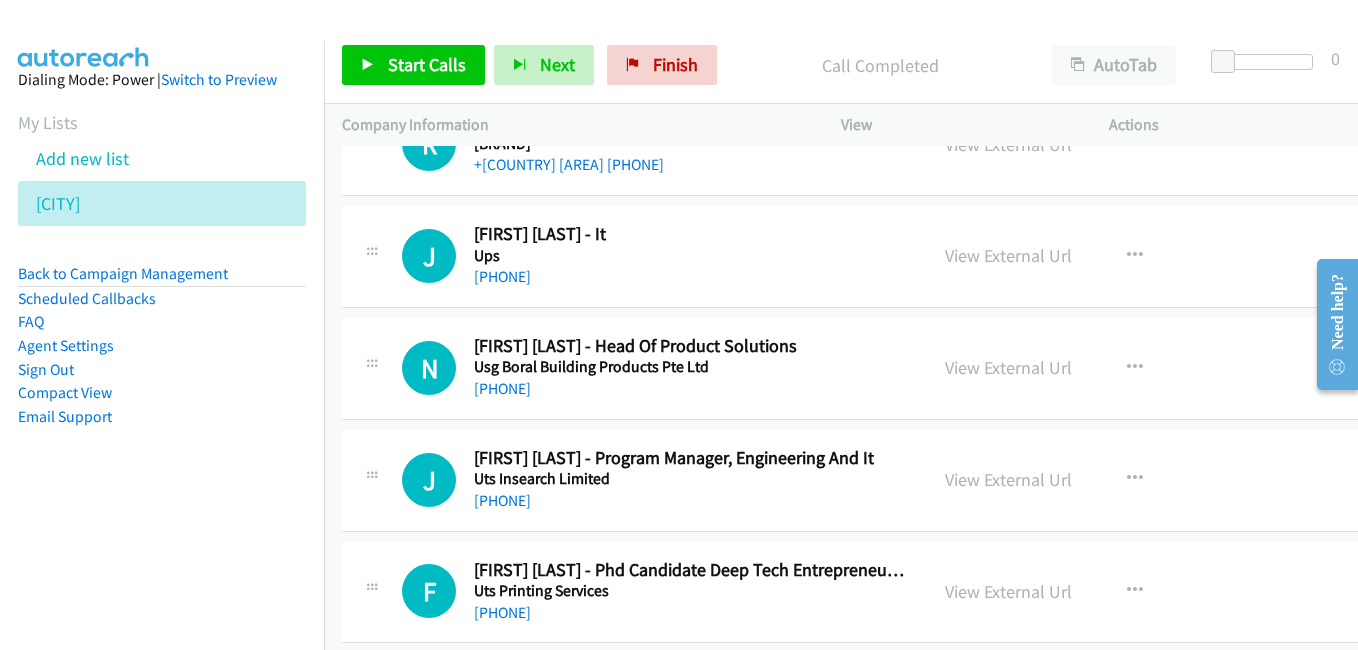 scroll, scrollTop: 17600, scrollLeft: 0, axis: vertical 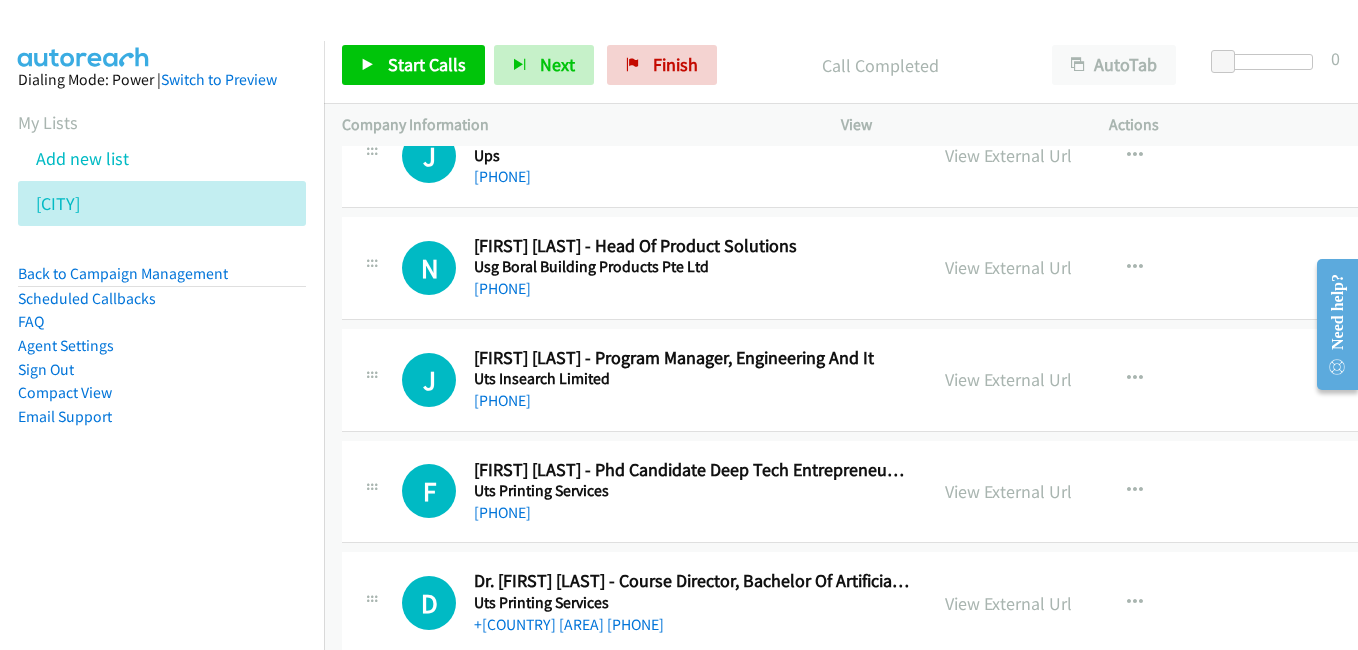 drag, startPoint x: 1010, startPoint y: 390, endPoint x: 863, endPoint y: 351, distance: 152.0855 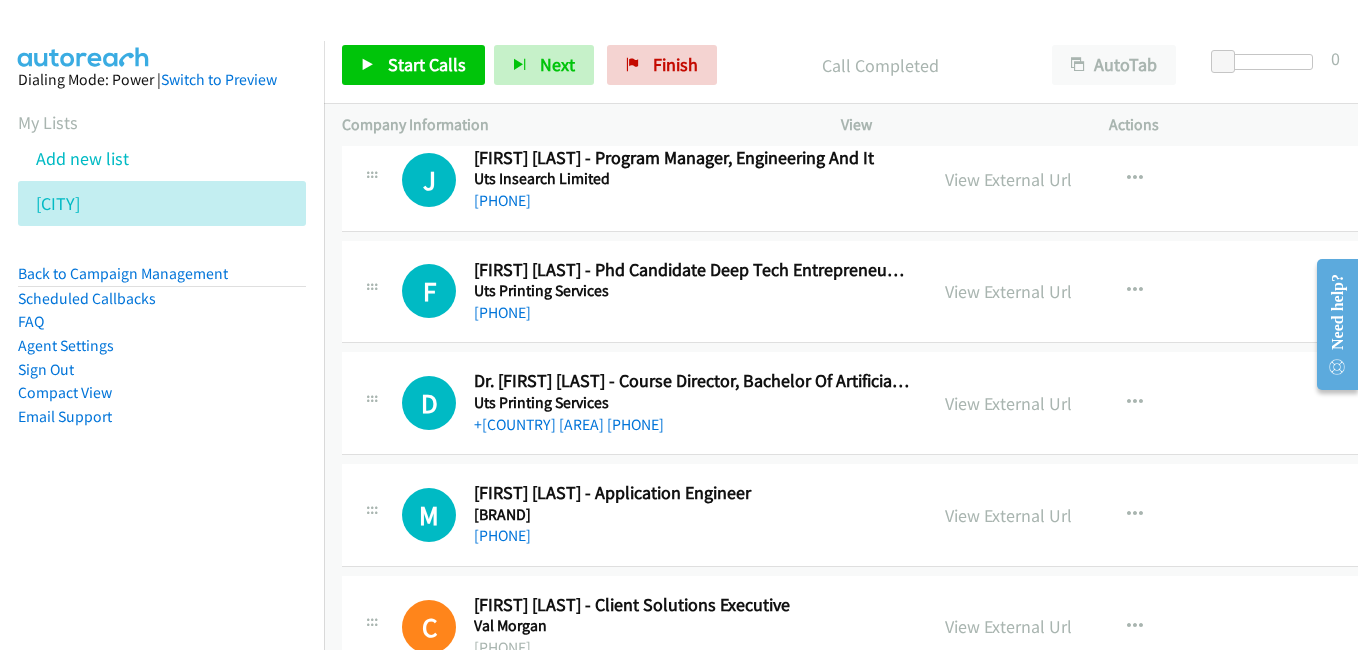 scroll, scrollTop: 17900, scrollLeft: 0, axis: vertical 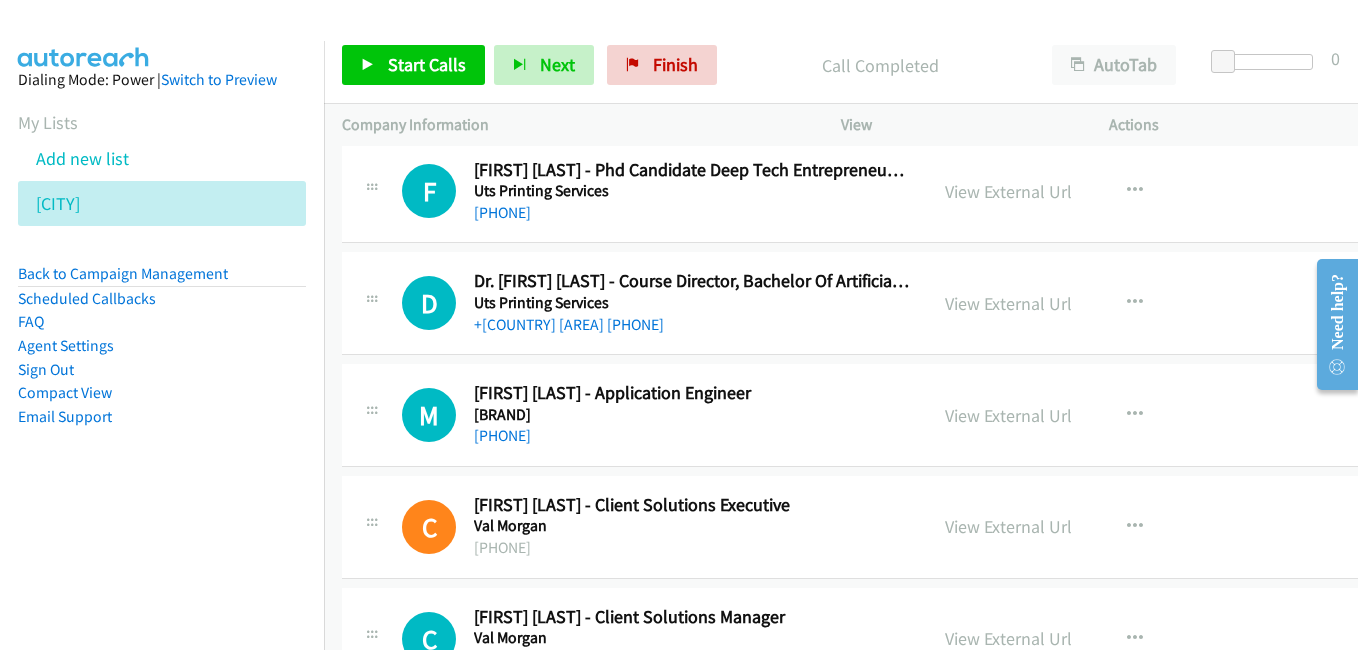 drag, startPoint x: 1002, startPoint y: 419, endPoint x: 755, endPoint y: 337, distance: 260.25565 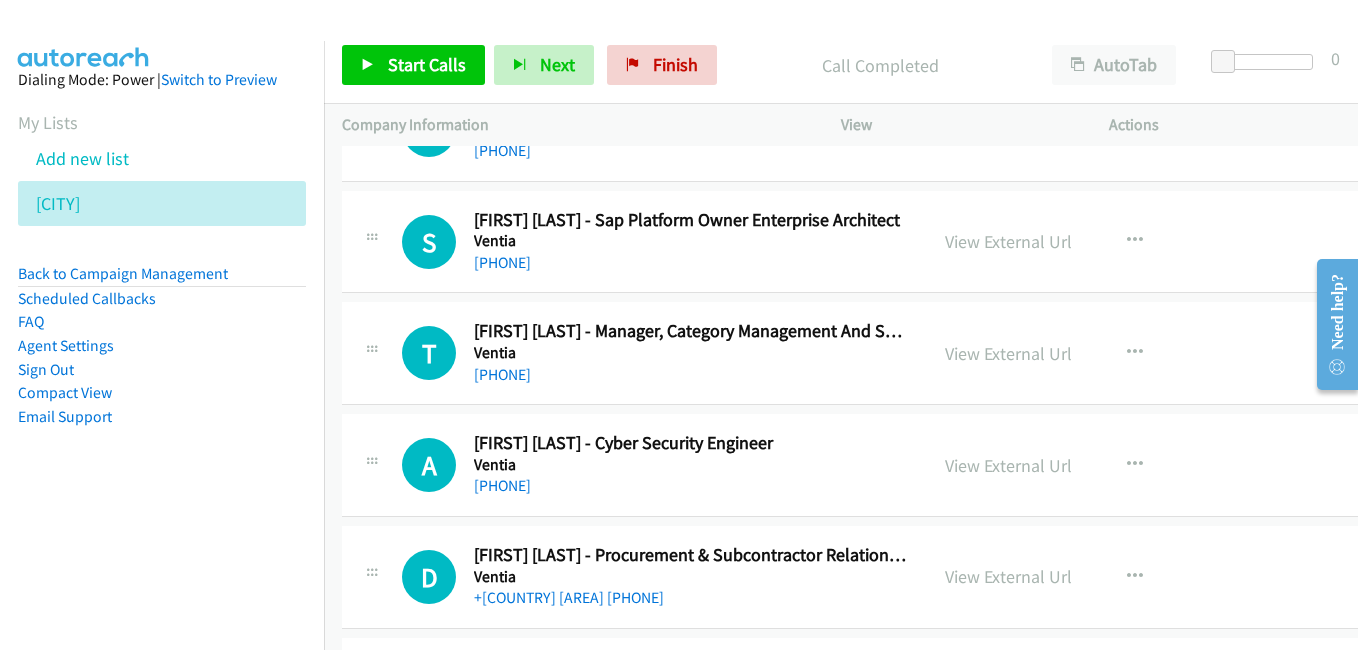 scroll, scrollTop: 19000, scrollLeft: 0, axis: vertical 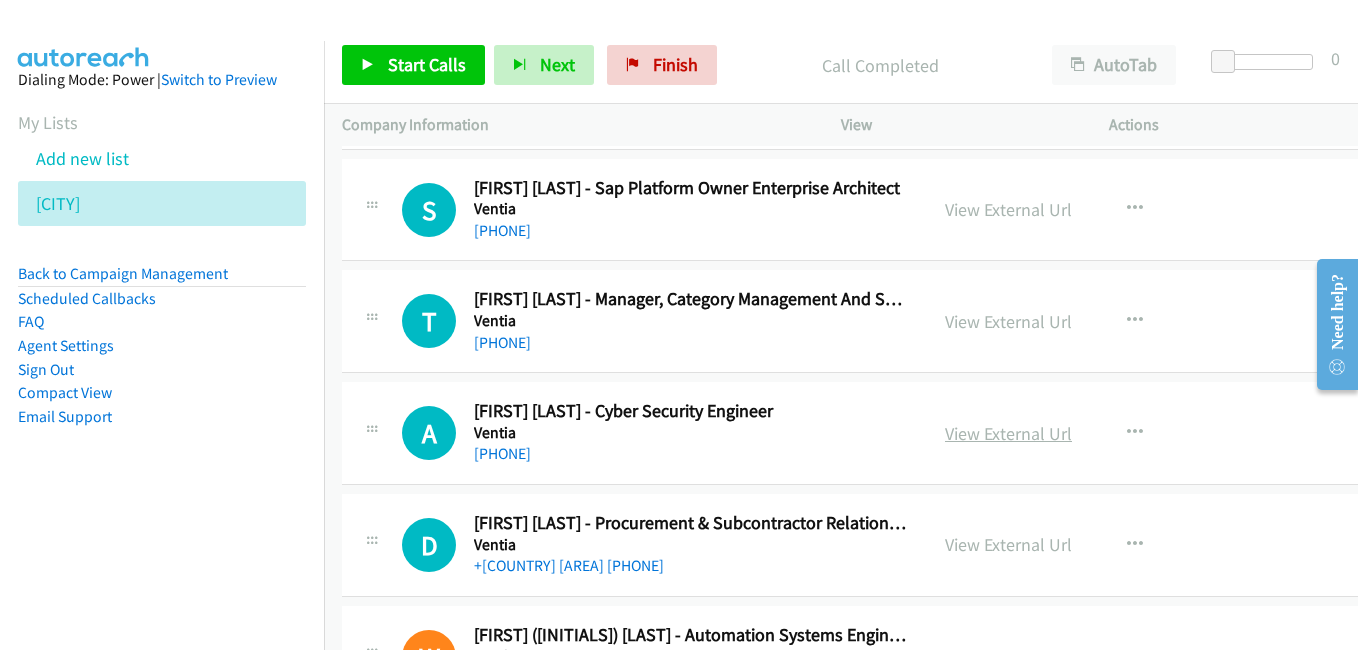 click on "View External Url" at bounding box center [1008, 433] 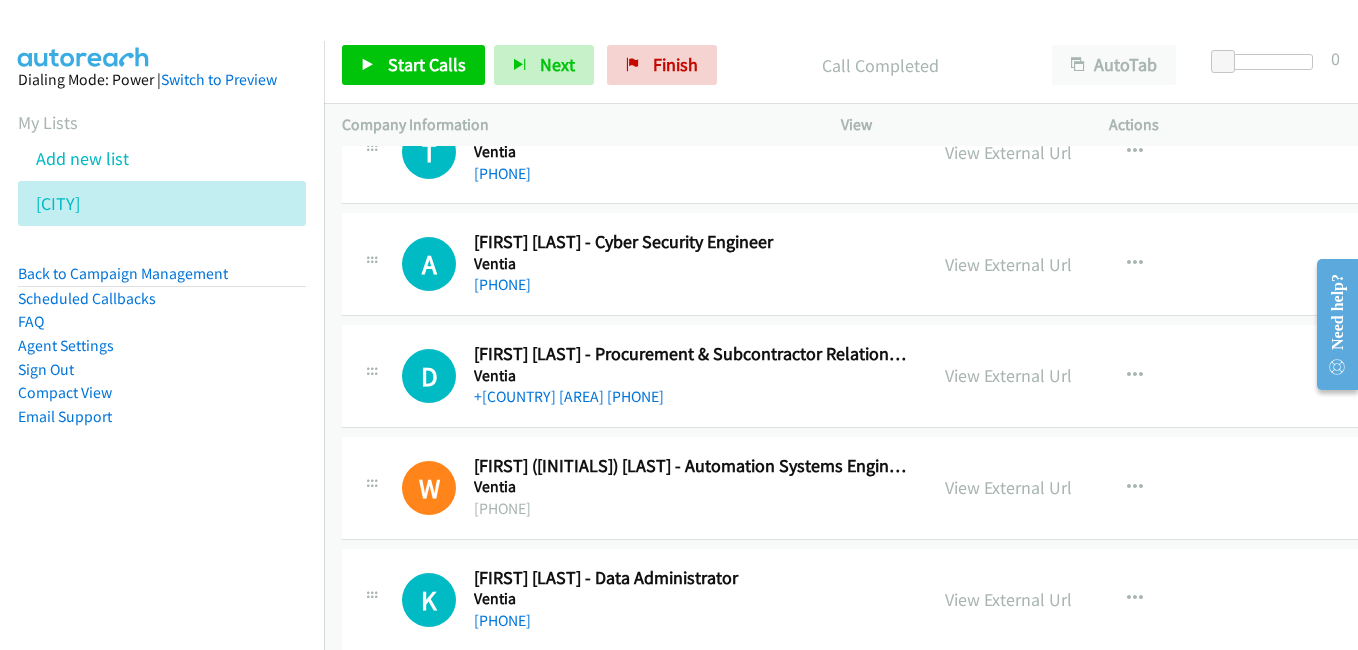 scroll, scrollTop: 19200, scrollLeft: 0, axis: vertical 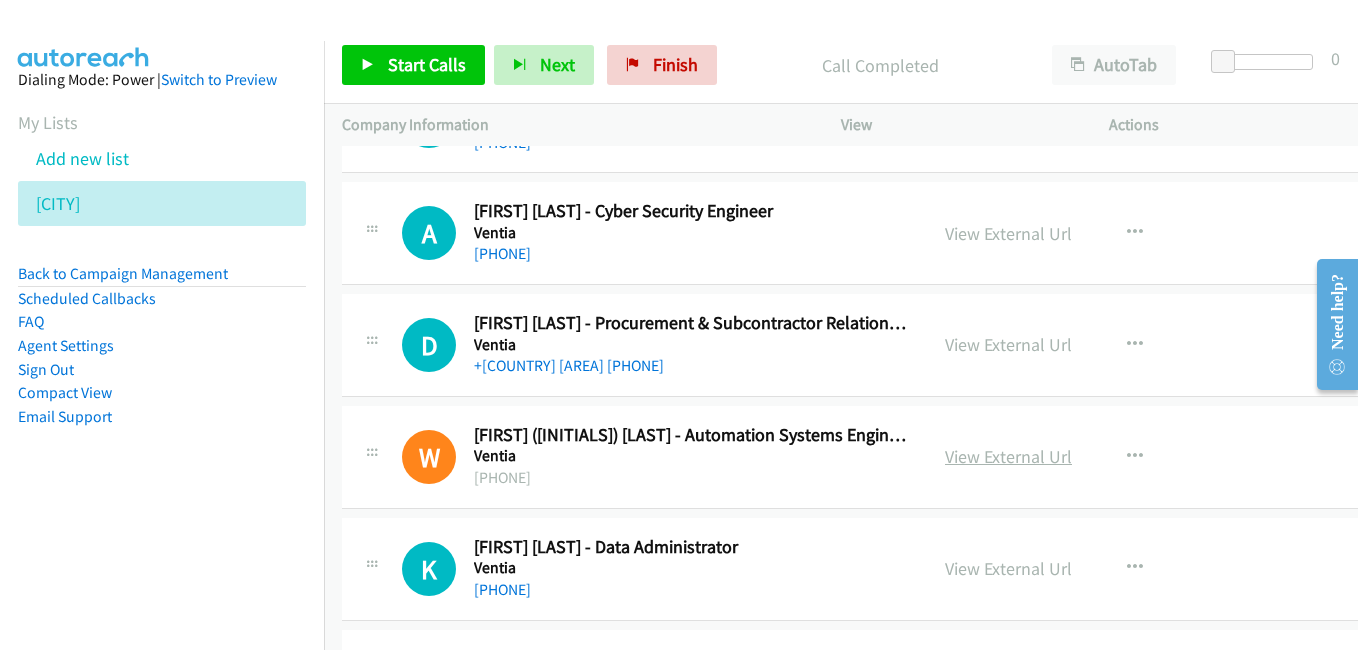 click on "View External Url" at bounding box center [1008, 456] 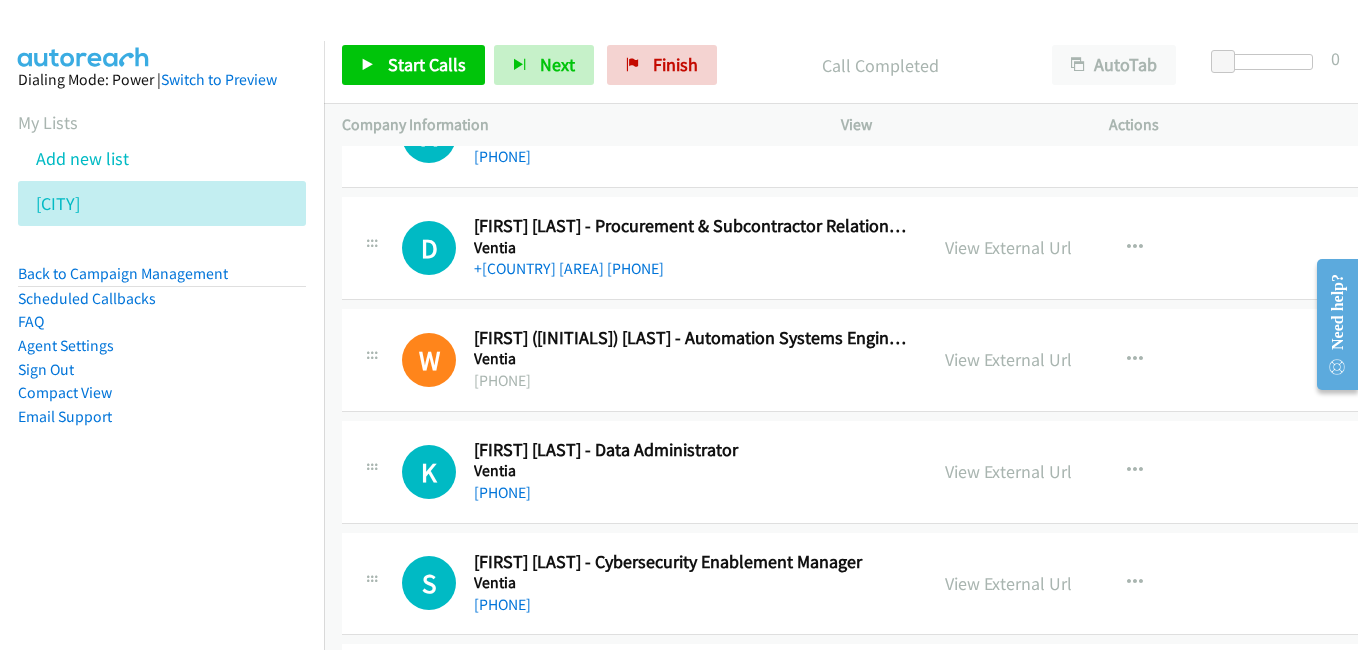 scroll, scrollTop: 19300, scrollLeft: 0, axis: vertical 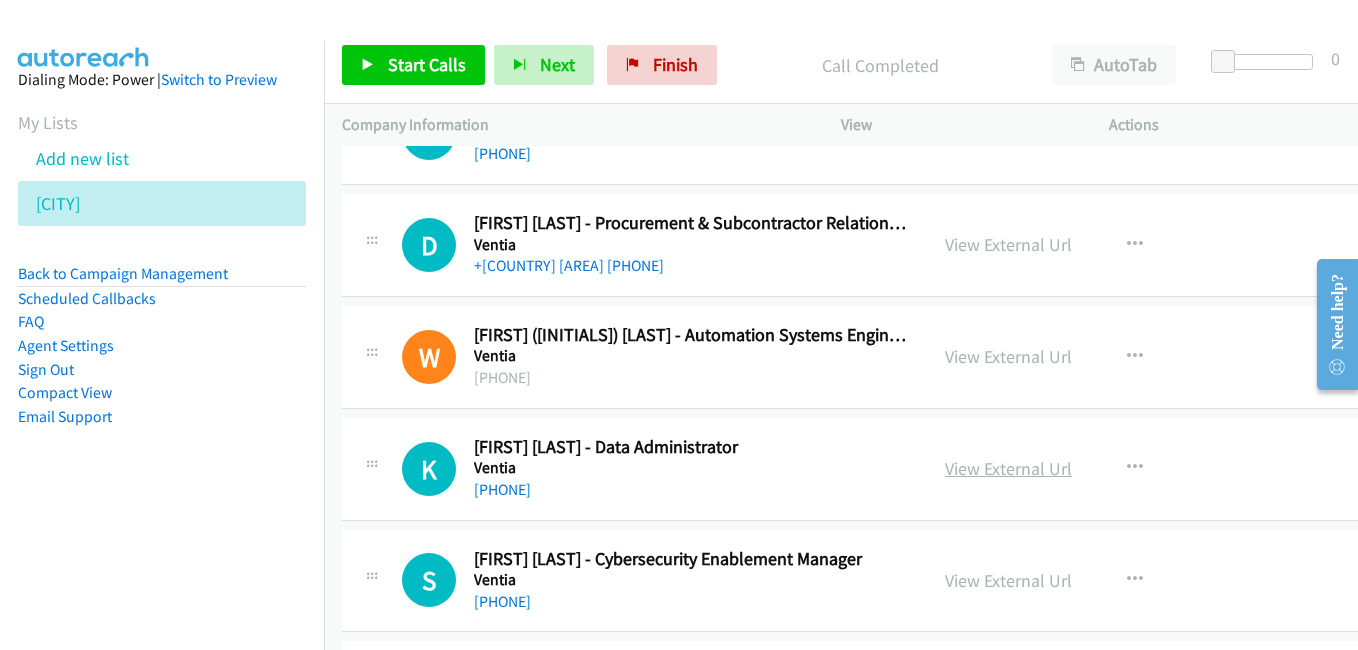 click on "View External Url" at bounding box center [1008, 468] 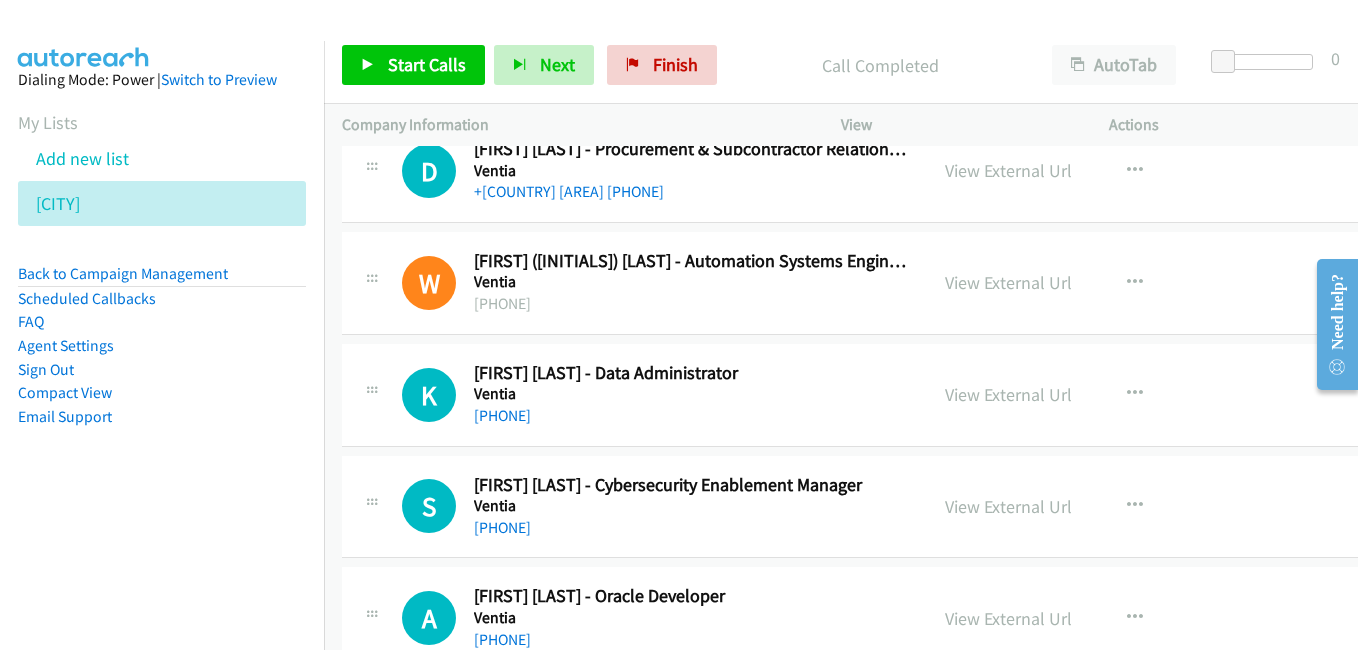 scroll, scrollTop: 19500, scrollLeft: 0, axis: vertical 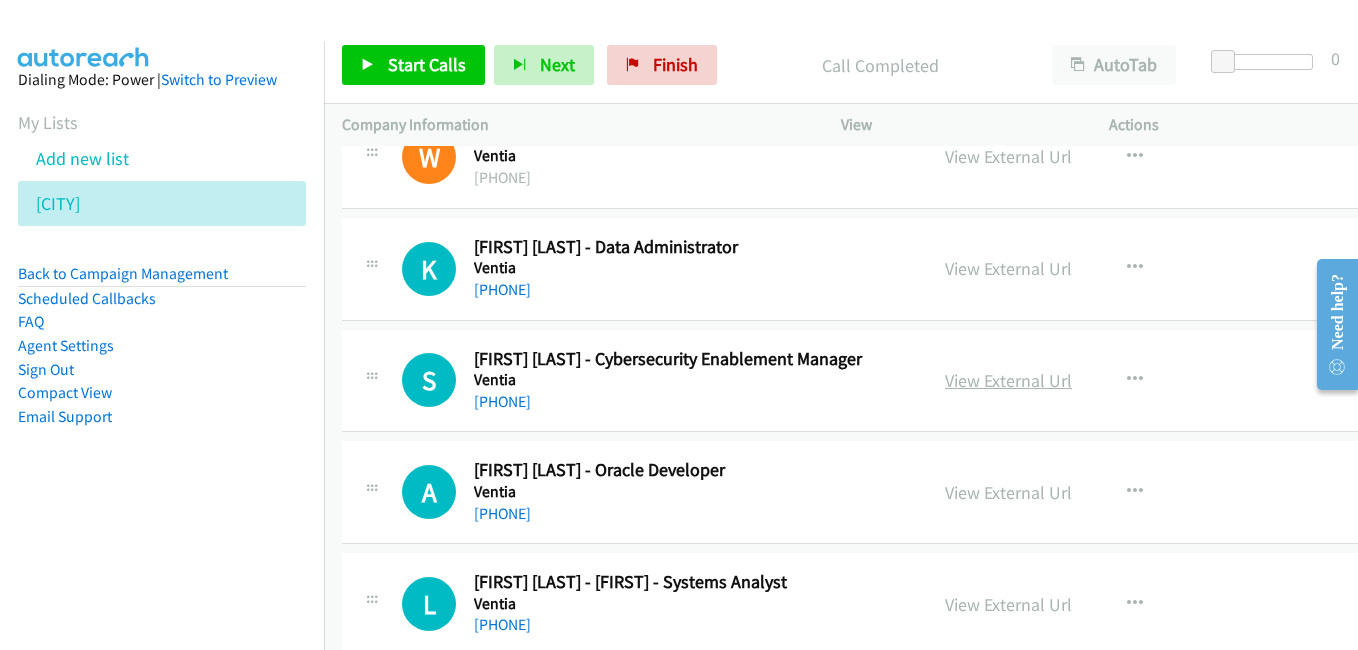 click on "View External Url" at bounding box center (1008, 380) 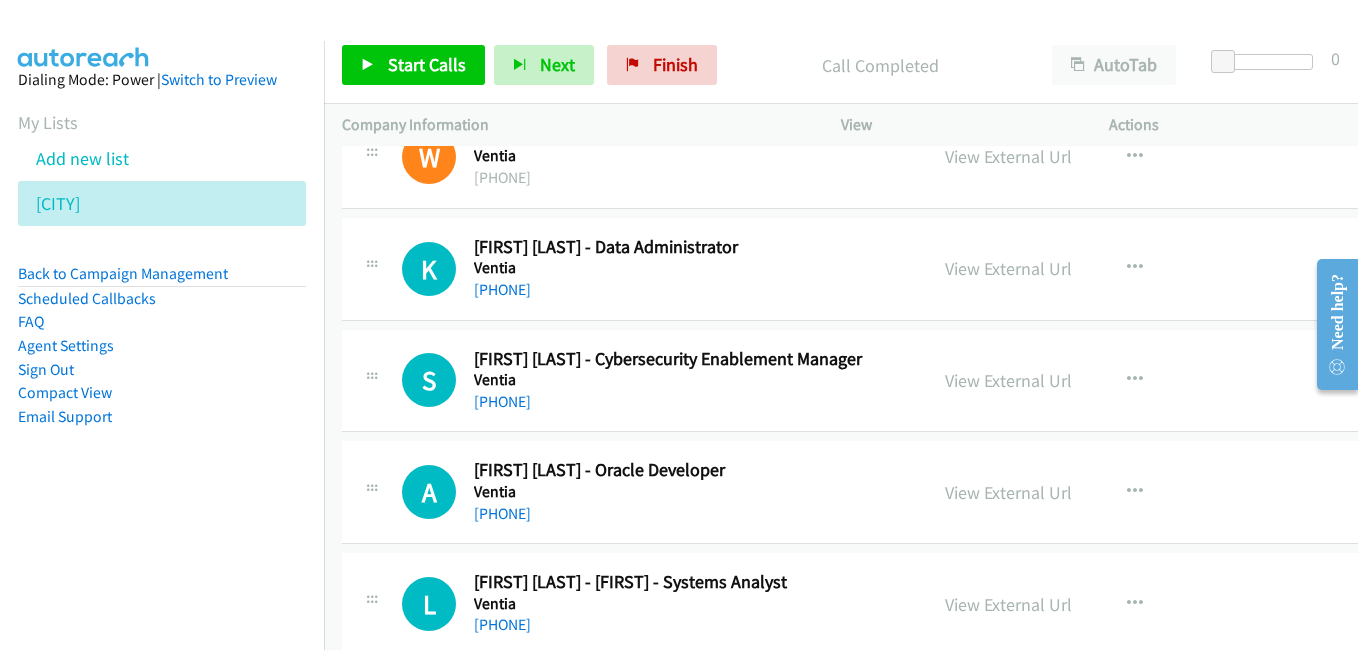 scroll, scrollTop: 19600, scrollLeft: 0, axis: vertical 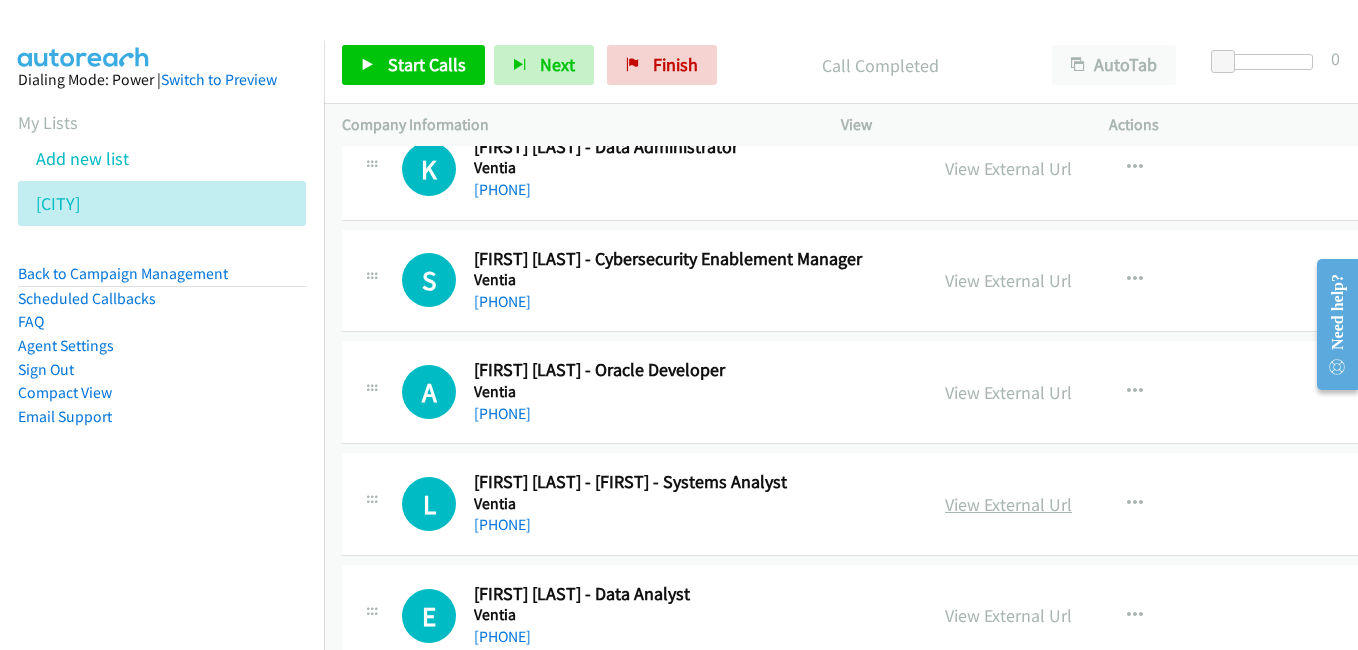 click on "View External Url" at bounding box center (1008, 504) 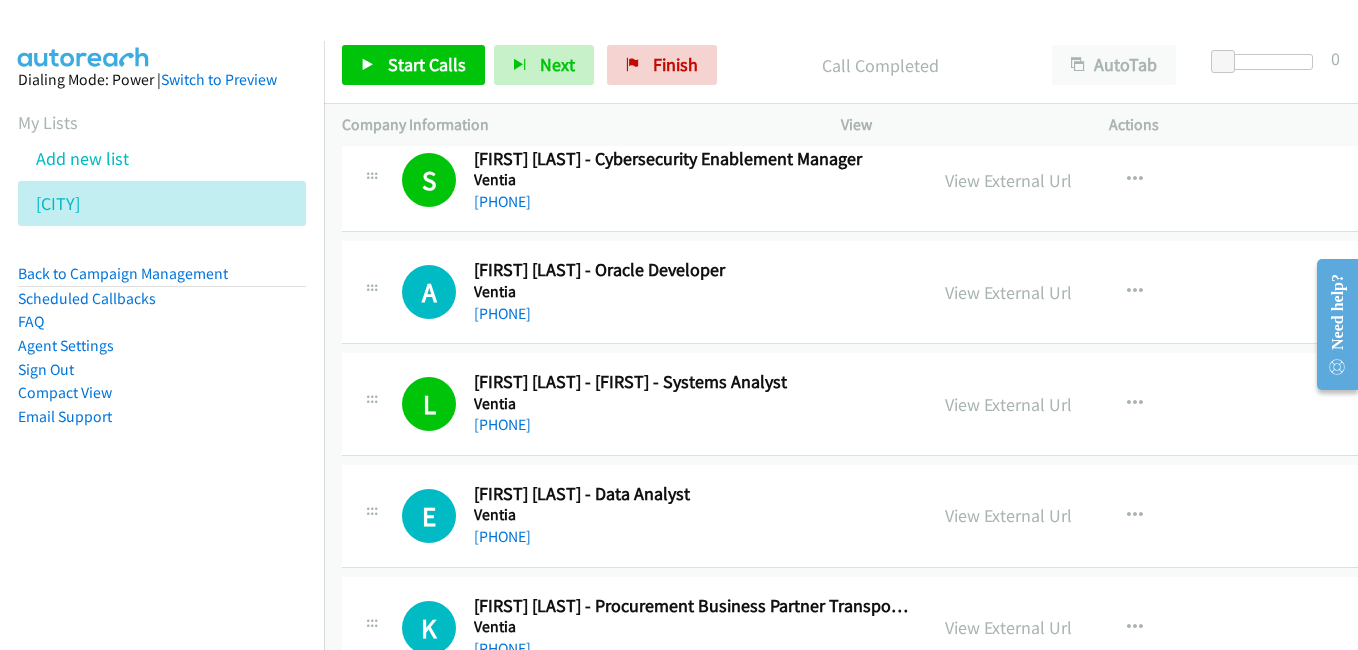 scroll, scrollTop: 19900, scrollLeft: 0, axis: vertical 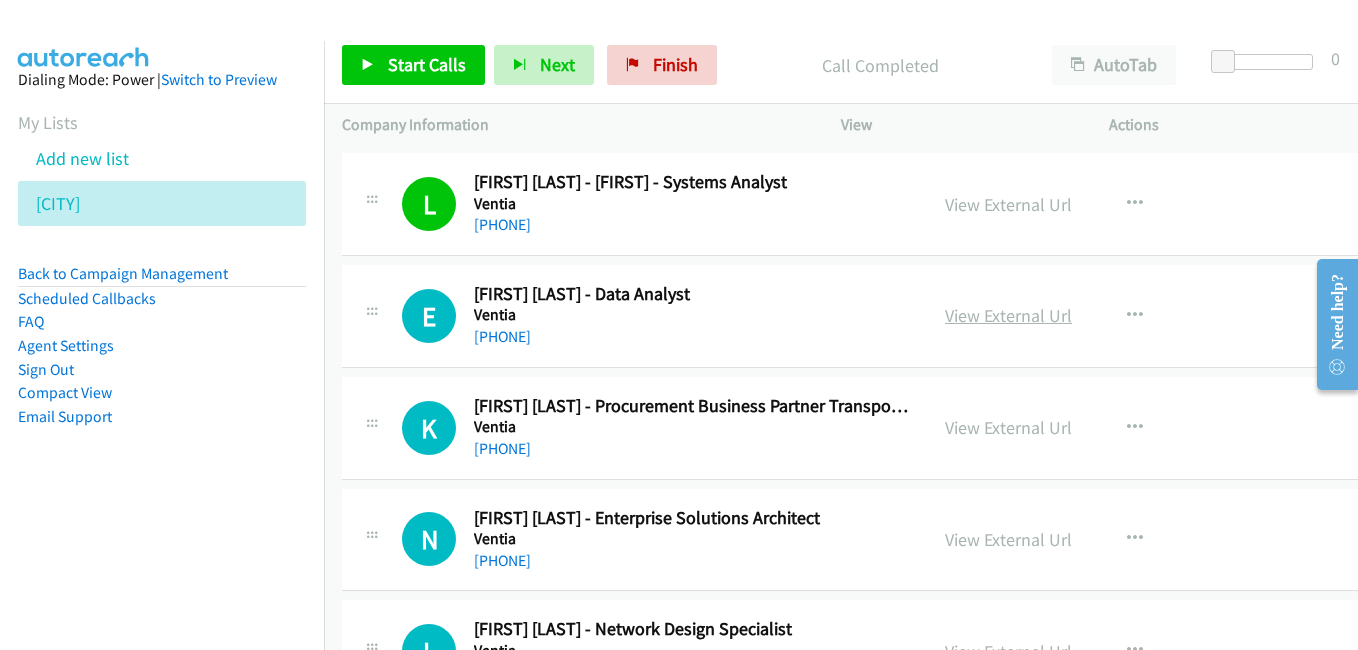 click on "View External Url" at bounding box center [1008, 315] 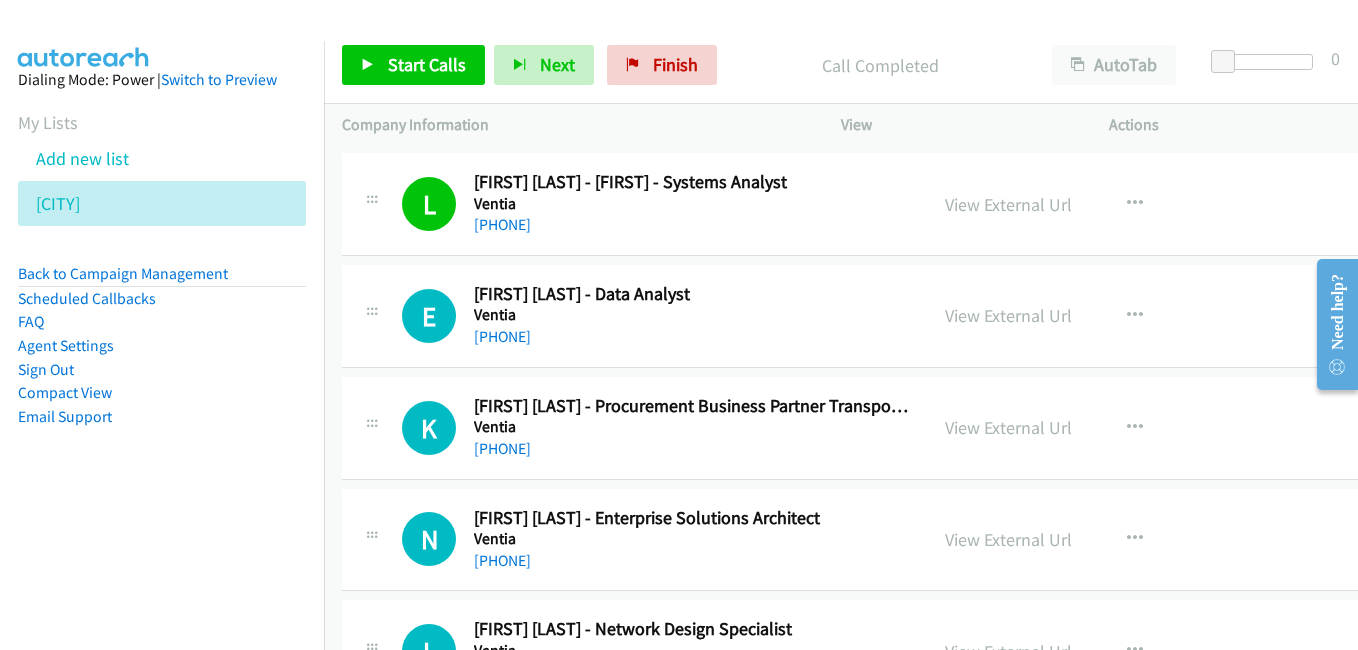 scroll, scrollTop: 20100, scrollLeft: 0, axis: vertical 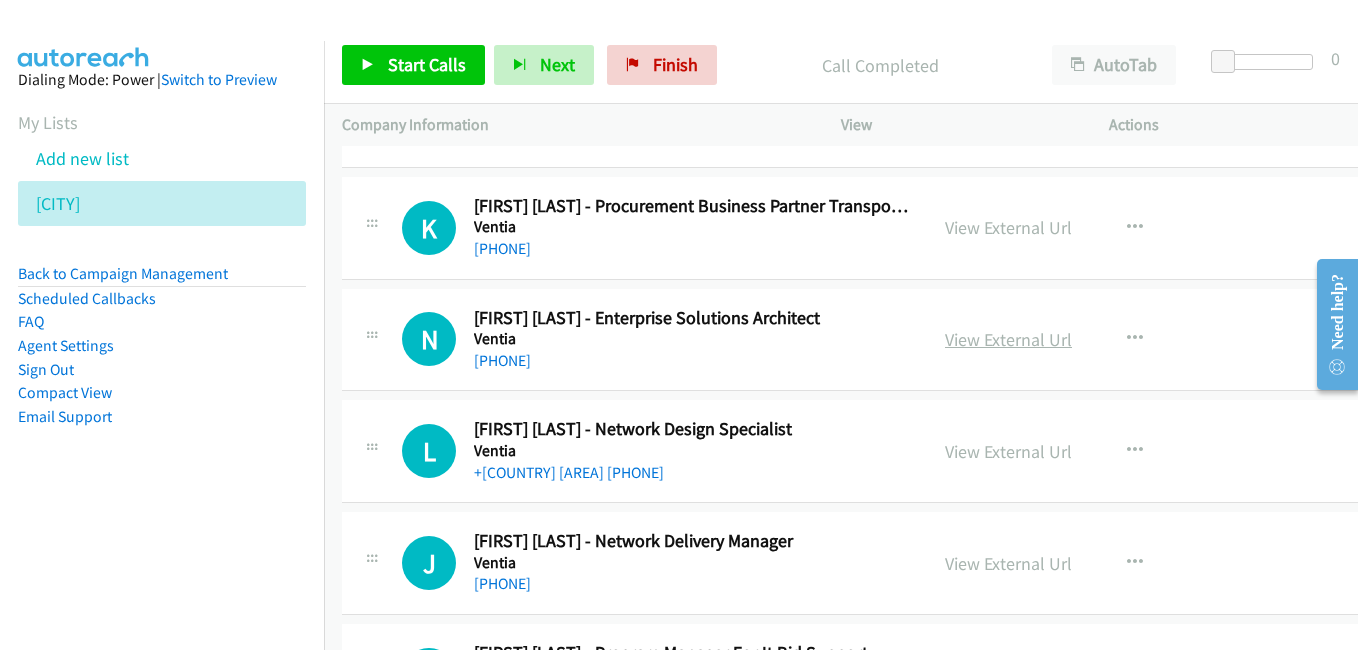 click on "View External Url" at bounding box center [1008, 339] 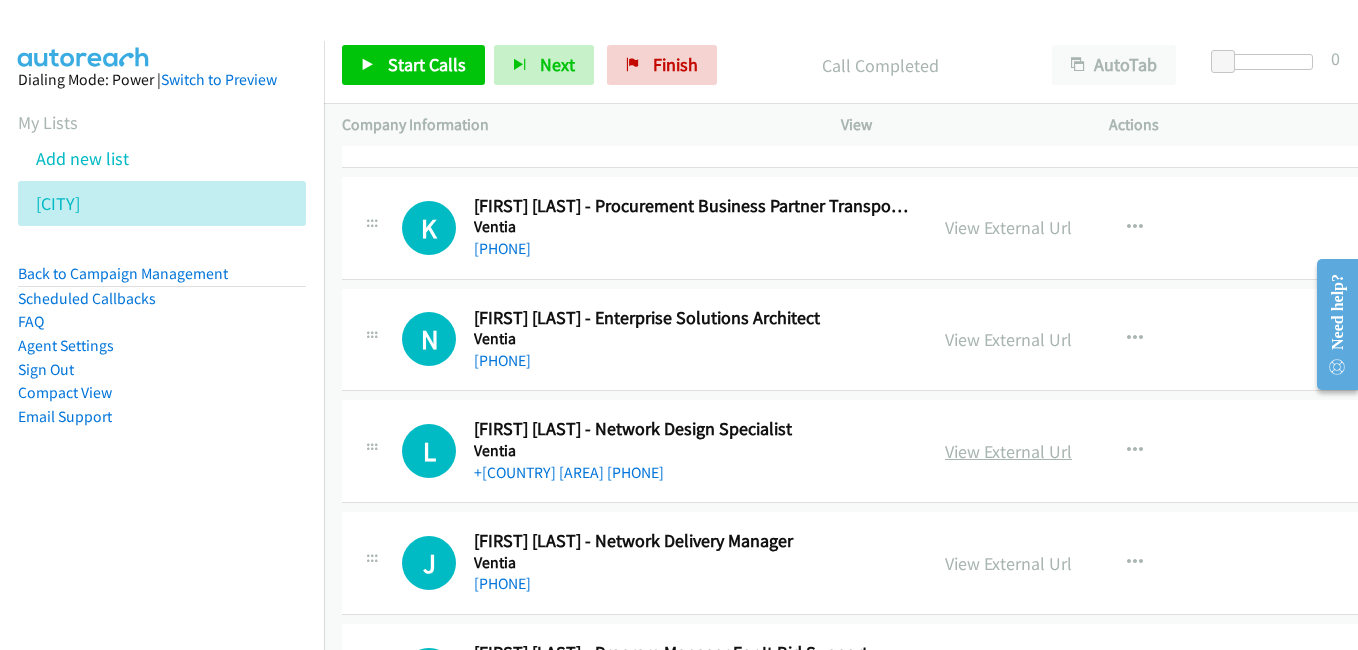 click on "View External Url" at bounding box center [1008, 451] 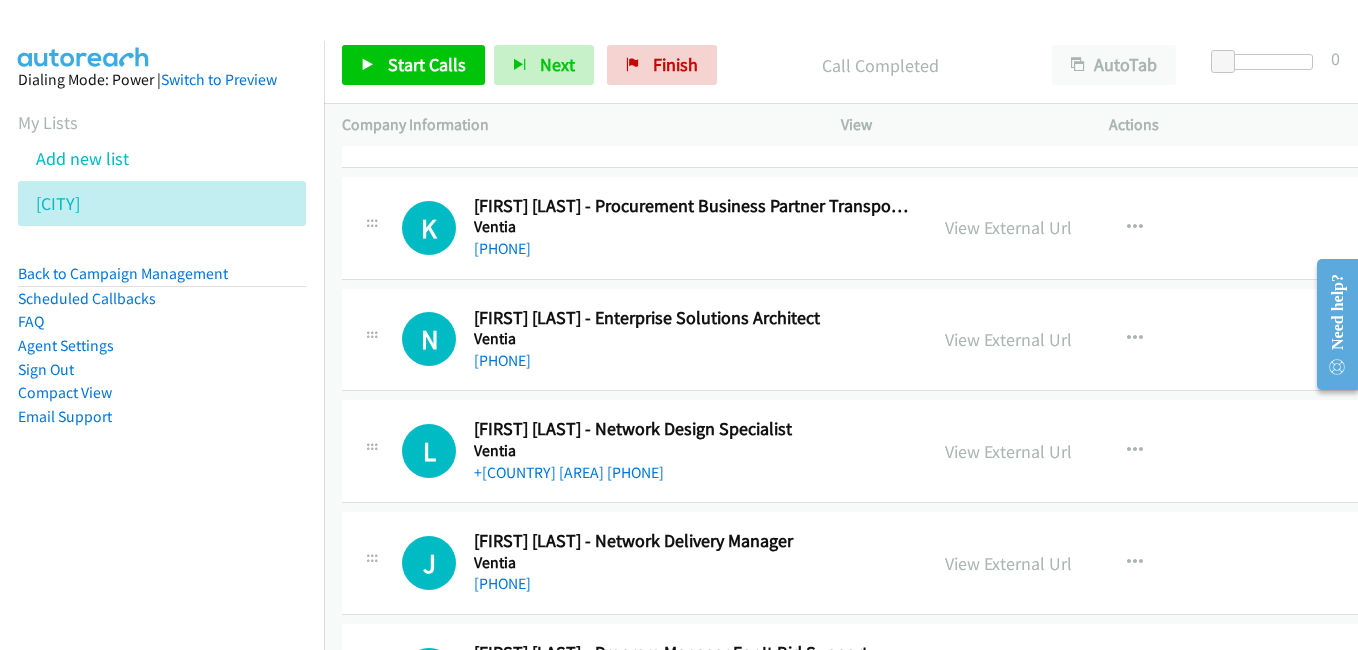 scroll, scrollTop: 20300, scrollLeft: 0, axis: vertical 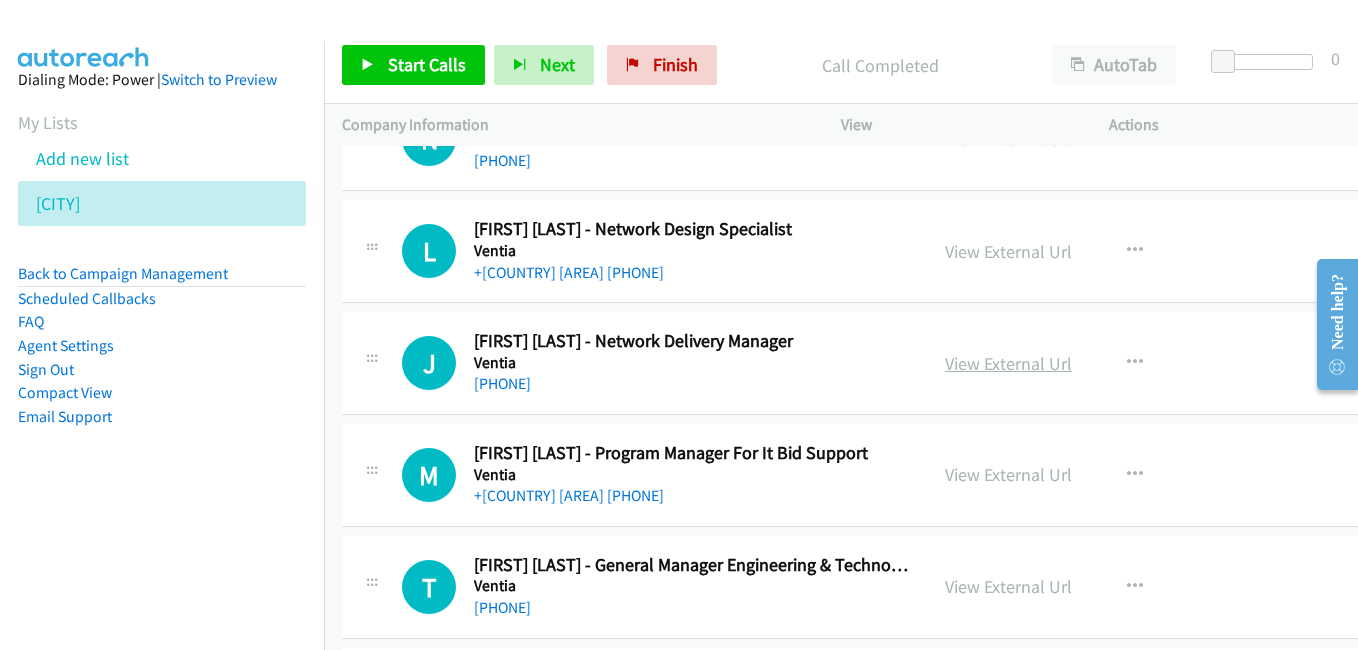 click on "View External Url" at bounding box center (1008, 363) 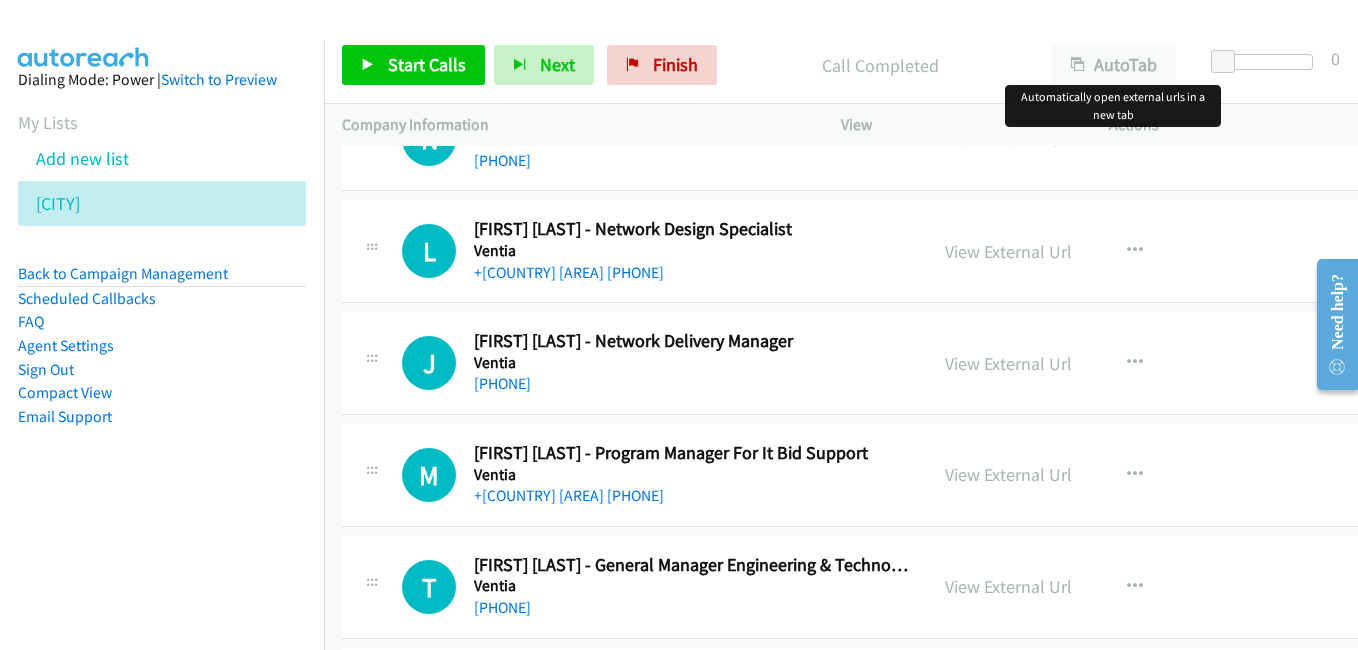 drag, startPoint x: 1108, startPoint y: 84, endPoint x: 1047, endPoint y: 106, distance: 64.84597 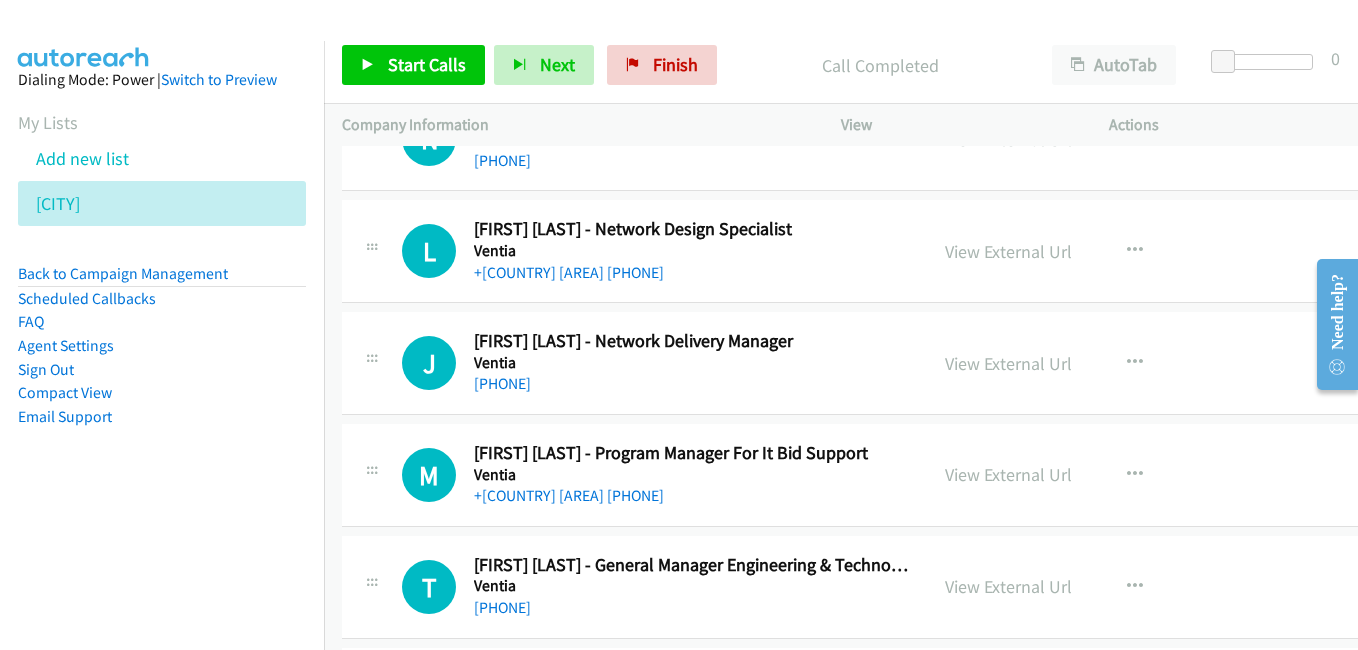 drag, startPoint x: 1047, startPoint y: 106, endPoint x: 834, endPoint y: 349, distance: 323.13776 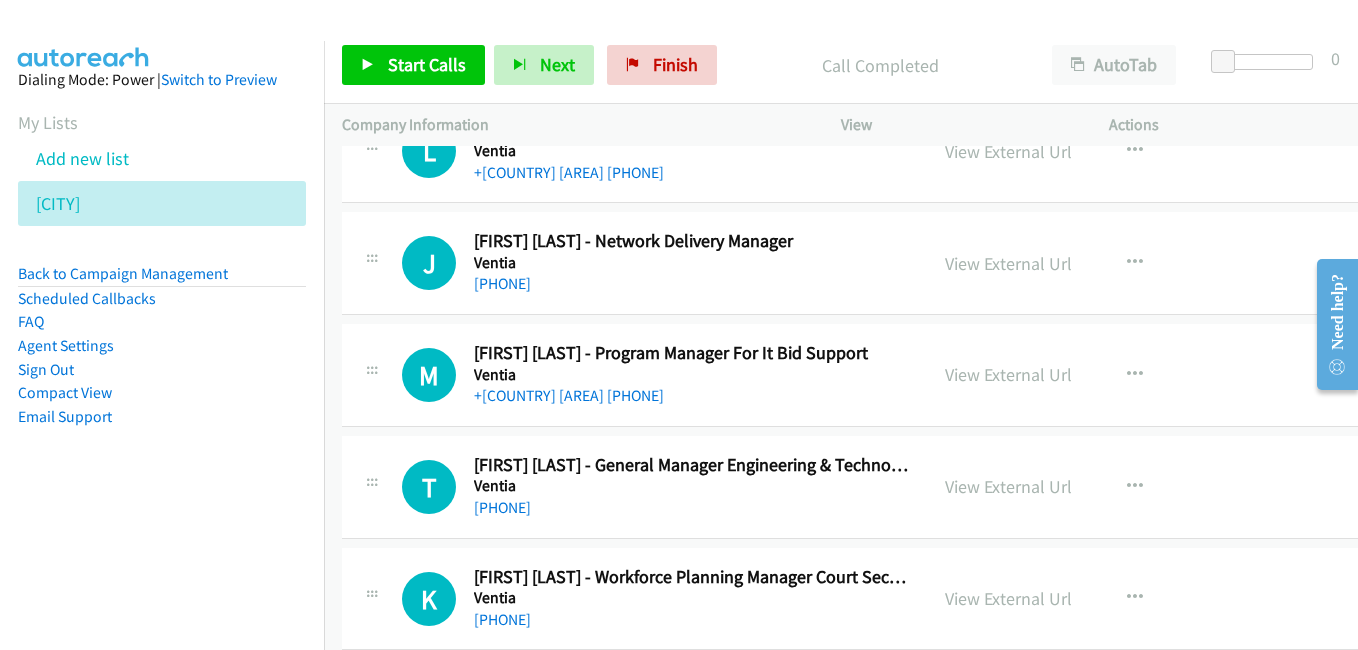 scroll, scrollTop: 20500, scrollLeft: 0, axis: vertical 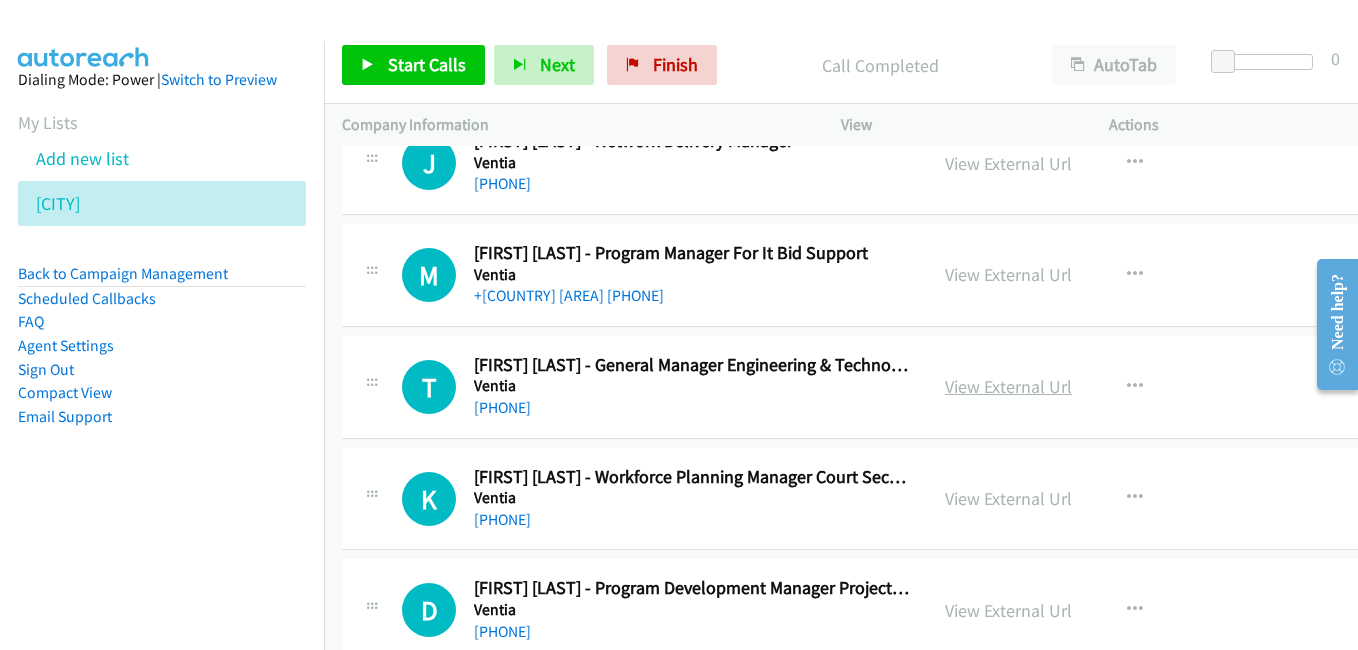 click on "View External Url" at bounding box center (1008, 386) 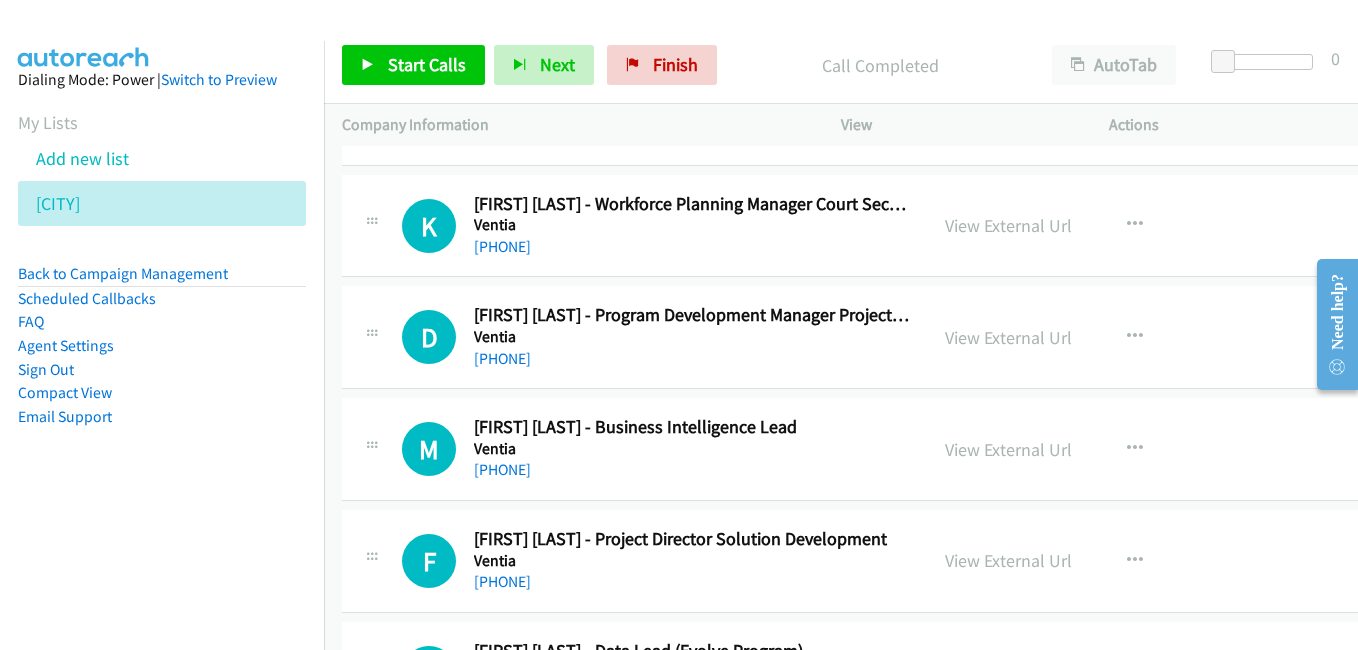 scroll, scrollTop: 20900, scrollLeft: 0, axis: vertical 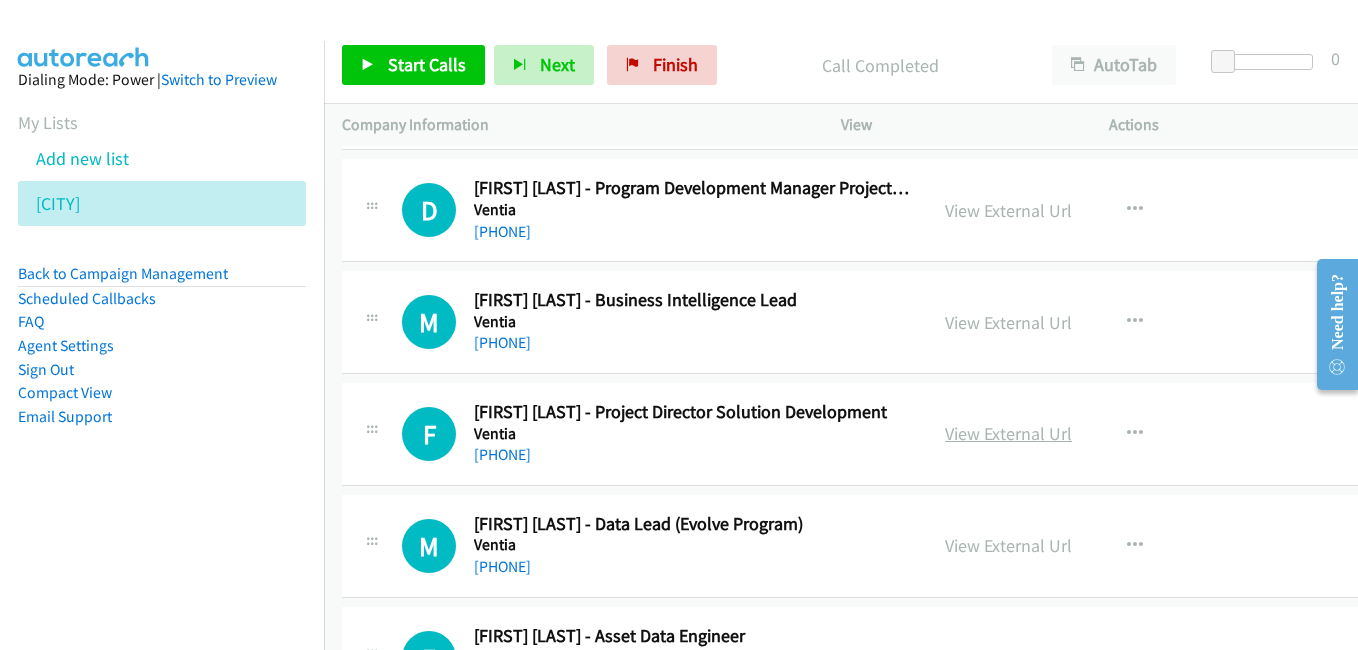 click on "View External Url" at bounding box center [1008, 433] 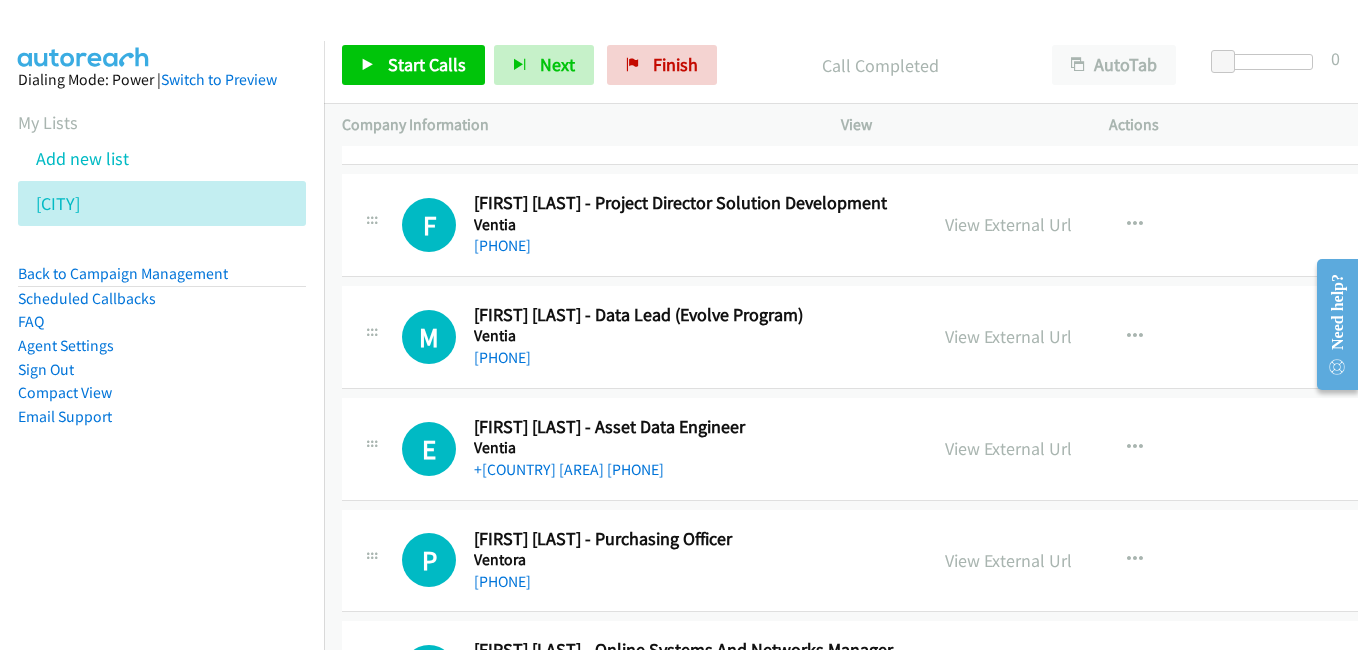 scroll, scrollTop: 21200, scrollLeft: 0, axis: vertical 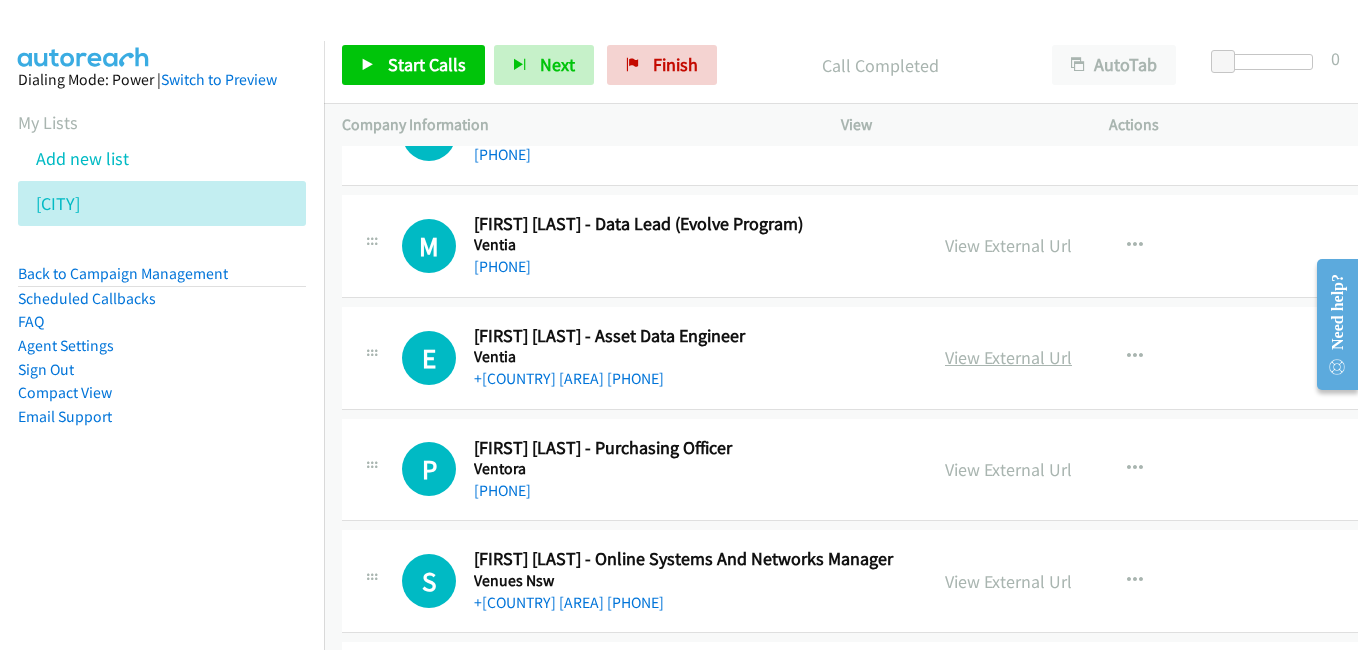 click on "View External Url" at bounding box center [1008, 357] 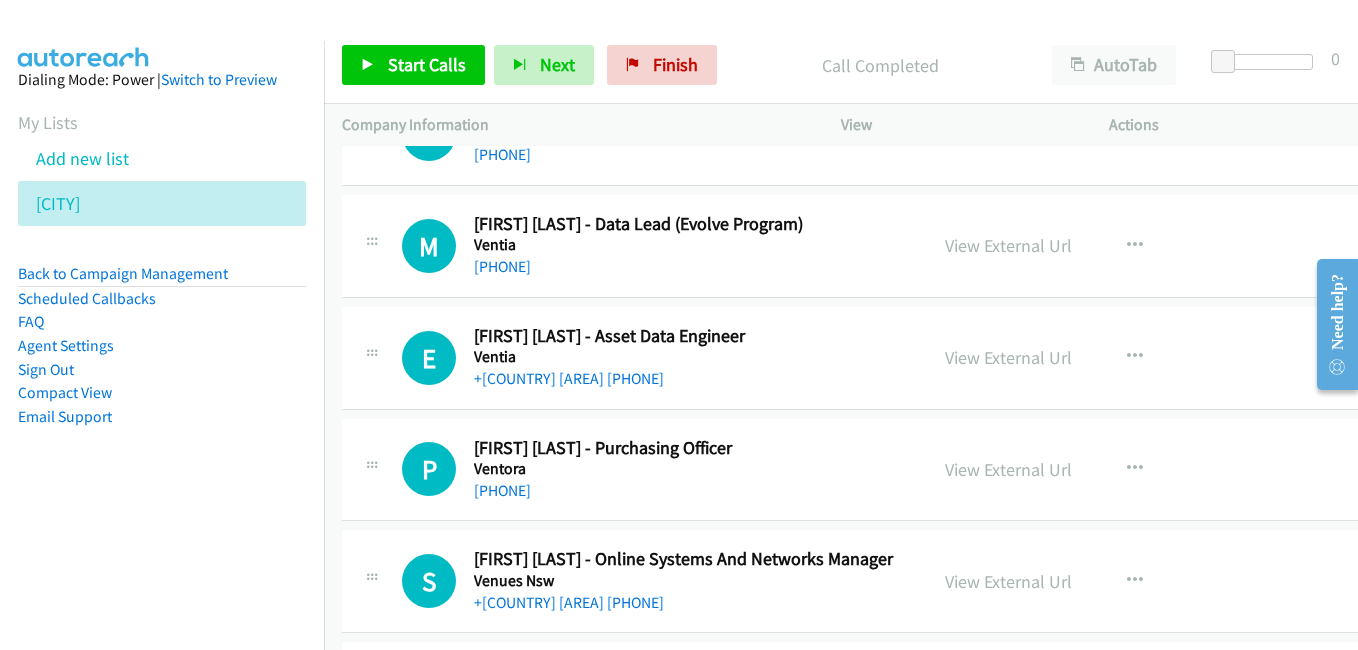 scroll, scrollTop: 21300, scrollLeft: 0, axis: vertical 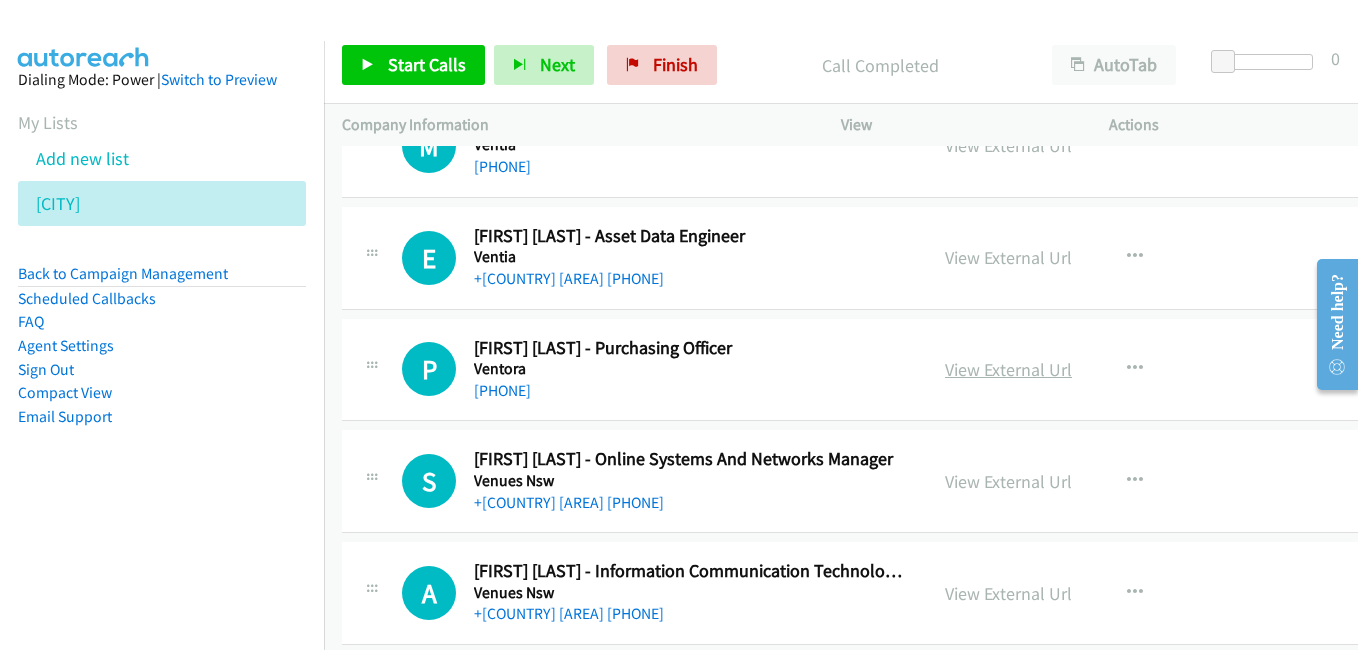 click on "View External Url" at bounding box center (1008, 369) 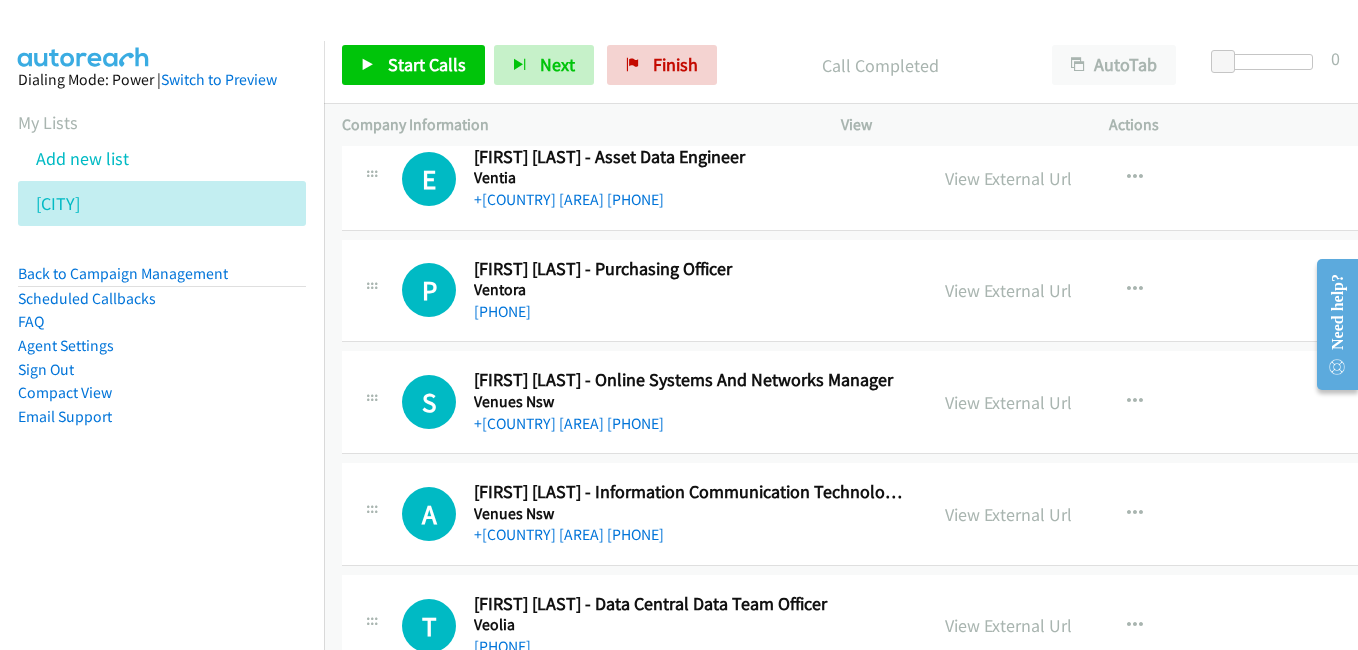 scroll, scrollTop: 21400, scrollLeft: 0, axis: vertical 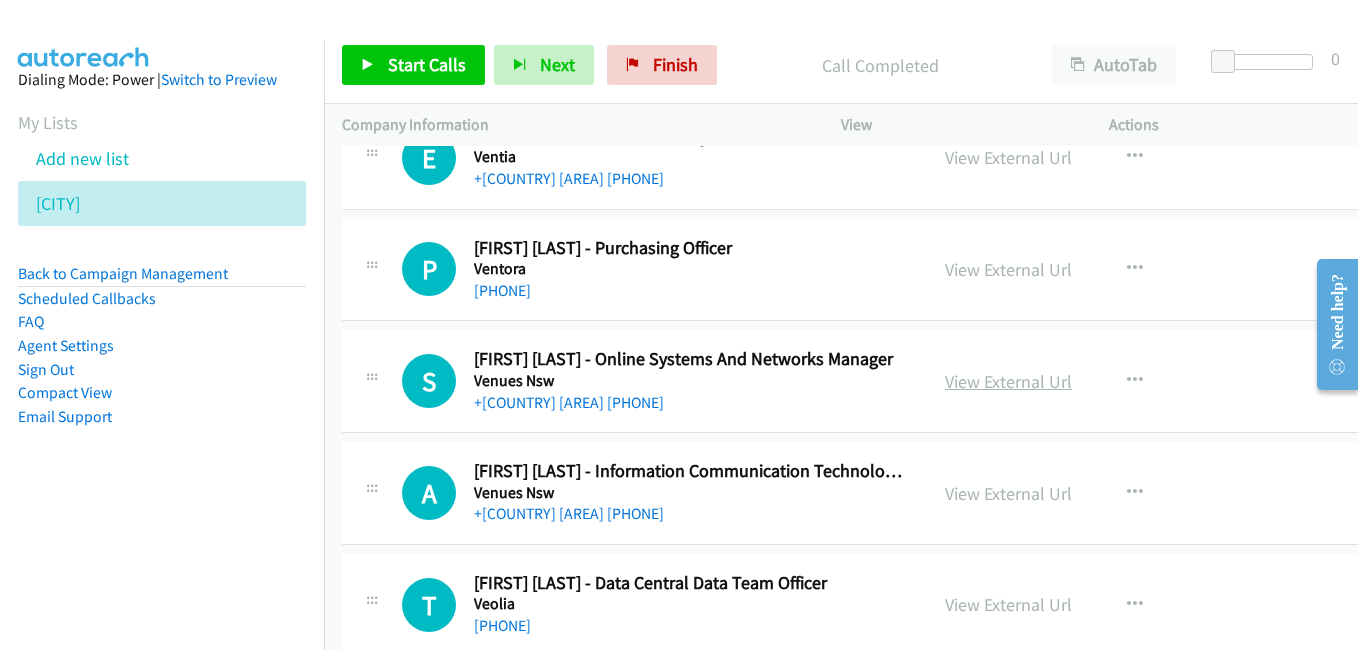 click on "View External Url" at bounding box center (1008, 381) 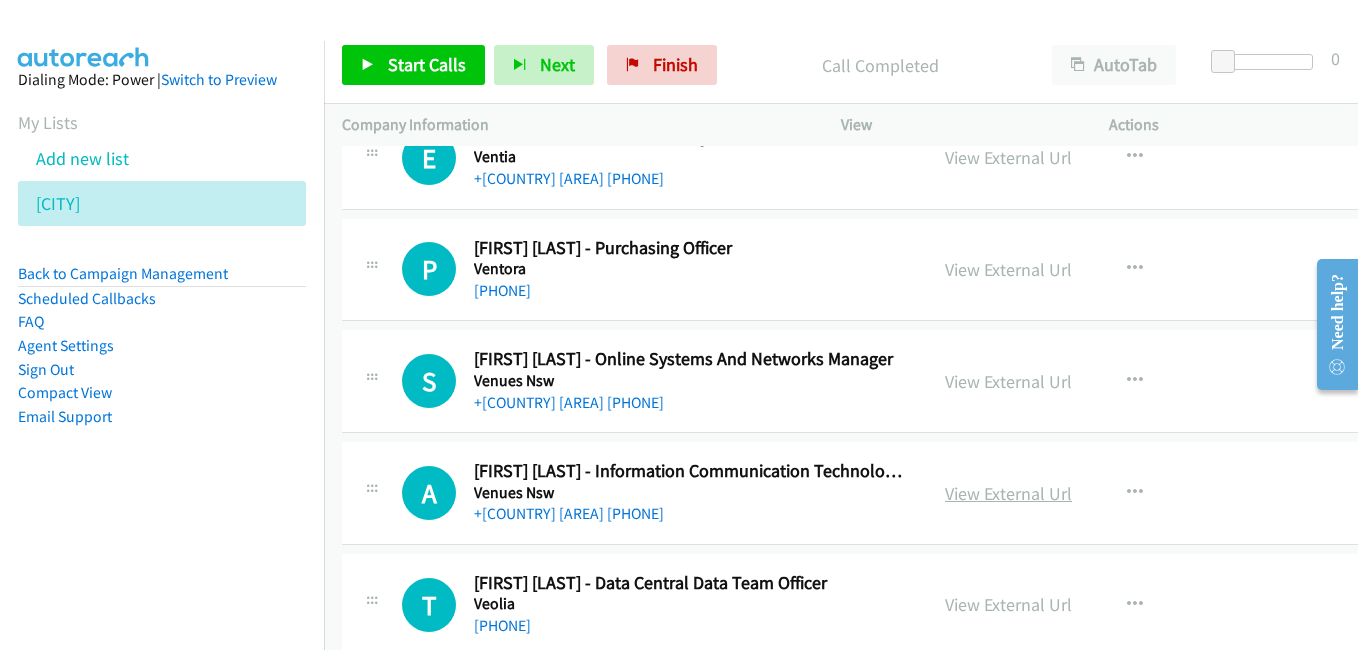 click on "View External Url" at bounding box center [1008, 493] 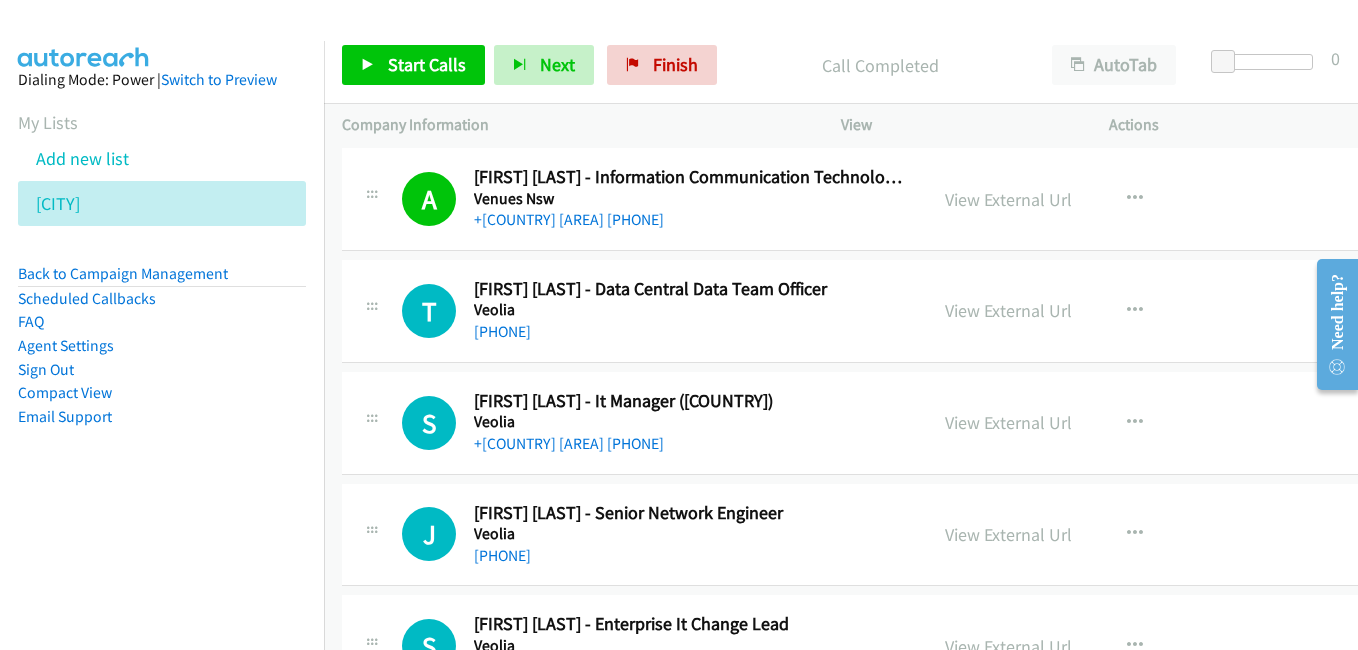 scroll, scrollTop: 21700, scrollLeft: 0, axis: vertical 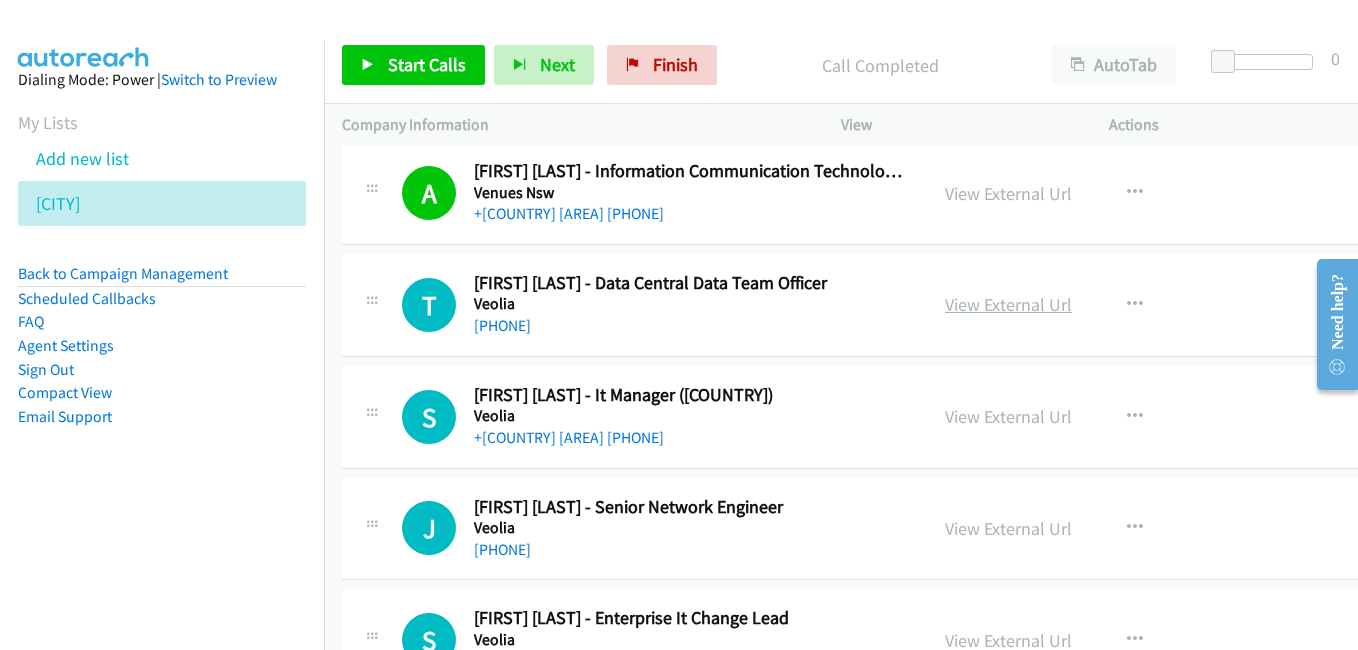 drag, startPoint x: 1000, startPoint y: 311, endPoint x: 959, endPoint y: 298, distance: 43.011627 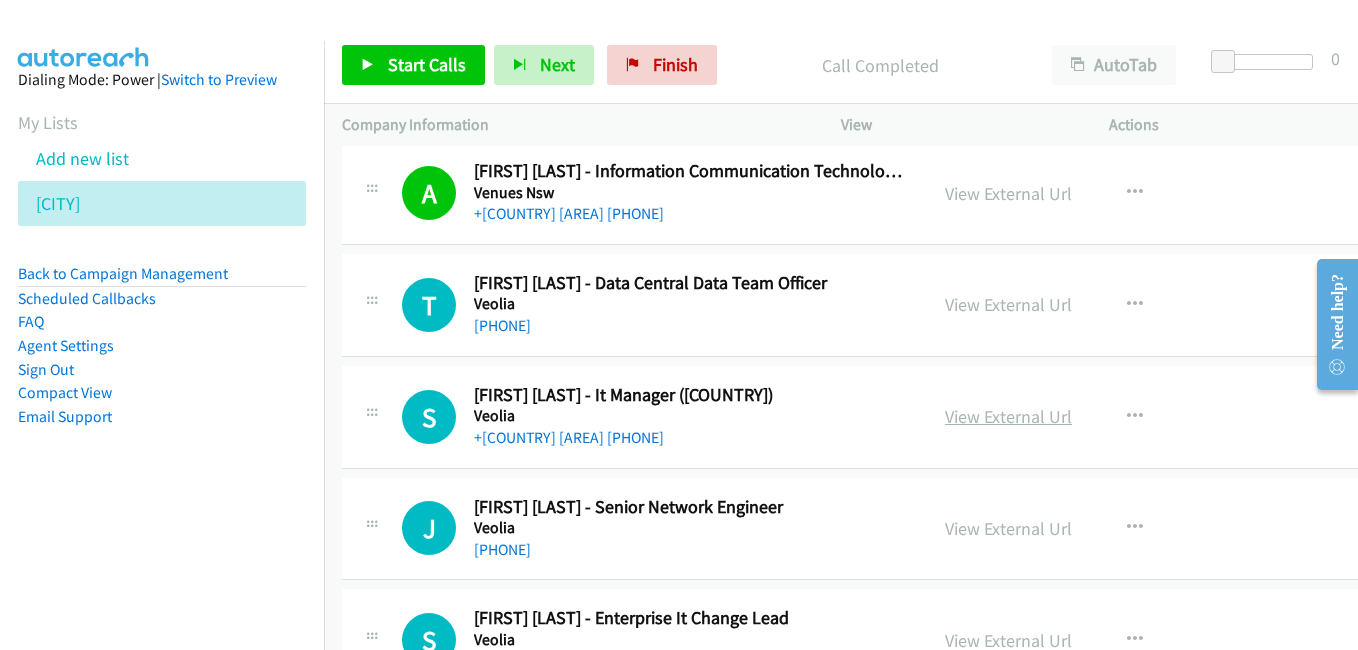 click on "View External Url" at bounding box center [1008, 416] 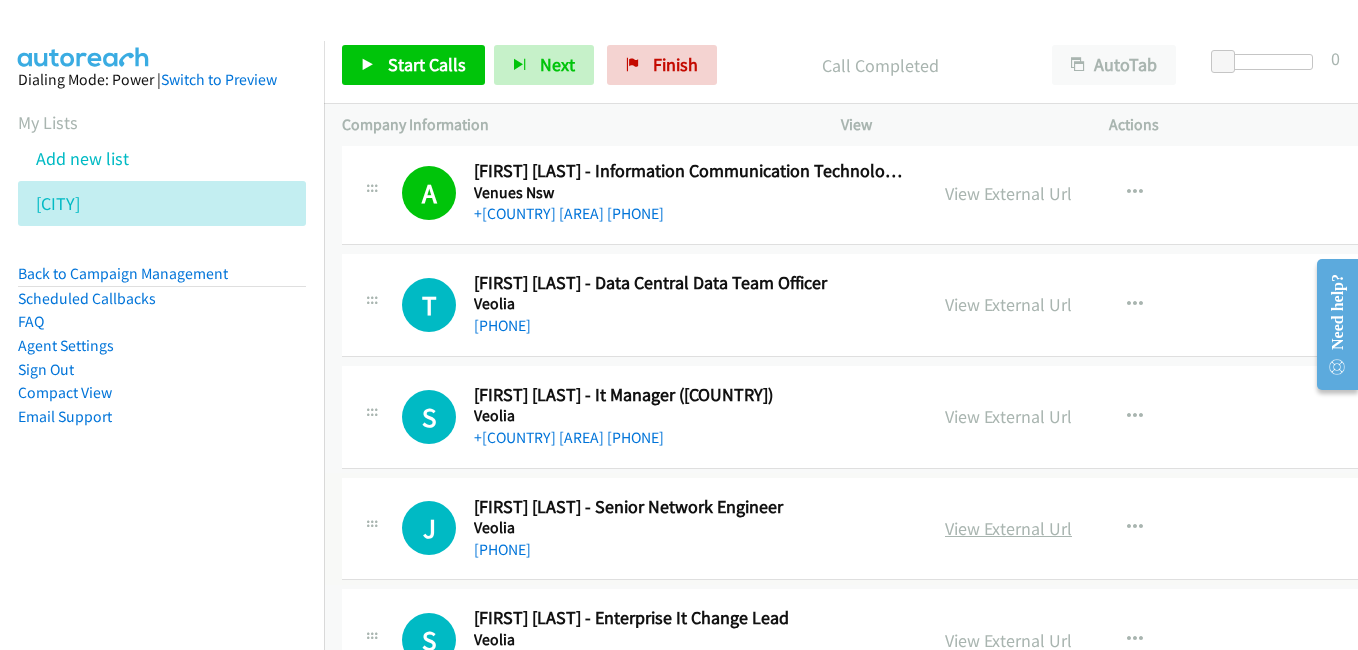 click on "View External Url" at bounding box center (1008, 528) 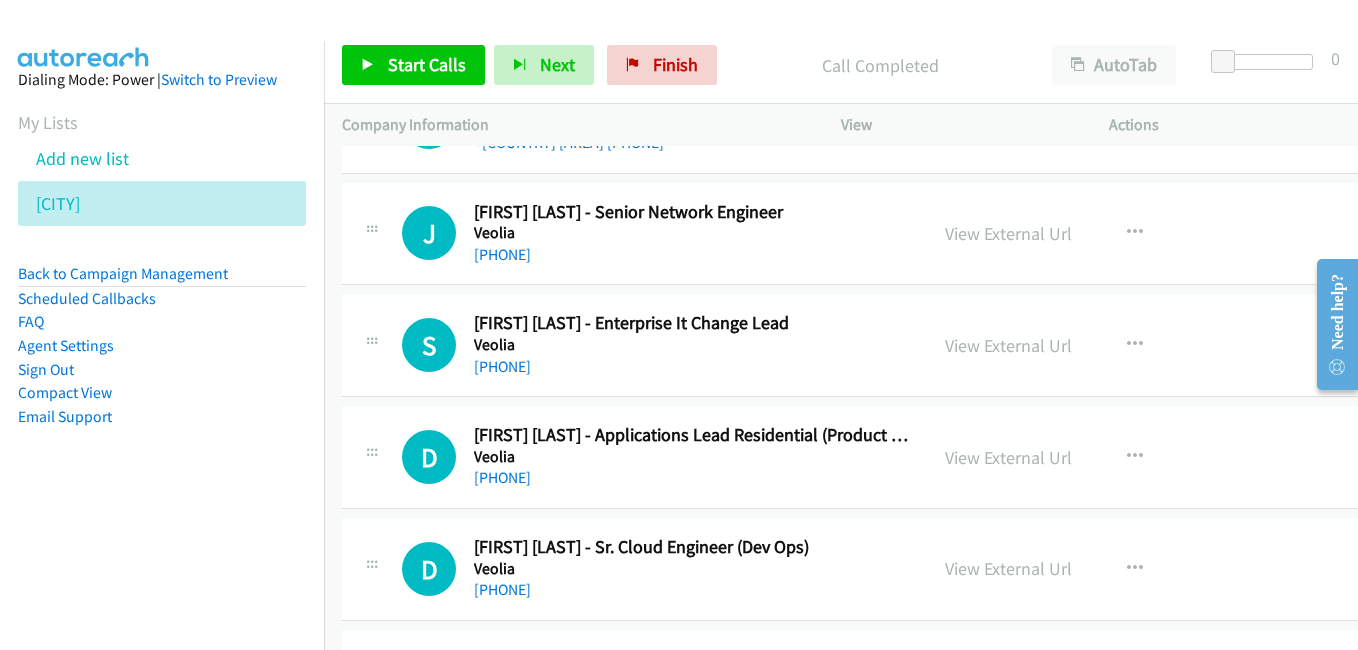 scroll, scrollTop: 22000, scrollLeft: 0, axis: vertical 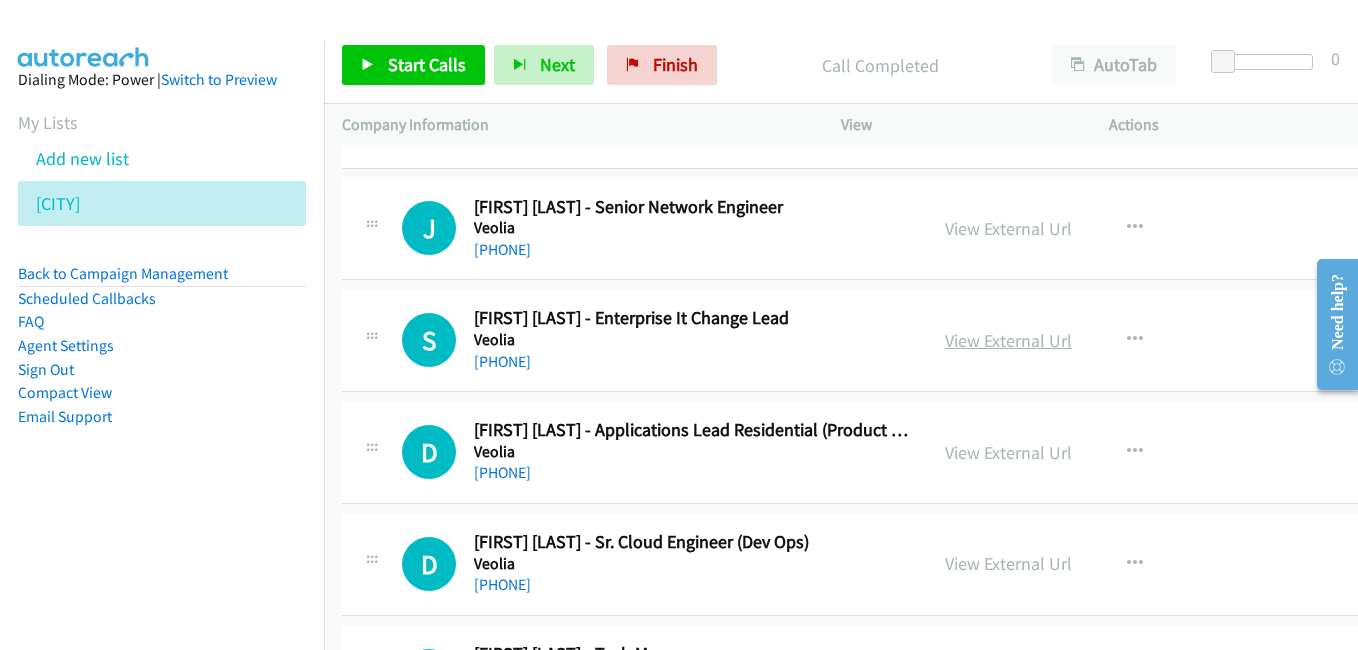 click on "View External Url" at bounding box center (1008, 340) 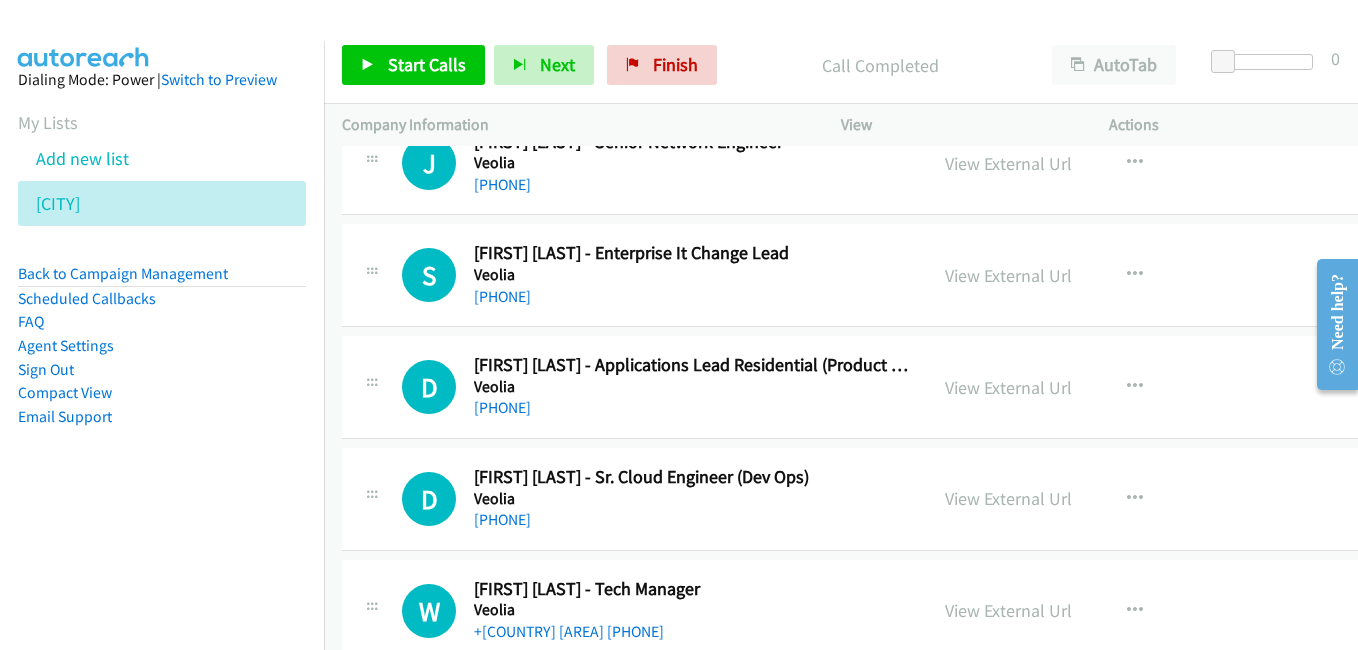 scroll, scrollTop: 22100, scrollLeft: 0, axis: vertical 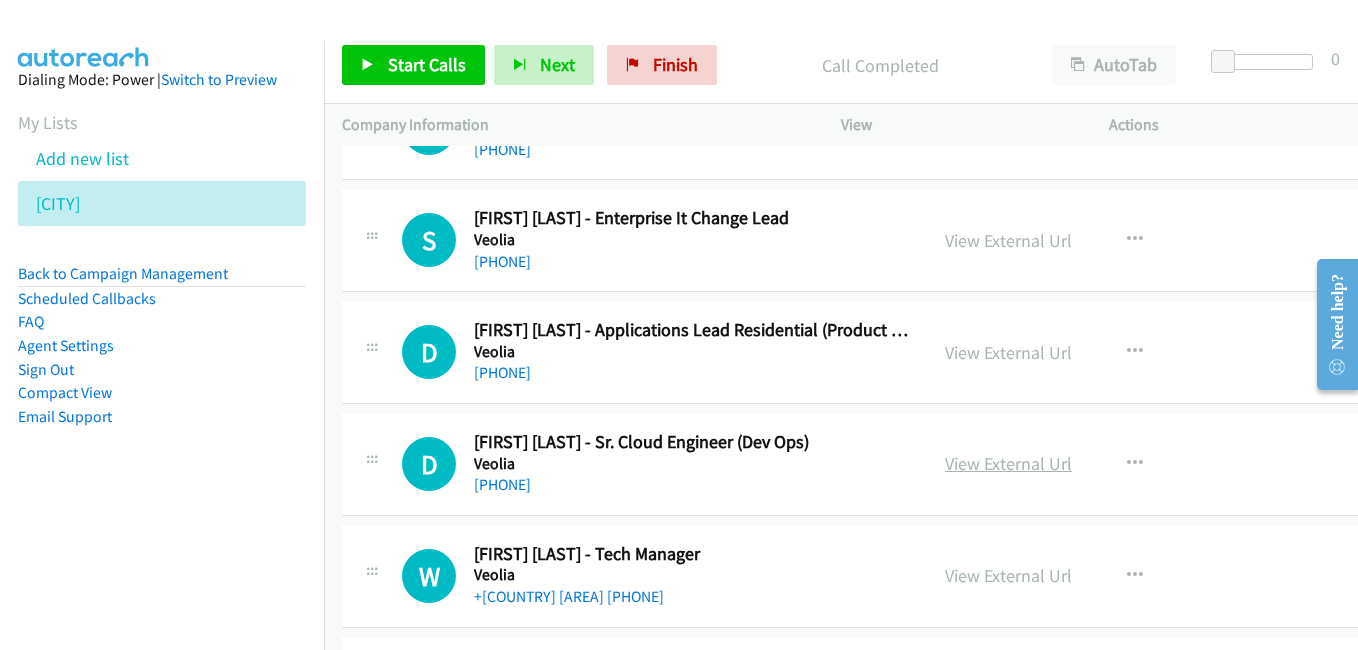 drag, startPoint x: 1003, startPoint y: 470, endPoint x: 948, endPoint y: 462, distance: 55.578773 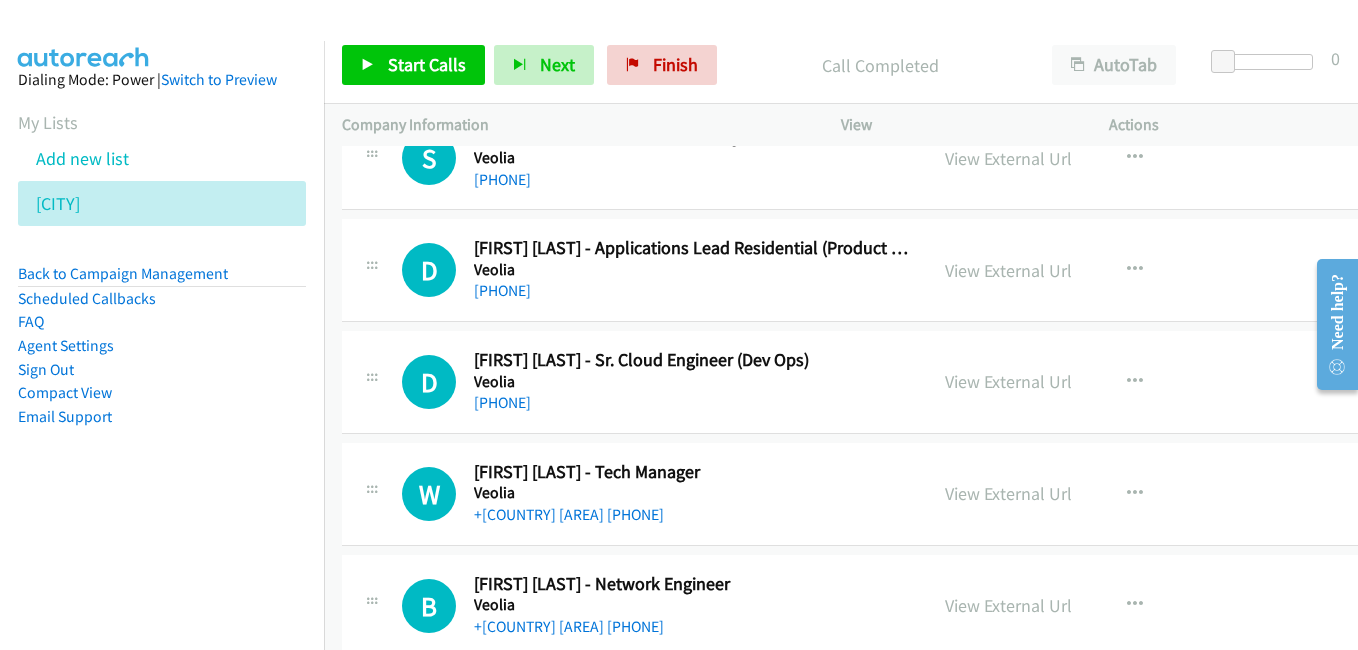scroll, scrollTop: 22200, scrollLeft: 0, axis: vertical 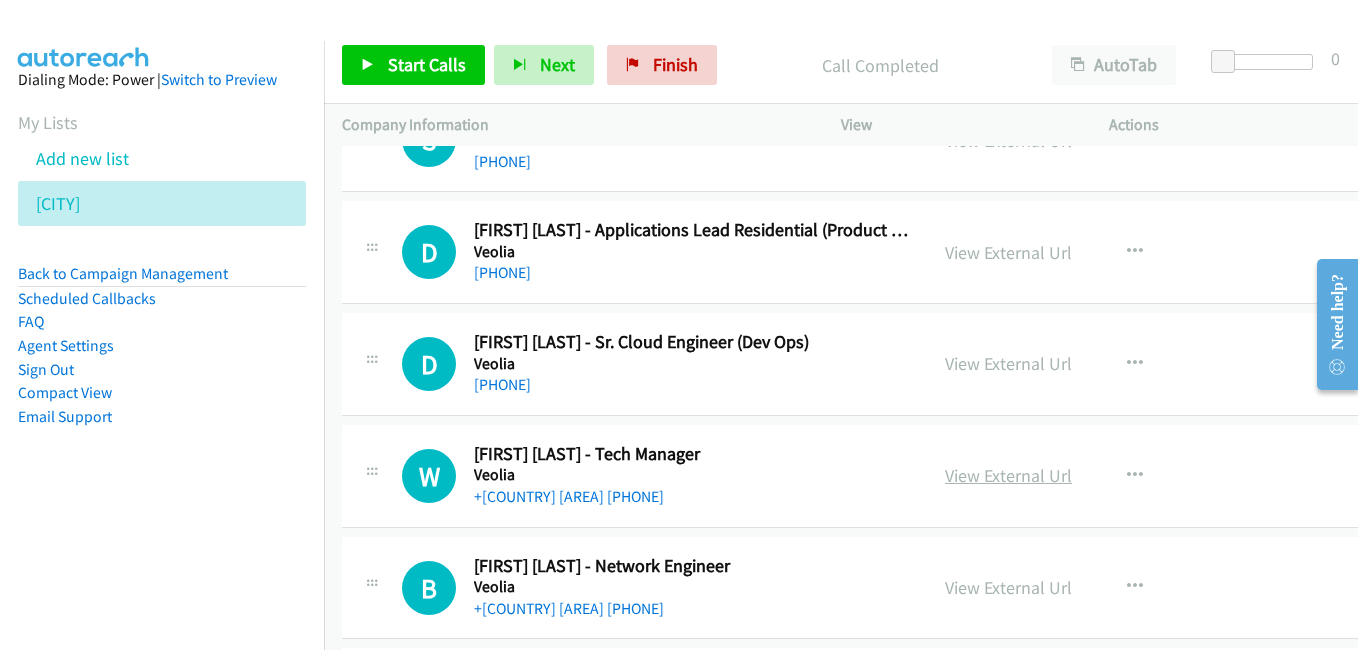 click on "View External Url" at bounding box center (1008, 475) 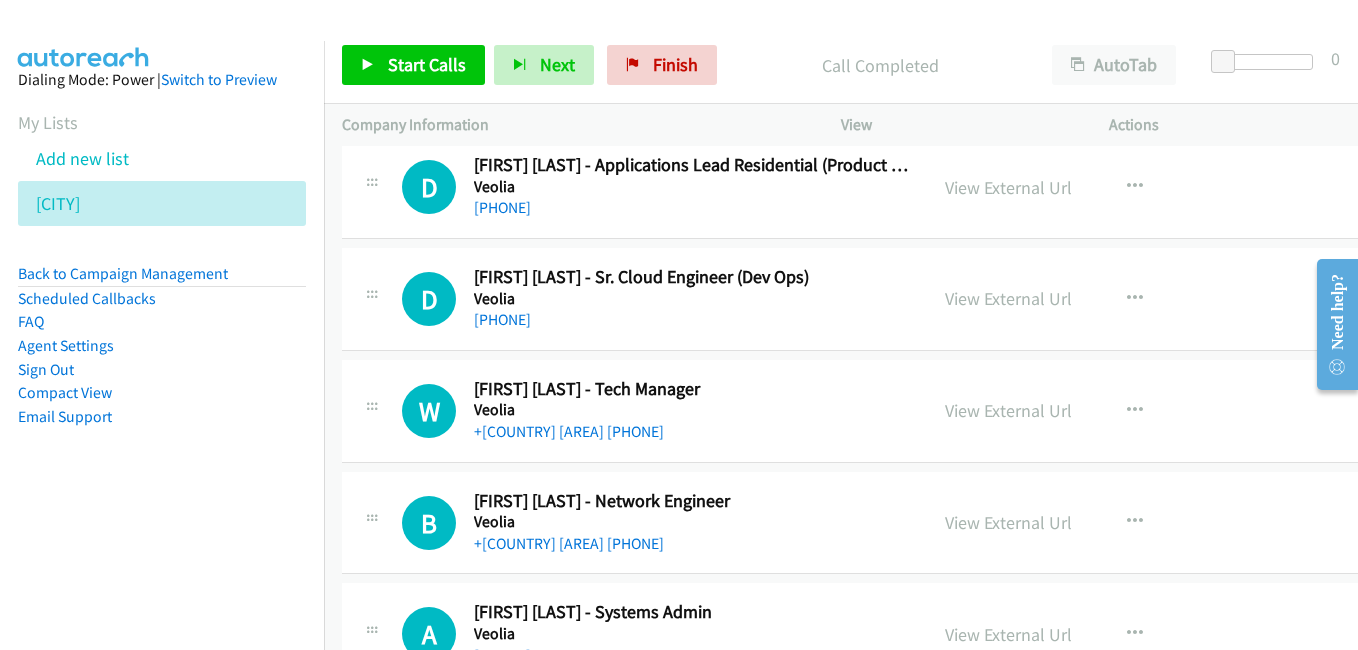 scroll, scrollTop: 22300, scrollLeft: 0, axis: vertical 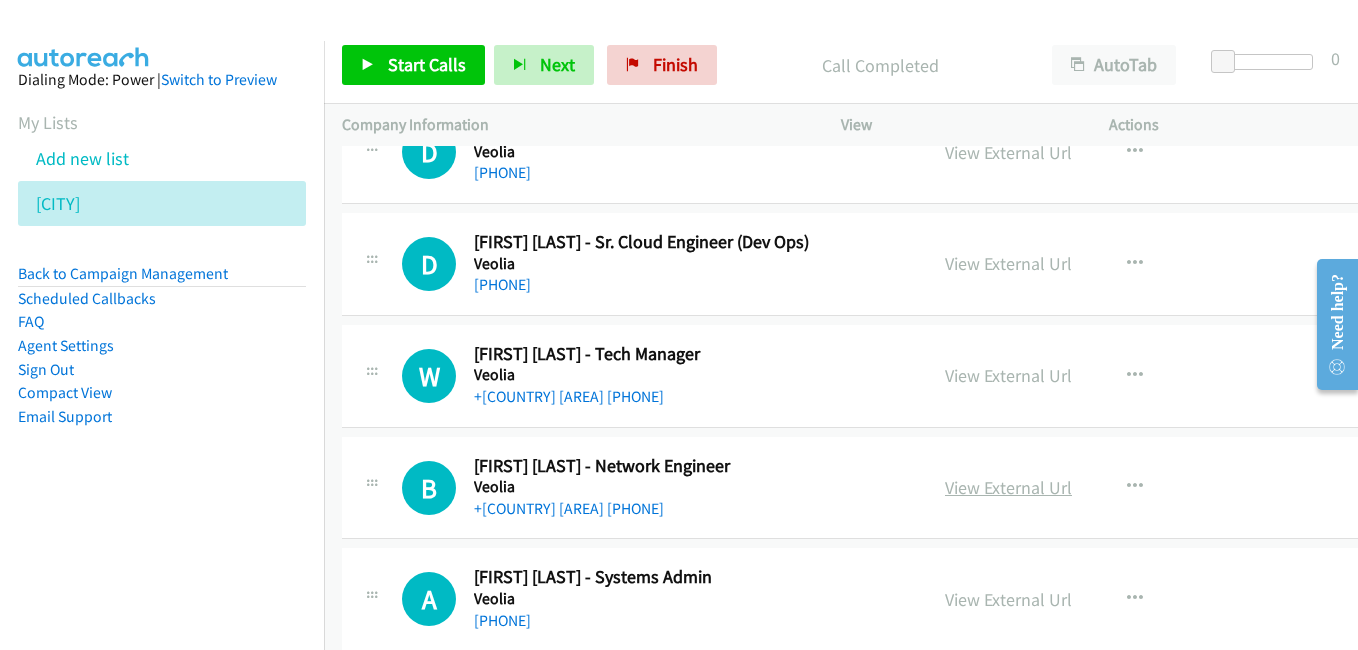 click on "View External Url" at bounding box center [1008, 487] 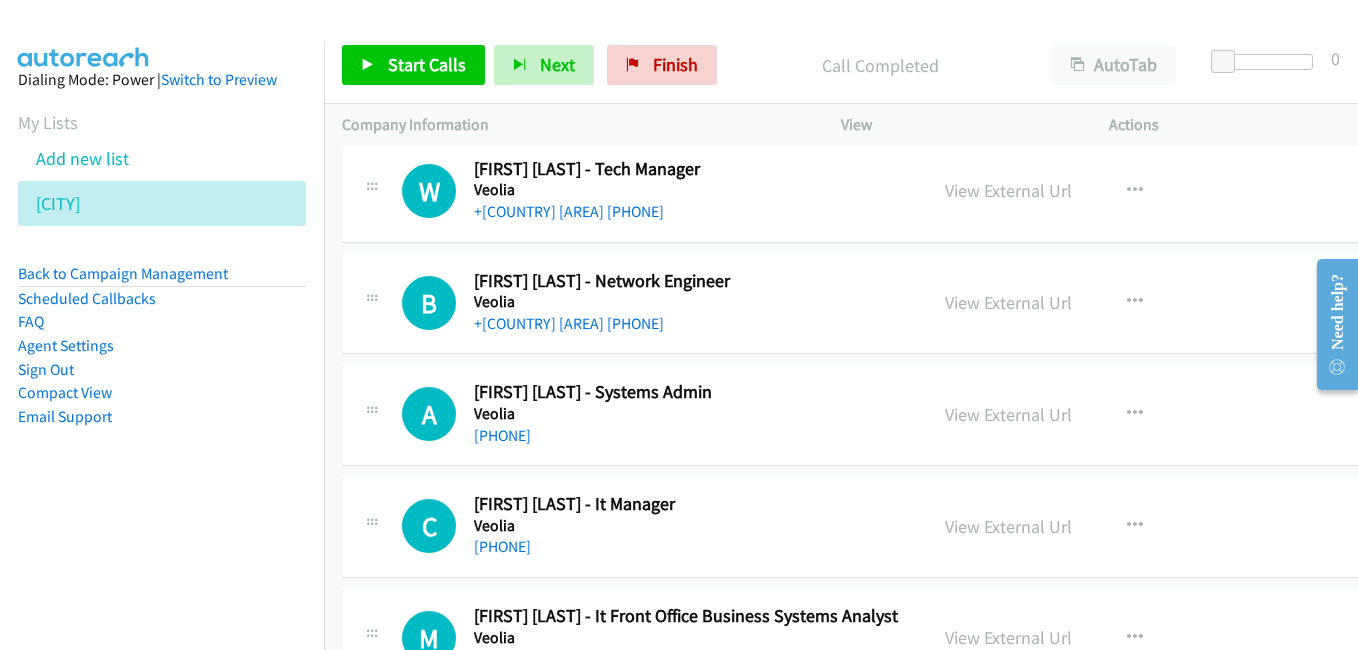 scroll, scrollTop: 22500, scrollLeft: 0, axis: vertical 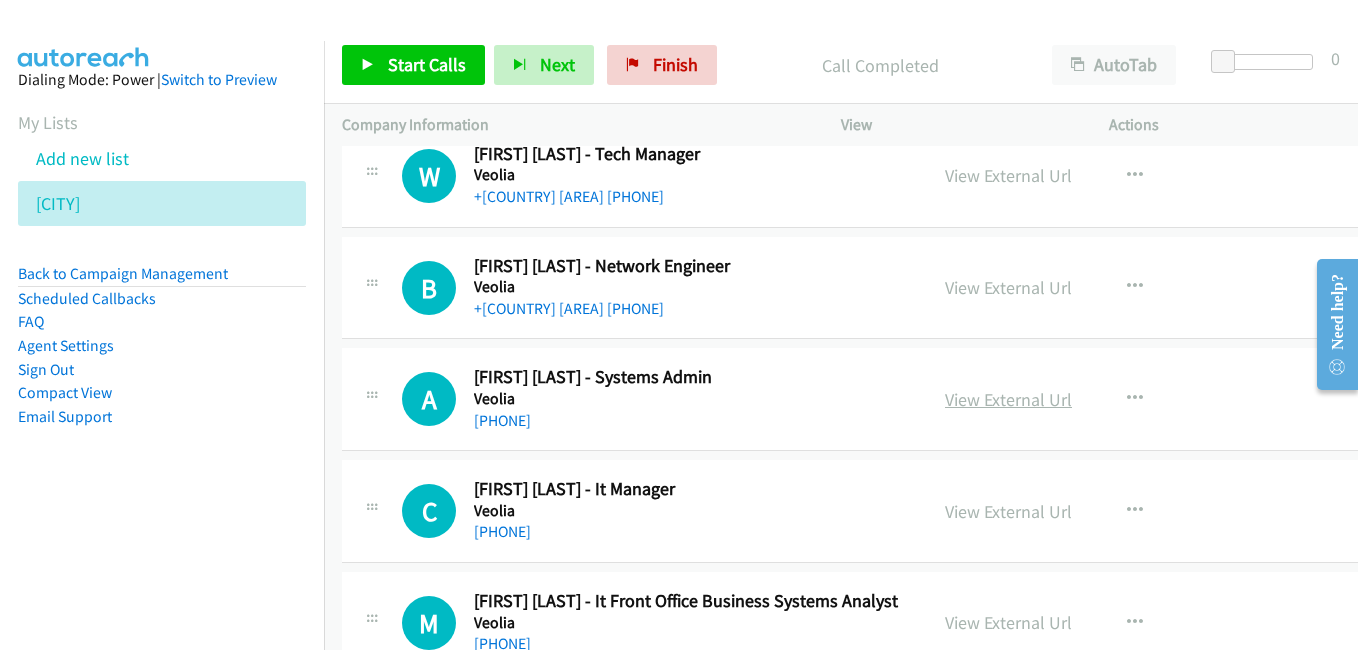 click on "View External Url" at bounding box center (1008, 399) 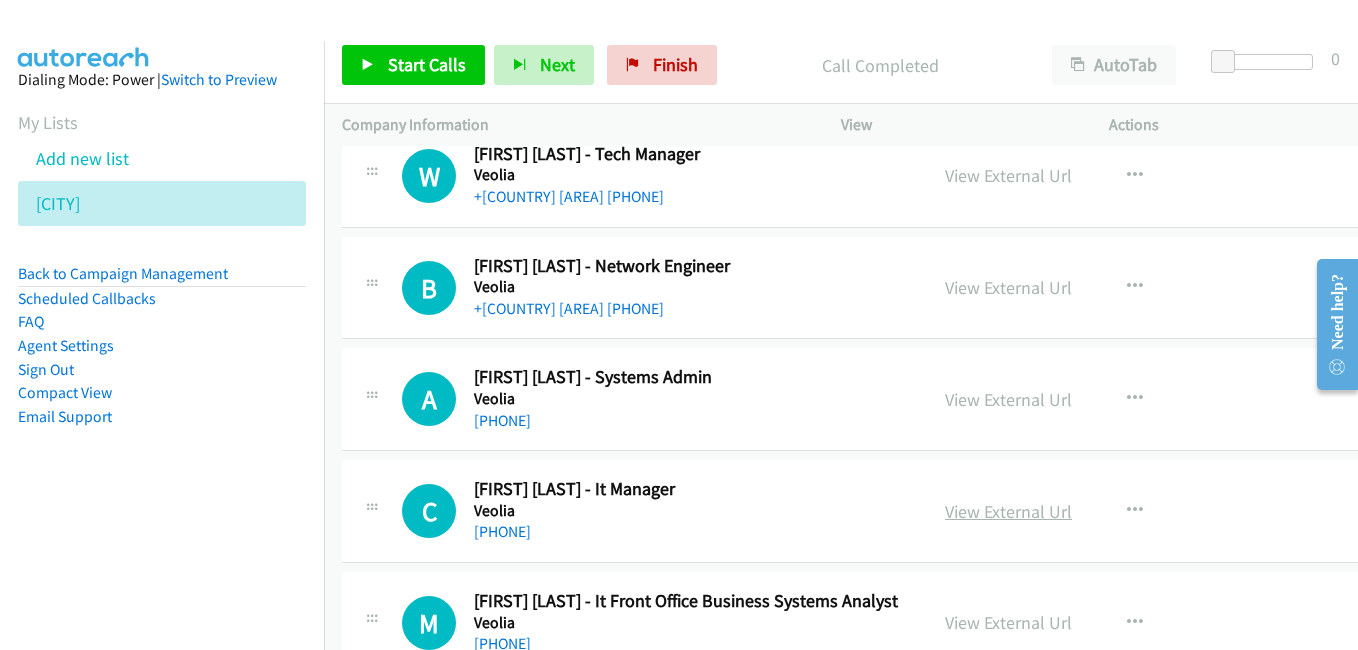click on "View External Url" at bounding box center (1008, 511) 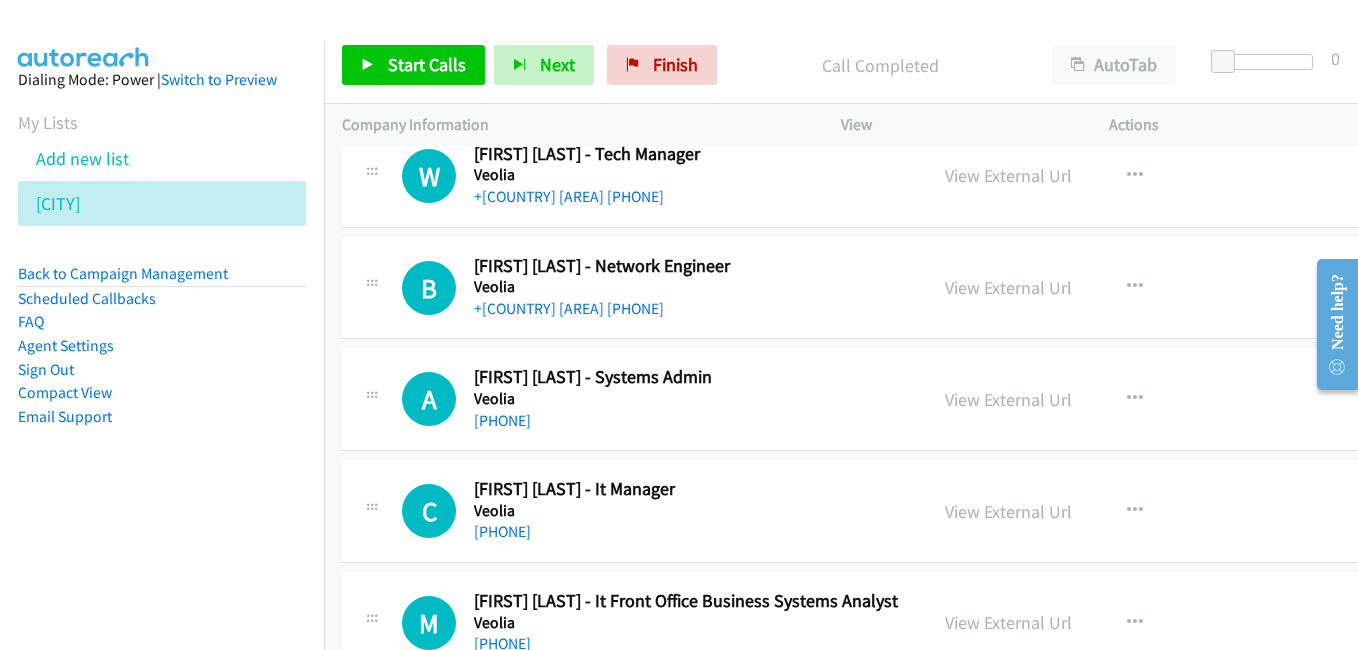 scroll, scrollTop: 22700, scrollLeft: 0, axis: vertical 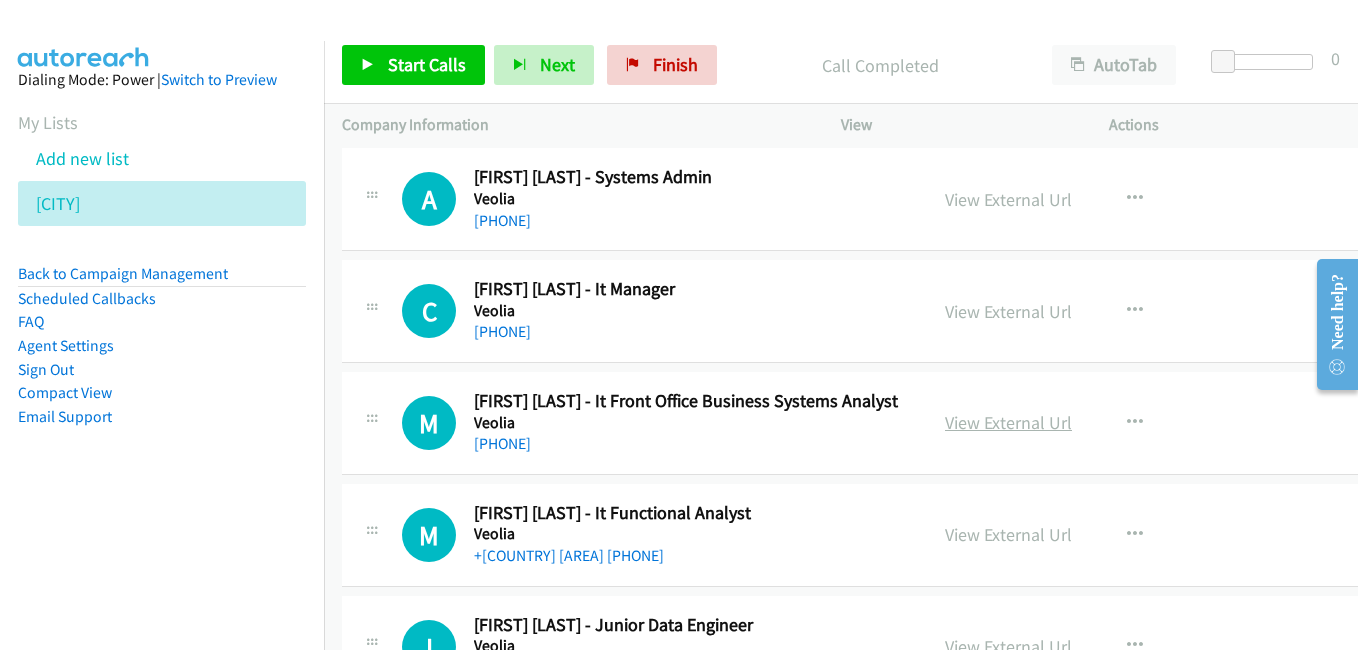 click on "View External Url" at bounding box center [1008, 422] 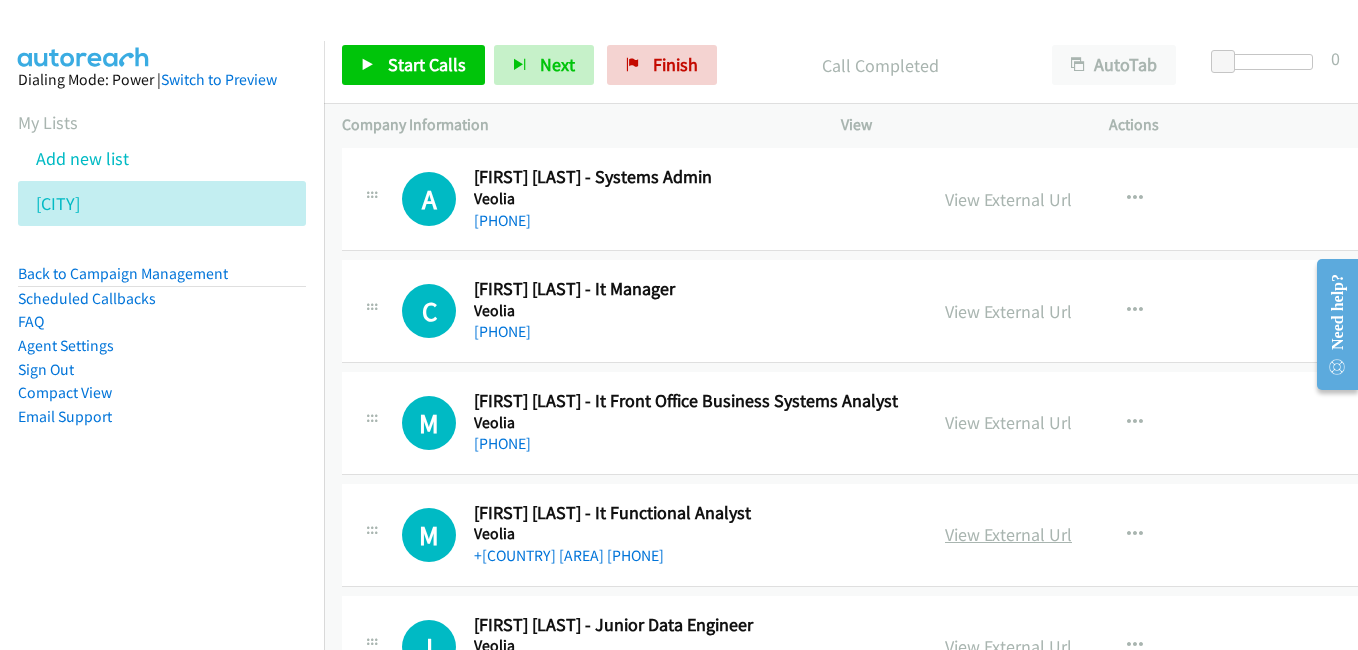 click on "View External Url" at bounding box center [1008, 534] 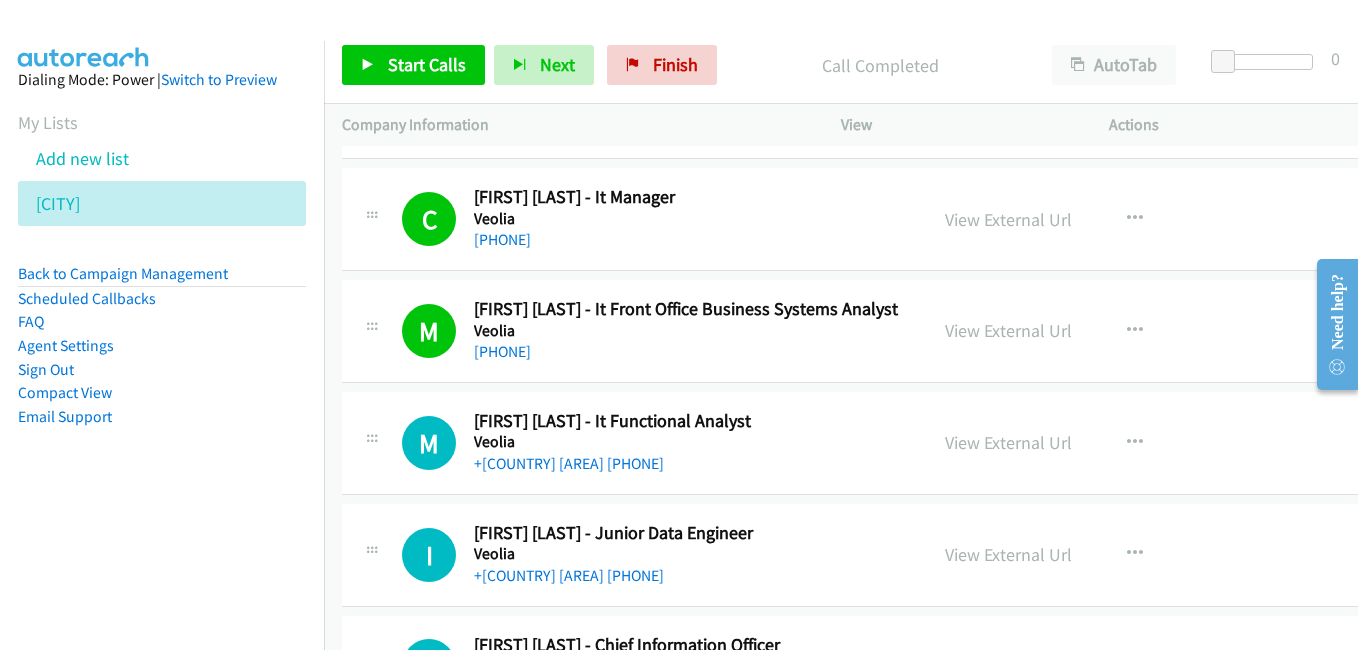 scroll, scrollTop: 22800, scrollLeft: 0, axis: vertical 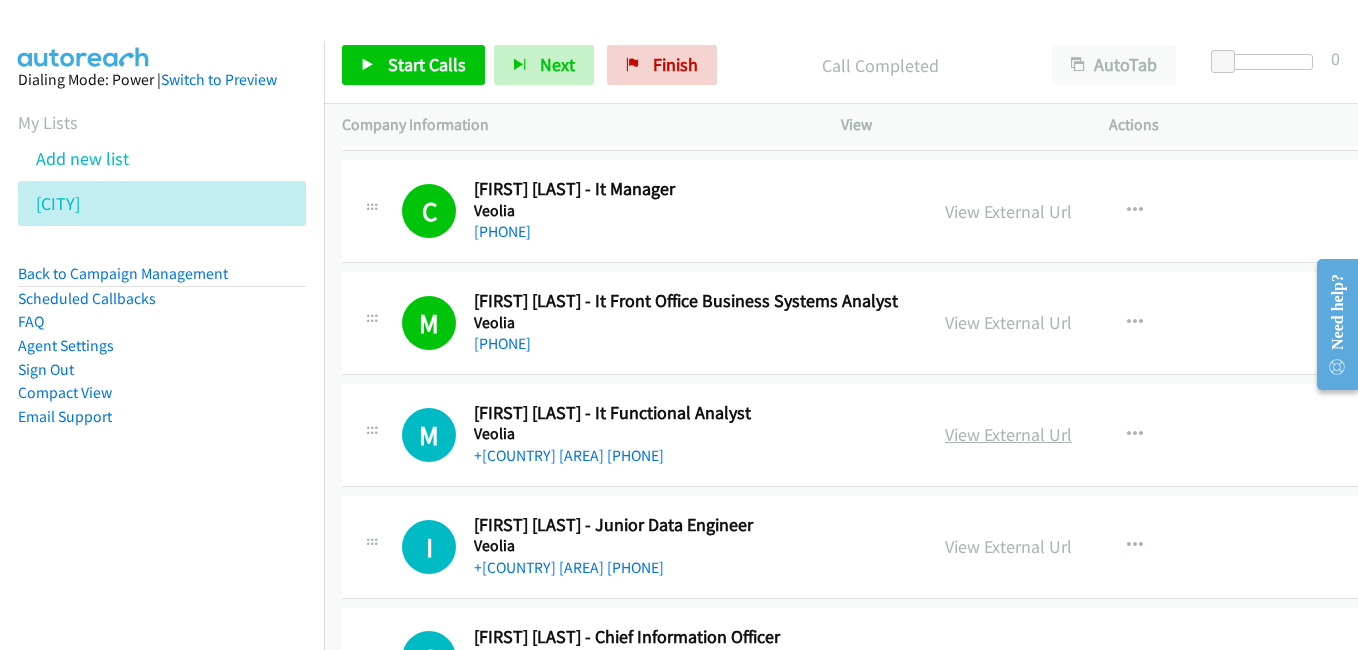 drag, startPoint x: 1032, startPoint y: 432, endPoint x: 993, endPoint y: 423, distance: 40.024994 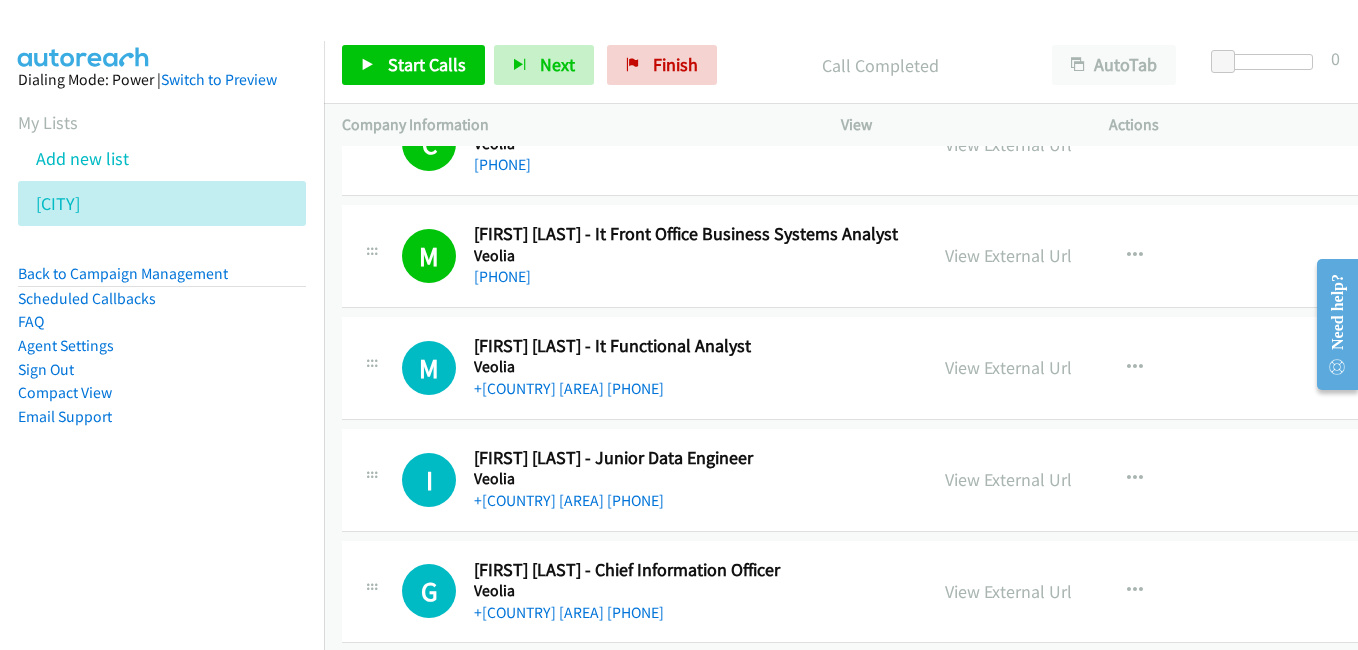 scroll, scrollTop: 22900, scrollLeft: 0, axis: vertical 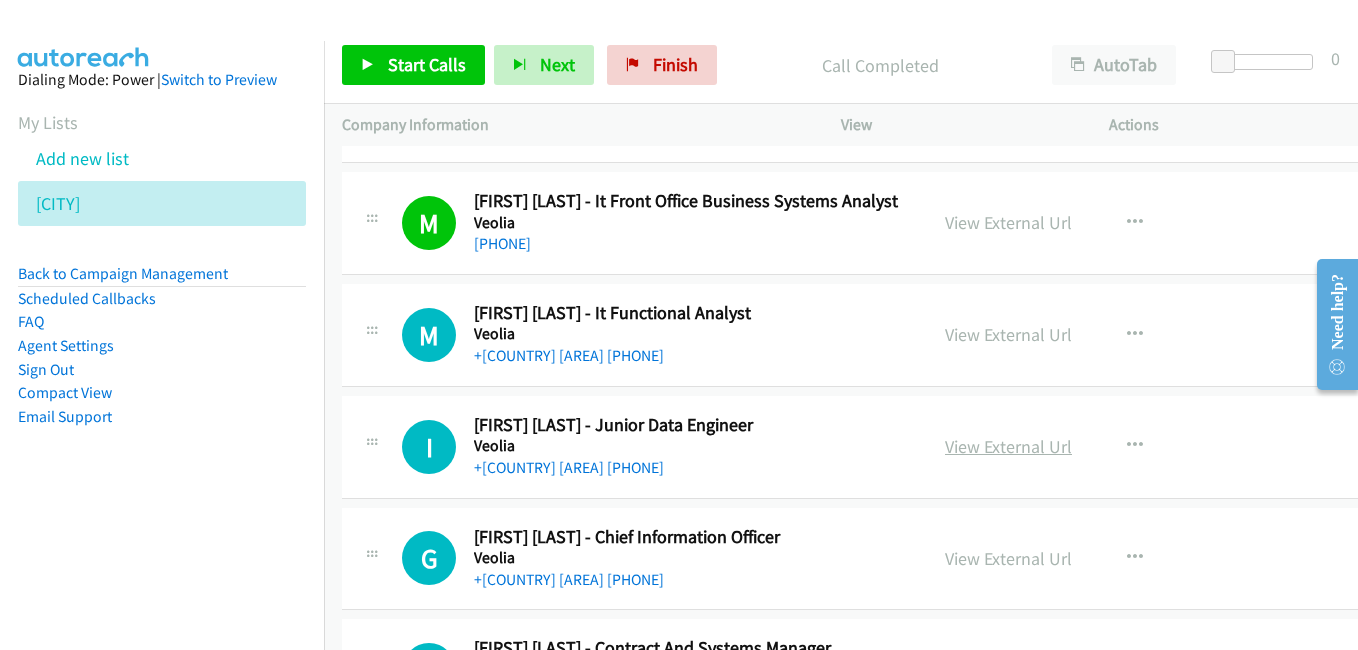 click on "View External Url" at bounding box center (1008, 446) 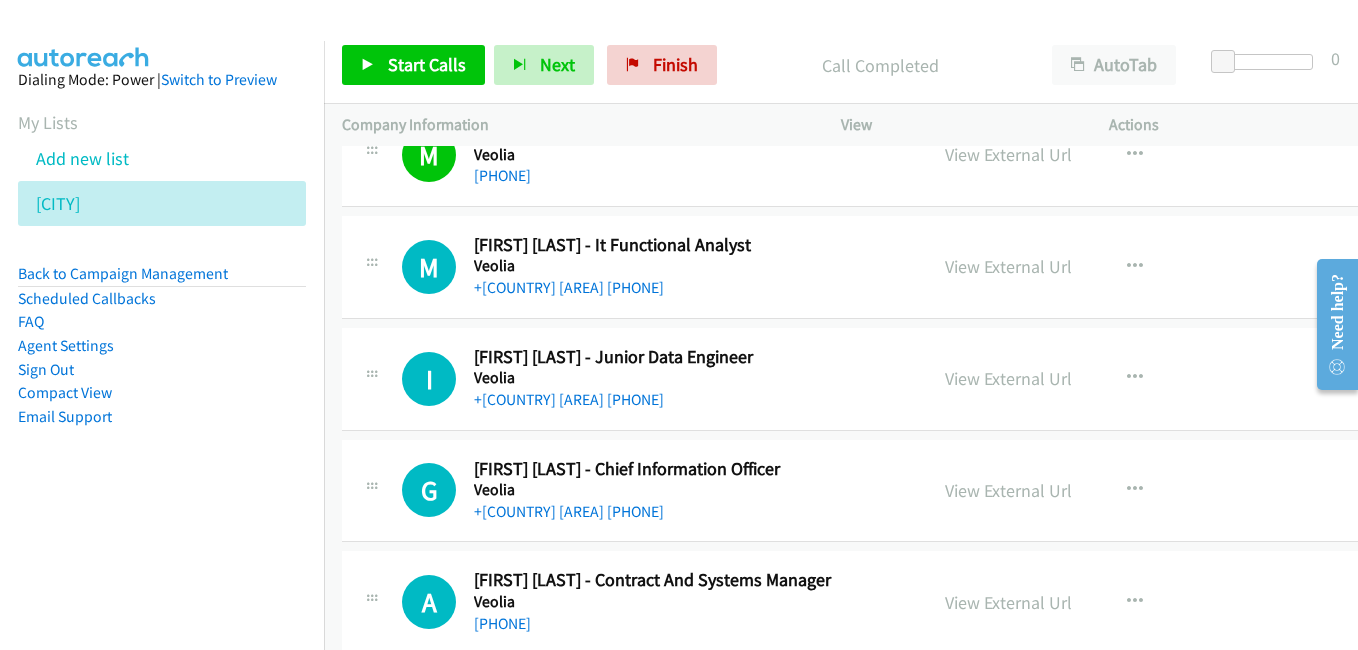 scroll, scrollTop: 23000, scrollLeft: 0, axis: vertical 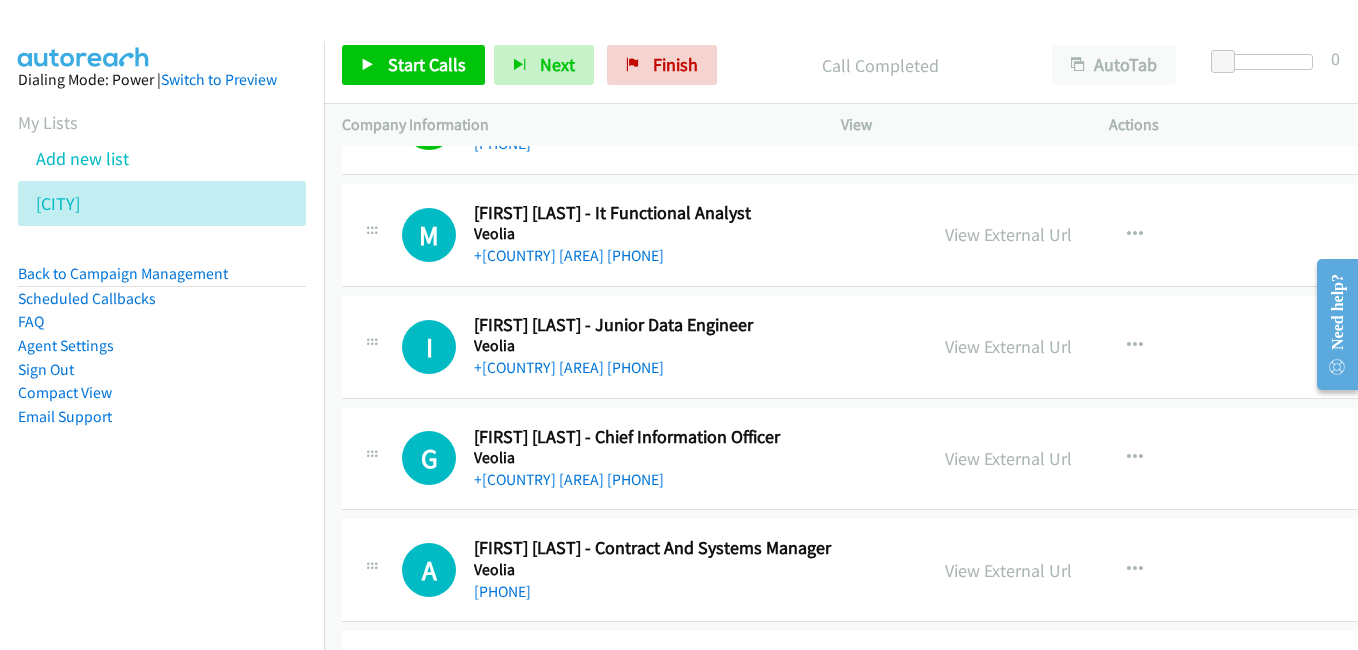 click on "View External Url" at bounding box center (1008, 458) 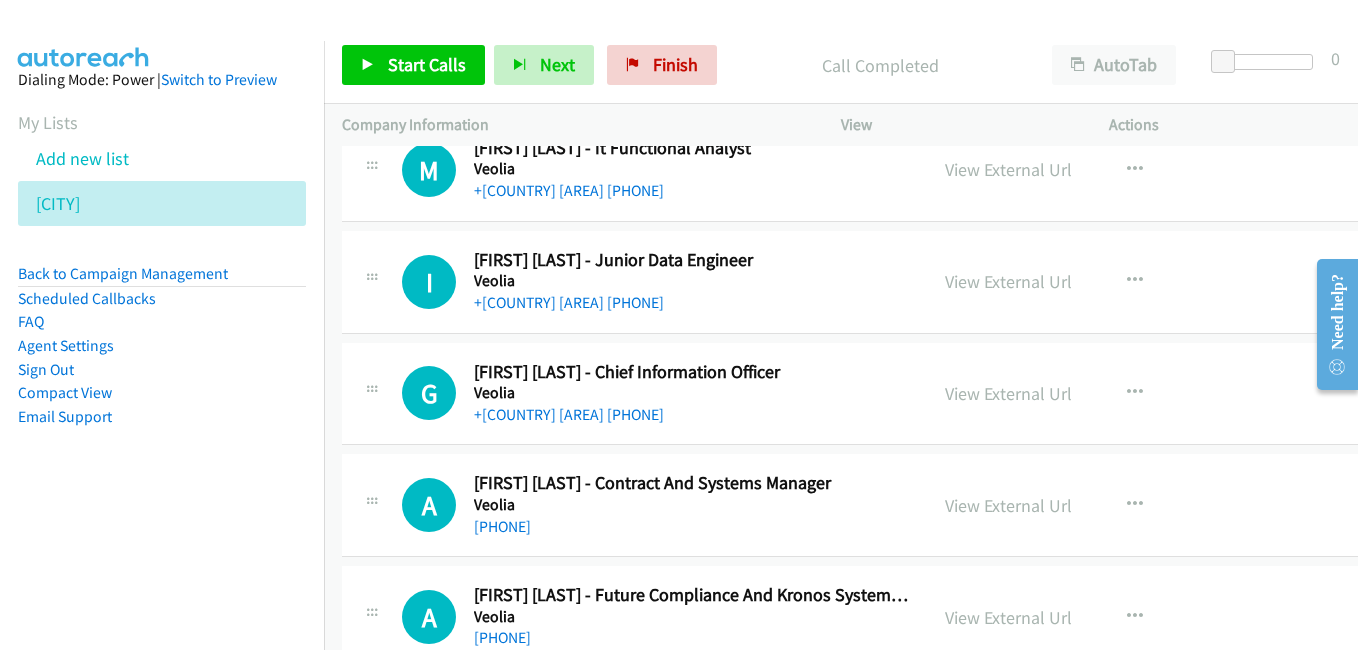scroll, scrollTop: 23100, scrollLeft: 0, axis: vertical 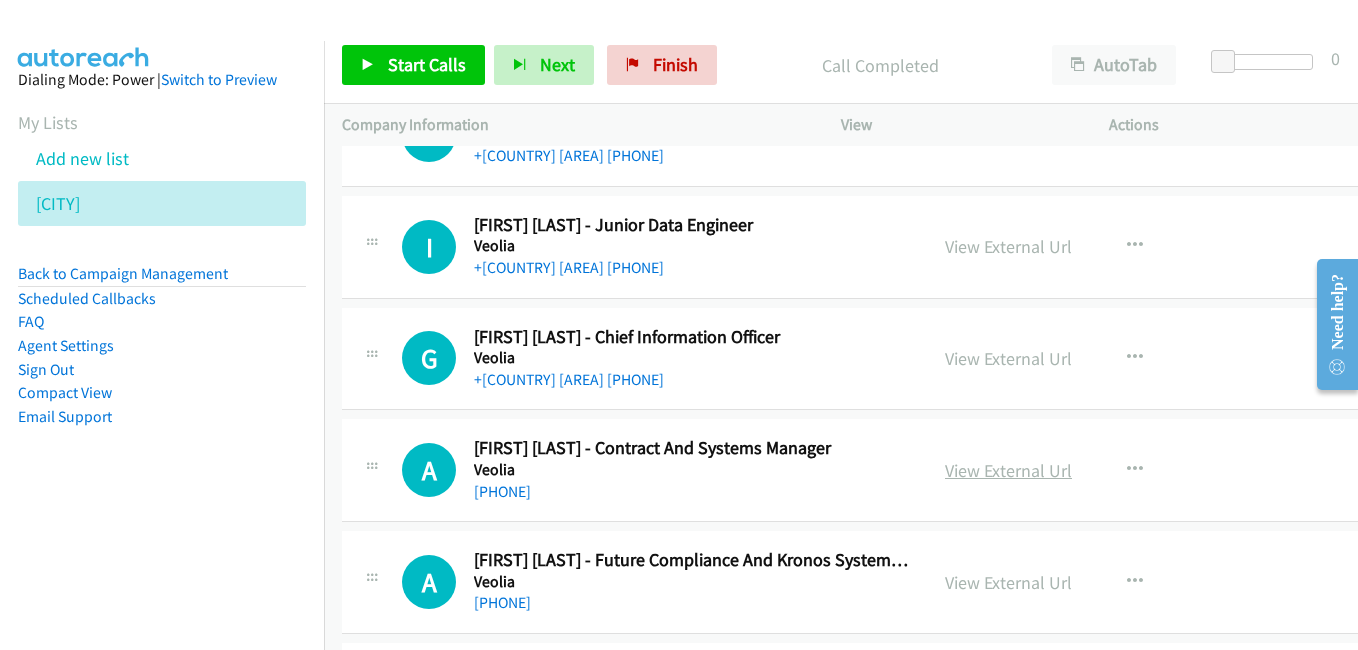 click on "View External Url" at bounding box center [1008, 470] 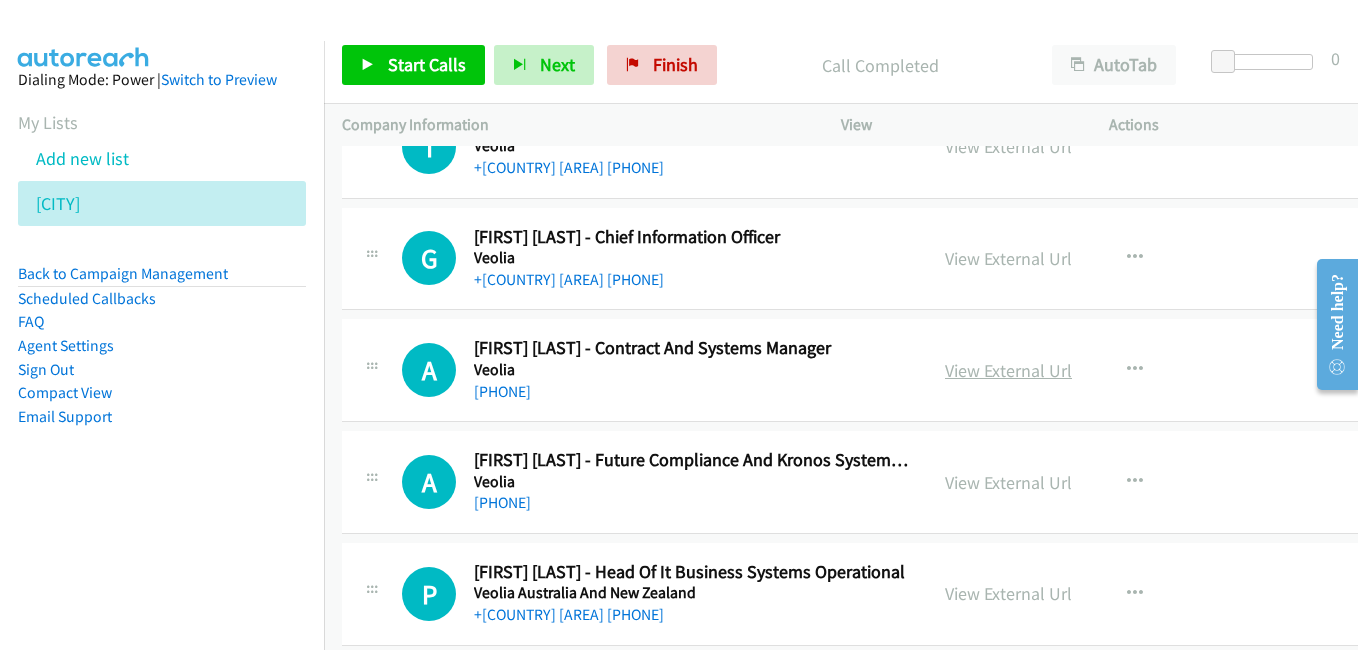 scroll, scrollTop: 23400, scrollLeft: 0, axis: vertical 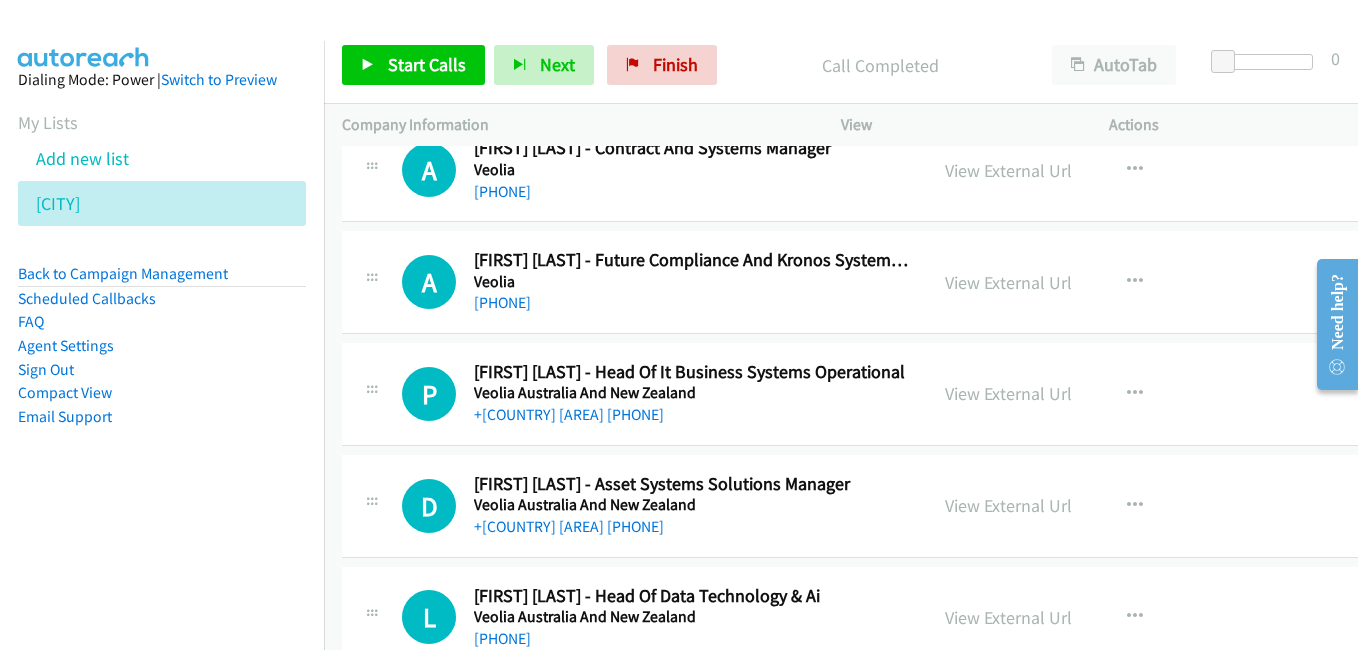 drag, startPoint x: 1013, startPoint y: 394, endPoint x: 327, endPoint y: 75, distance: 756.5428 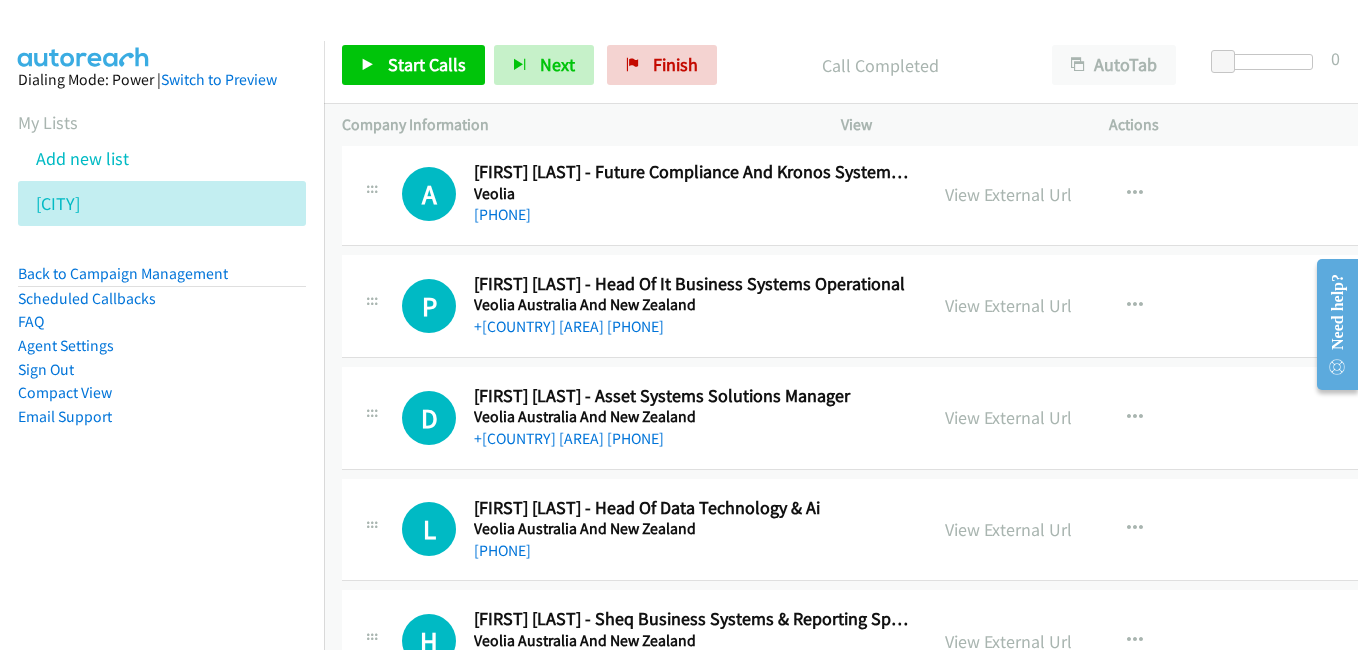 scroll, scrollTop: 23500, scrollLeft: 0, axis: vertical 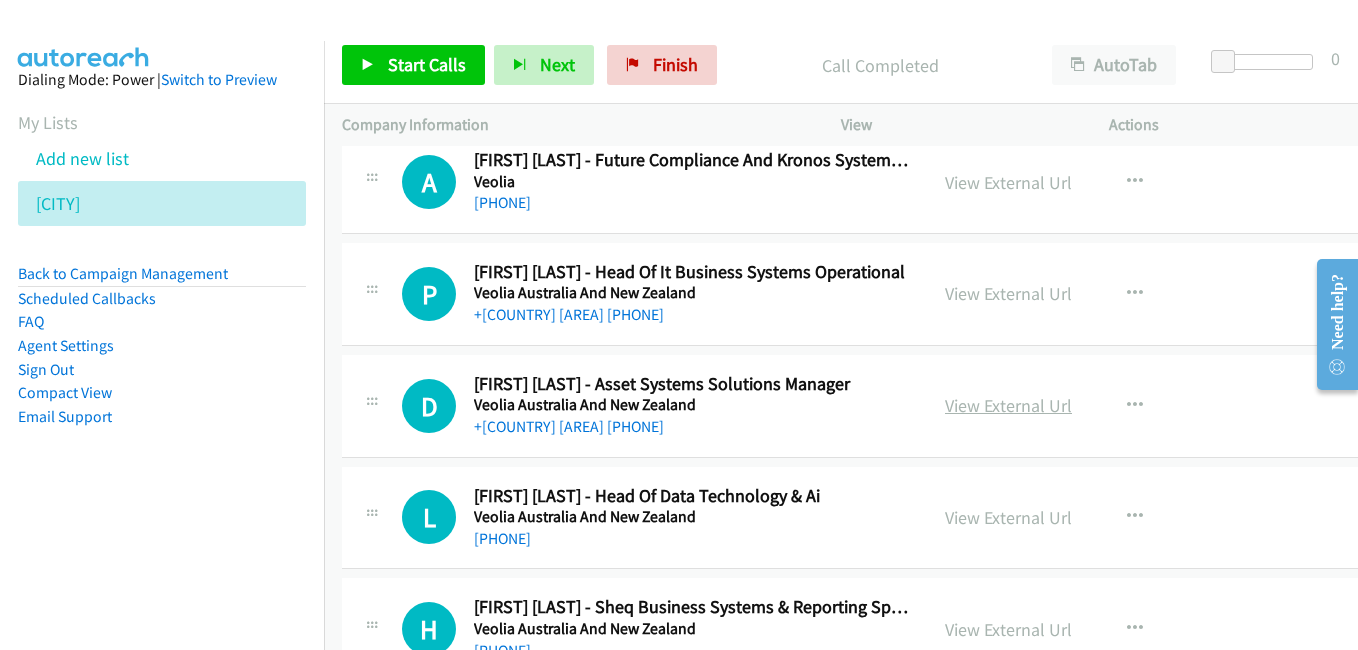 click on "View External Url" at bounding box center (1008, 405) 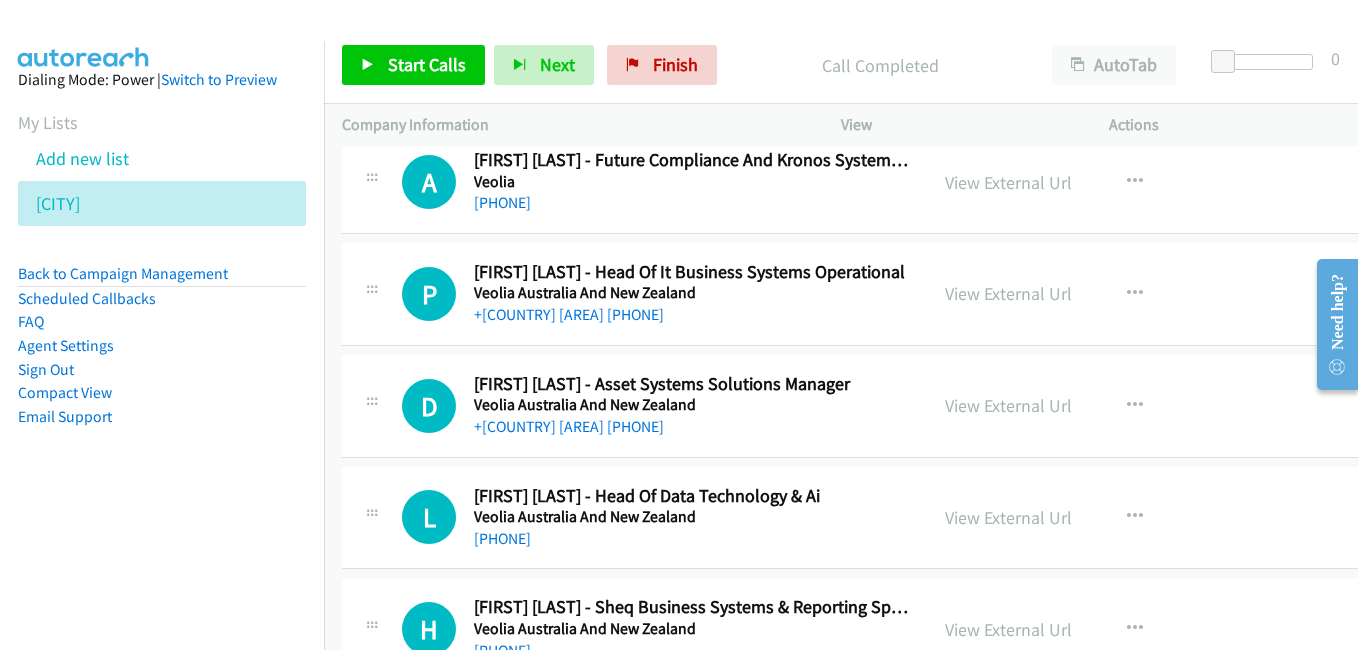 scroll, scrollTop: 23600, scrollLeft: 0, axis: vertical 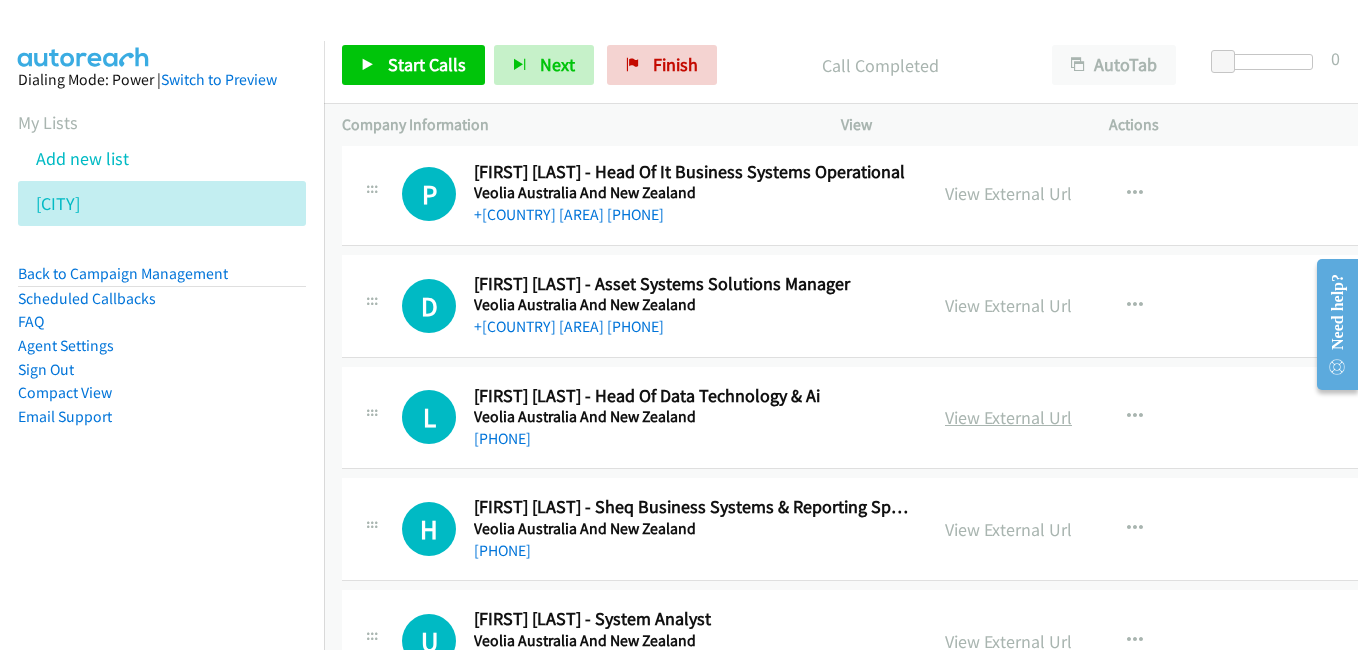 click on "View External Url" at bounding box center [1008, 417] 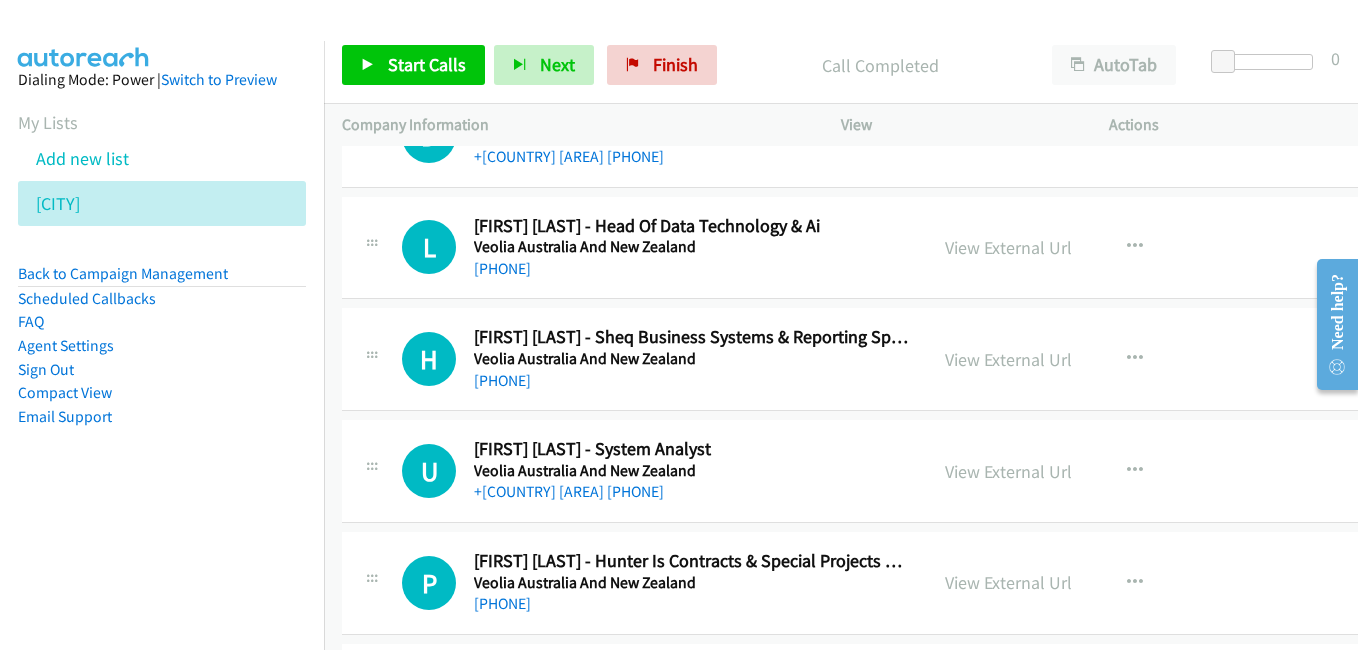scroll, scrollTop: 23800, scrollLeft: 0, axis: vertical 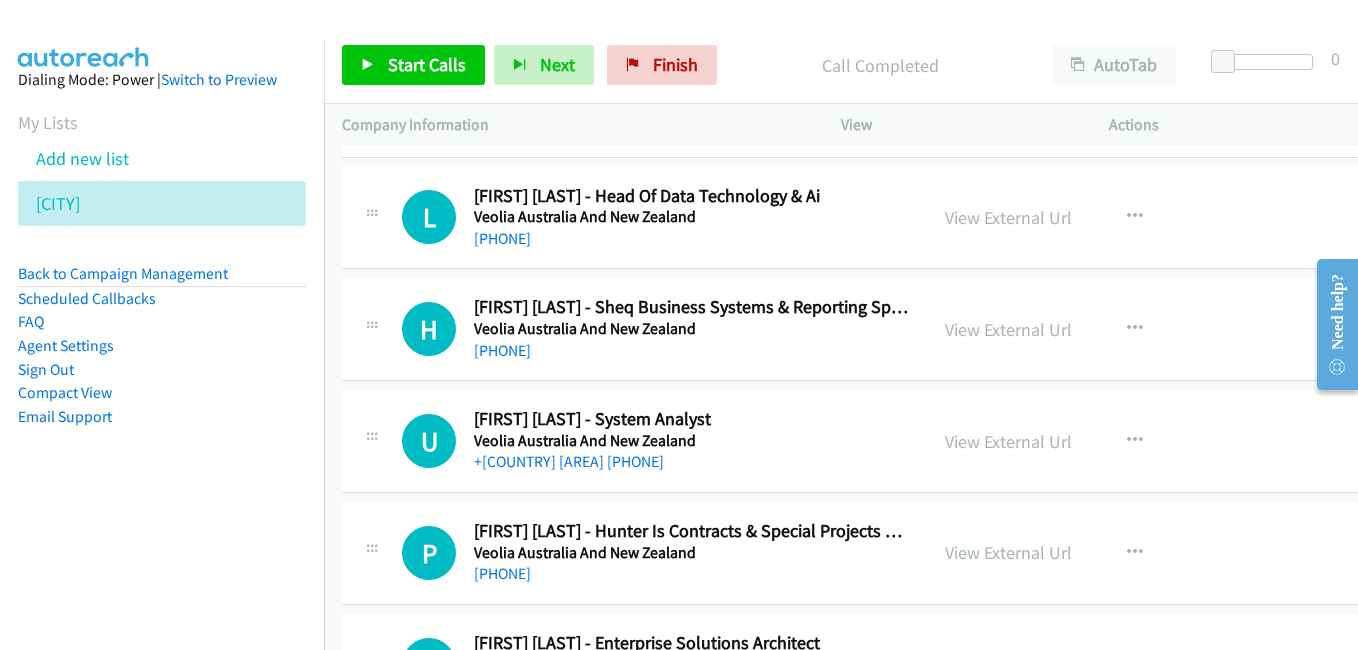 drag, startPoint x: 1023, startPoint y: 434, endPoint x: 582, endPoint y: 201, distance: 498.7685 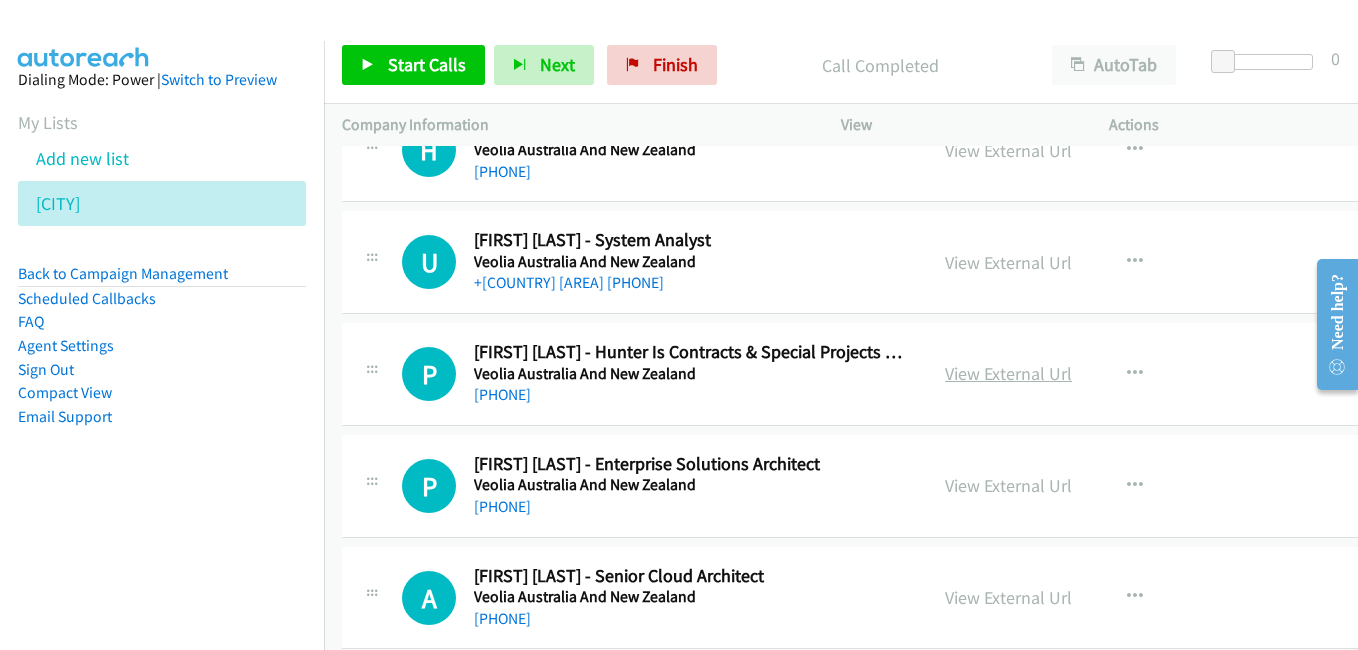 scroll, scrollTop: 24000, scrollLeft: 0, axis: vertical 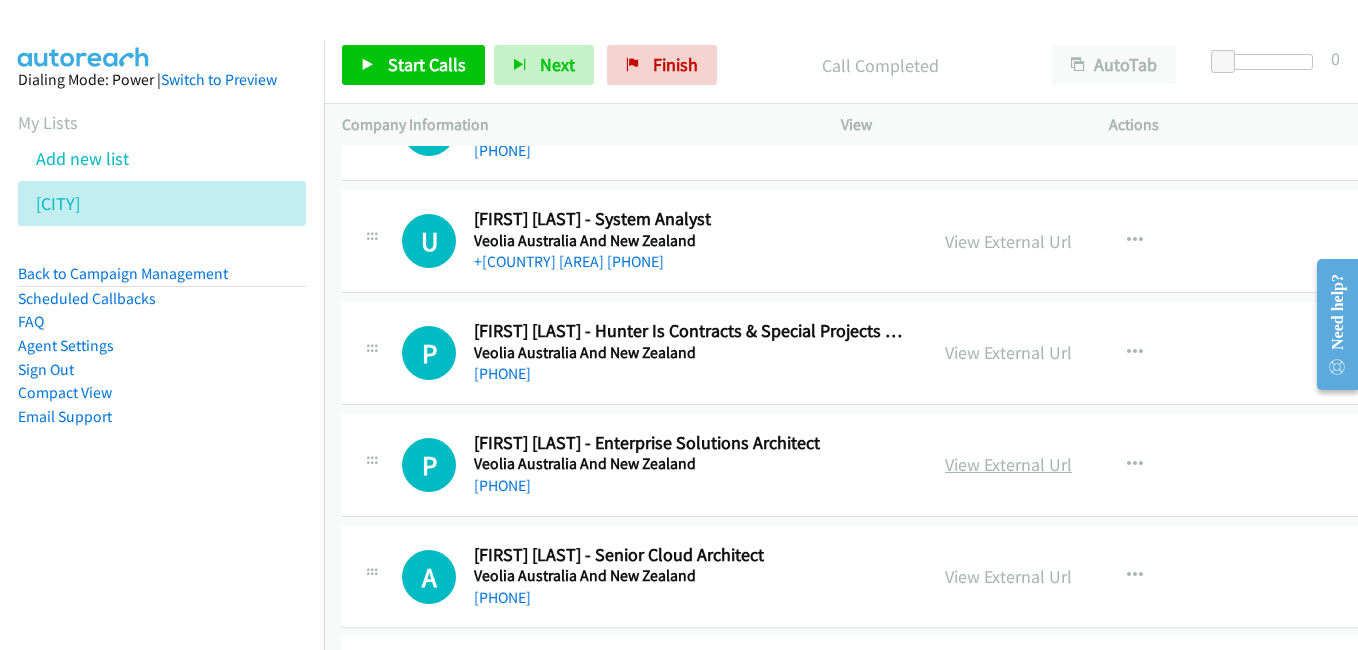 click on "View External Url" at bounding box center (1008, 464) 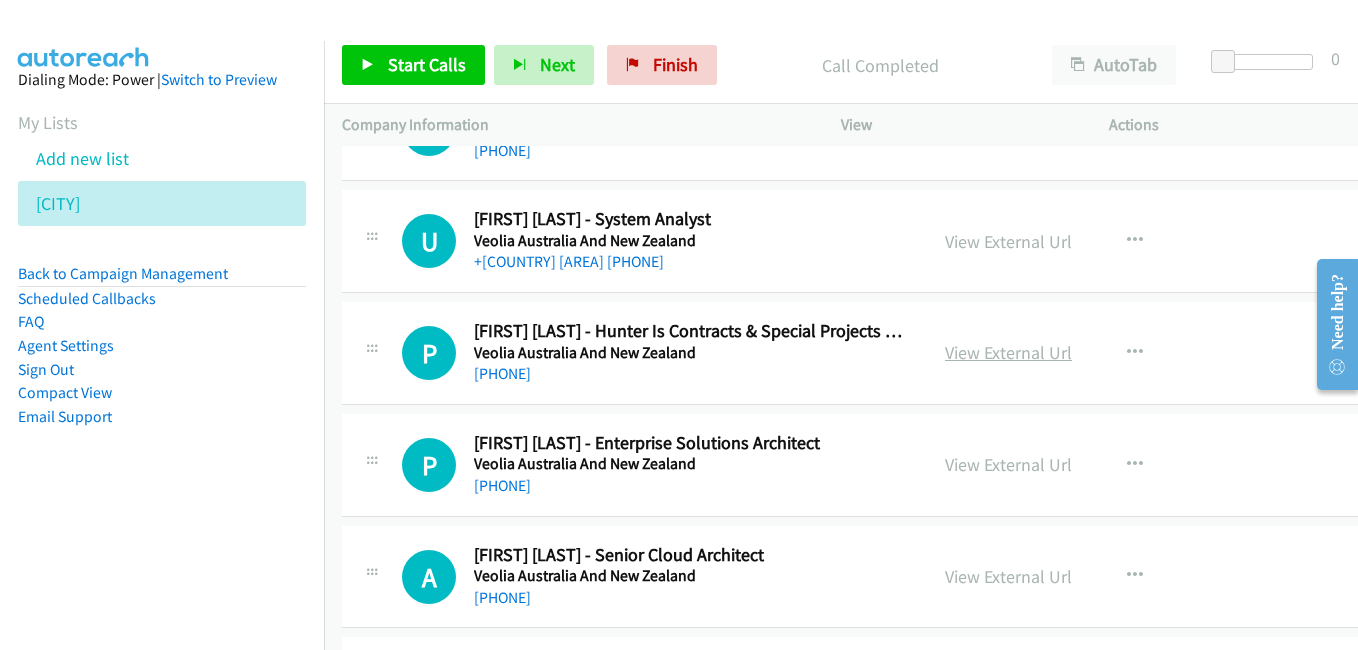 scroll, scrollTop: 24100, scrollLeft: 0, axis: vertical 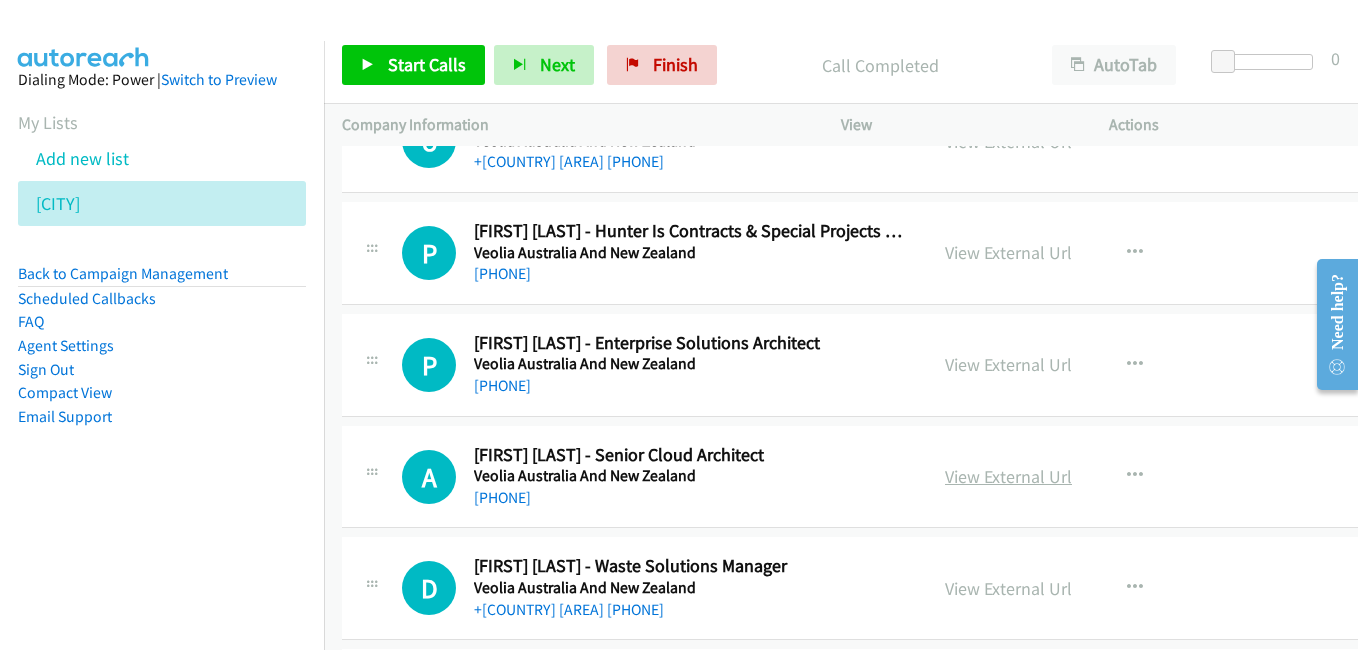 click on "View External Url" at bounding box center [1008, 476] 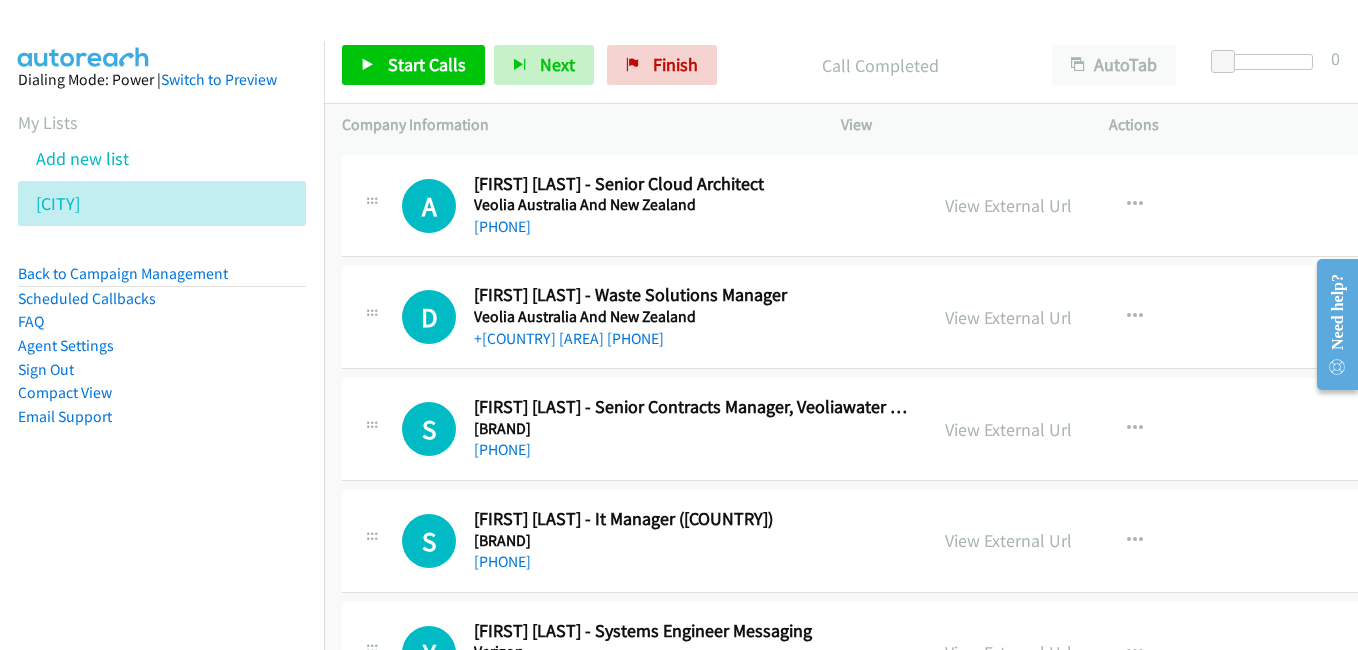 scroll, scrollTop: 24400, scrollLeft: 0, axis: vertical 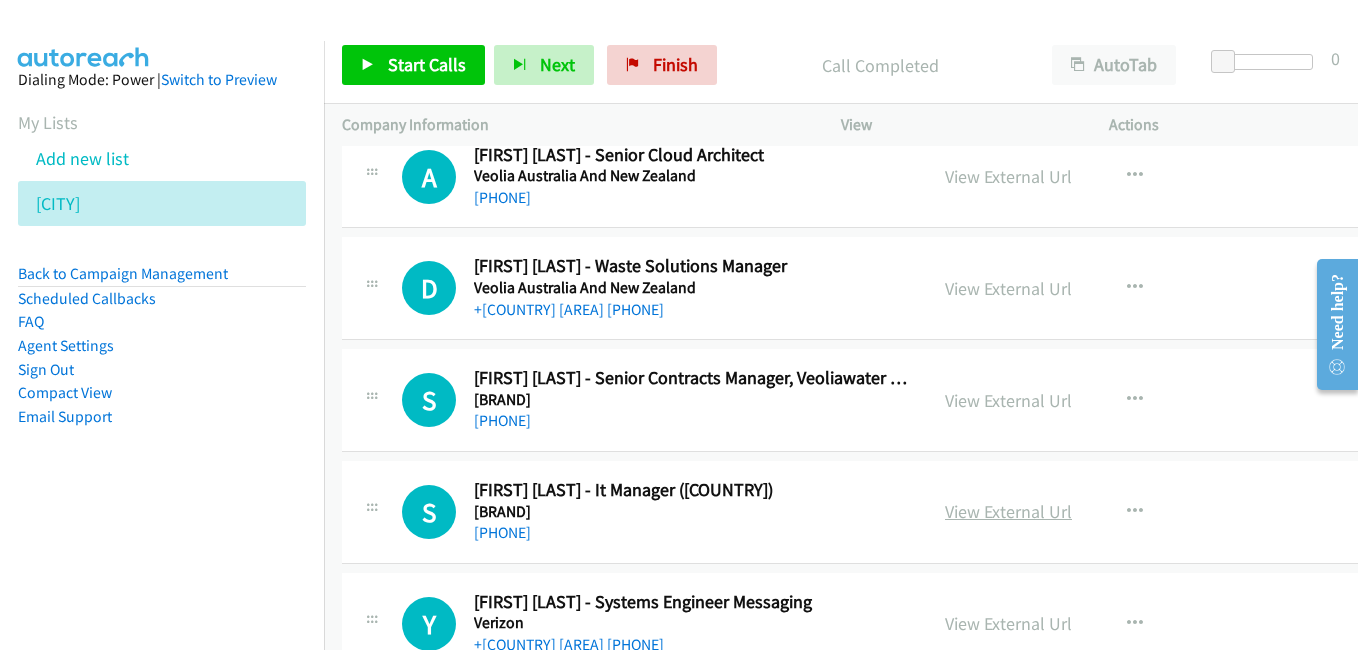 click on "View External Url" at bounding box center (1008, 511) 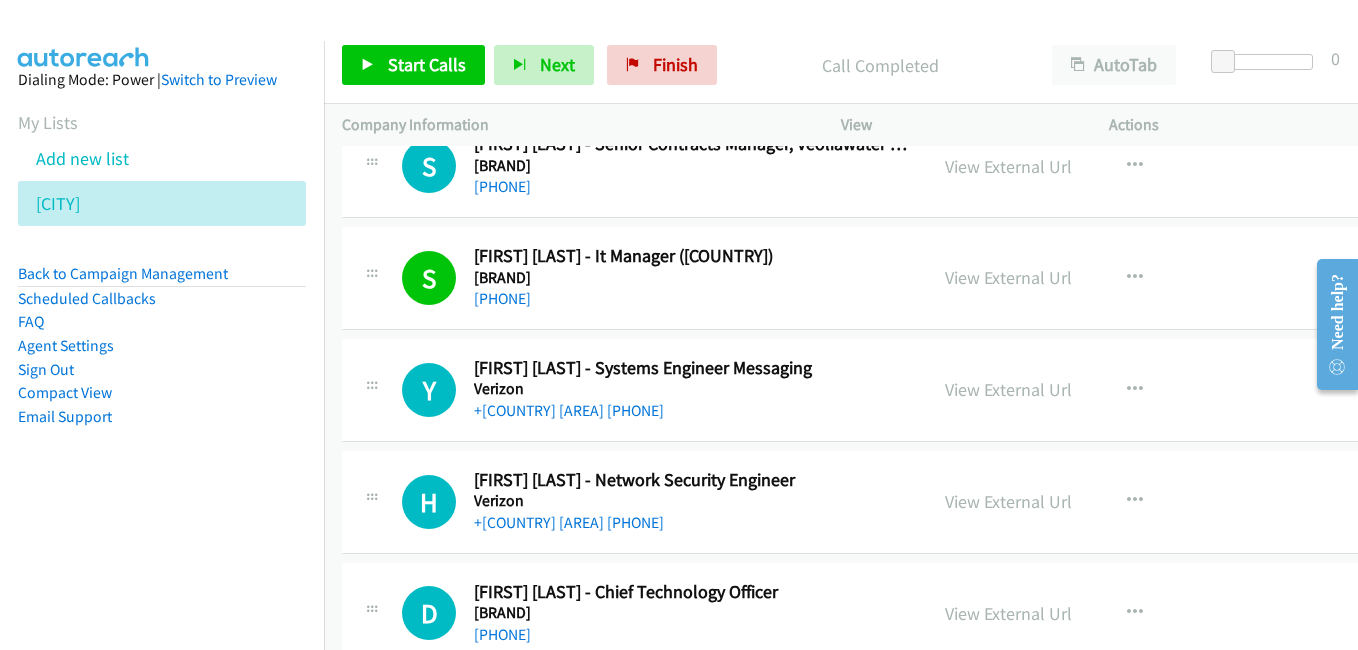 scroll, scrollTop: 24700, scrollLeft: 0, axis: vertical 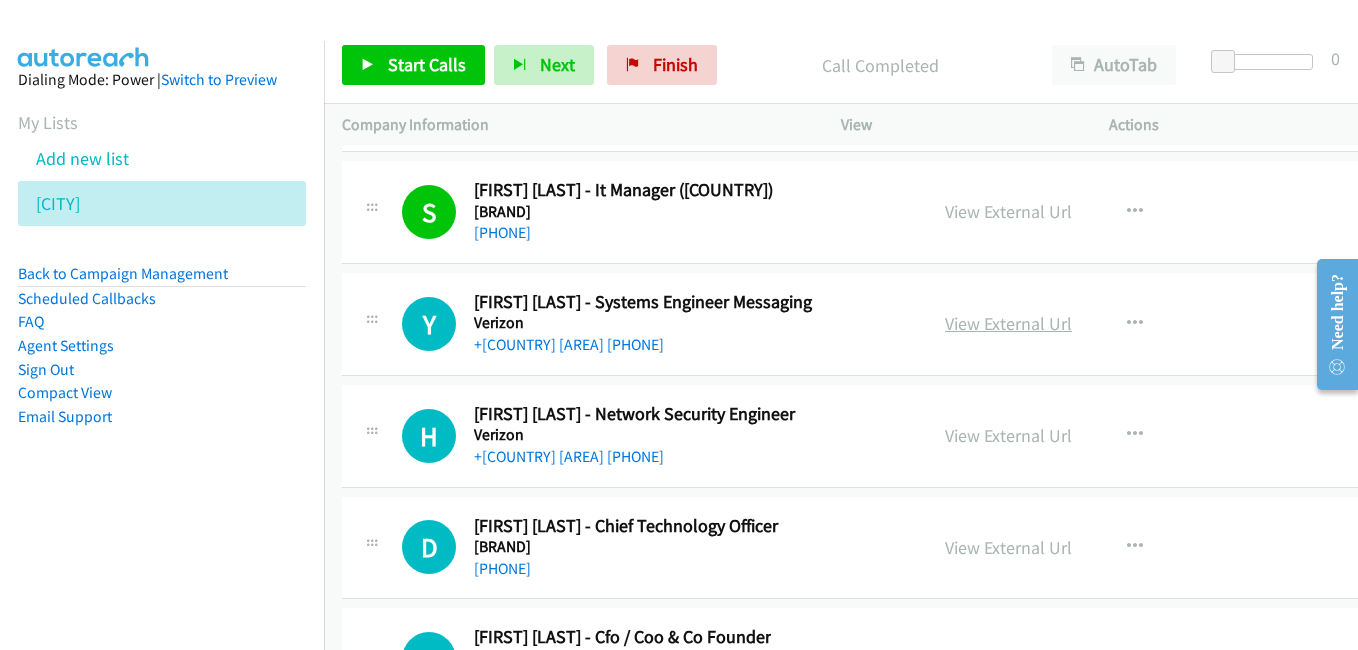 click on "View External Url" at bounding box center (1008, 323) 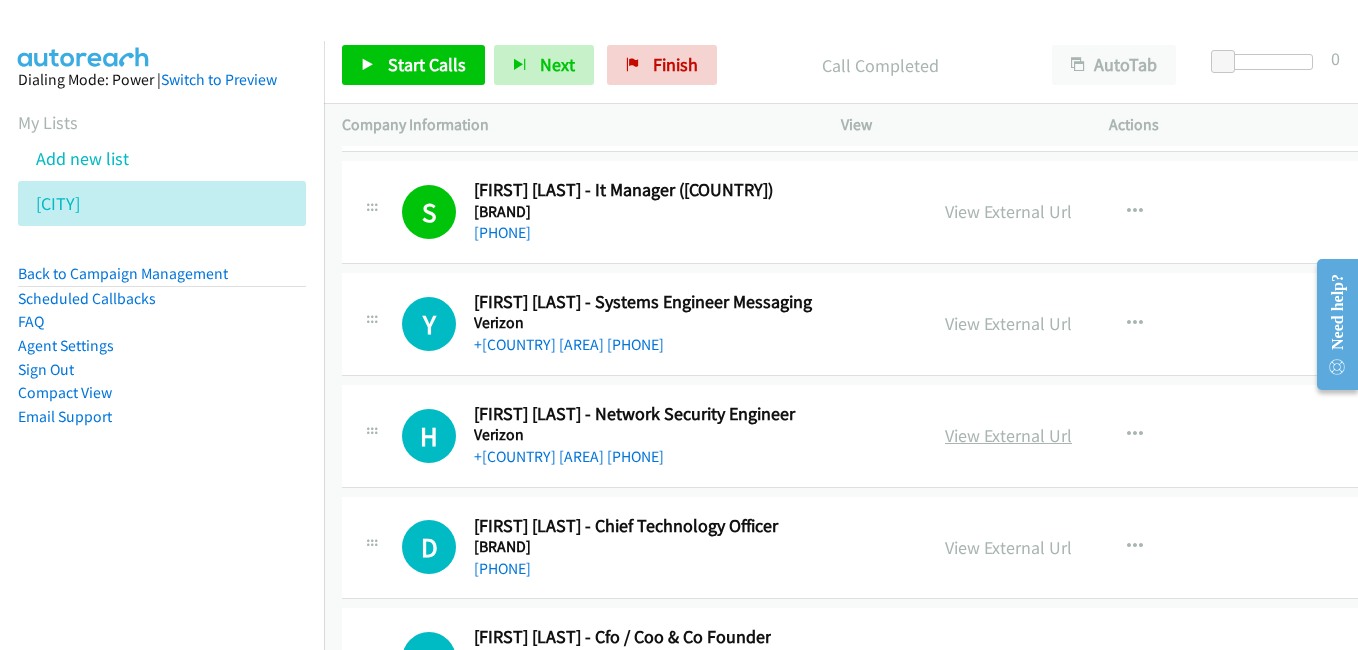 click on "View External Url" at bounding box center [1008, 435] 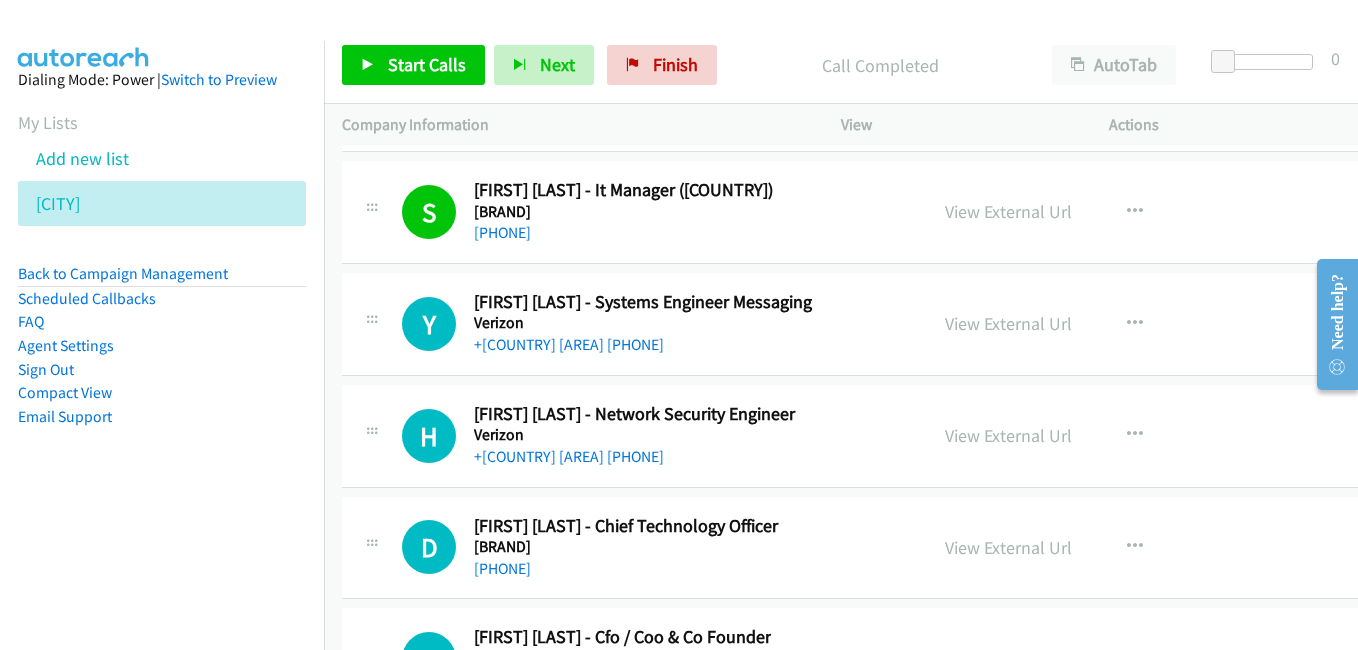 scroll, scrollTop: 24800, scrollLeft: 0, axis: vertical 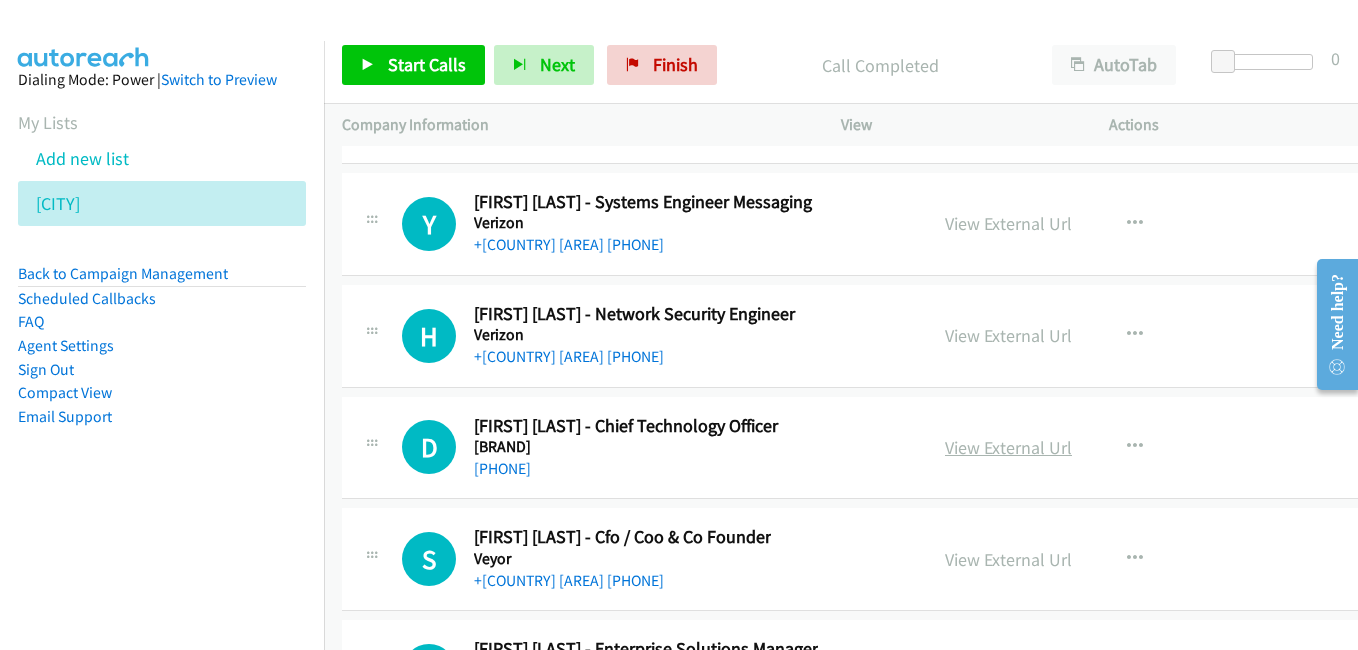 drag, startPoint x: 1013, startPoint y: 453, endPoint x: 1024, endPoint y: 450, distance: 11.401754 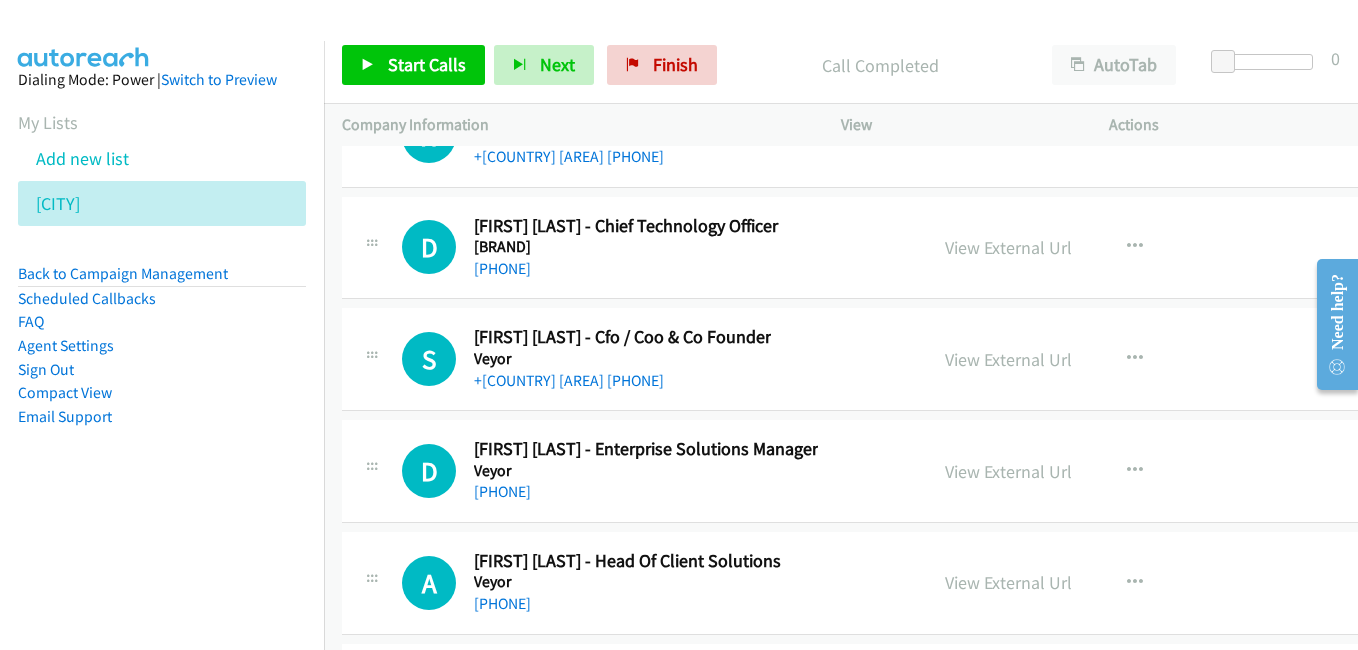 scroll, scrollTop: 25100, scrollLeft: 0, axis: vertical 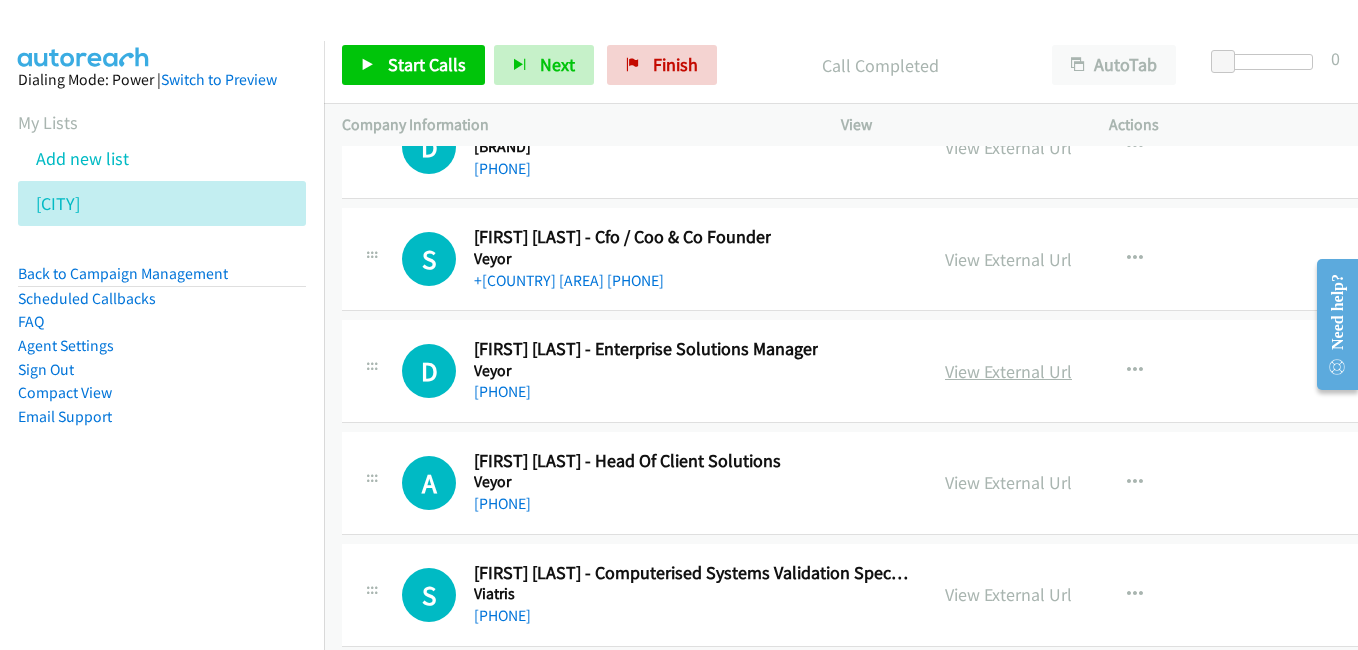 drag, startPoint x: 1000, startPoint y: 380, endPoint x: 980, endPoint y: 376, distance: 20.396078 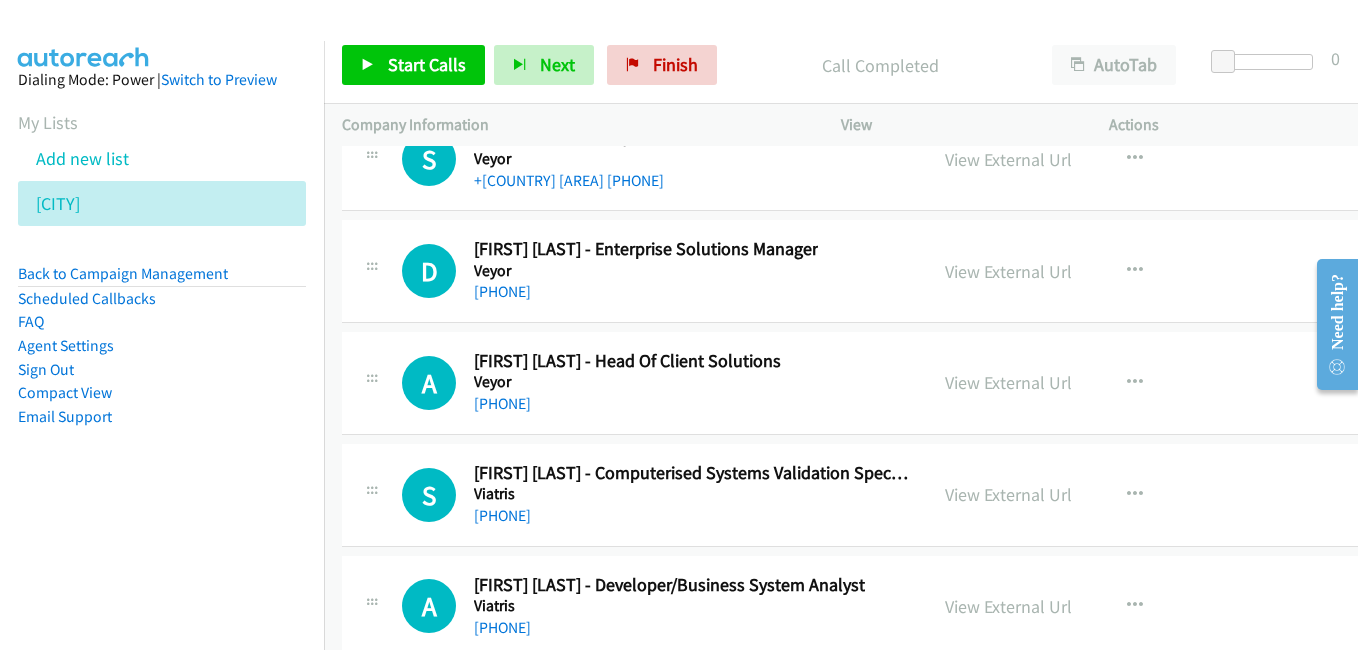 scroll, scrollTop: 25300, scrollLeft: 0, axis: vertical 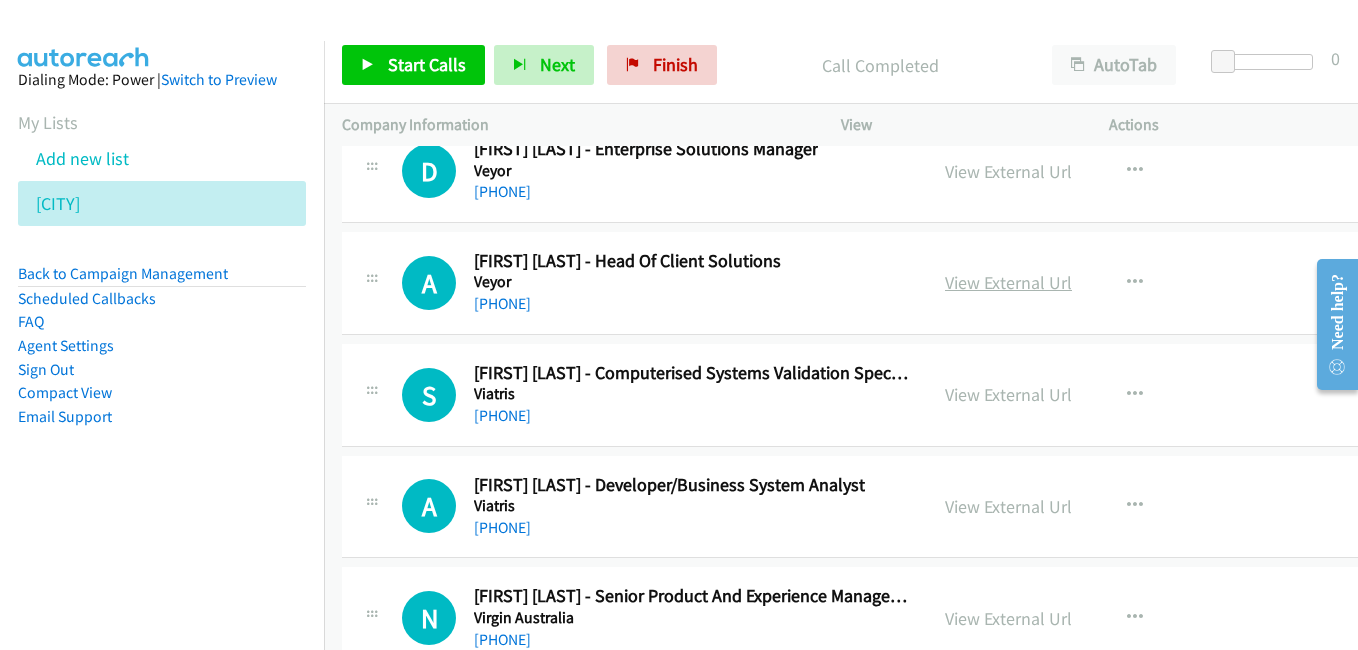 click on "View External Url" at bounding box center (1008, 282) 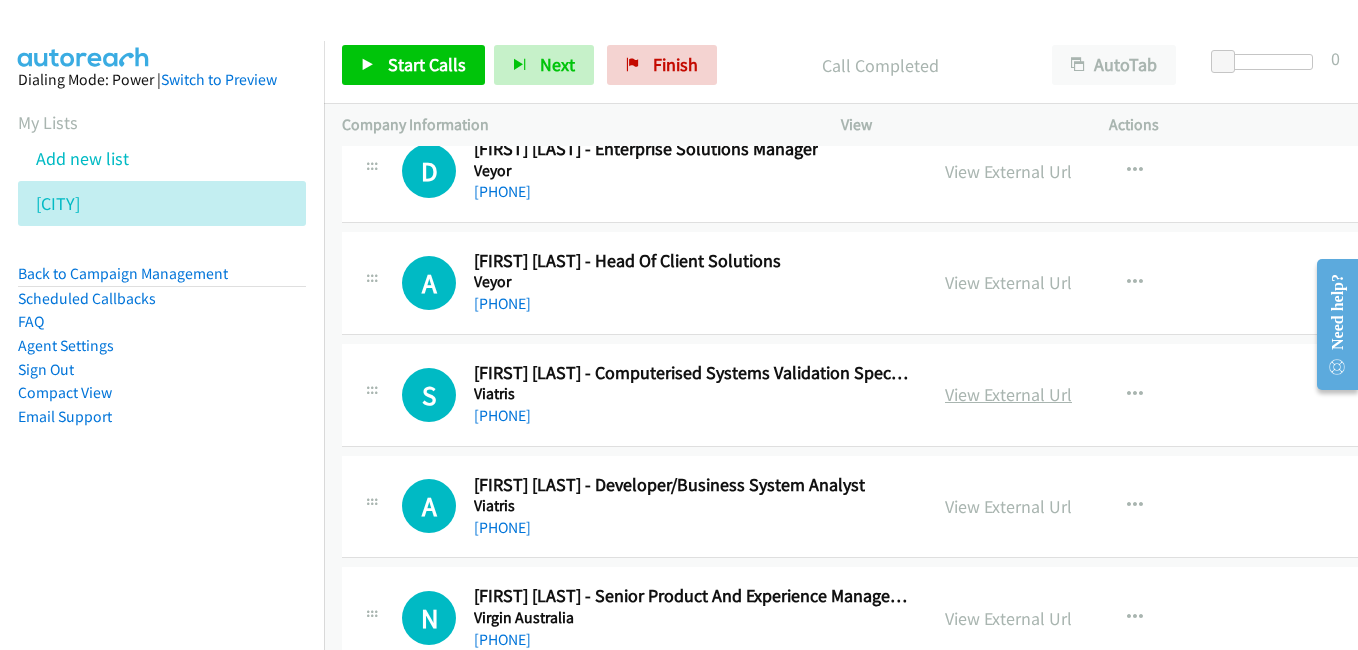 click on "View External Url" at bounding box center [1008, 394] 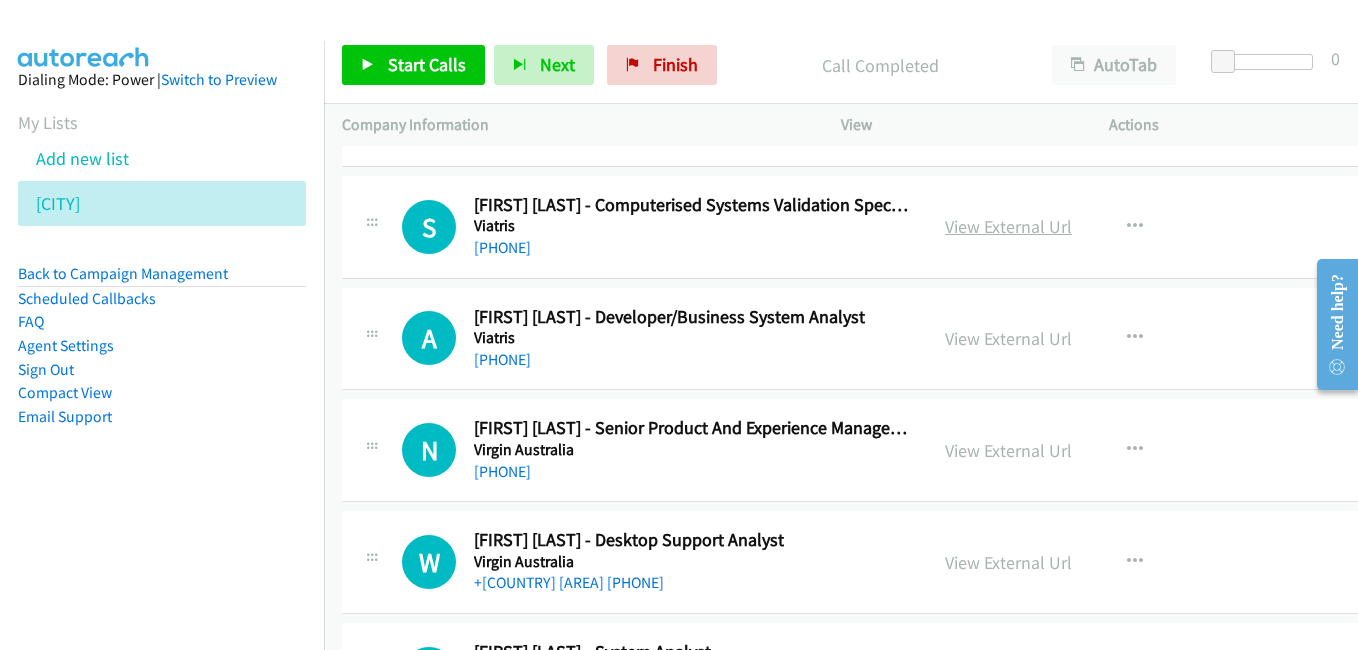 scroll, scrollTop: 25500, scrollLeft: 0, axis: vertical 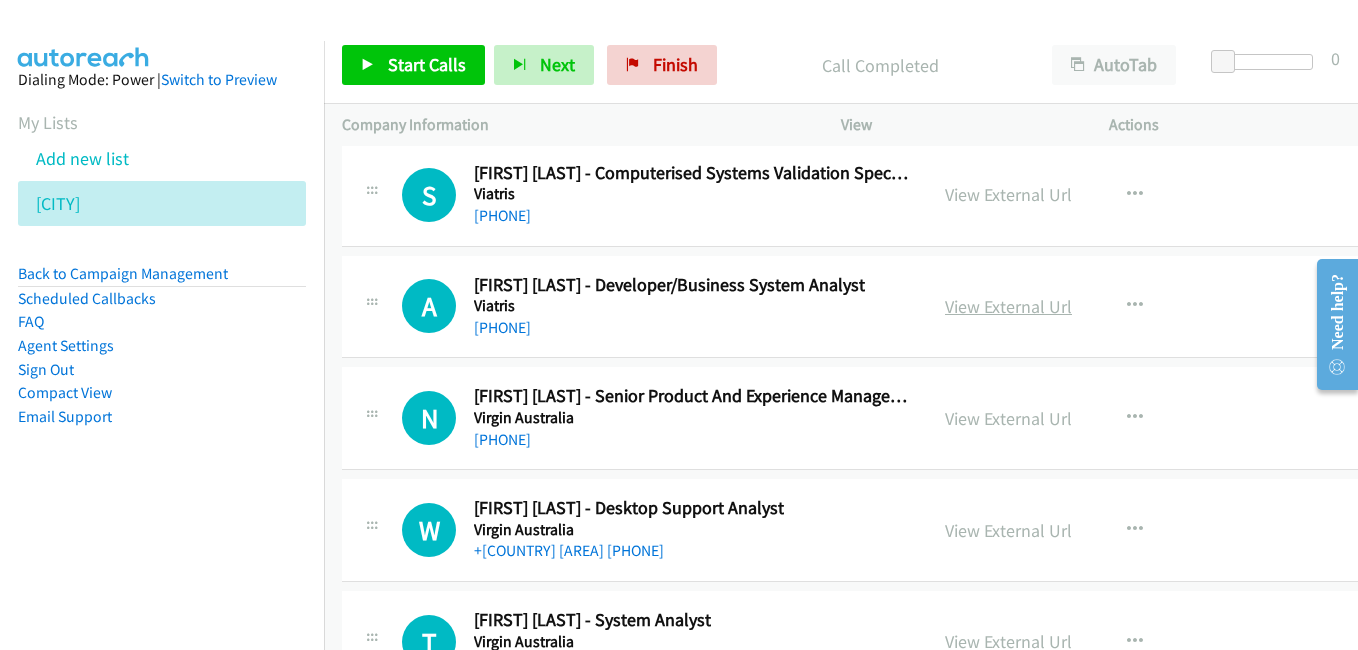 click on "View External Url" at bounding box center [1008, 306] 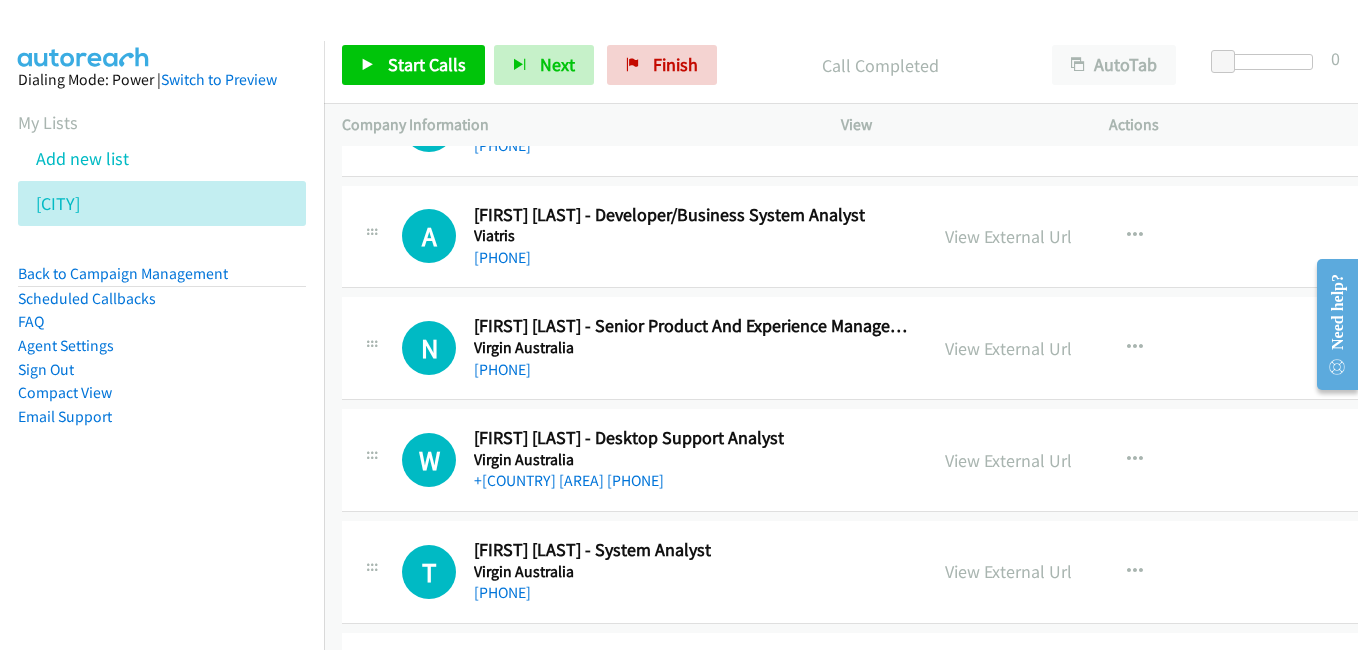scroll, scrollTop: 25600, scrollLeft: 0, axis: vertical 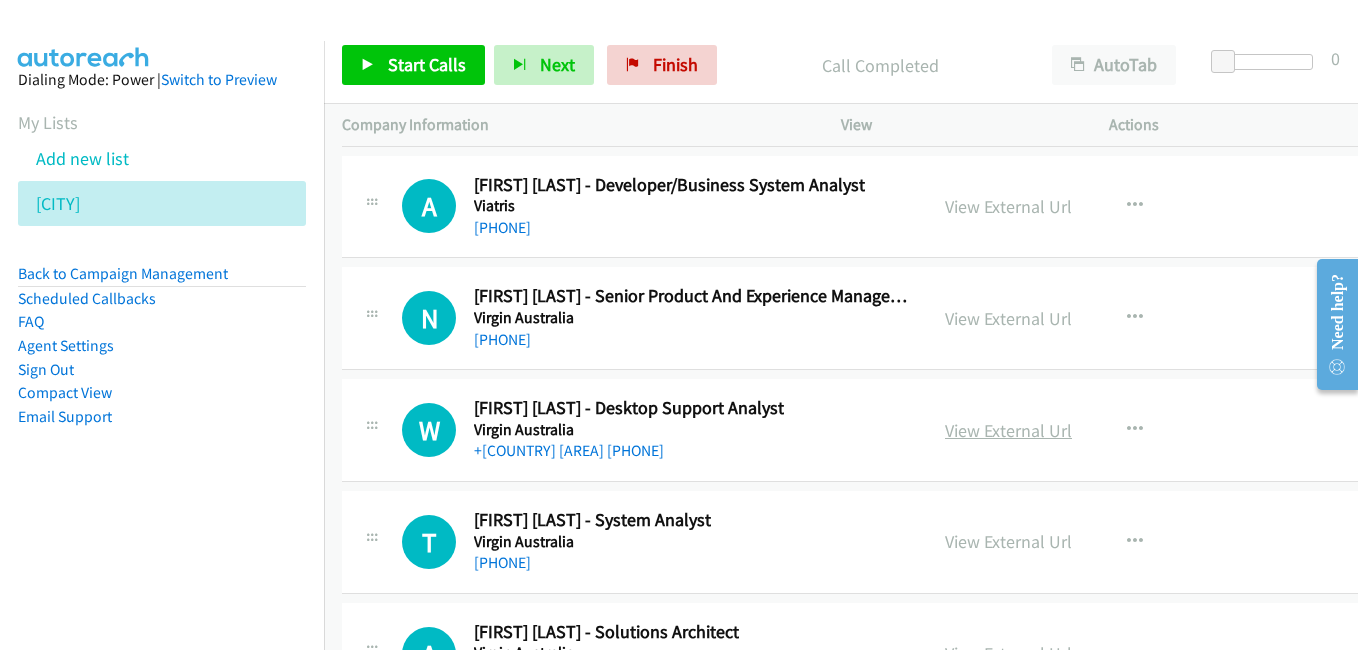 click on "View External Url" at bounding box center [1008, 430] 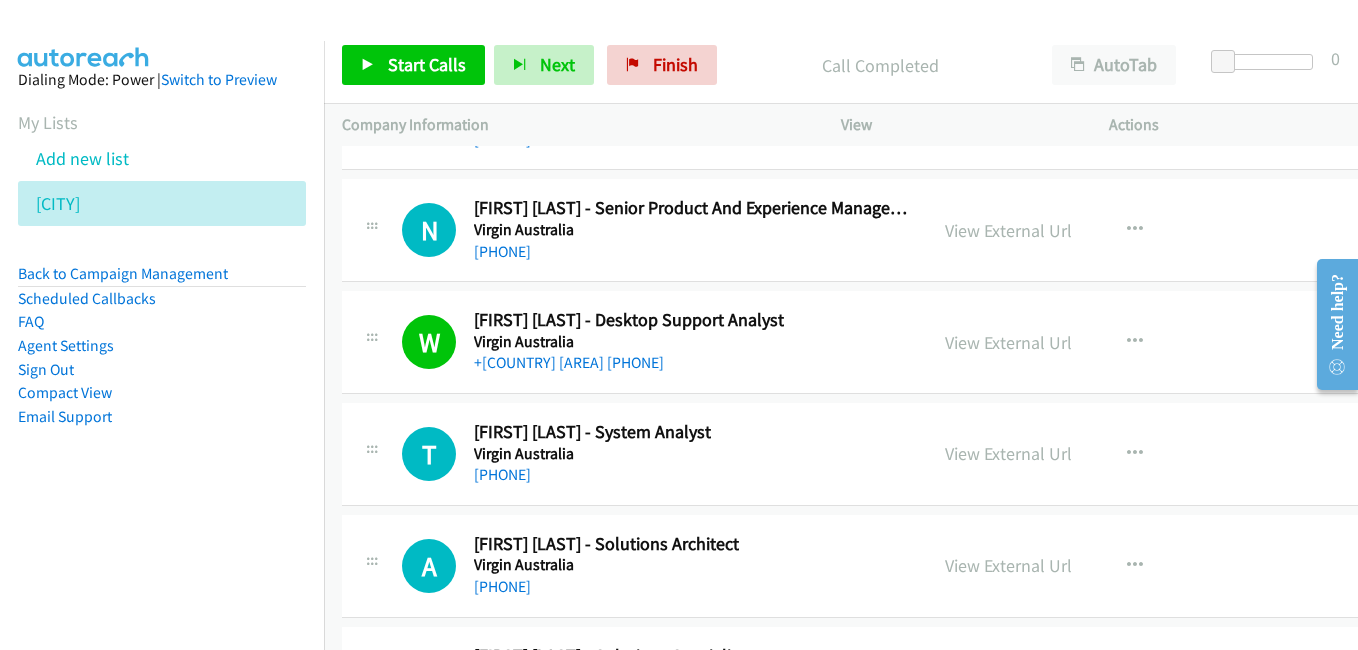 scroll, scrollTop: 25700, scrollLeft: 0, axis: vertical 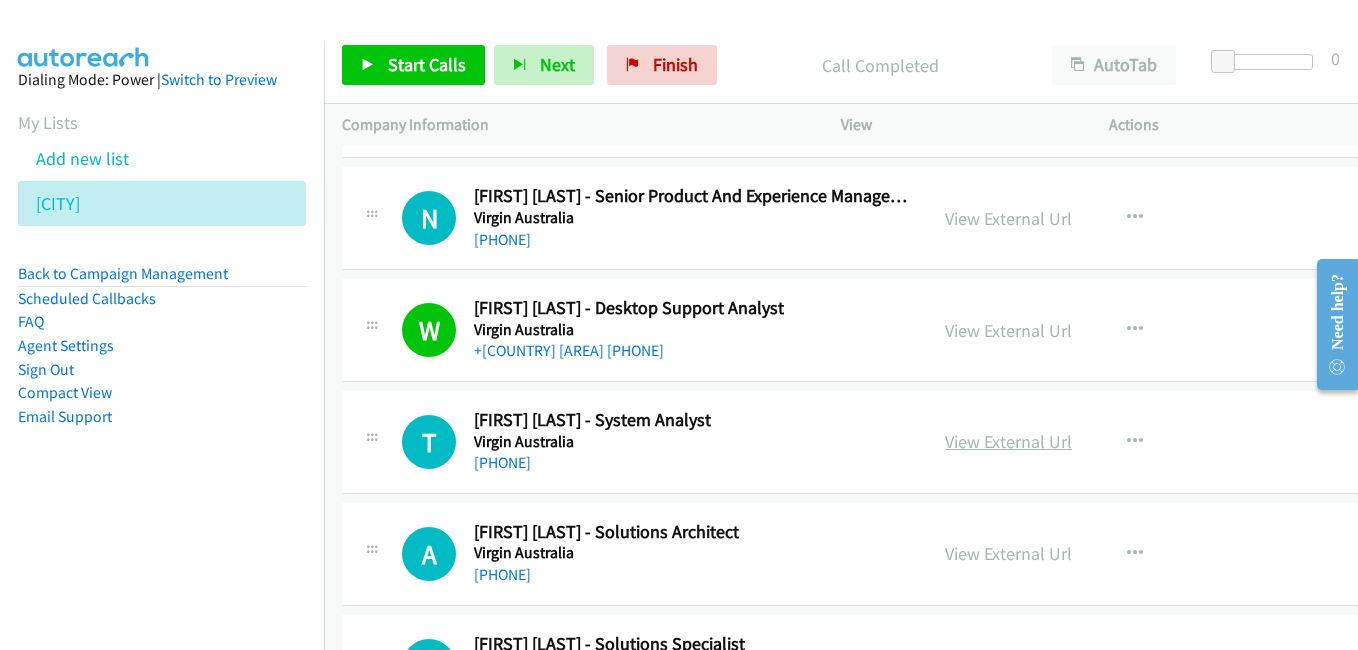click on "View External Url" at bounding box center [1008, 441] 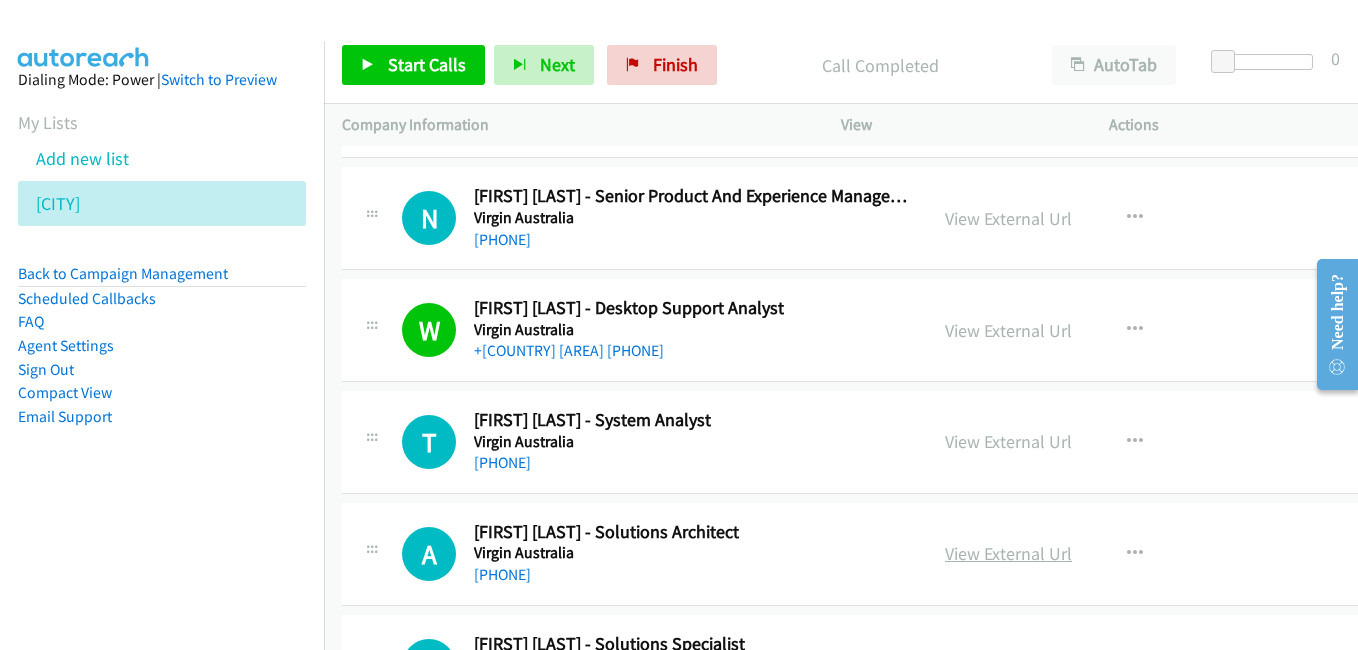 drag, startPoint x: 1010, startPoint y: 549, endPoint x: 999, endPoint y: 549, distance: 11 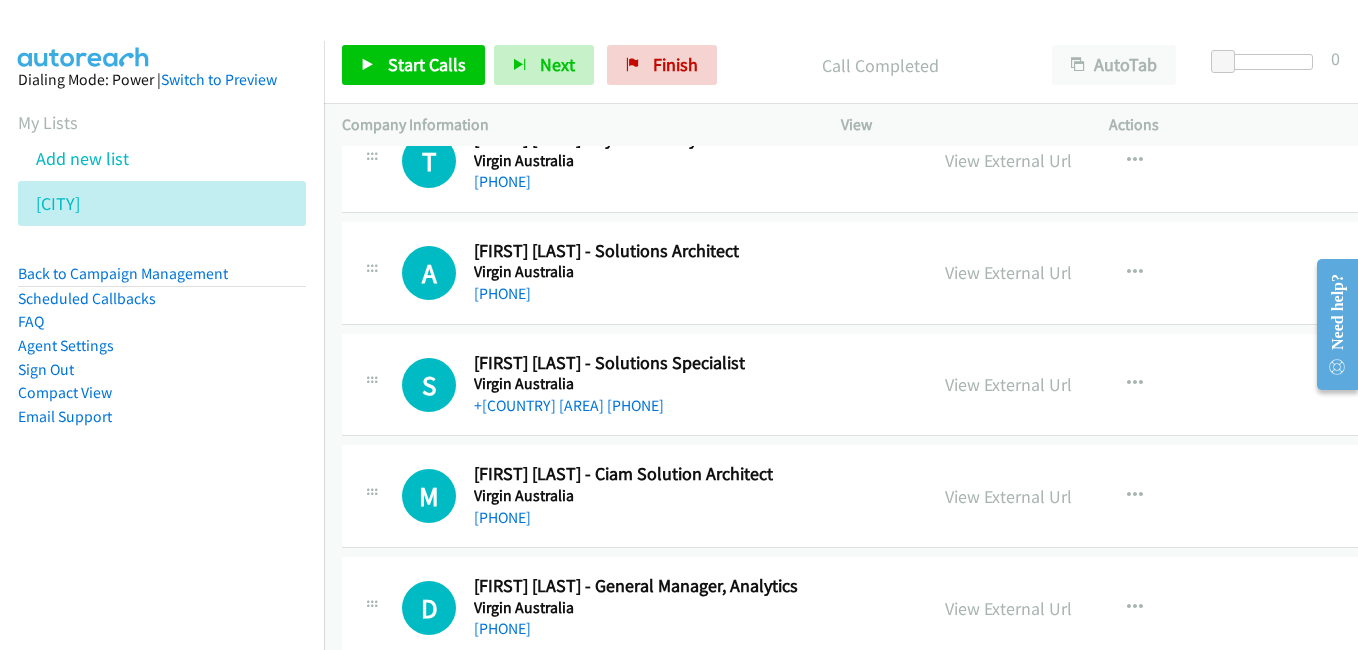 scroll, scrollTop: 26000, scrollLeft: 0, axis: vertical 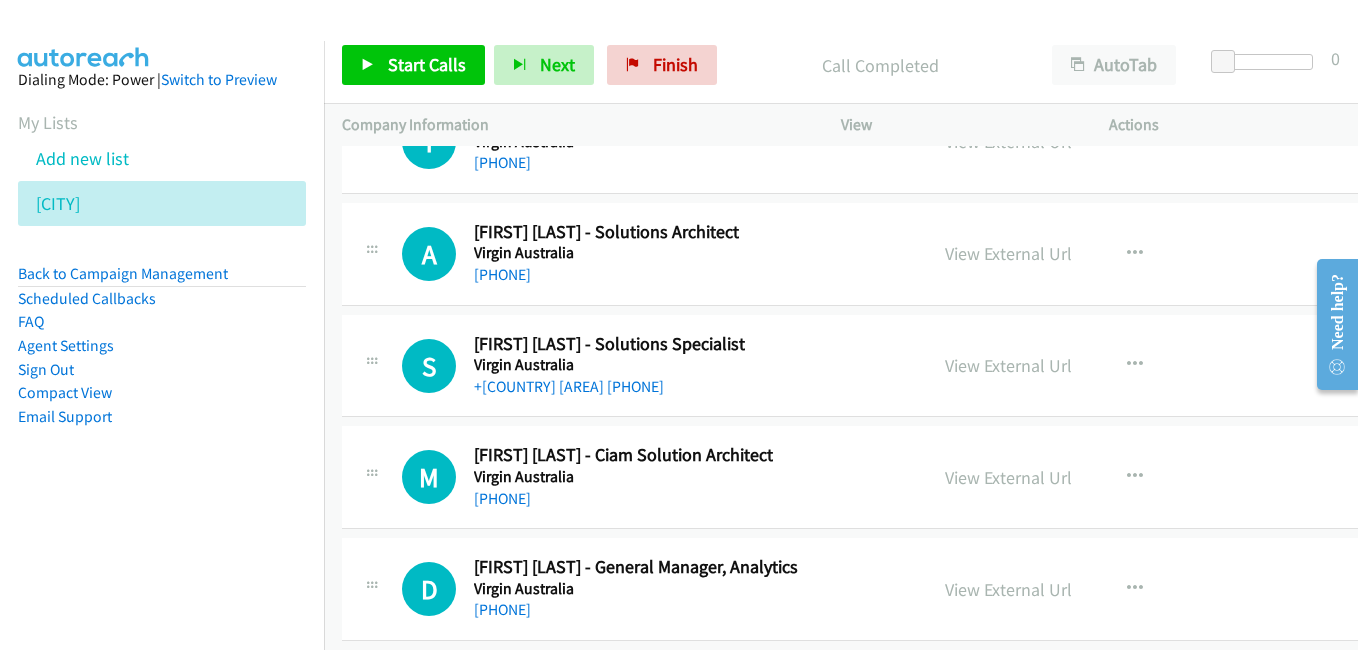 drag, startPoint x: 1004, startPoint y: 368, endPoint x: 896, endPoint y: 359, distance: 108.37435 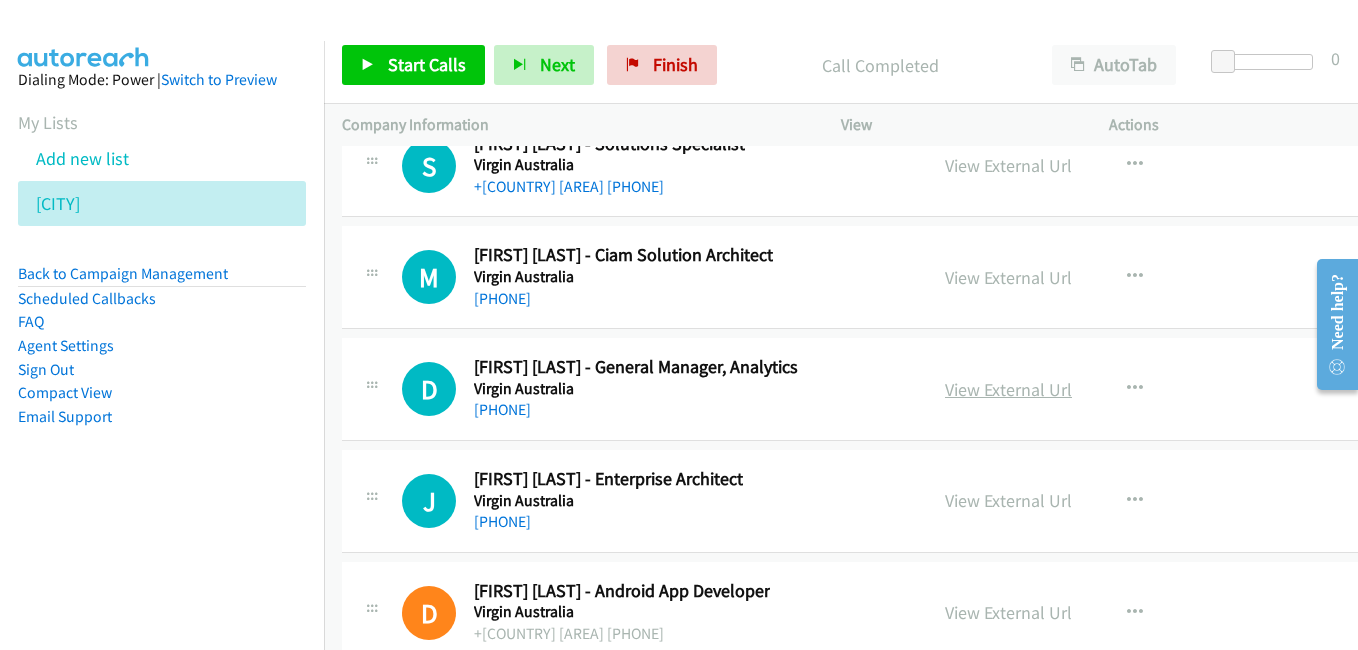 click on "View External Url" at bounding box center (1008, 389) 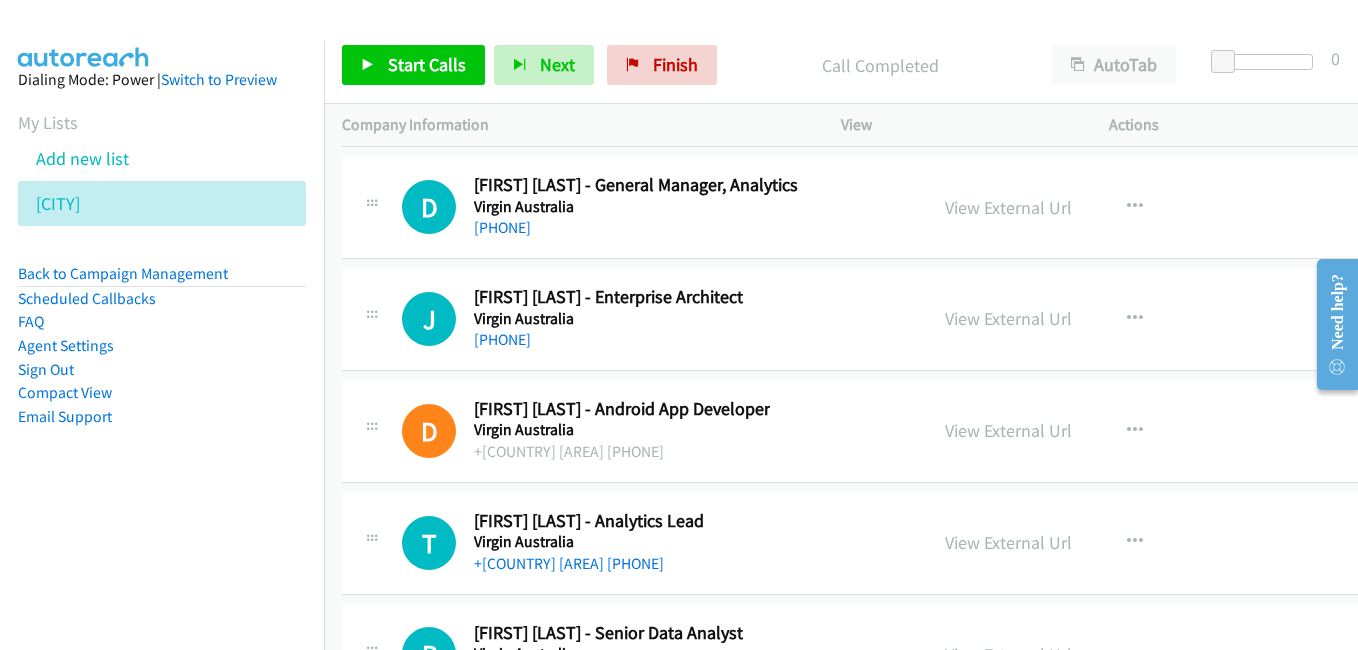 scroll, scrollTop: 26400, scrollLeft: 0, axis: vertical 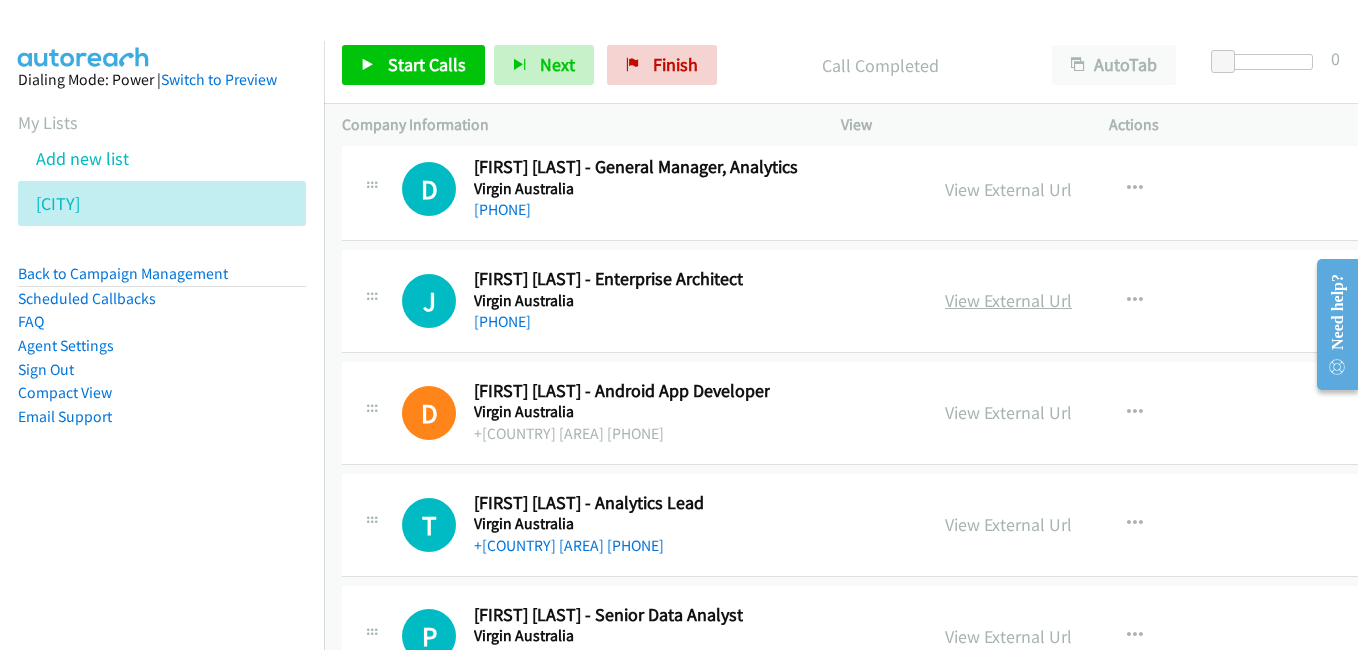 click on "View External Url" at bounding box center [1008, 300] 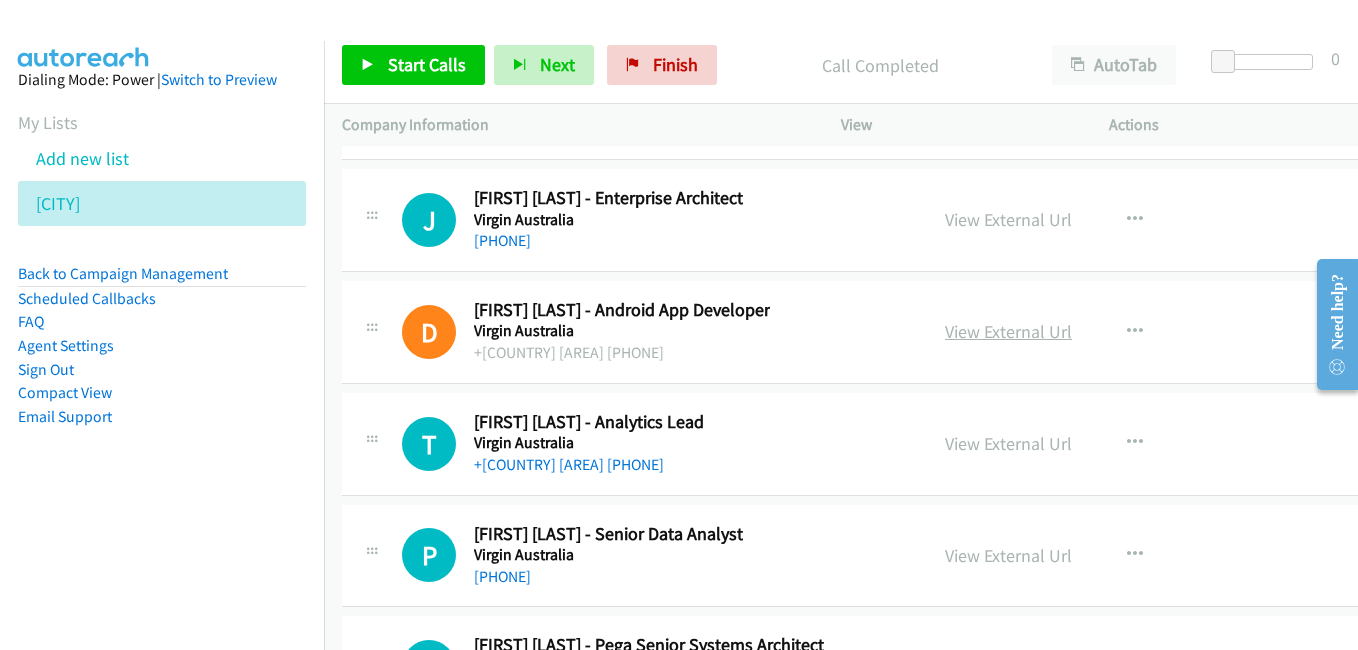 scroll, scrollTop: 26500, scrollLeft: 0, axis: vertical 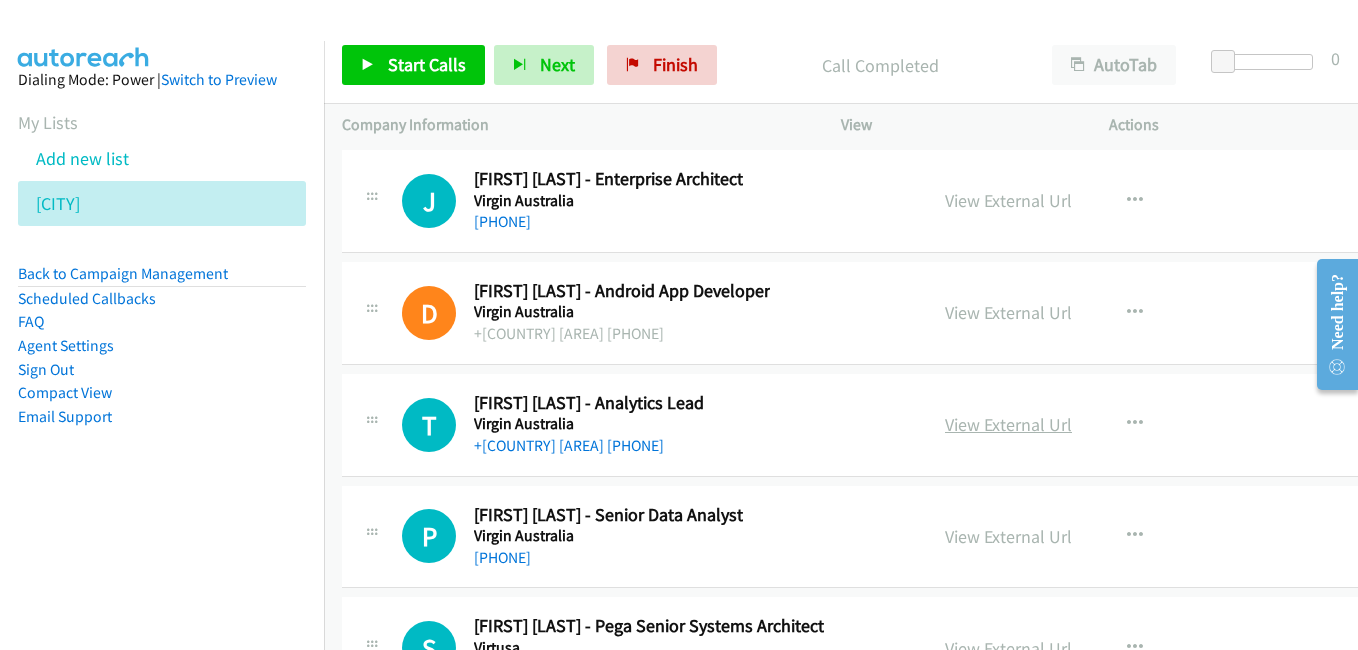 click on "View External Url" at bounding box center [1008, 424] 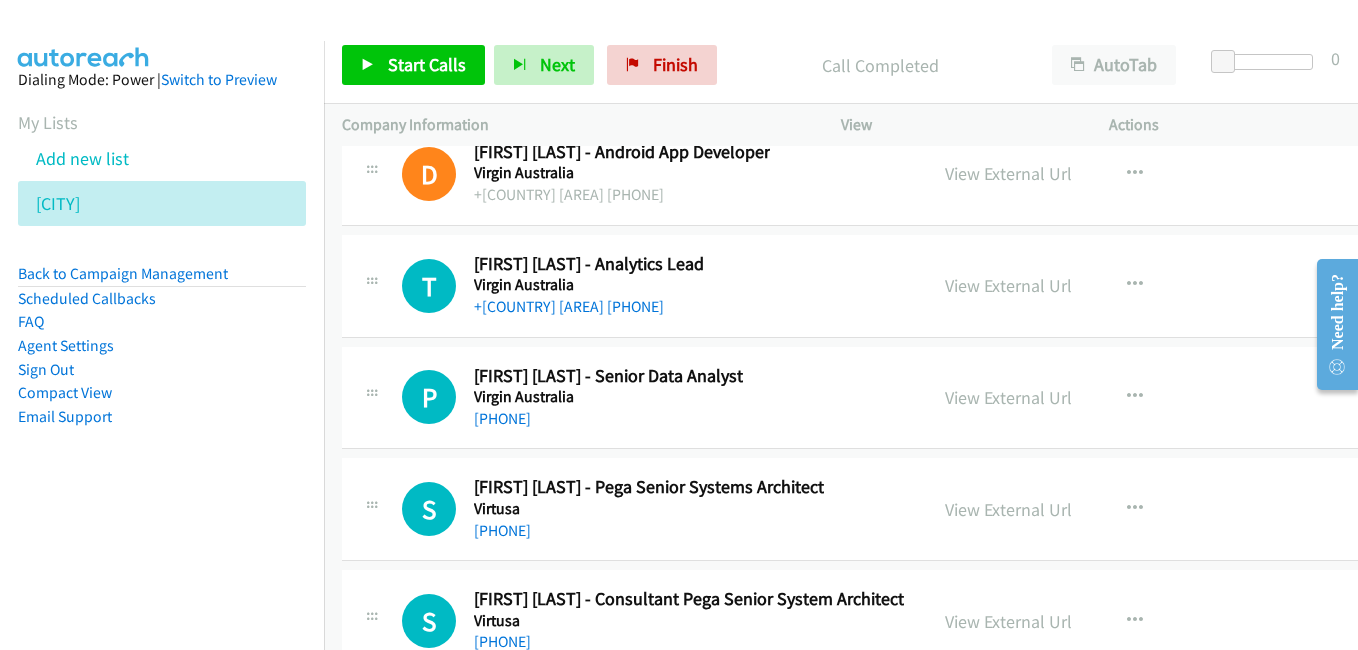 scroll, scrollTop: 26700, scrollLeft: 0, axis: vertical 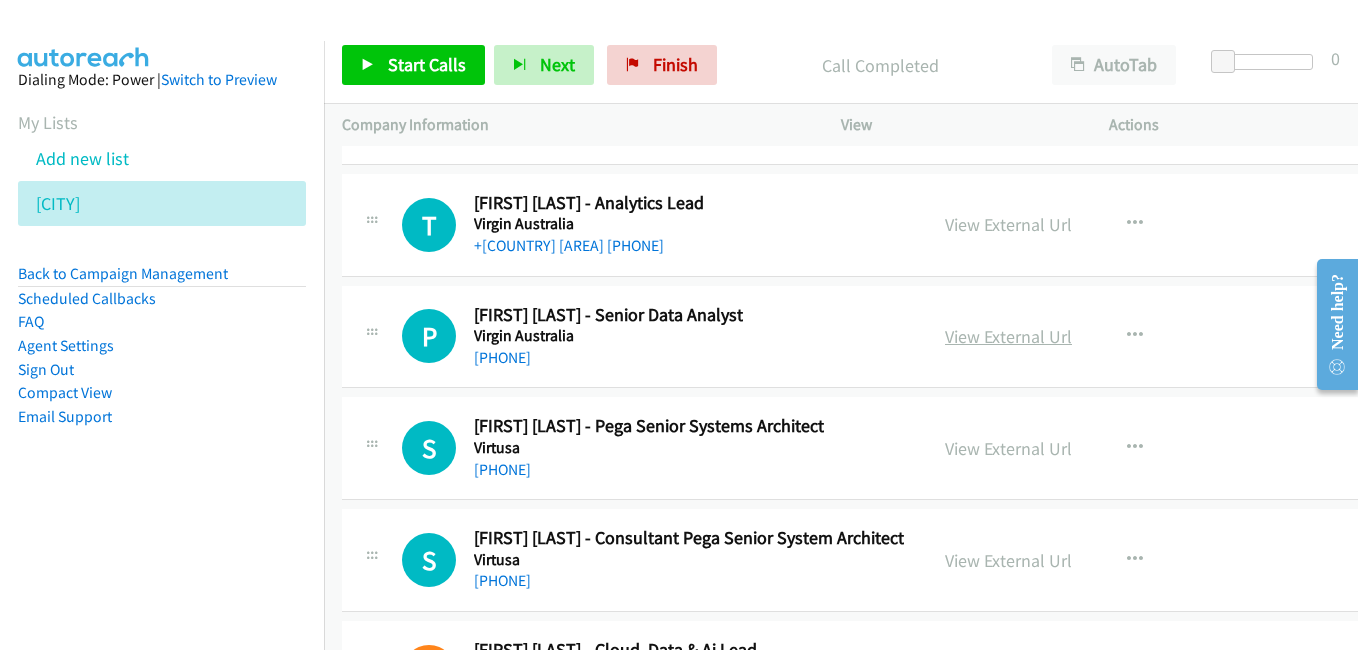 click on "View External Url" at bounding box center (1008, 336) 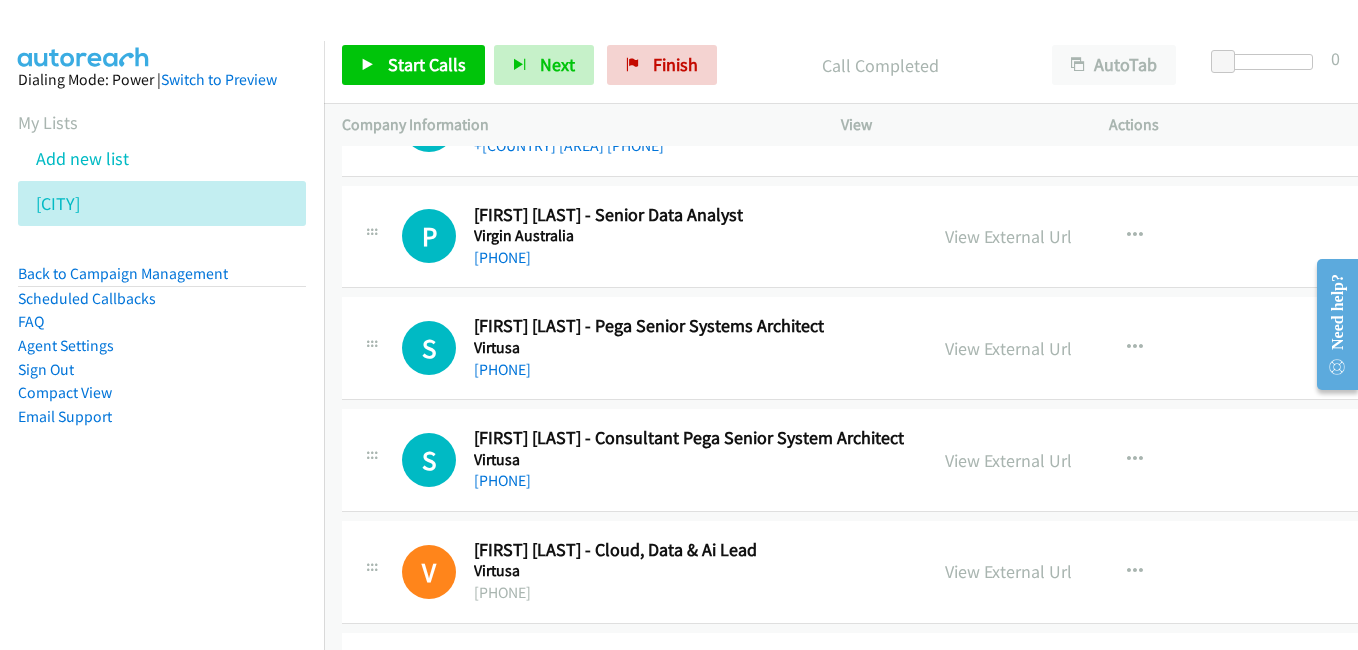 scroll, scrollTop: 26900, scrollLeft: 0, axis: vertical 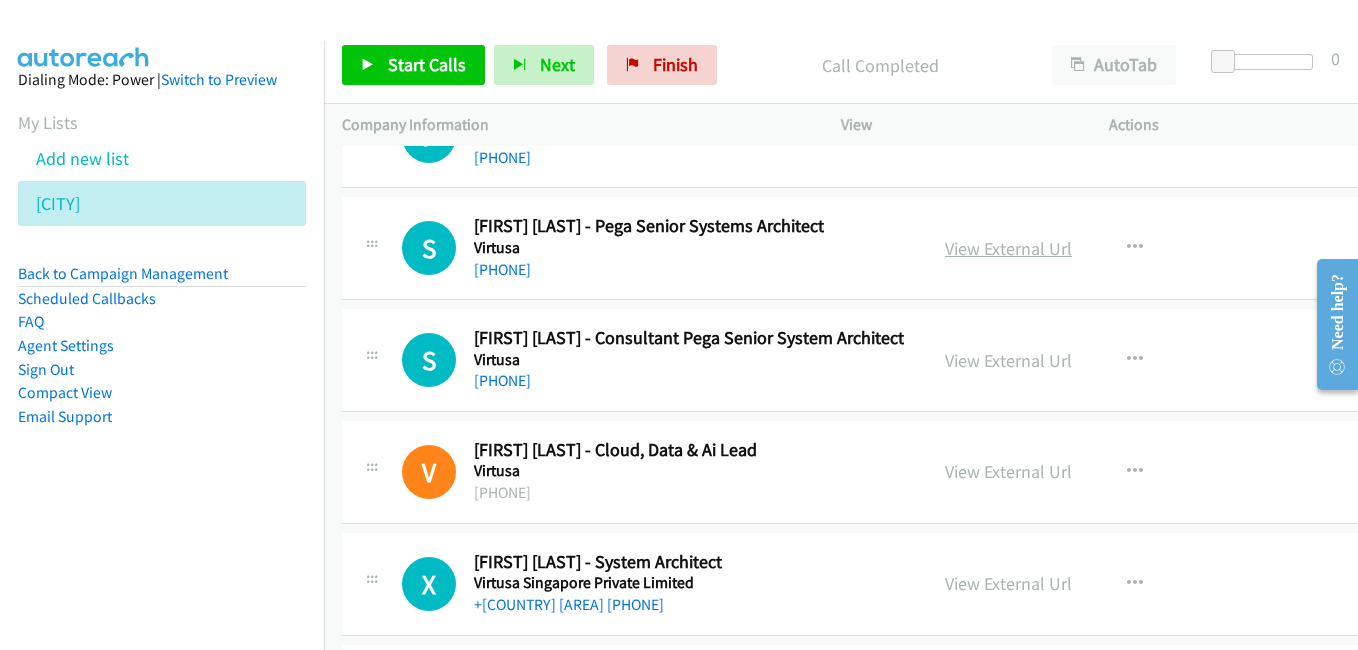 click on "View External Url" at bounding box center (1008, 248) 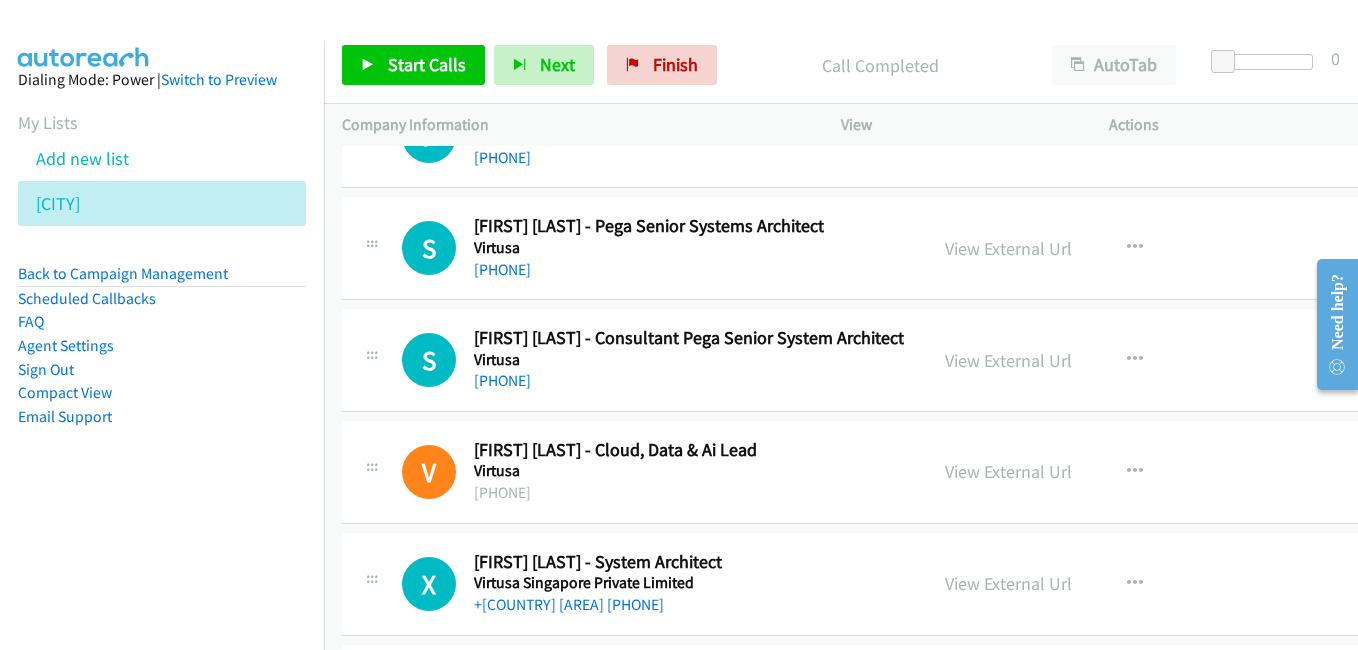 drag, startPoint x: 975, startPoint y: 359, endPoint x: 770, endPoint y: 285, distance: 217.94724 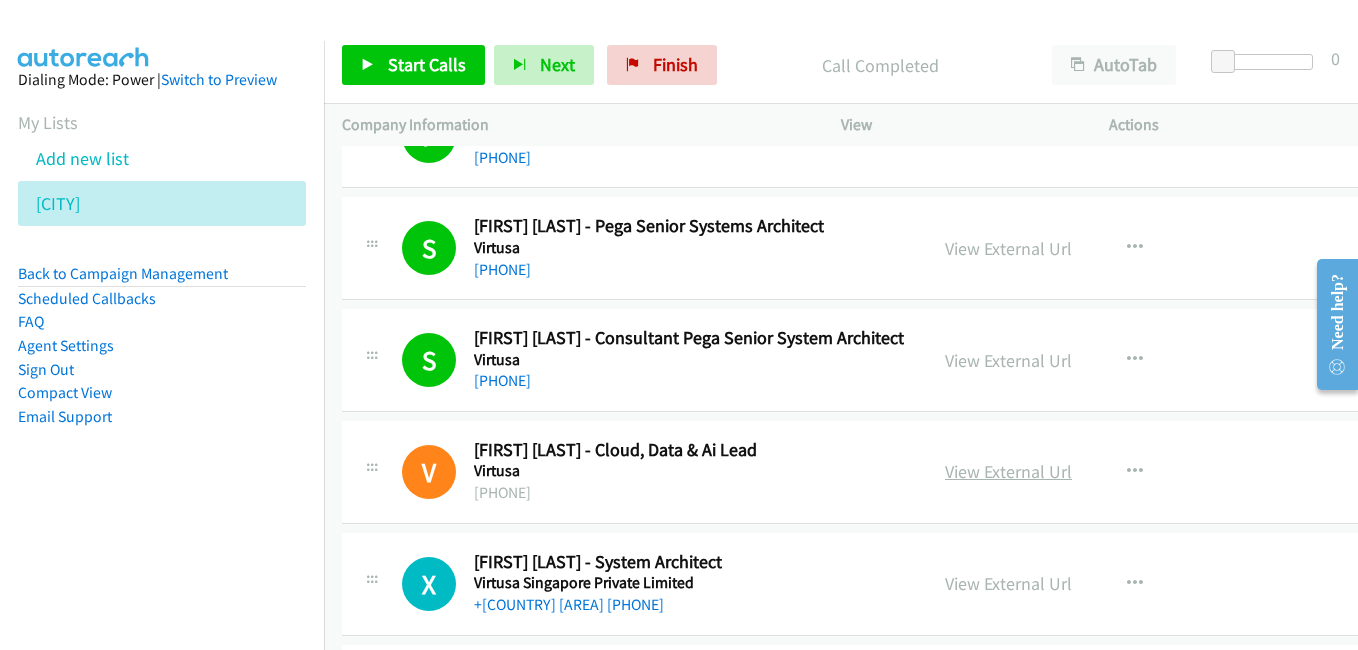 click on "View External Url" at bounding box center (1008, 471) 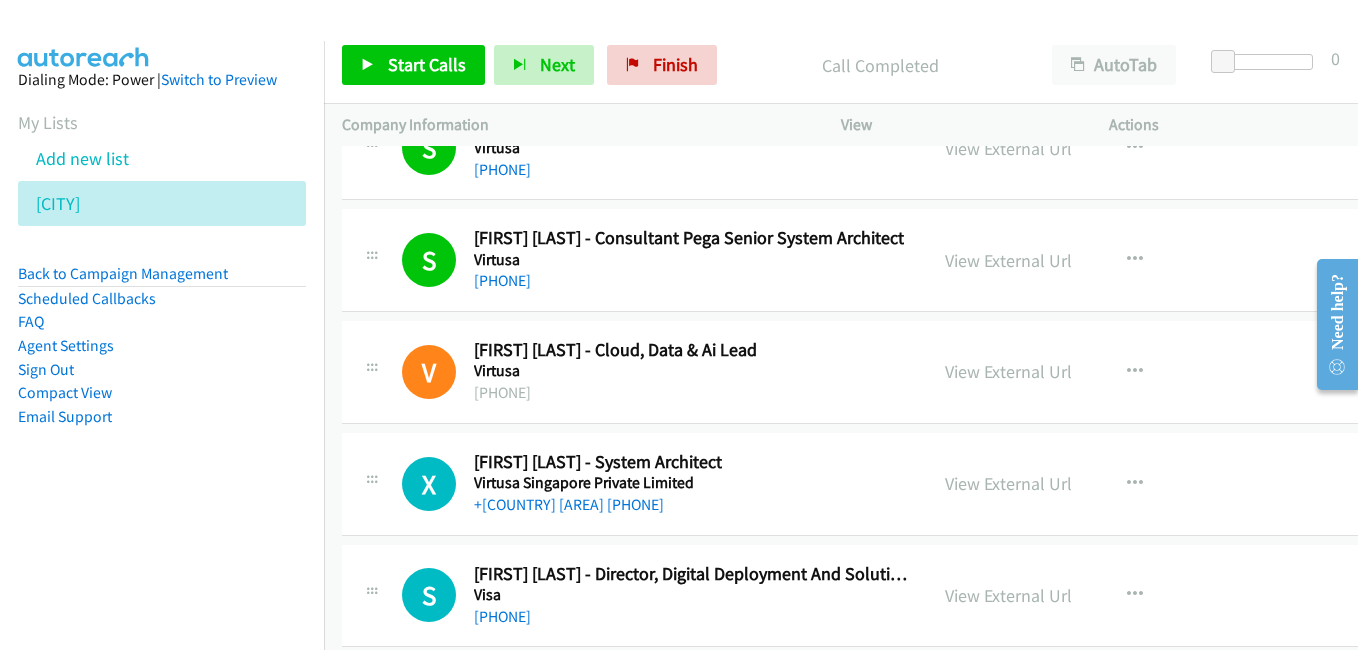 scroll, scrollTop: 27100, scrollLeft: 0, axis: vertical 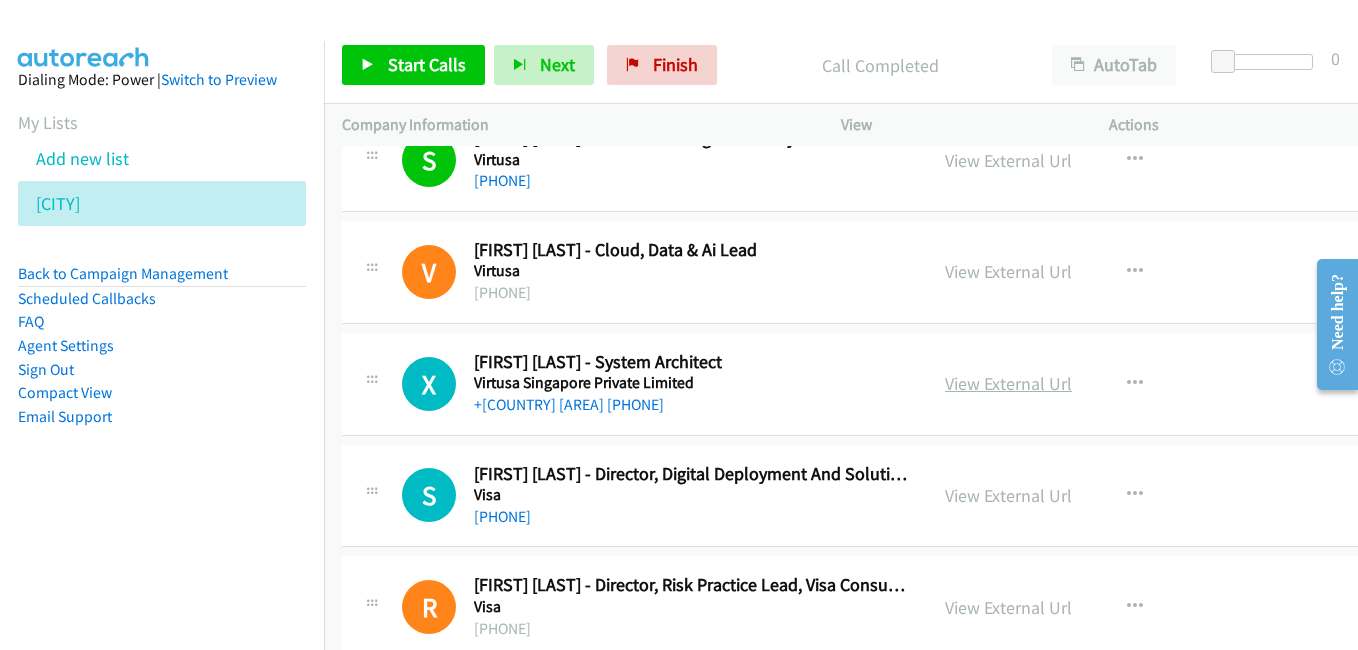 click on "View External Url" at bounding box center (1008, 383) 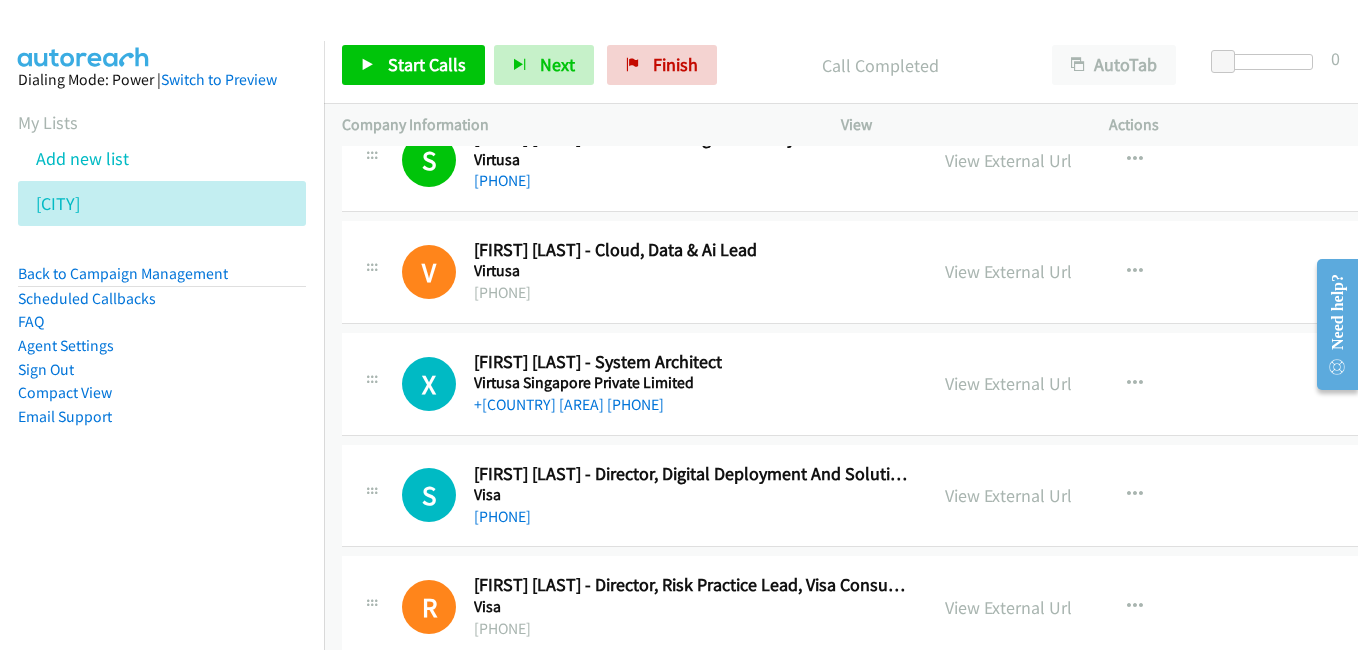 scroll, scrollTop: 27200, scrollLeft: 0, axis: vertical 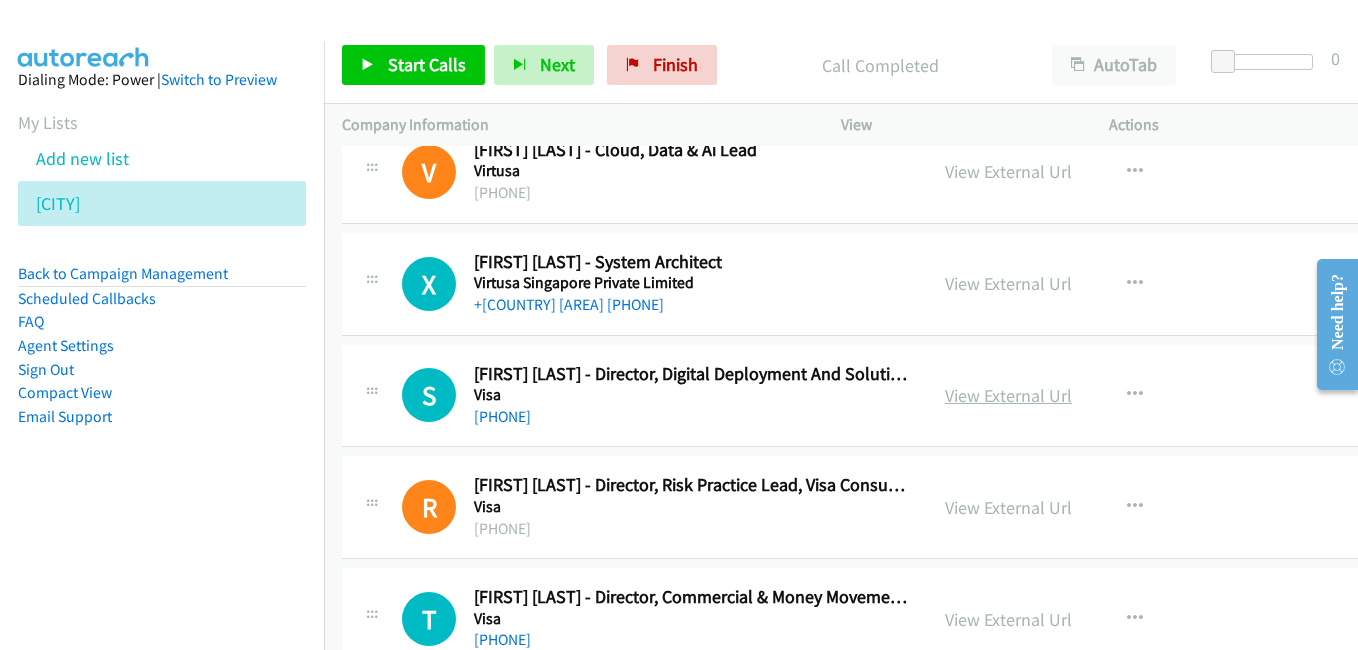 click on "View External Url" at bounding box center (1008, 395) 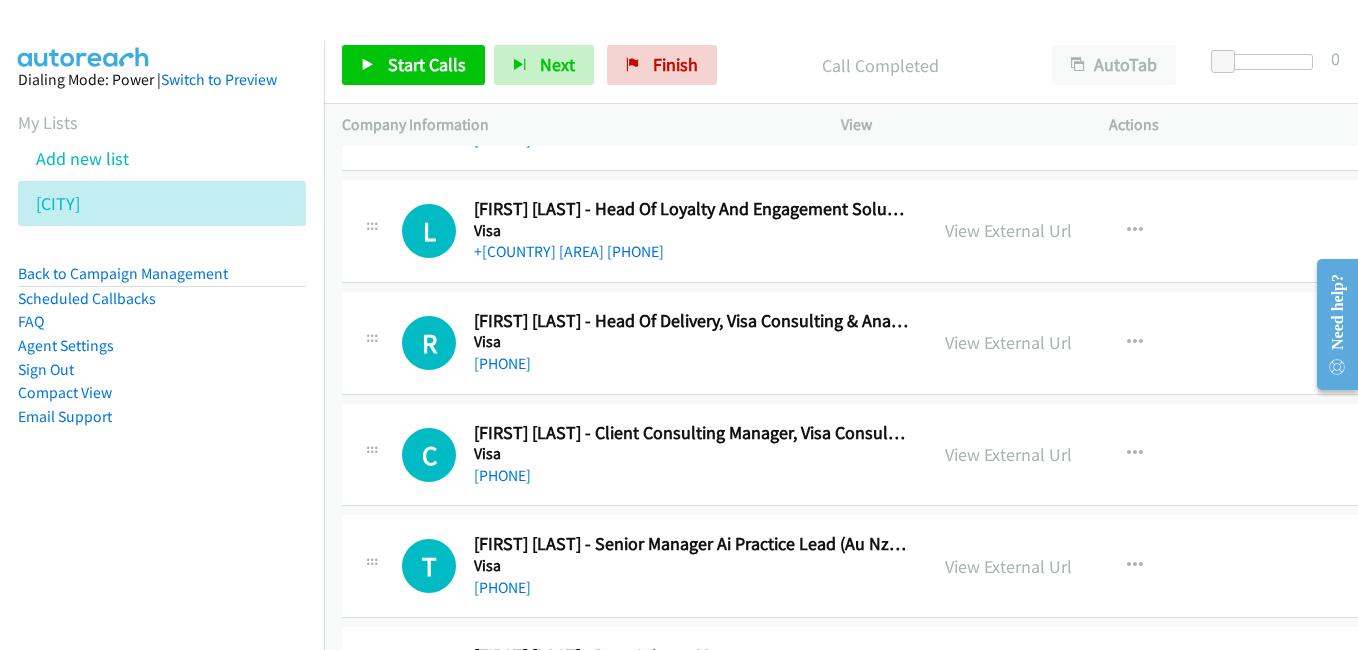 scroll, scrollTop: 27800, scrollLeft: 0, axis: vertical 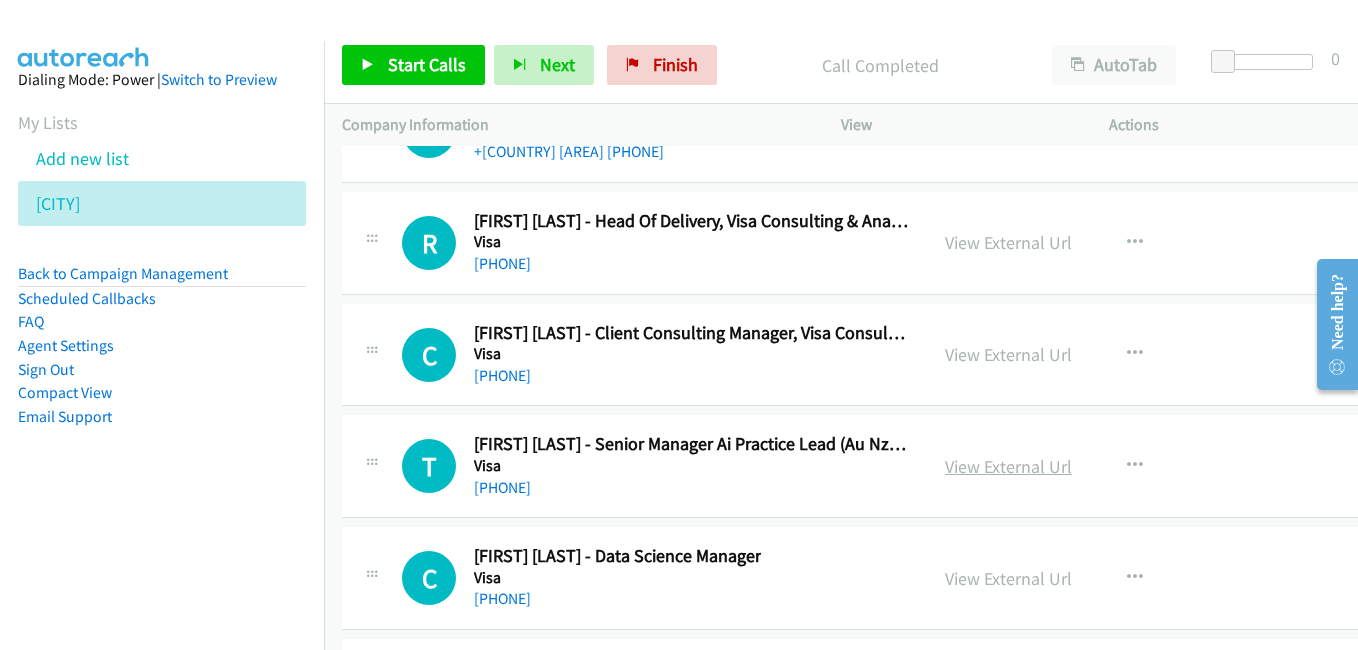 click on "View External Url" at bounding box center (1008, 466) 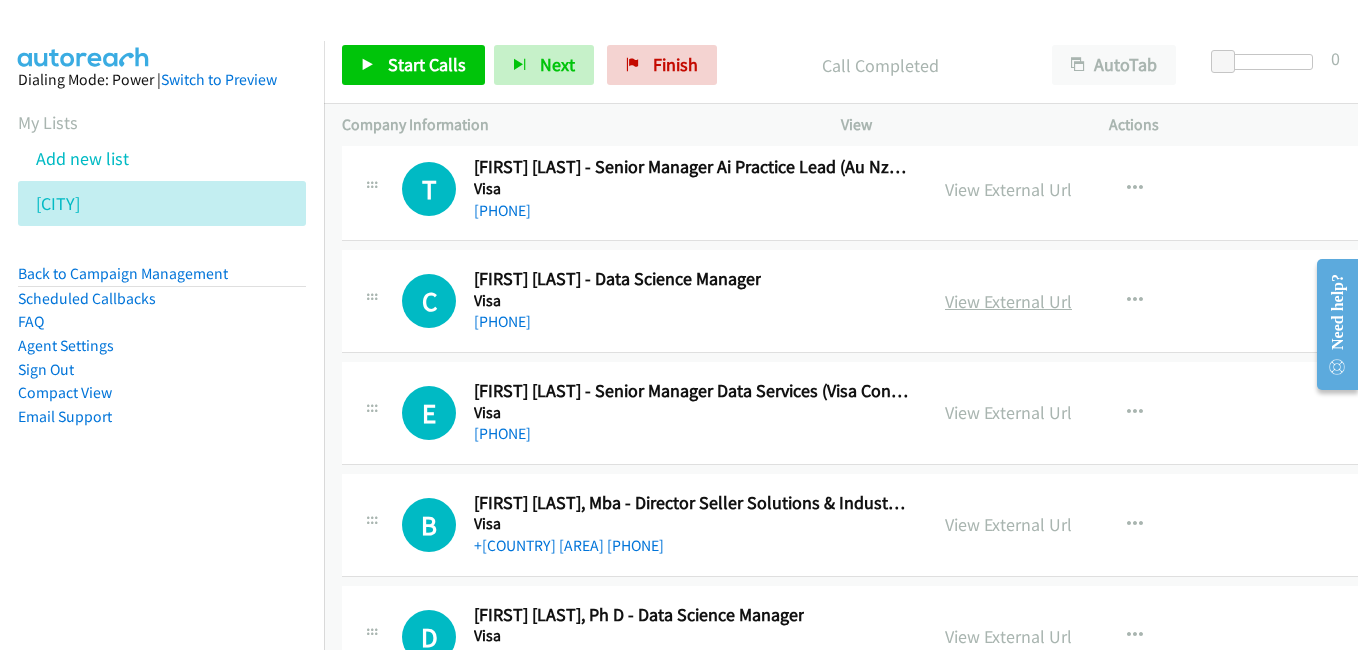scroll, scrollTop: 28100, scrollLeft: 0, axis: vertical 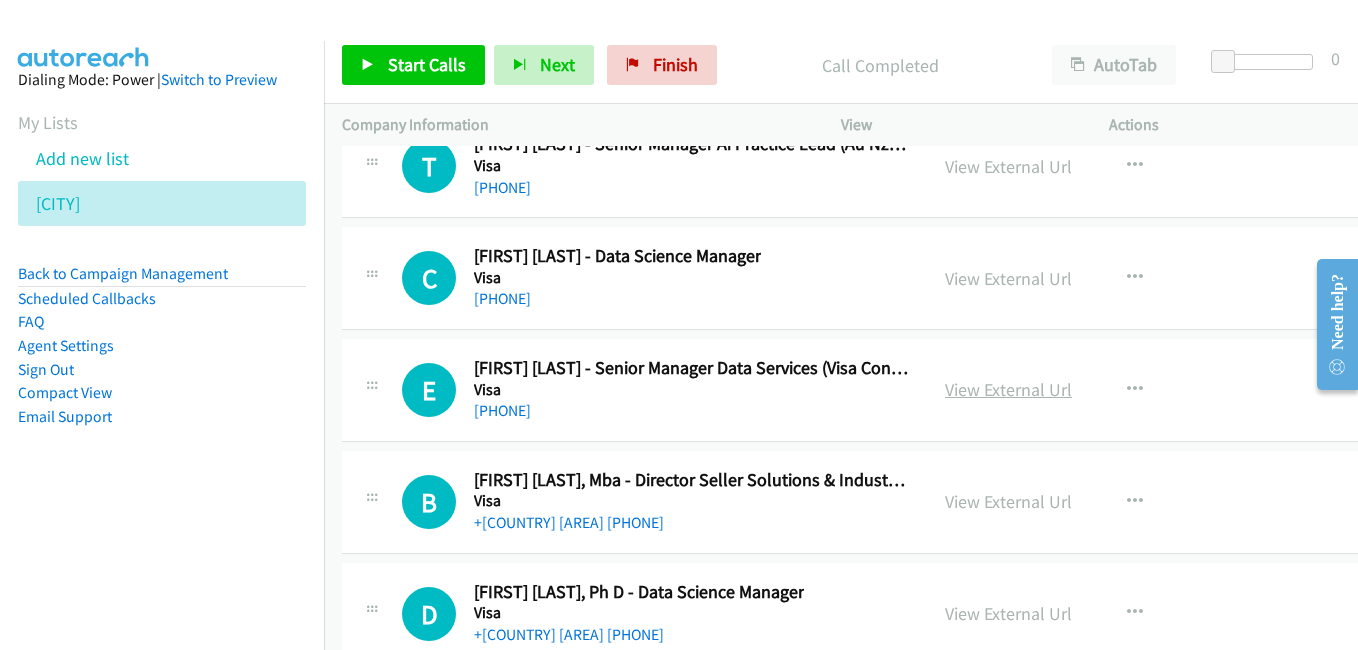 click on "View External Url" at bounding box center [1008, 389] 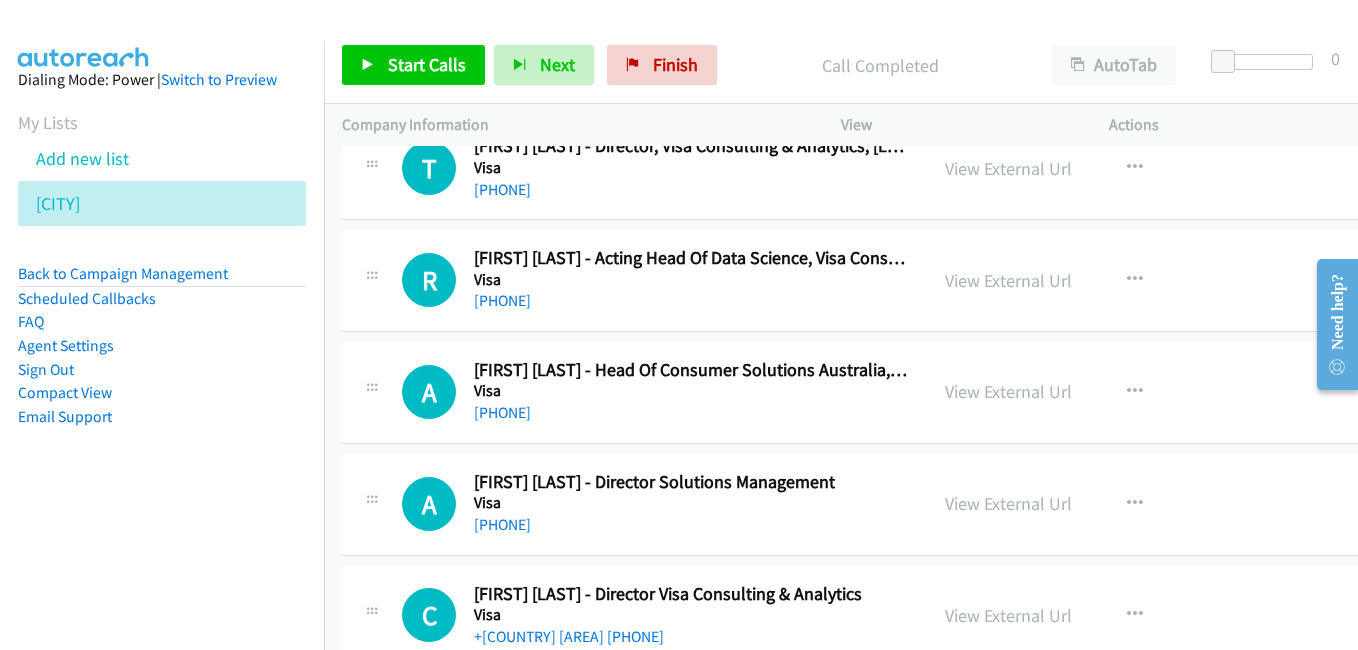 scroll, scrollTop: 28800, scrollLeft: 0, axis: vertical 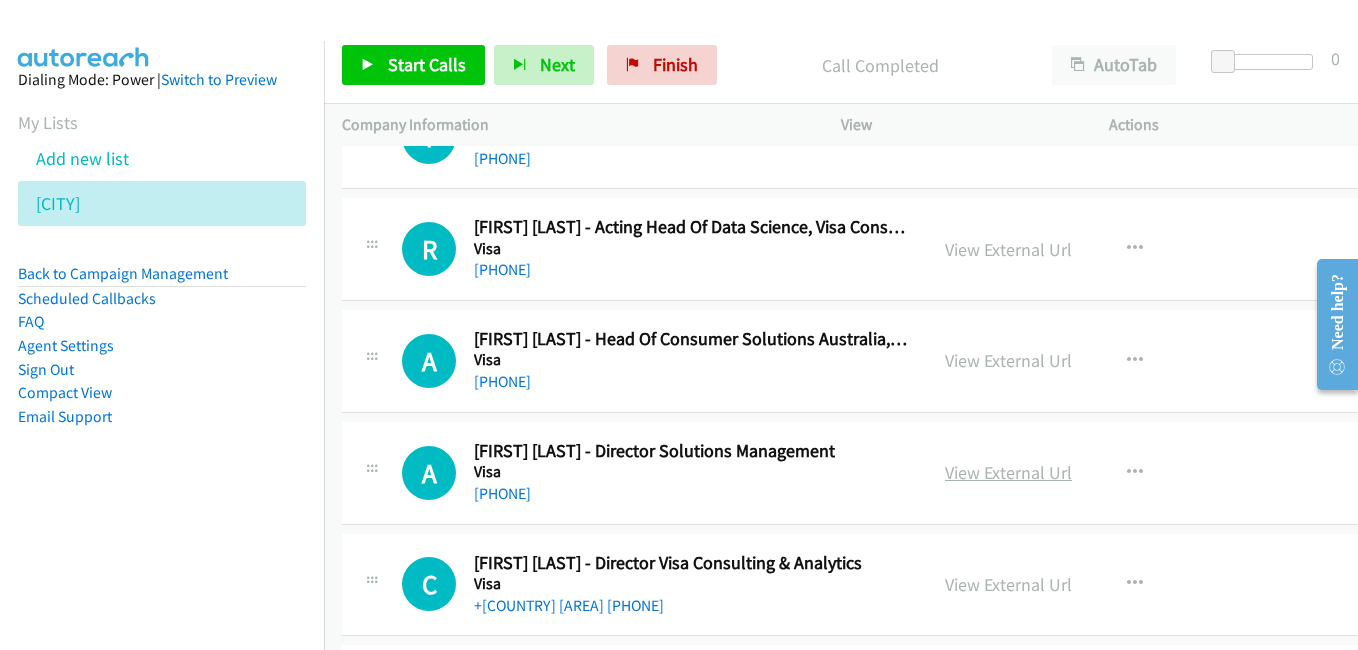 drag, startPoint x: 1013, startPoint y: 471, endPoint x: 996, endPoint y: 464, distance: 18.384777 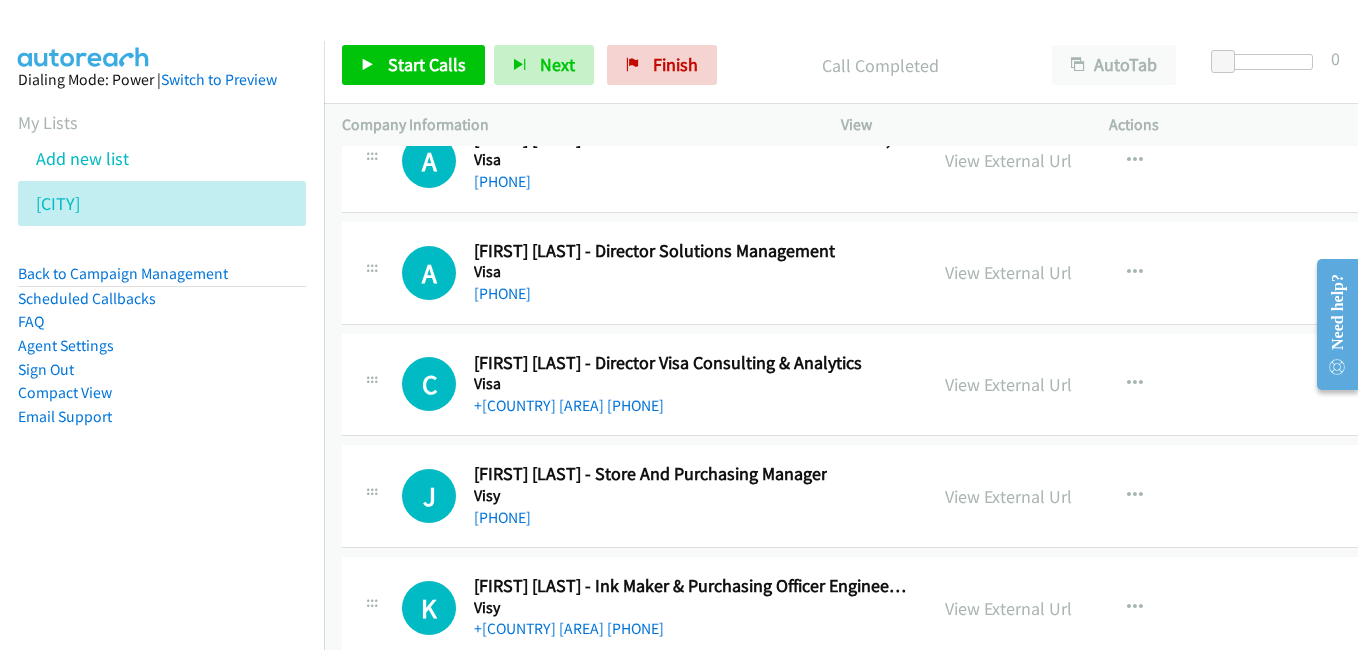 scroll, scrollTop: 29100, scrollLeft: 0, axis: vertical 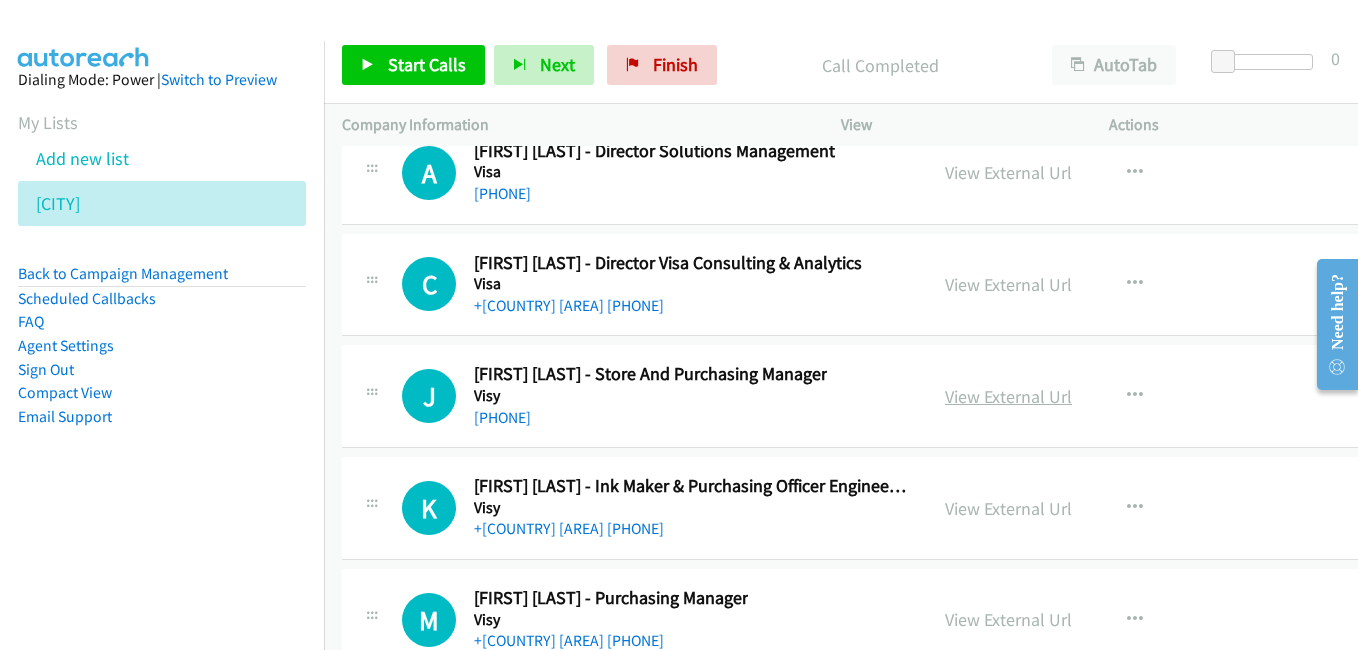 click on "View External Url" at bounding box center [1008, 396] 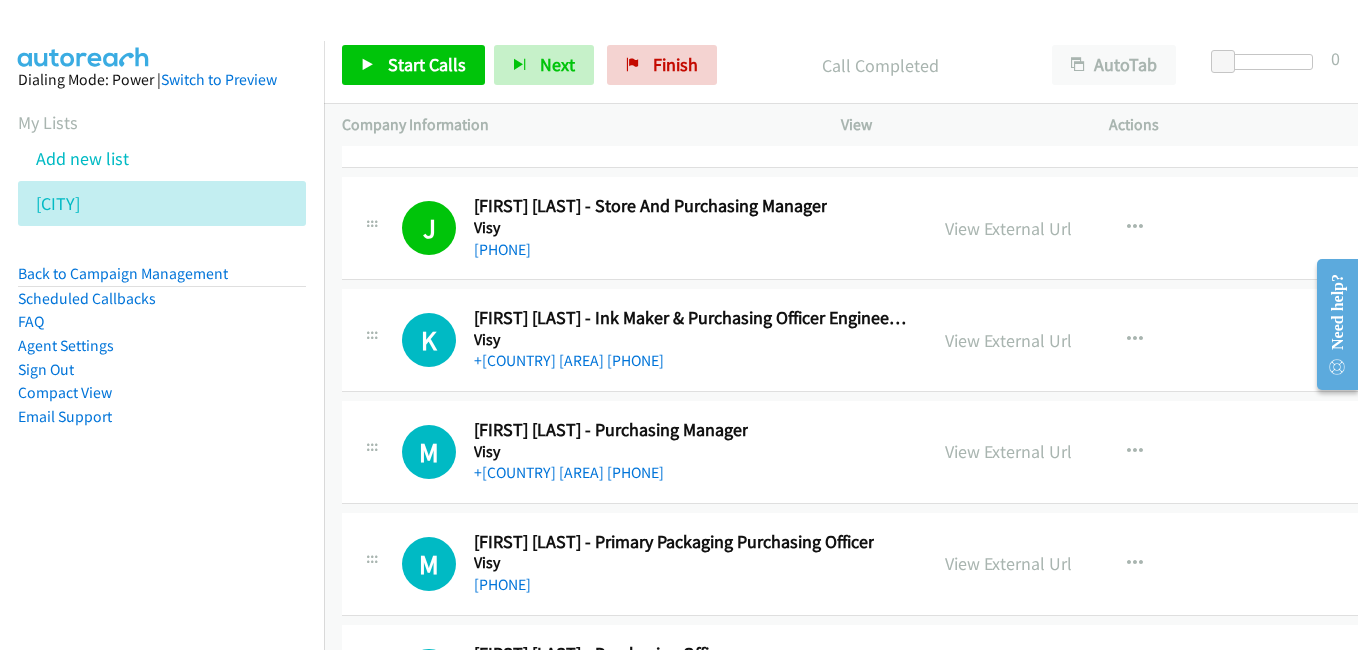 scroll, scrollTop: 29300, scrollLeft: 0, axis: vertical 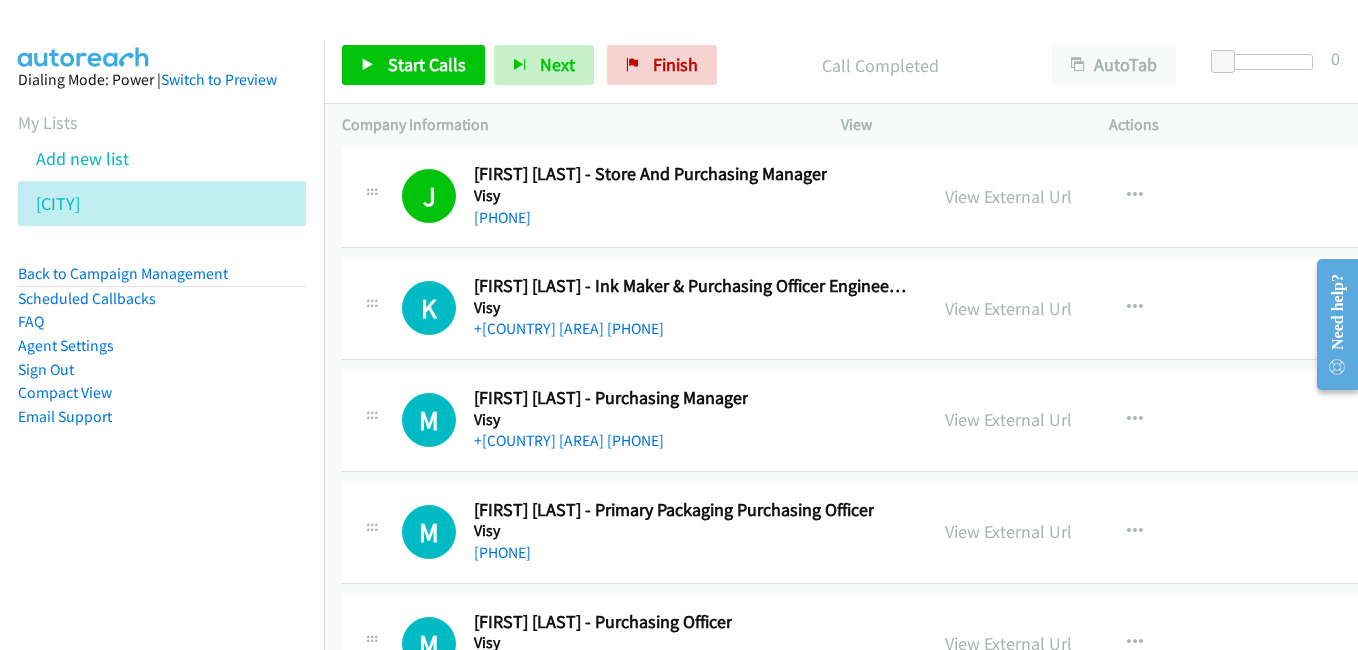 drag, startPoint x: 958, startPoint y: 416, endPoint x: 397, endPoint y: 1, distance: 697.8152 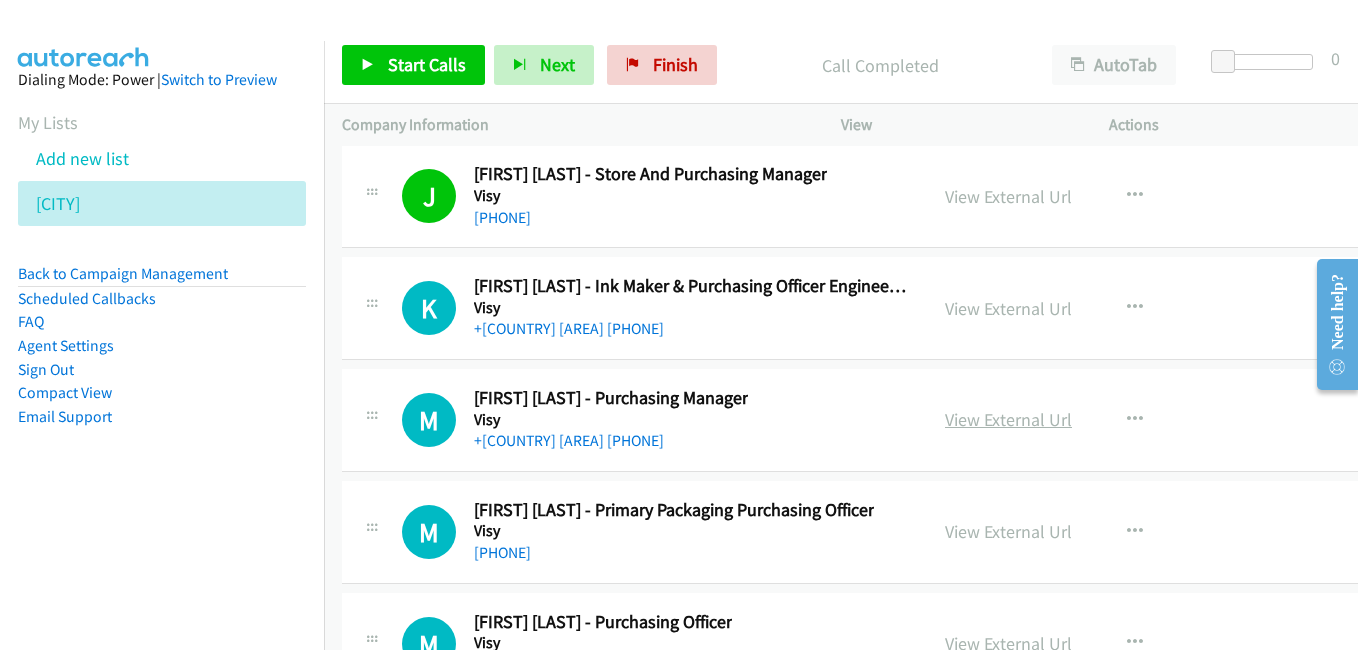 click on "View External Url" at bounding box center (1008, 419) 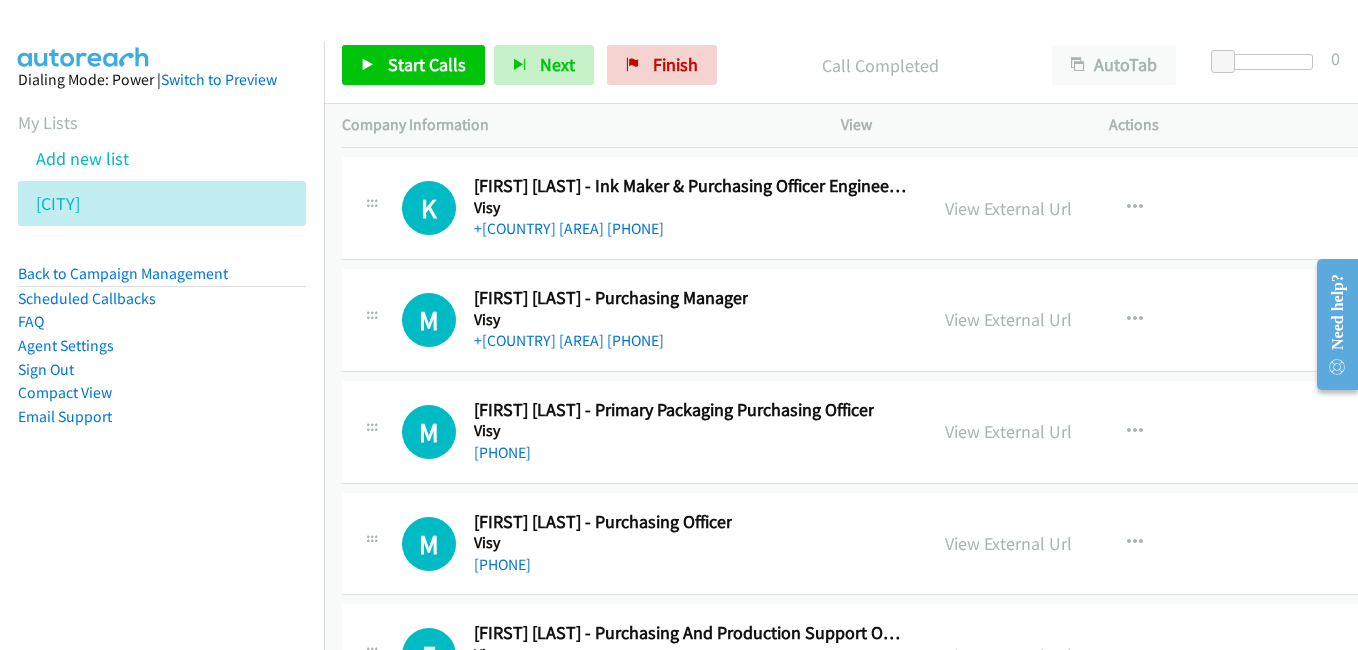 scroll, scrollTop: 29500, scrollLeft: 0, axis: vertical 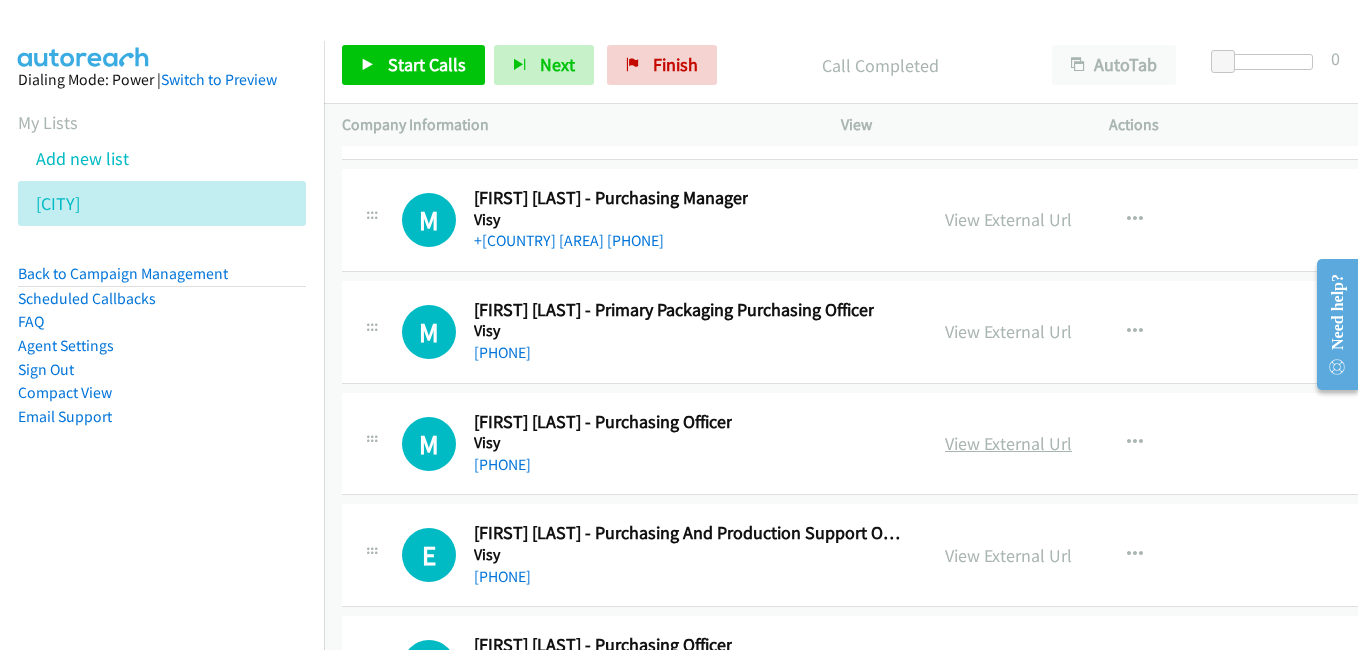 click on "View External Url" at bounding box center (1008, 443) 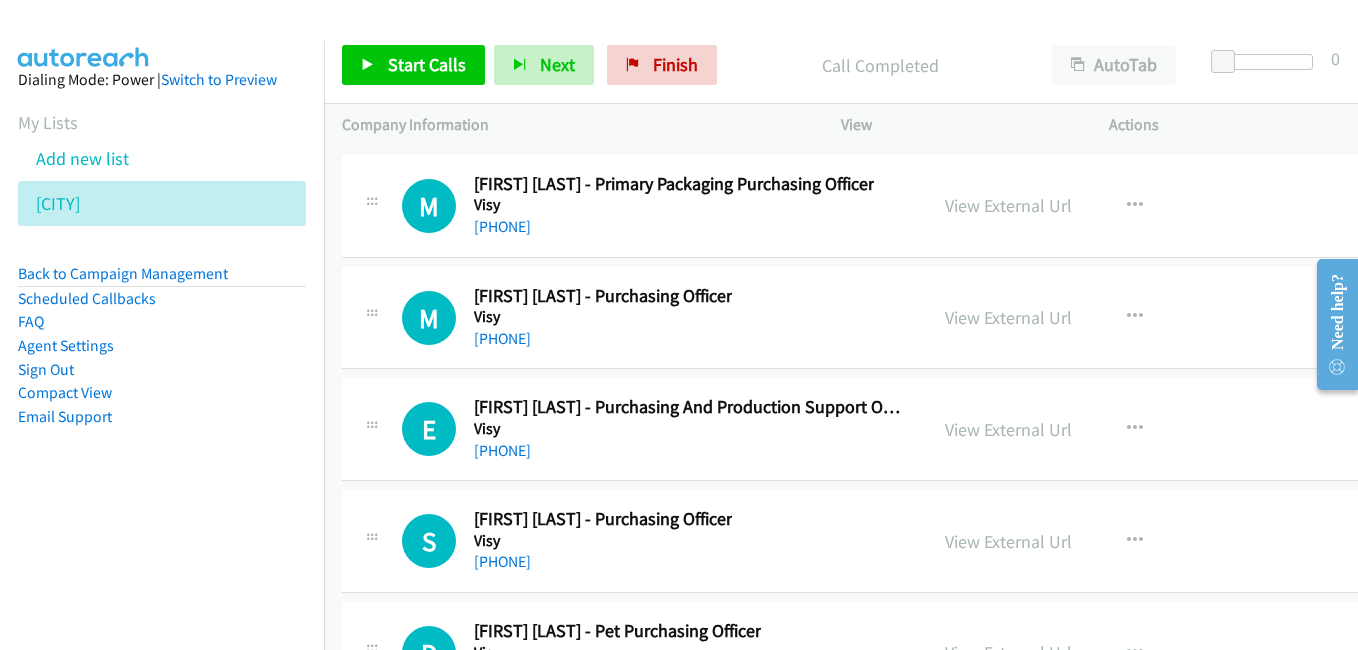 scroll, scrollTop: 29700, scrollLeft: 0, axis: vertical 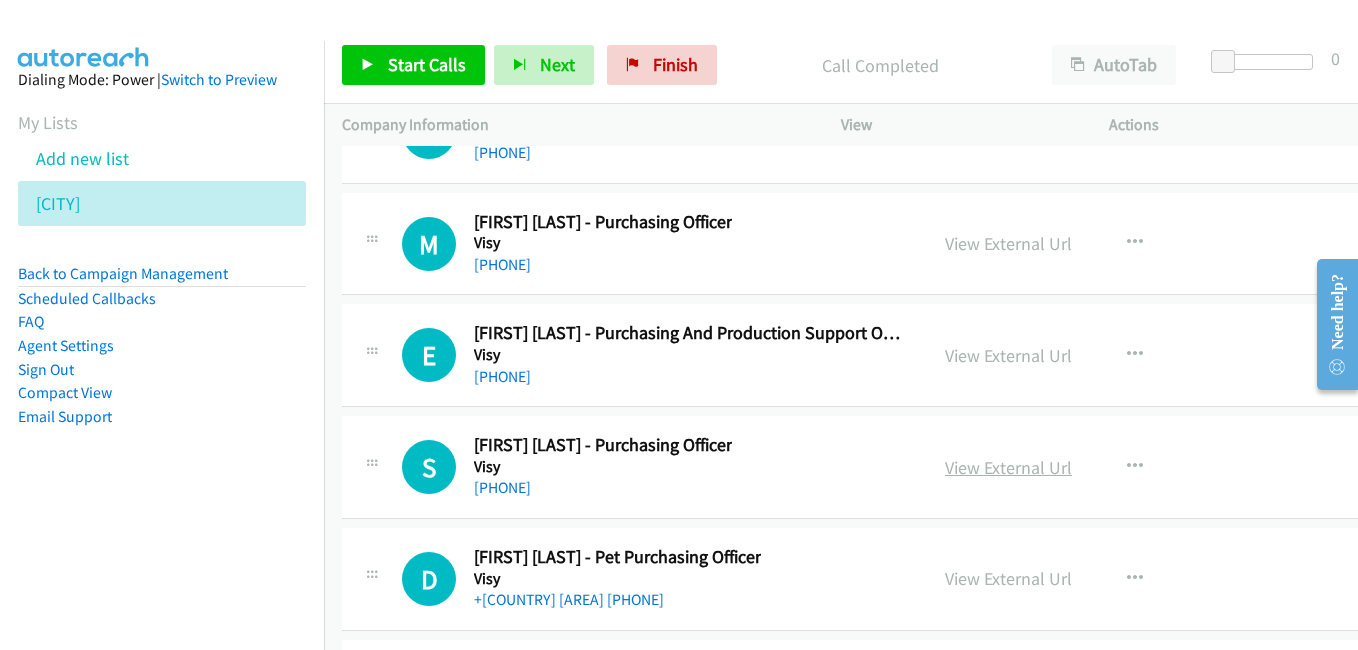 click on "View External Url" at bounding box center [1008, 467] 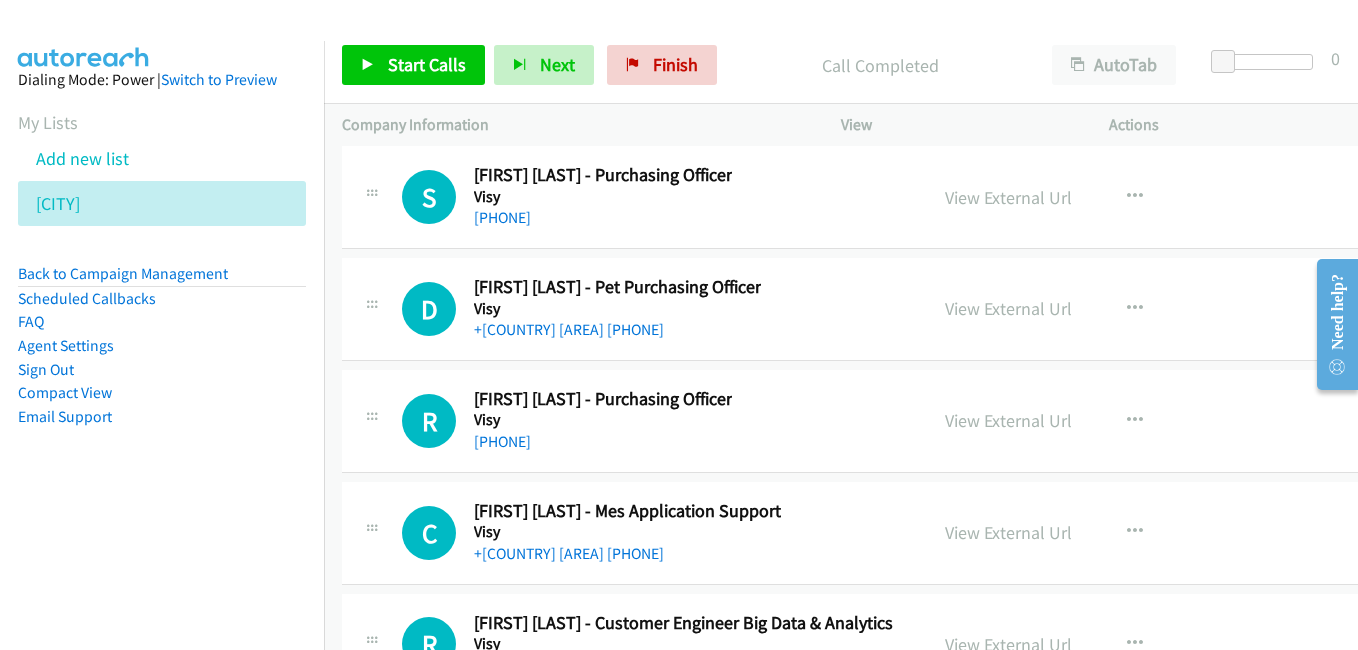 scroll, scrollTop: 30000, scrollLeft: 0, axis: vertical 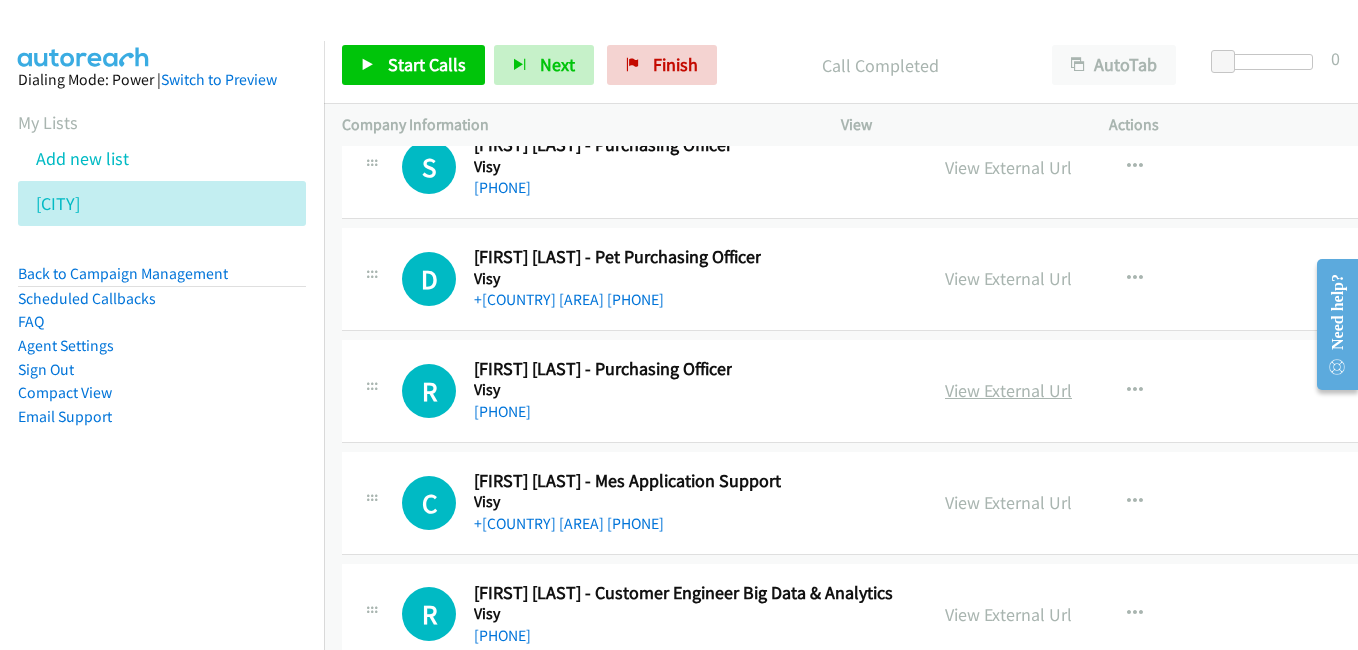 click on "View External Url" at bounding box center [1008, 390] 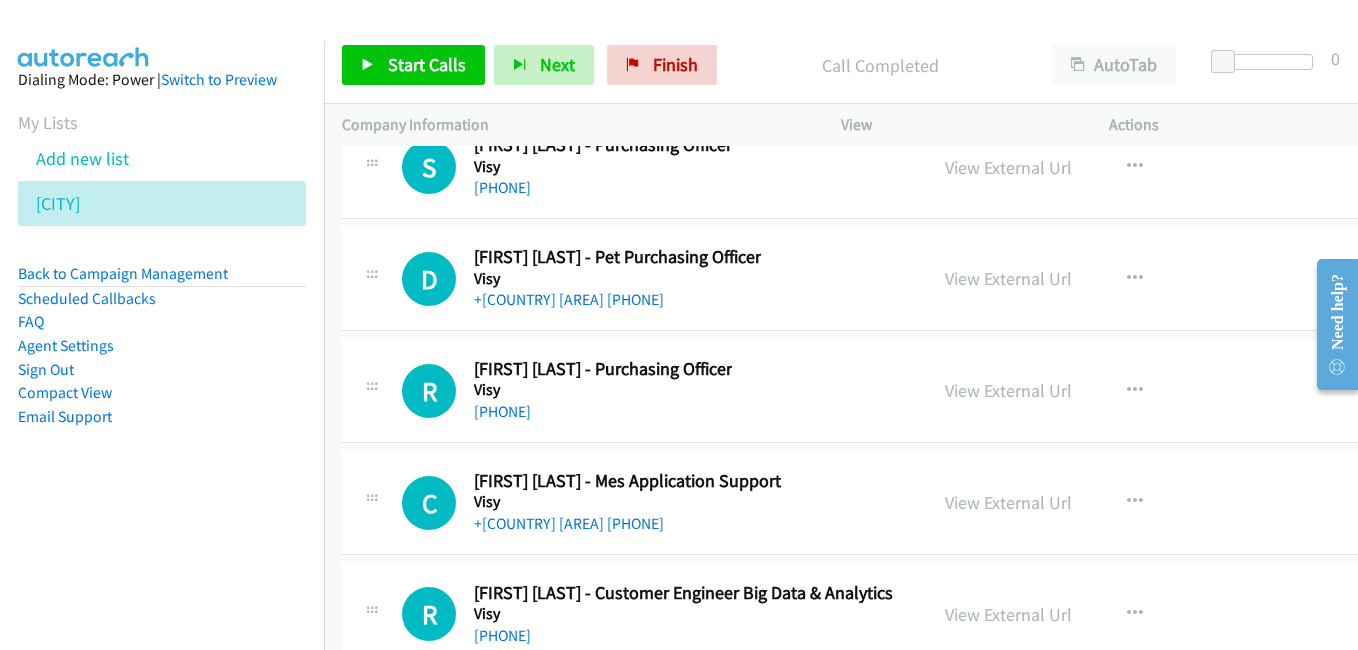 scroll, scrollTop: 30100, scrollLeft: 0, axis: vertical 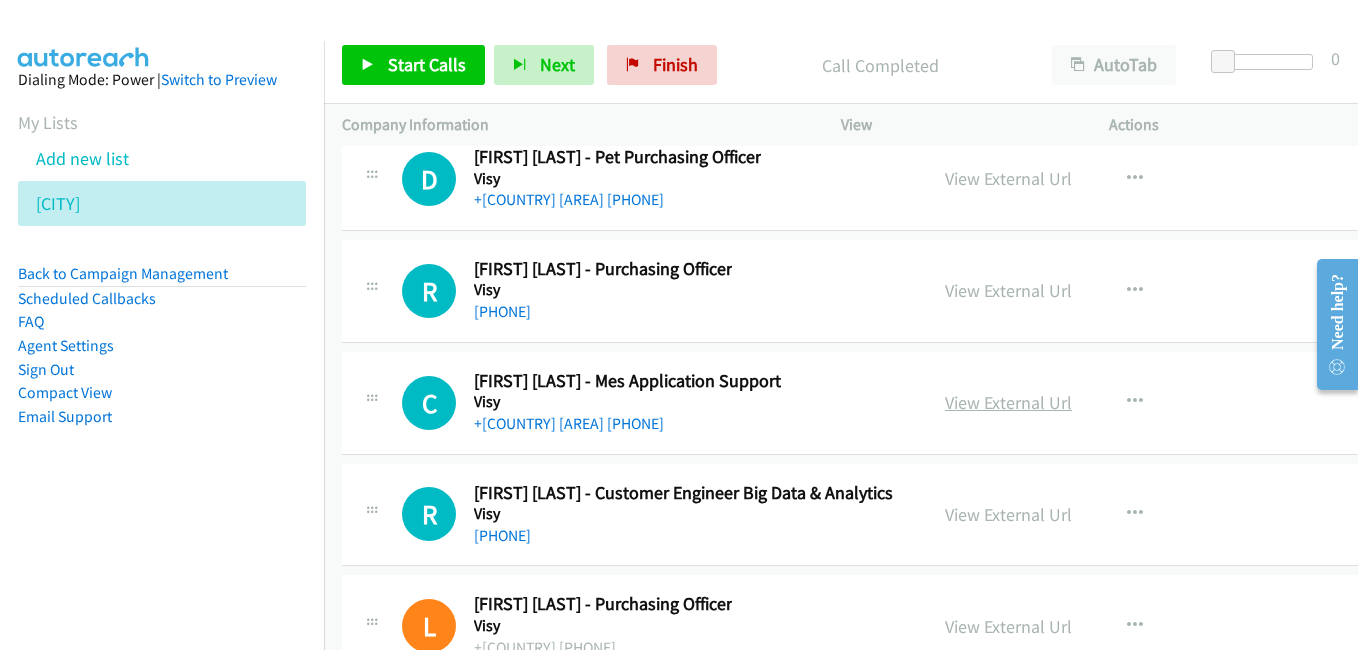 click on "View External Url" at bounding box center [1008, 402] 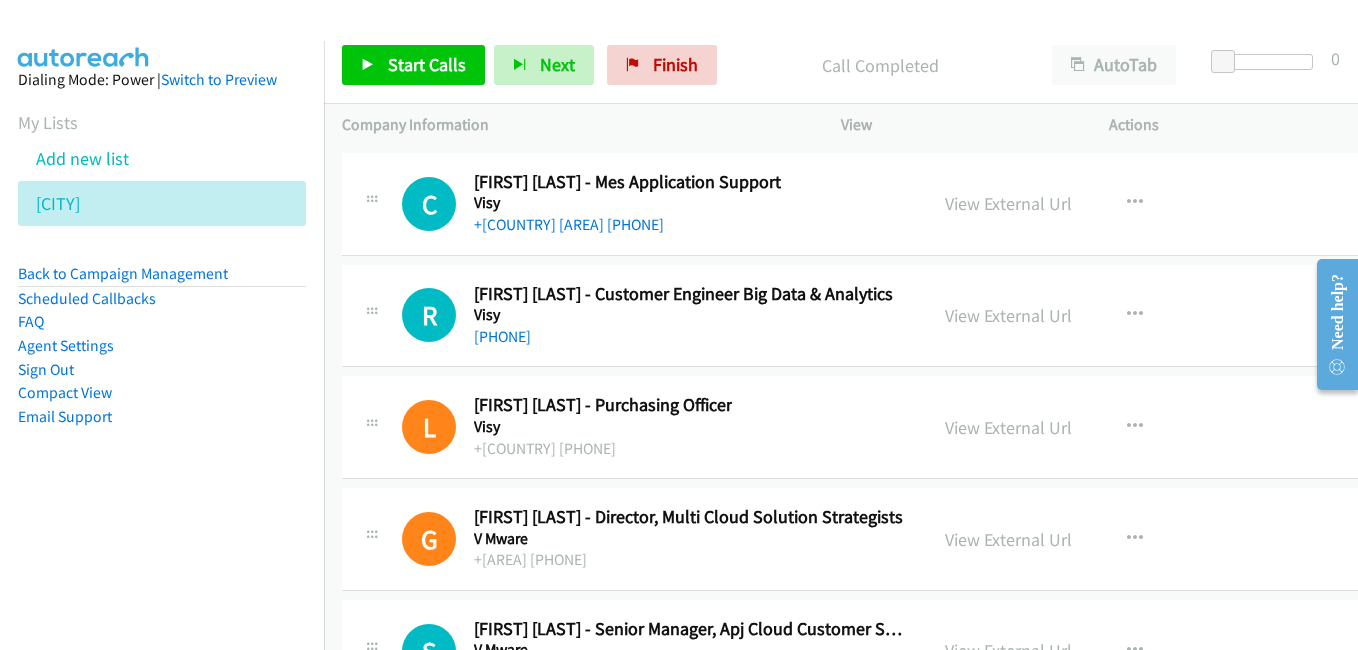 scroll, scrollTop: 30300, scrollLeft: 0, axis: vertical 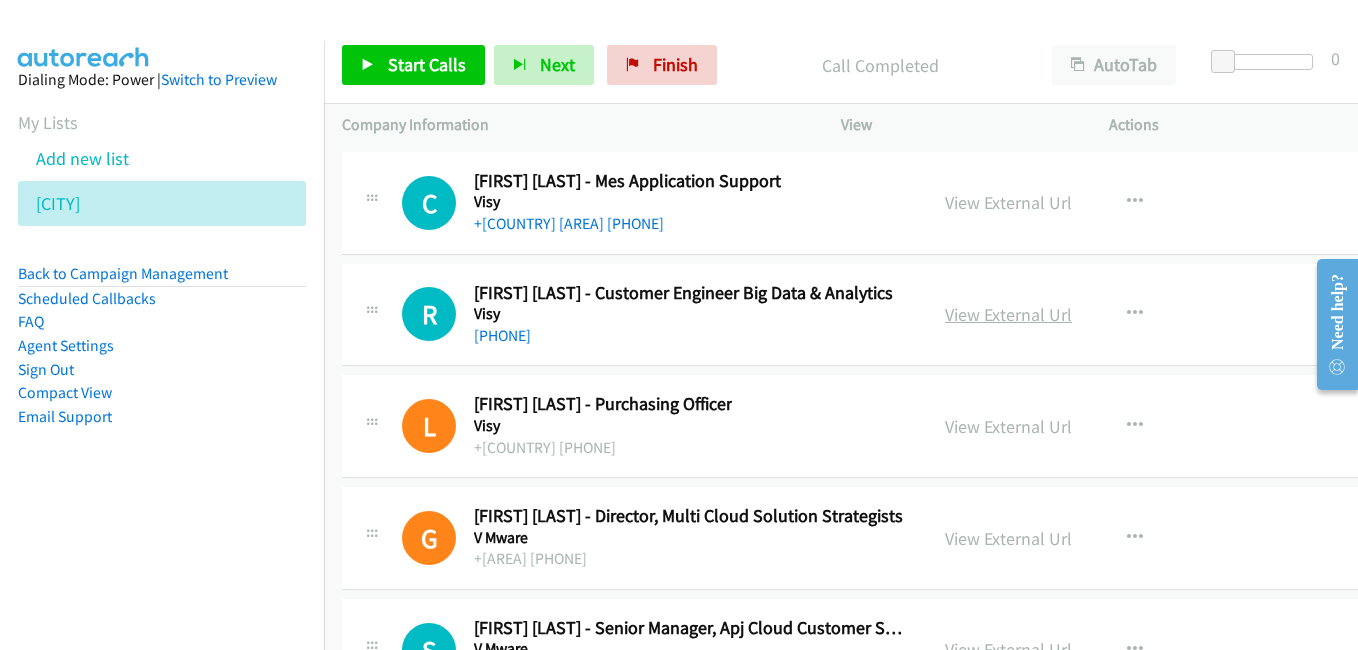 click on "View External Url" at bounding box center [1008, 314] 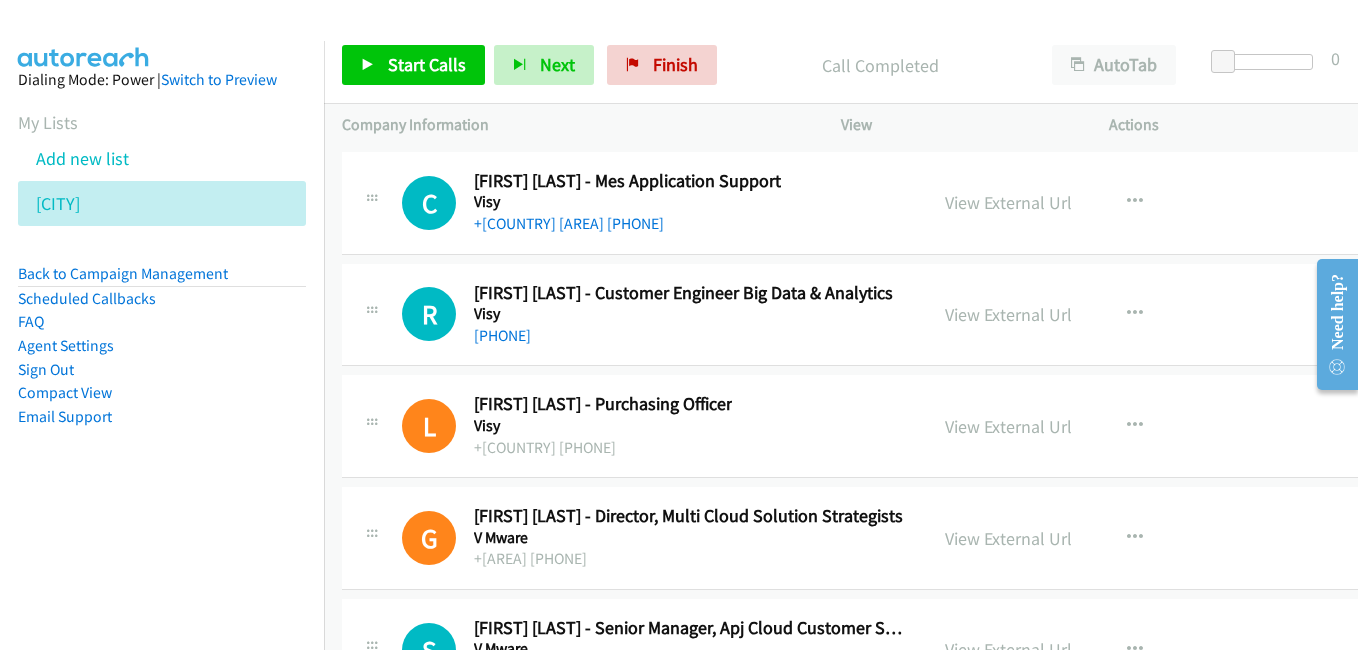 drag, startPoint x: 991, startPoint y: 436, endPoint x: 790, endPoint y: 373, distance: 210.64188 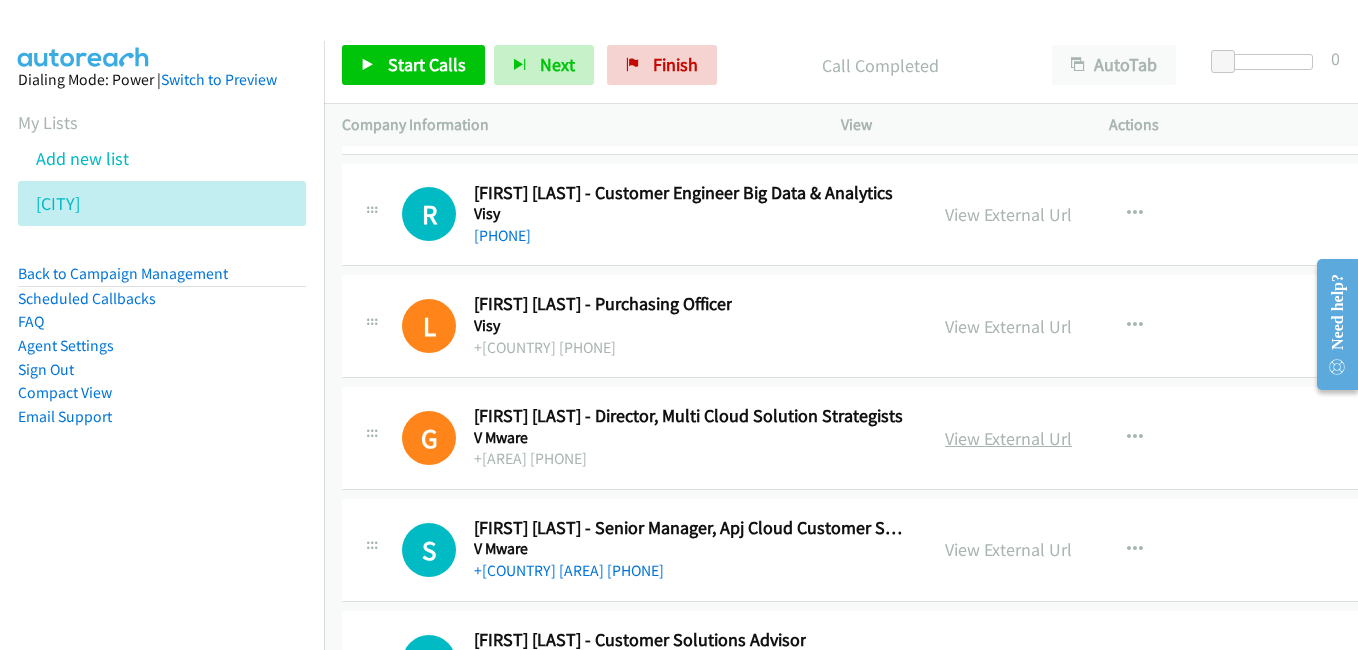 click on "View External Url" at bounding box center [1008, 438] 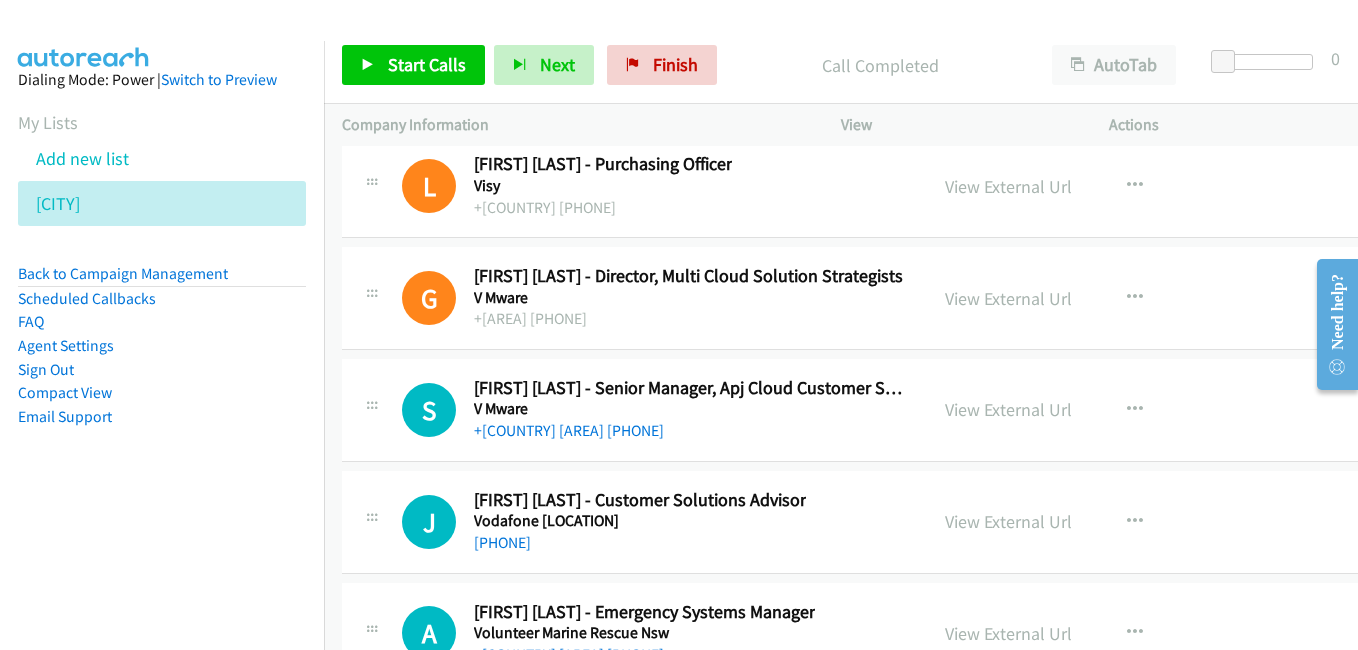 scroll, scrollTop: 30600, scrollLeft: 0, axis: vertical 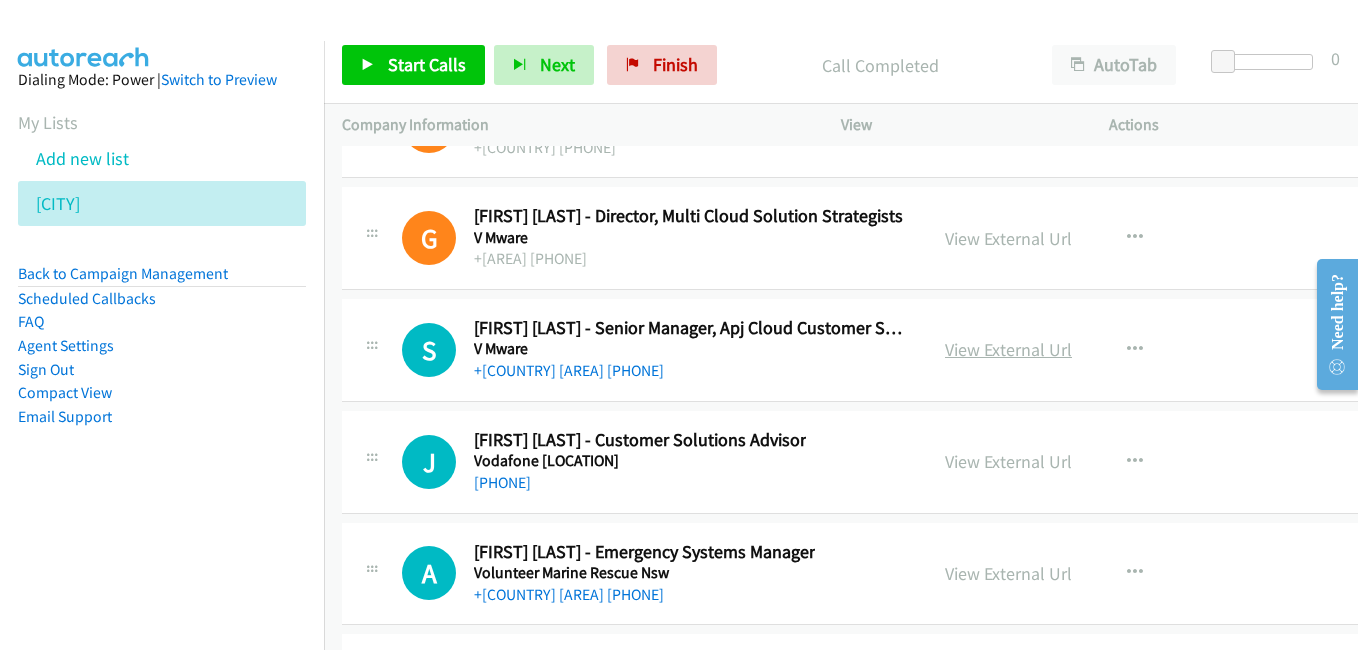 click on "View External Url" at bounding box center (1008, 349) 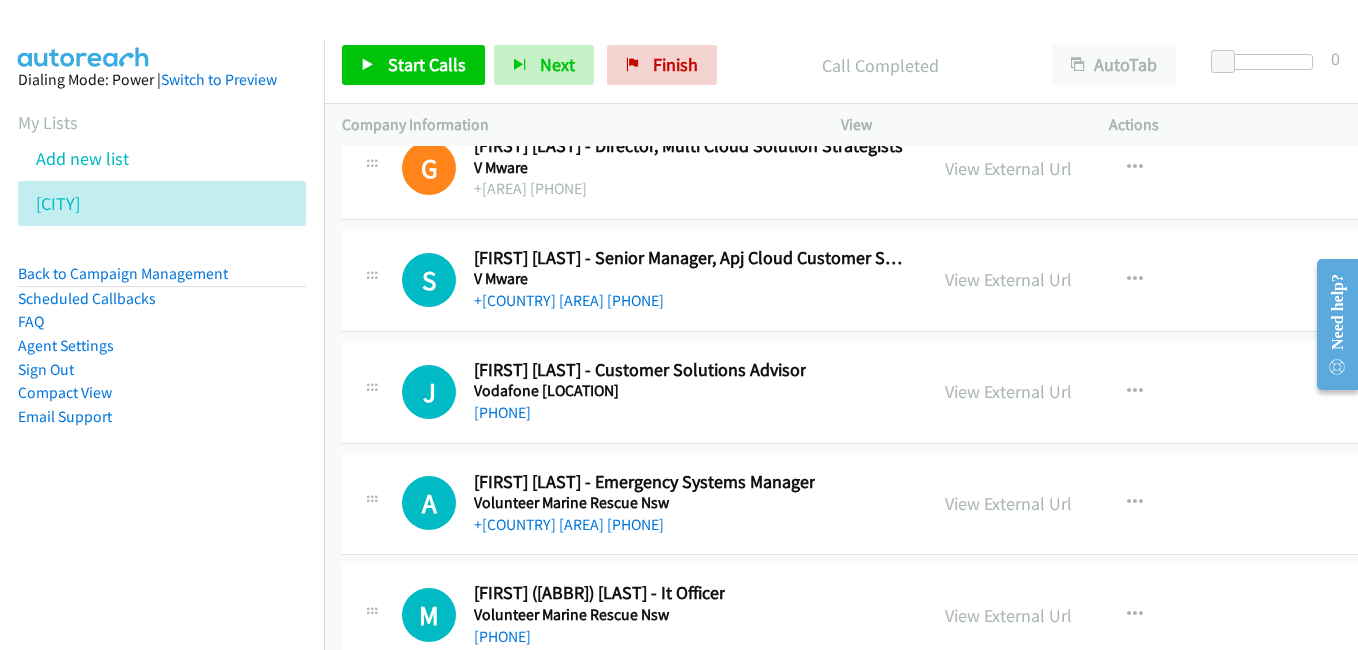 scroll, scrollTop: 30700, scrollLeft: 0, axis: vertical 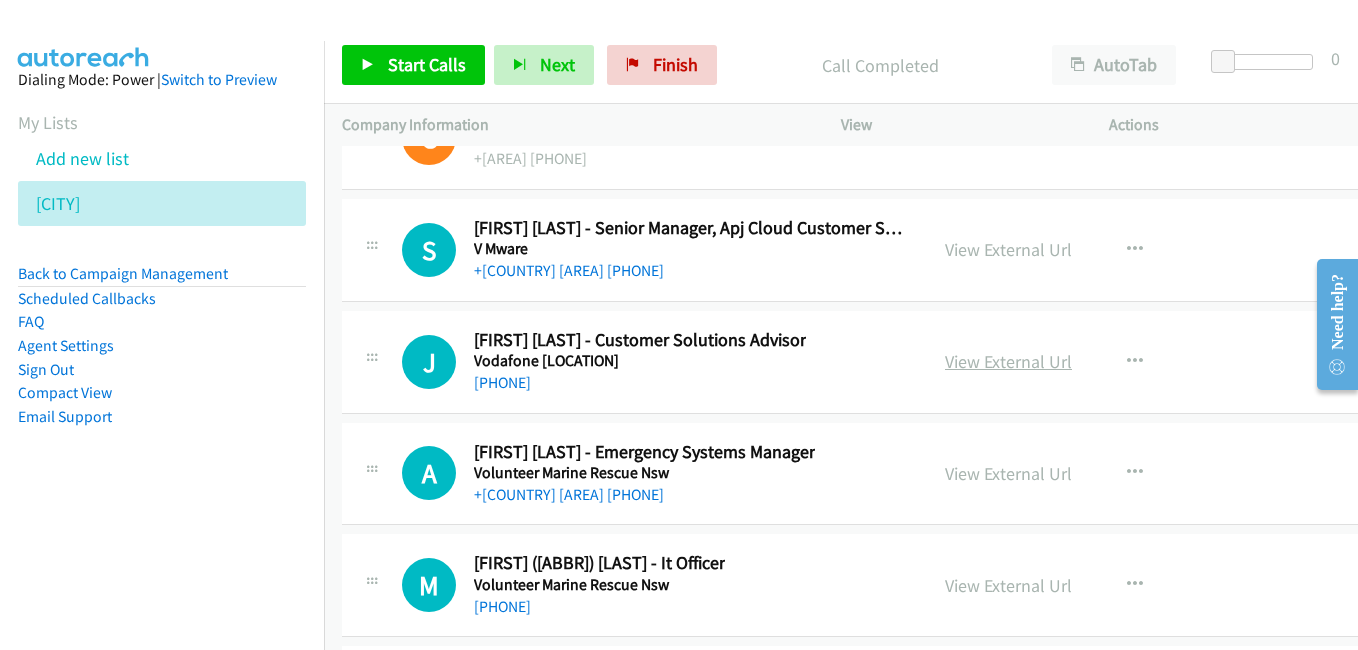 click on "View External Url" at bounding box center (1008, 361) 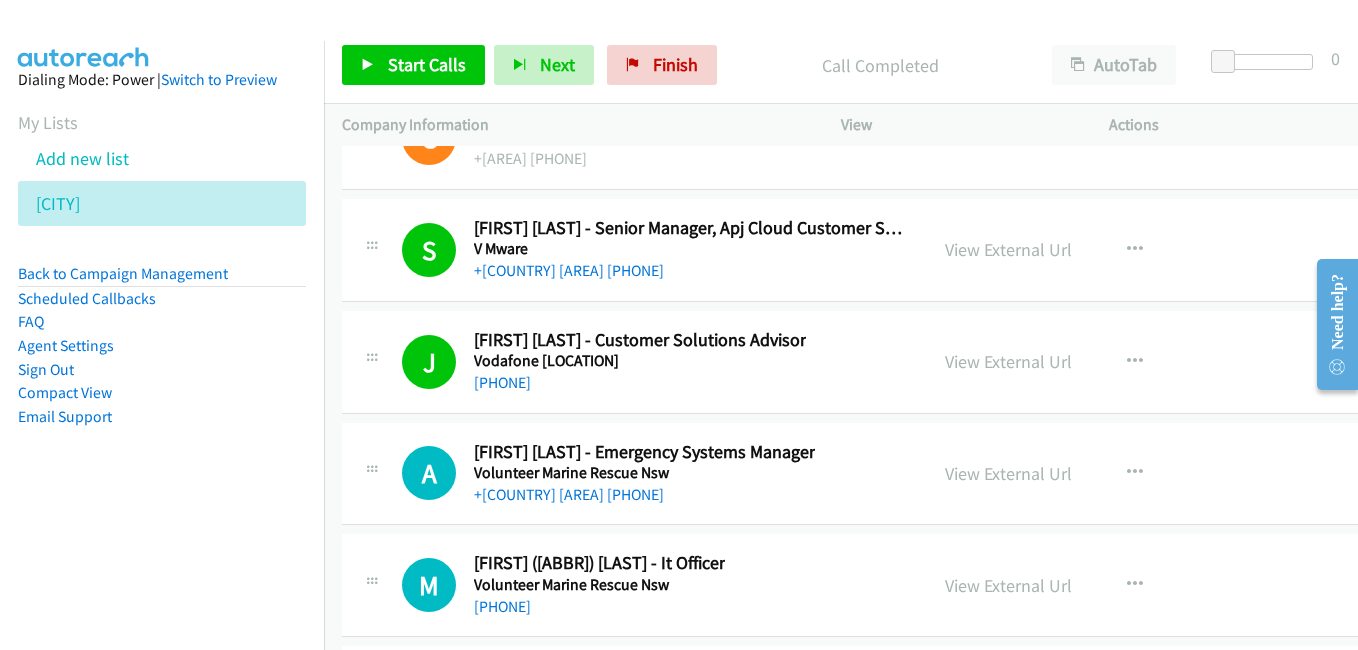 scroll, scrollTop: 30800, scrollLeft: 0, axis: vertical 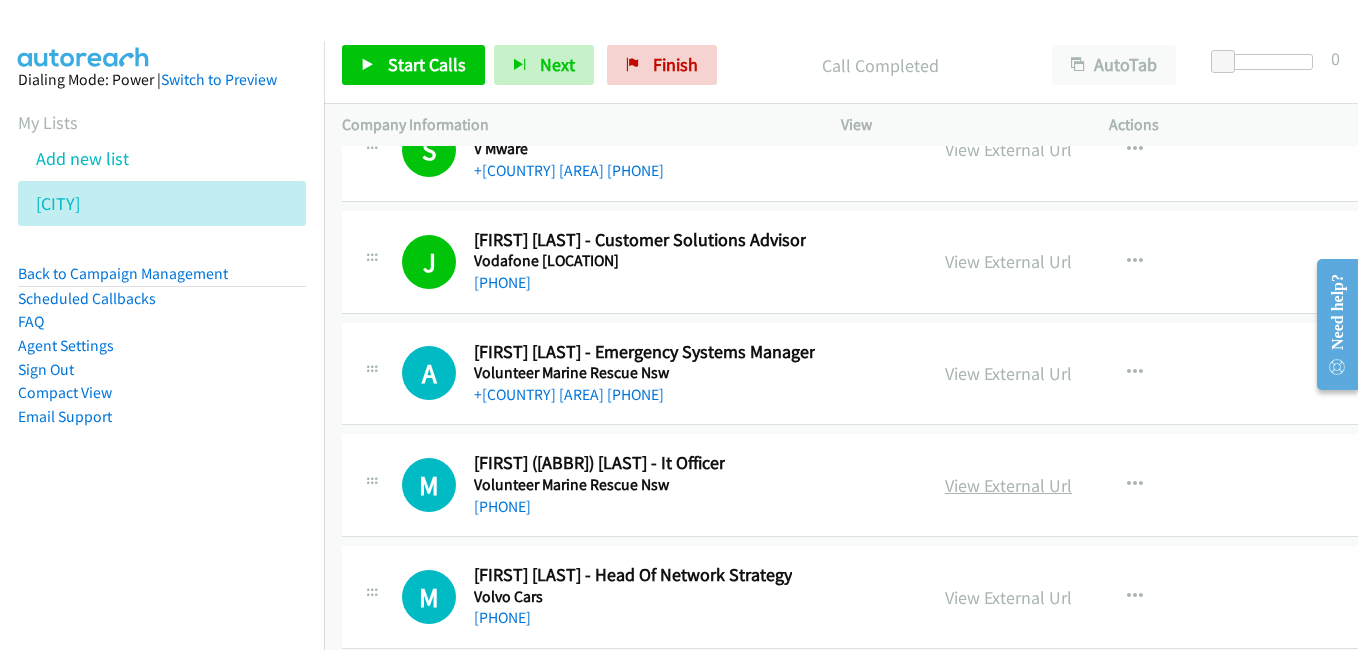 click on "View External Url" at bounding box center (1008, 485) 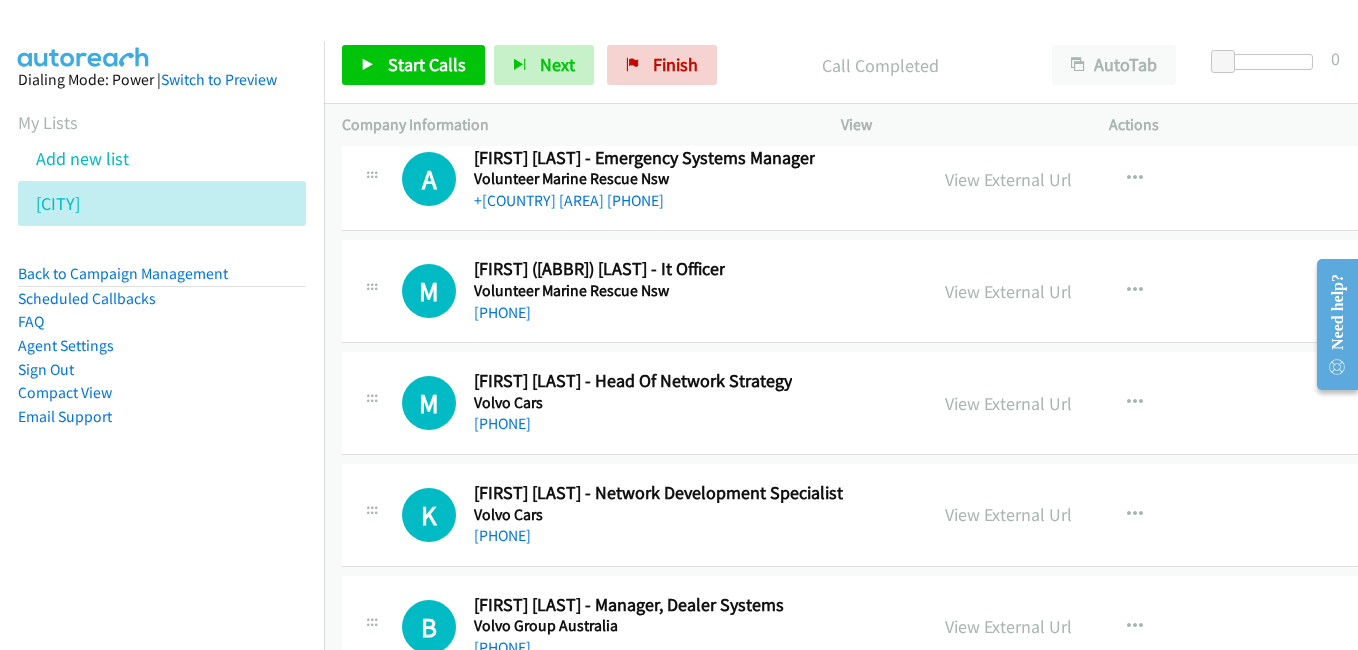 scroll, scrollTop: 31000, scrollLeft: 0, axis: vertical 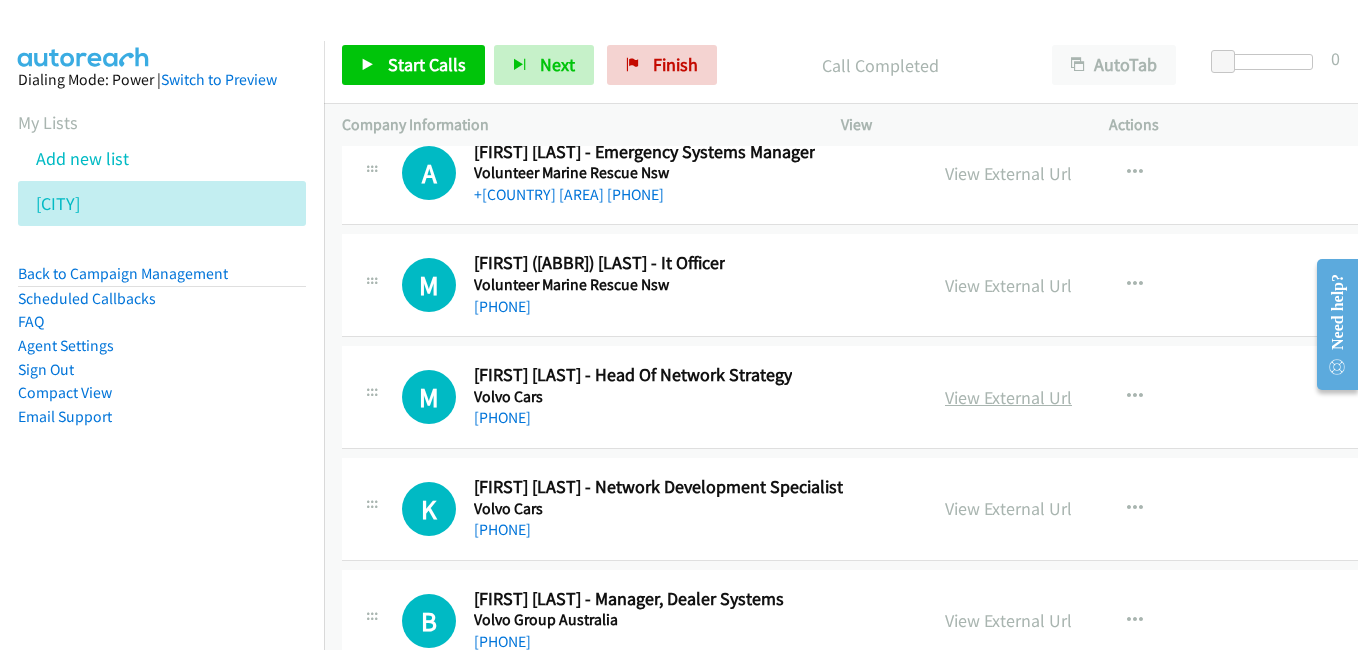click on "View External Url" at bounding box center [1008, 397] 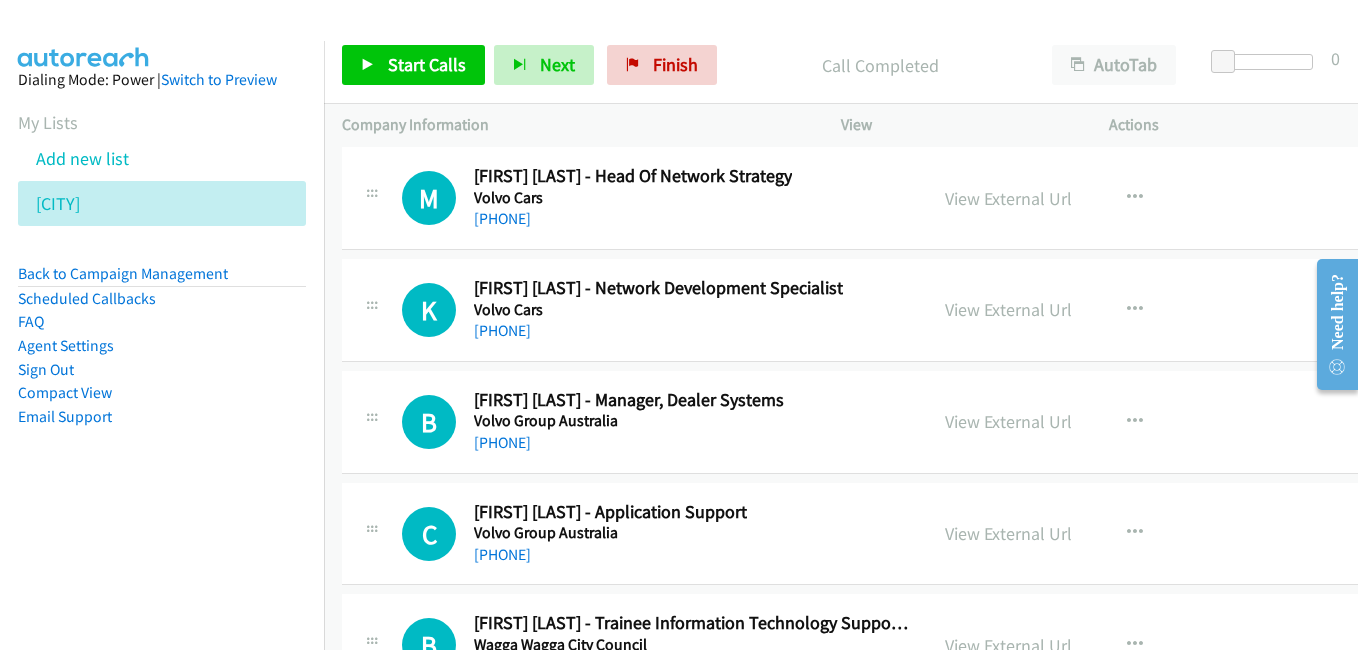 scroll, scrollTop: 31200, scrollLeft: 0, axis: vertical 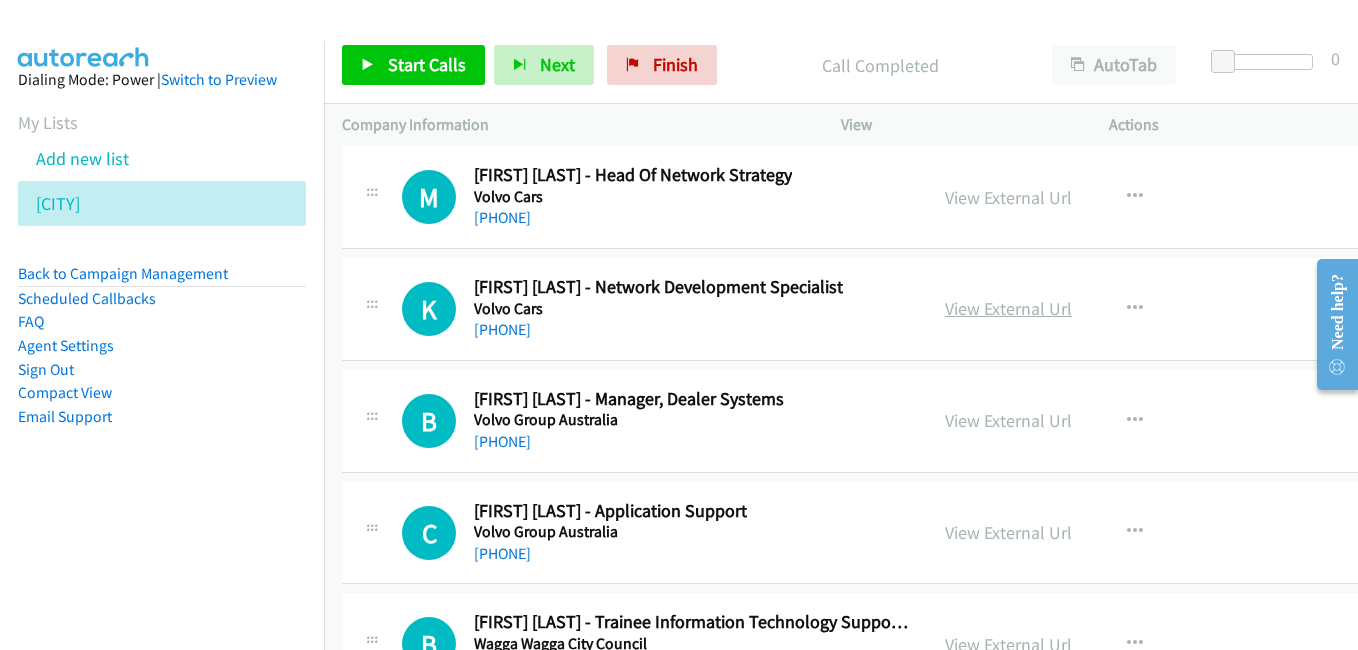 click on "View External Url" at bounding box center (1008, 308) 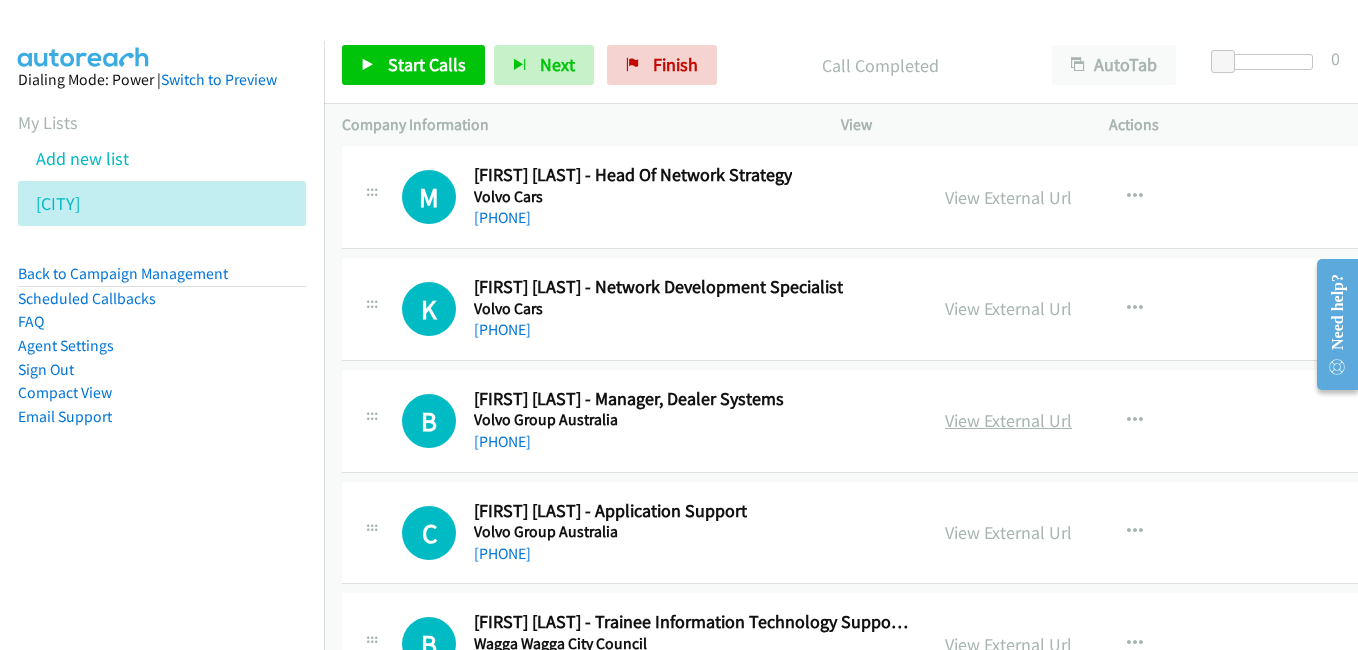 scroll, scrollTop: 31300, scrollLeft: 0, axis: vertical 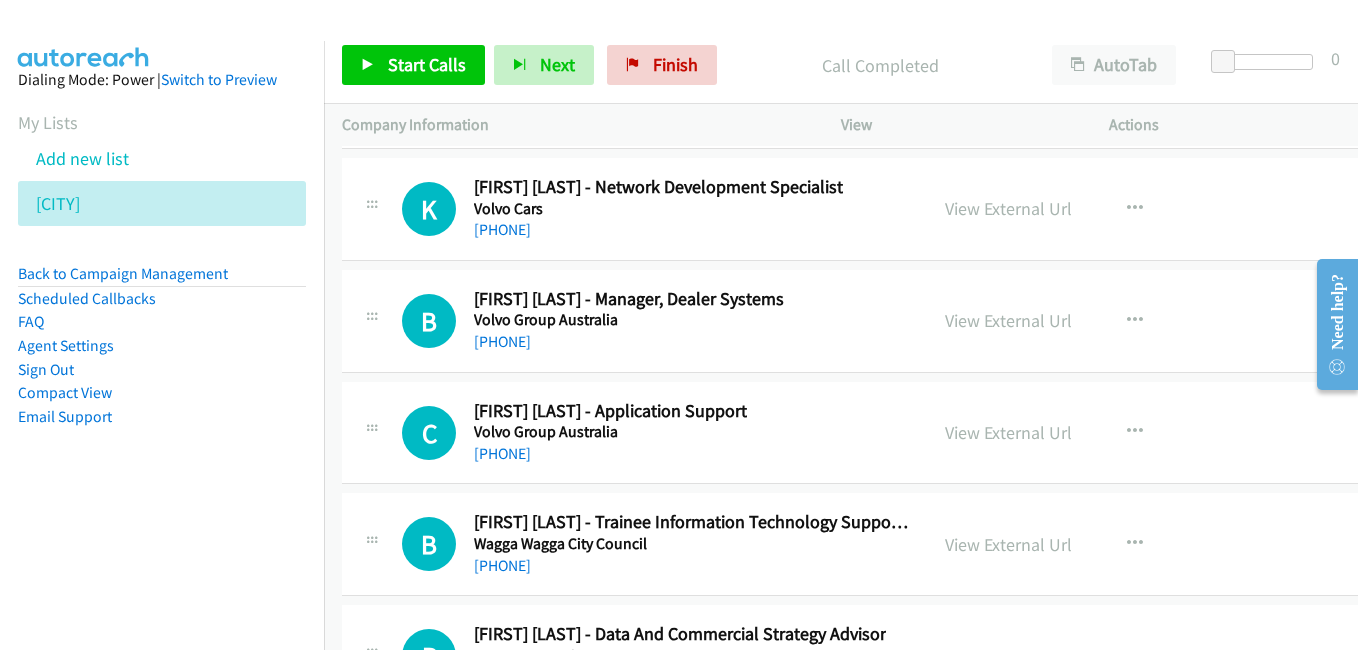drag, startPoint x: 1006, startPoint y: 434, endPoint x: 788, endPoint y: 360, distance: 230.21729 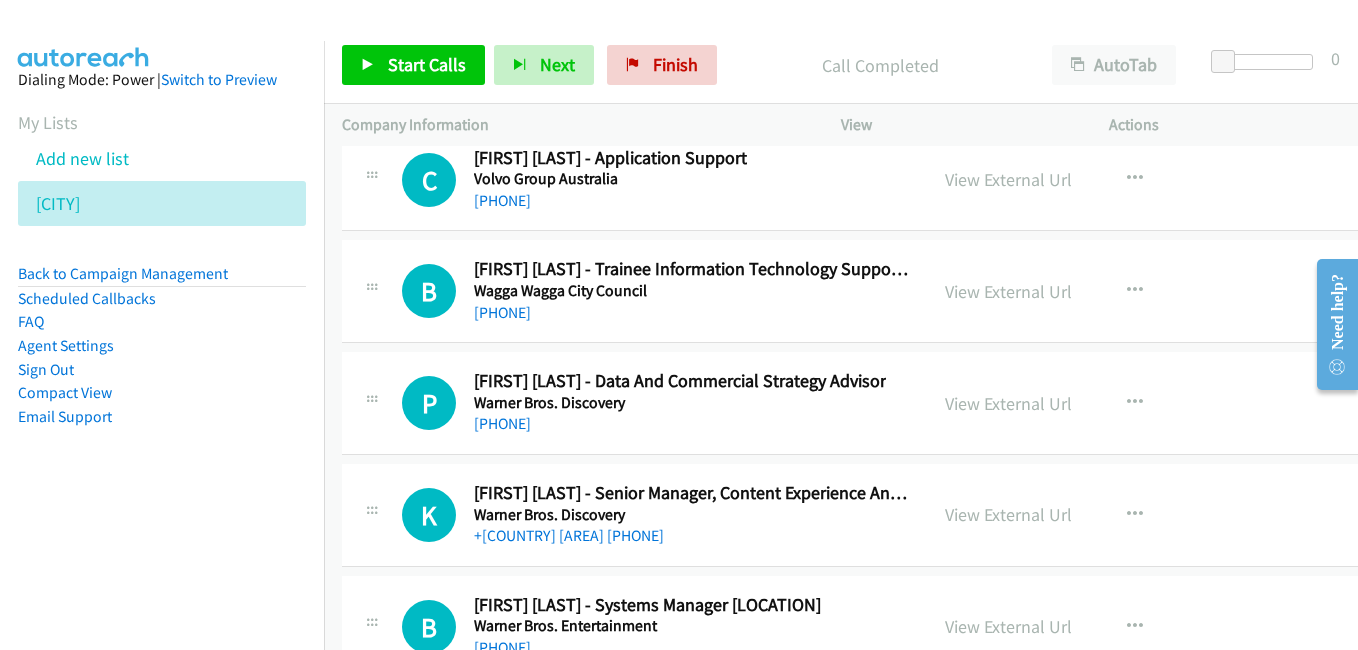 scroll, scrollTop: 31600, scrollLeft: 0, axis: vertical 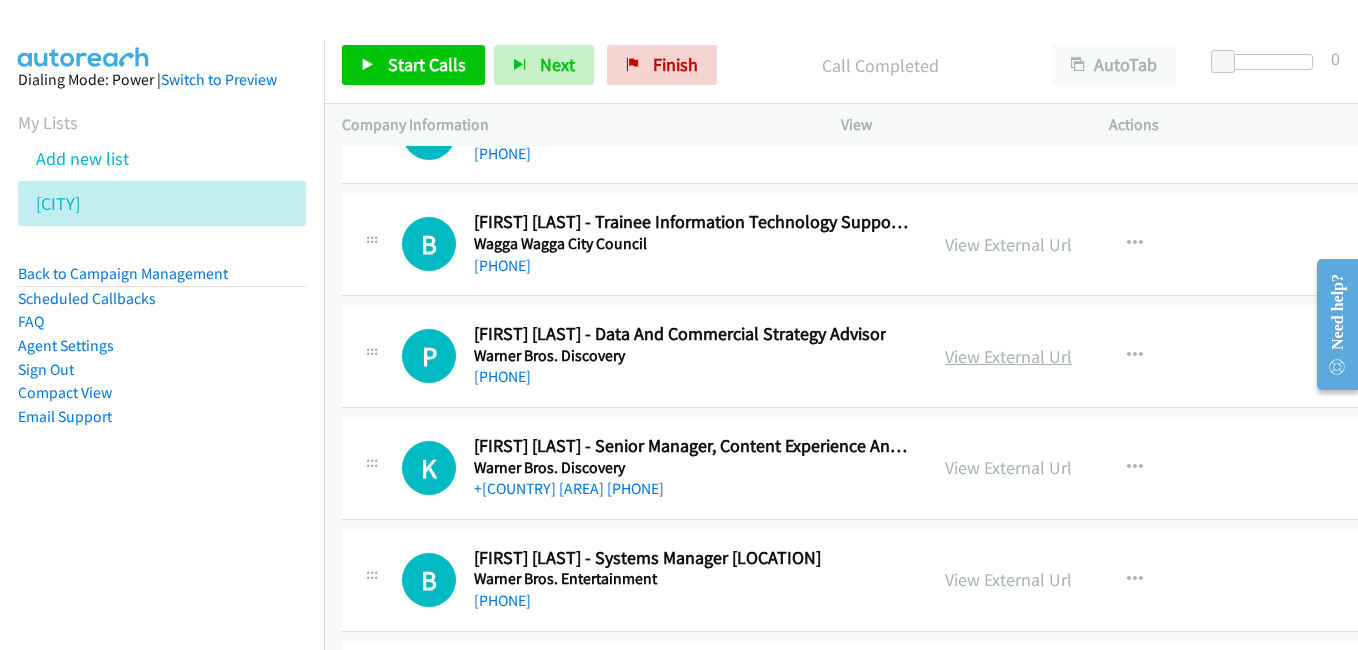 click on "View External Url" at bounding box center (1008, 356) 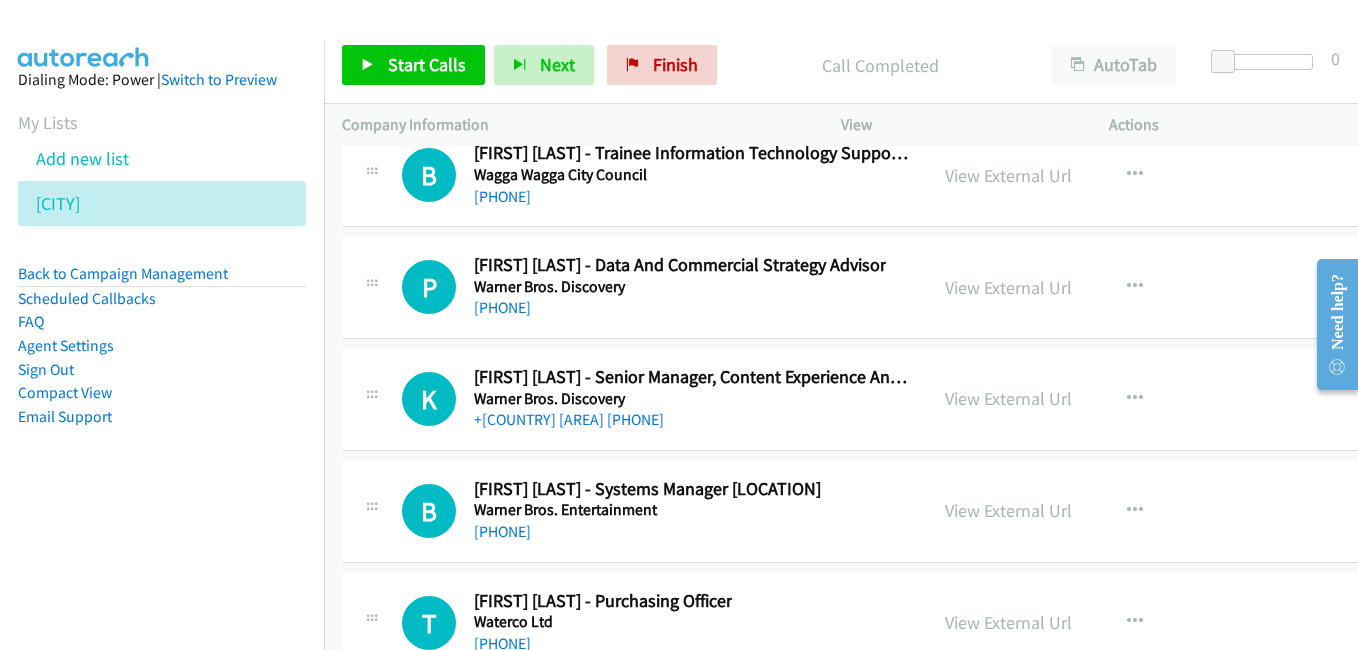 scroll, scrollTop: 31700, scrollLeft: 0, axis: vertical 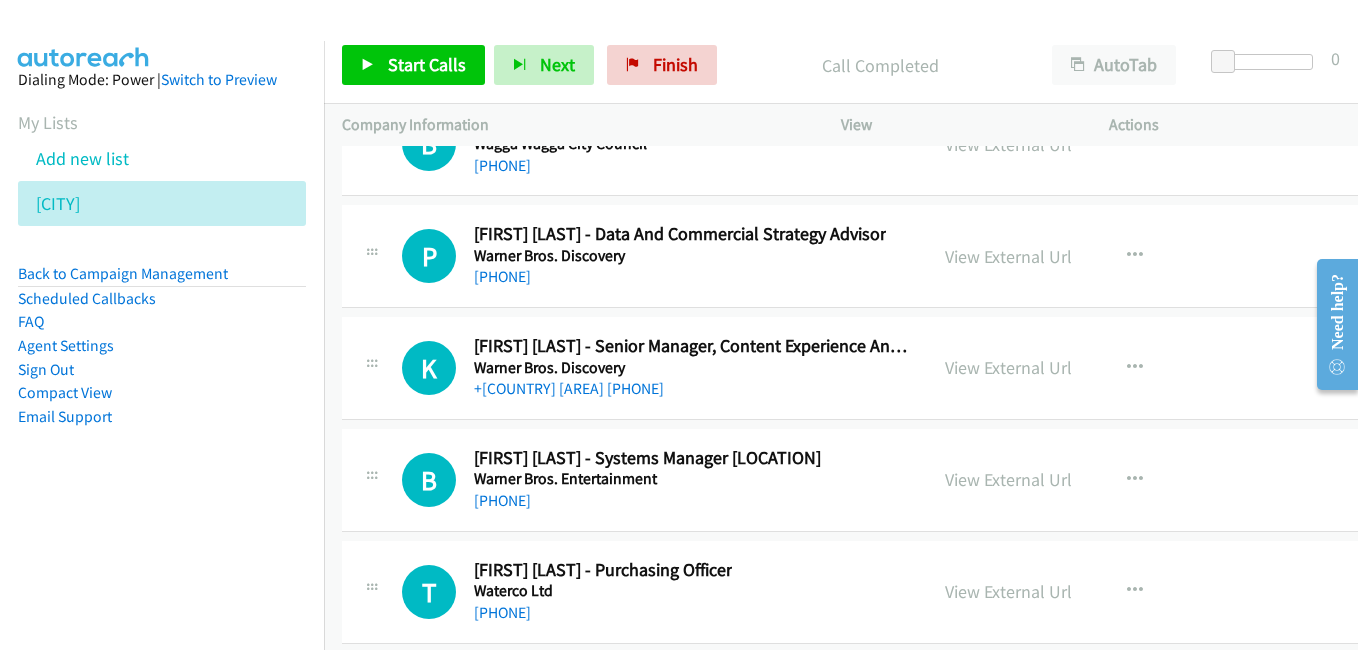 drag, startPoint x: 984, startPoint y: 370, endPoint x: 259, endPoint y: 0, distance: 813.95636 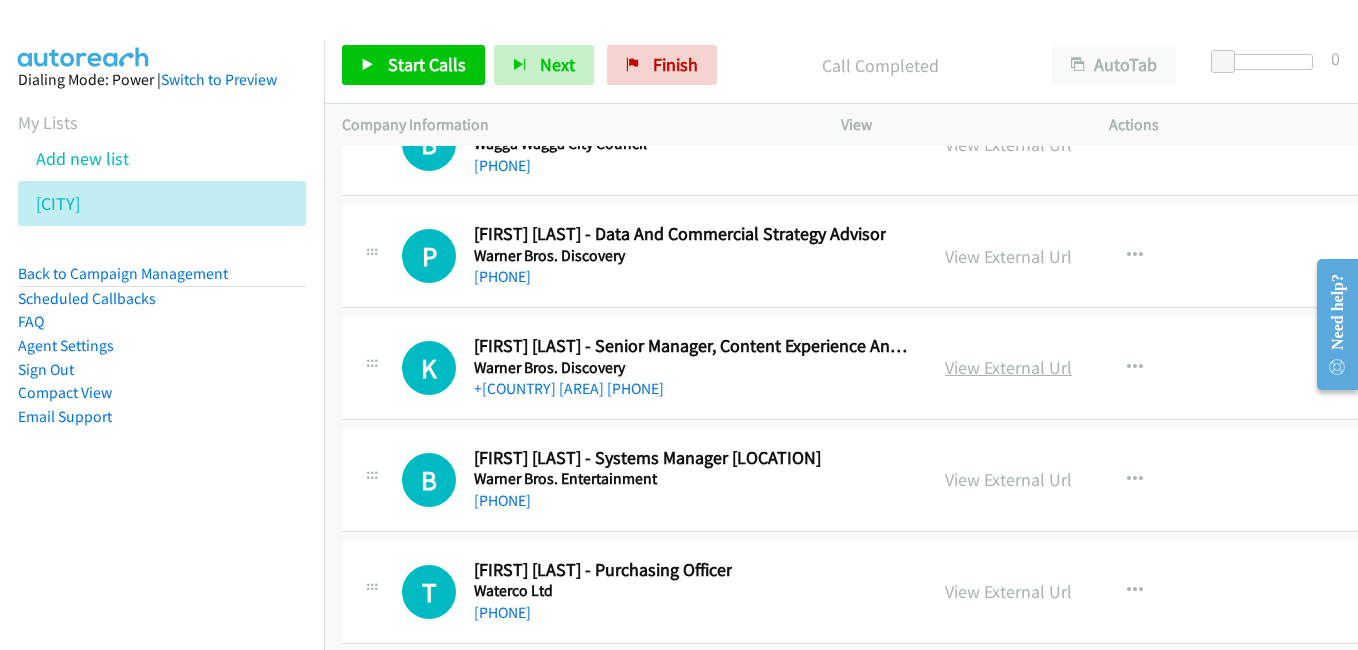 click on "View External Url" at bounding box center (1008, 367) 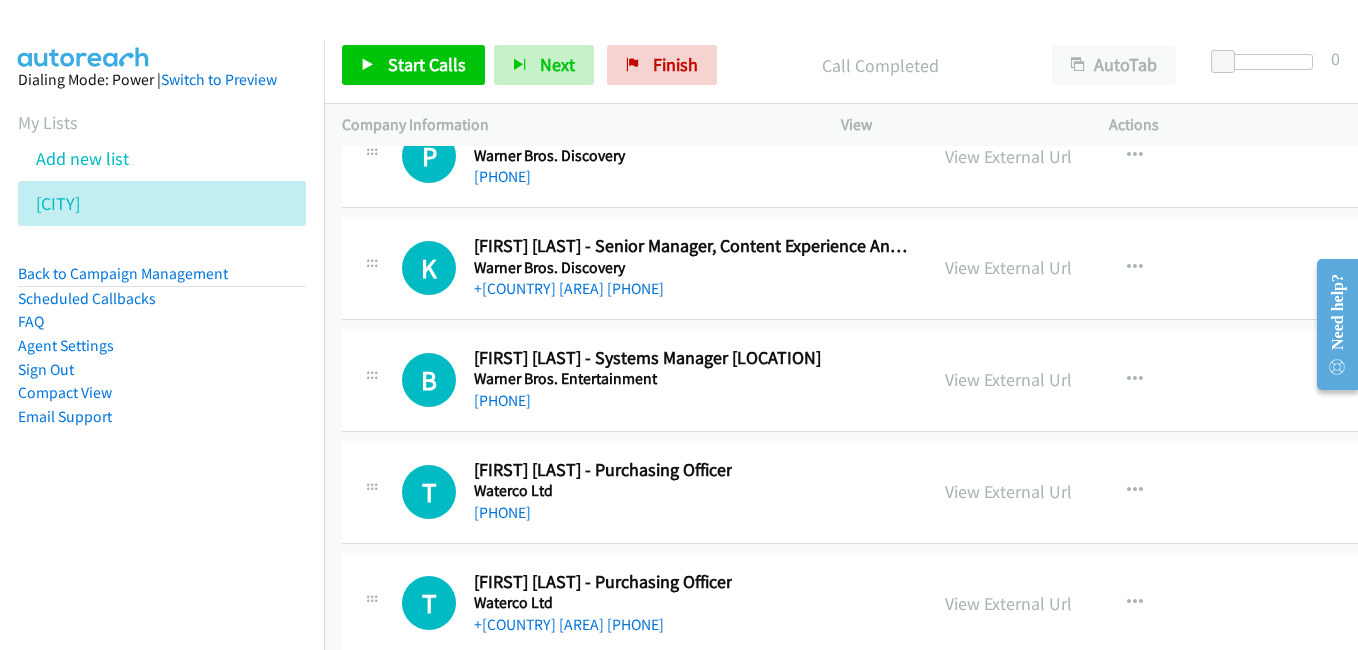 scroll, scrollTop: 31900, scrollLeft: 0, axis: vertical 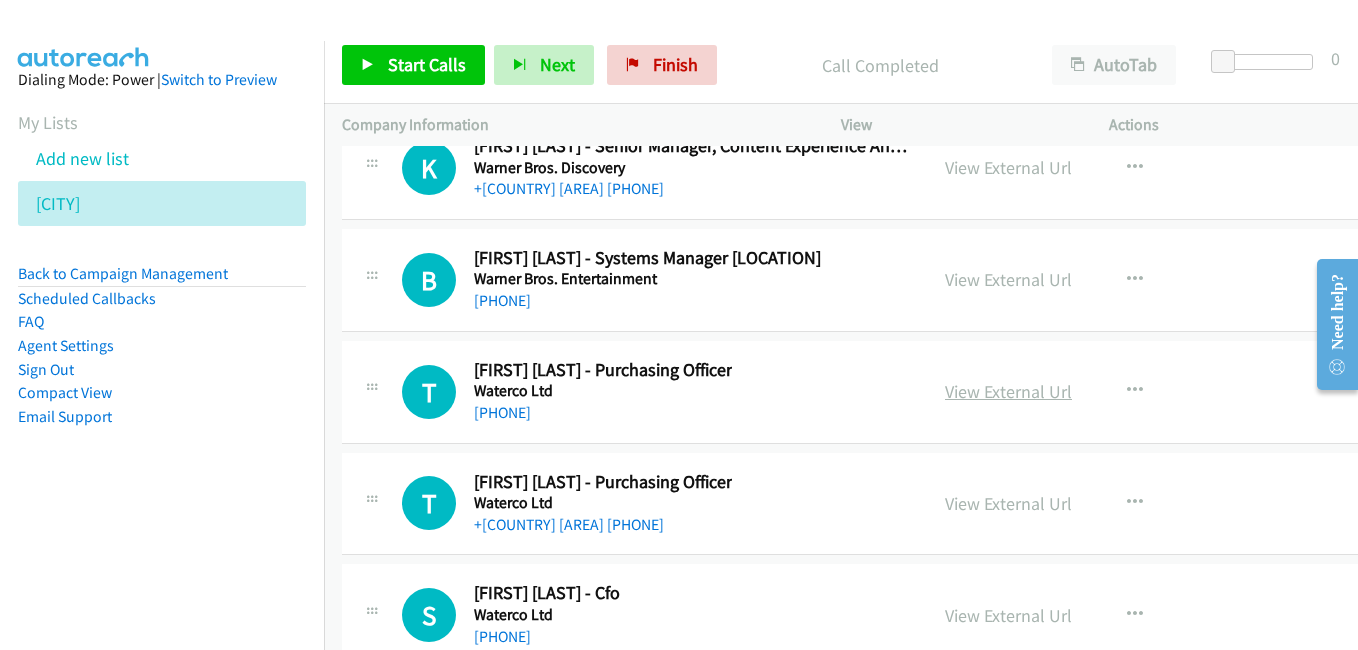 click on "View External Url" at bounding box center (1008, 391) 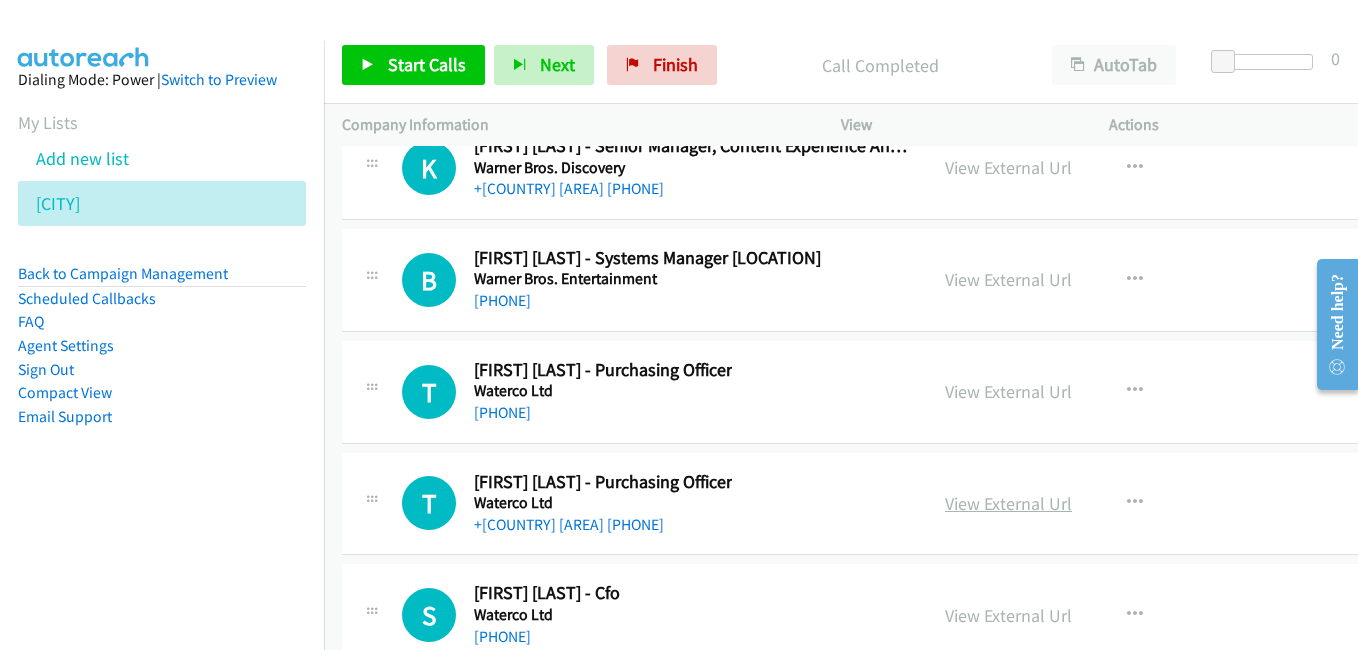 click on "View External Url" at bounding box center (1008, 503) 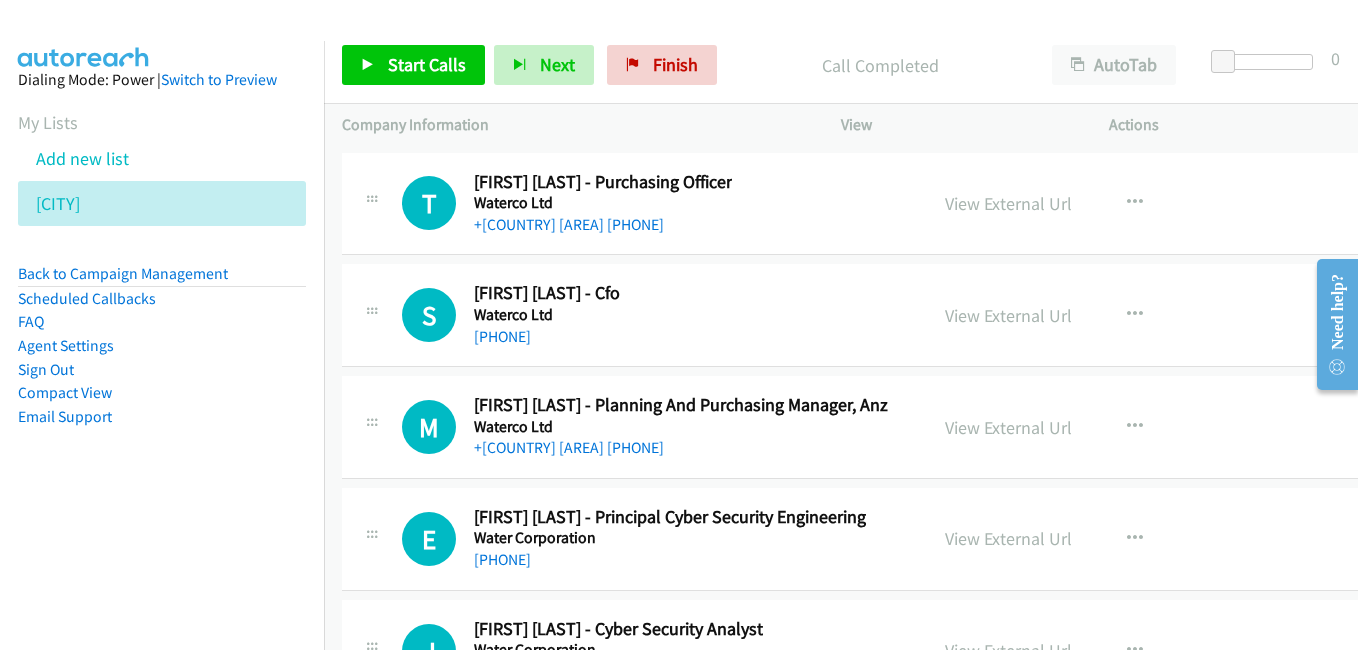scroll, scrollTop: 32300, scrollLeft: 0, axis: vertical 